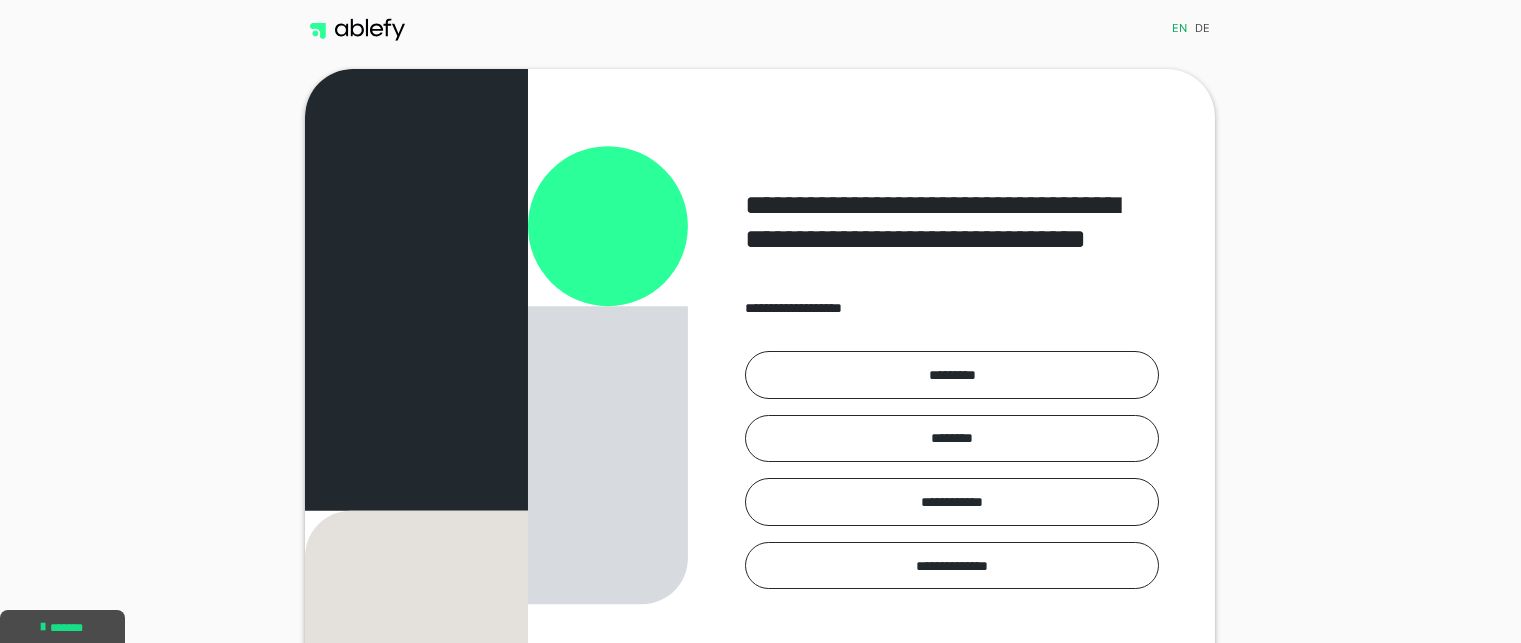 scroll, scrollTop: 0, scrollLeft: 0, axis: both 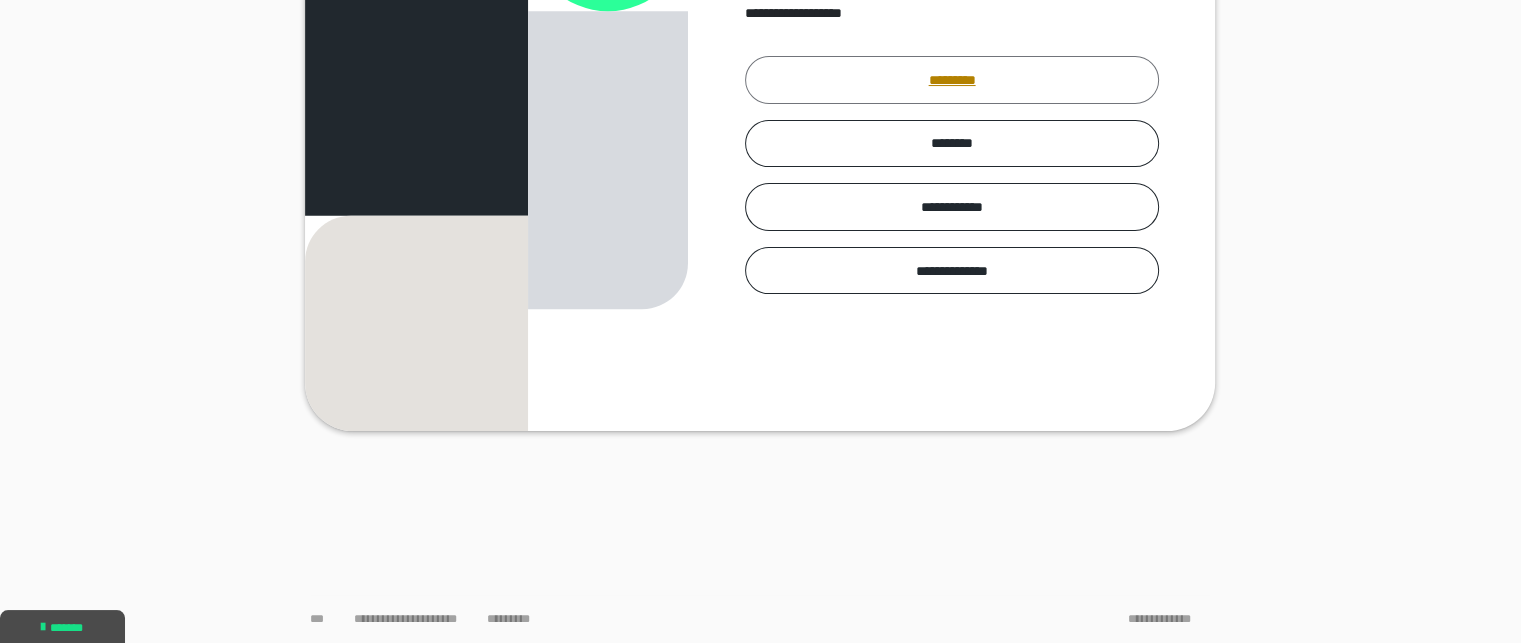 click on "*********" at bounding box center [952, 80] 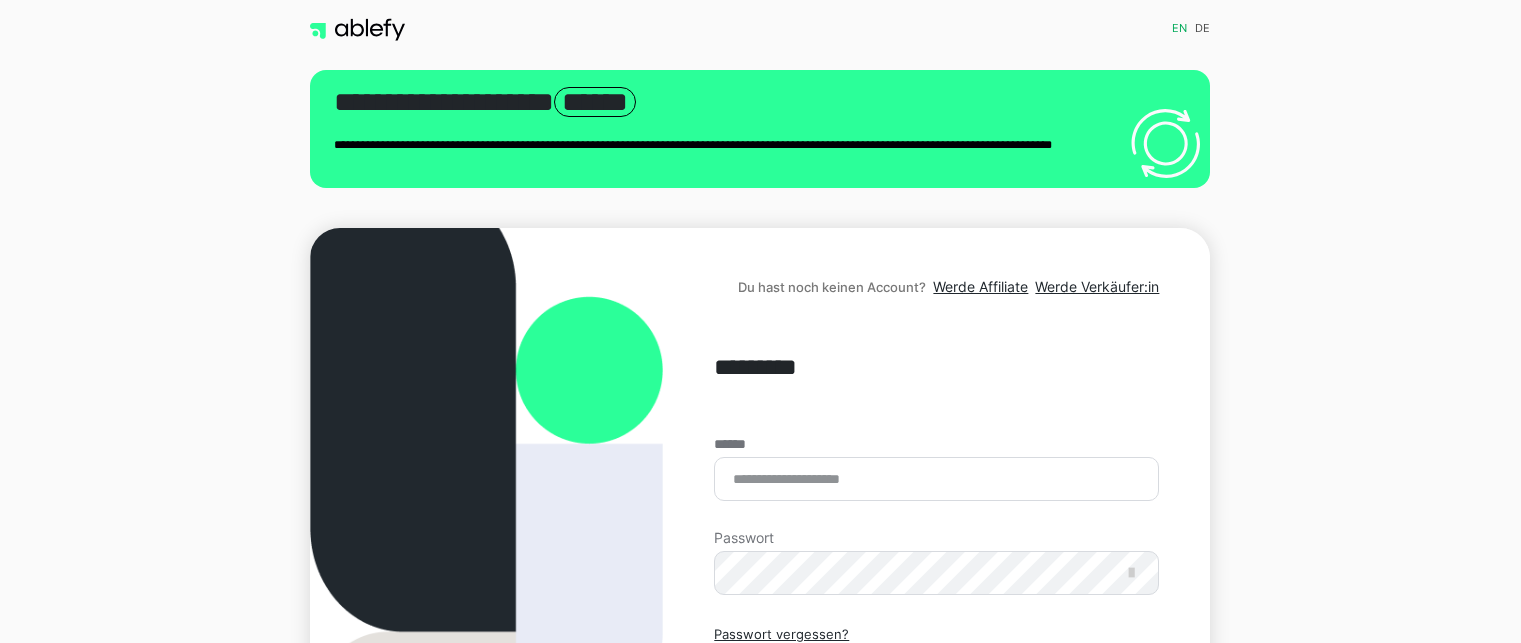 scroll, scrollTop: 0, scrollLeft: 0, axis: both 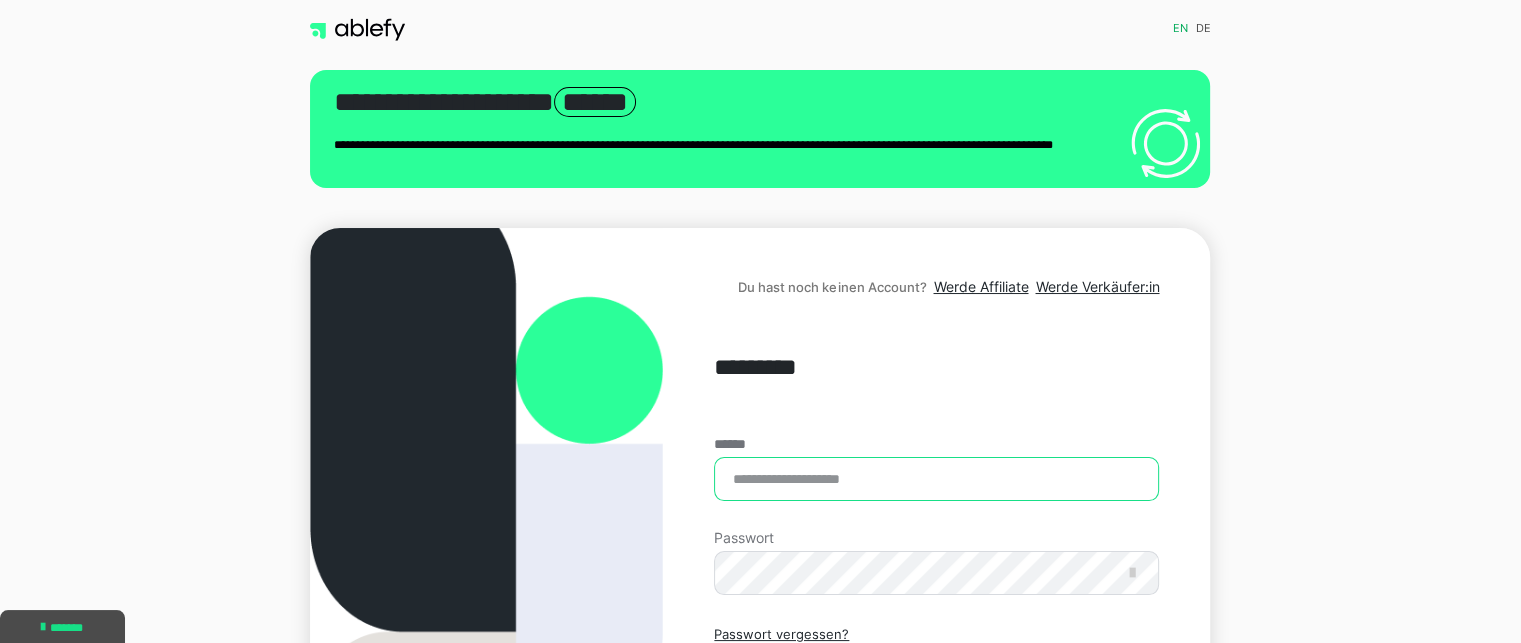 click on "******" at bounding box center [936, 479] 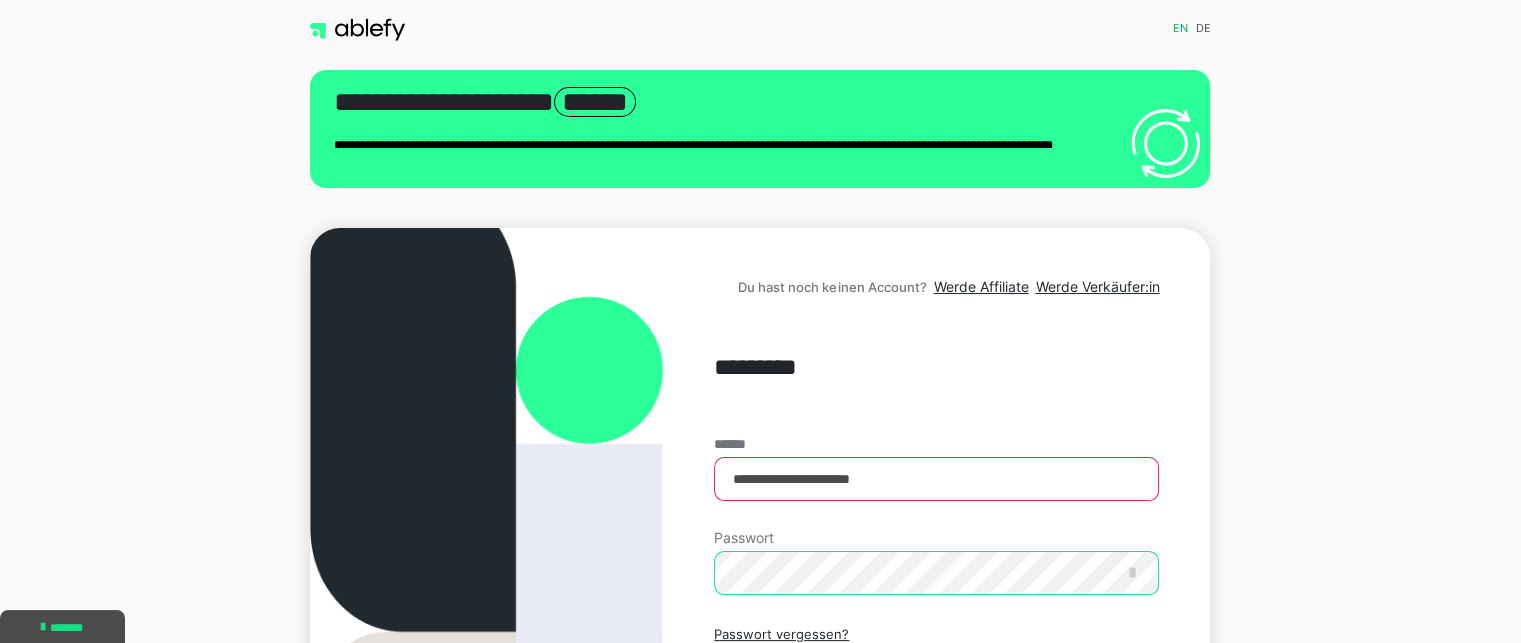 click on "Einloggen" at bounding box center [936, 720] 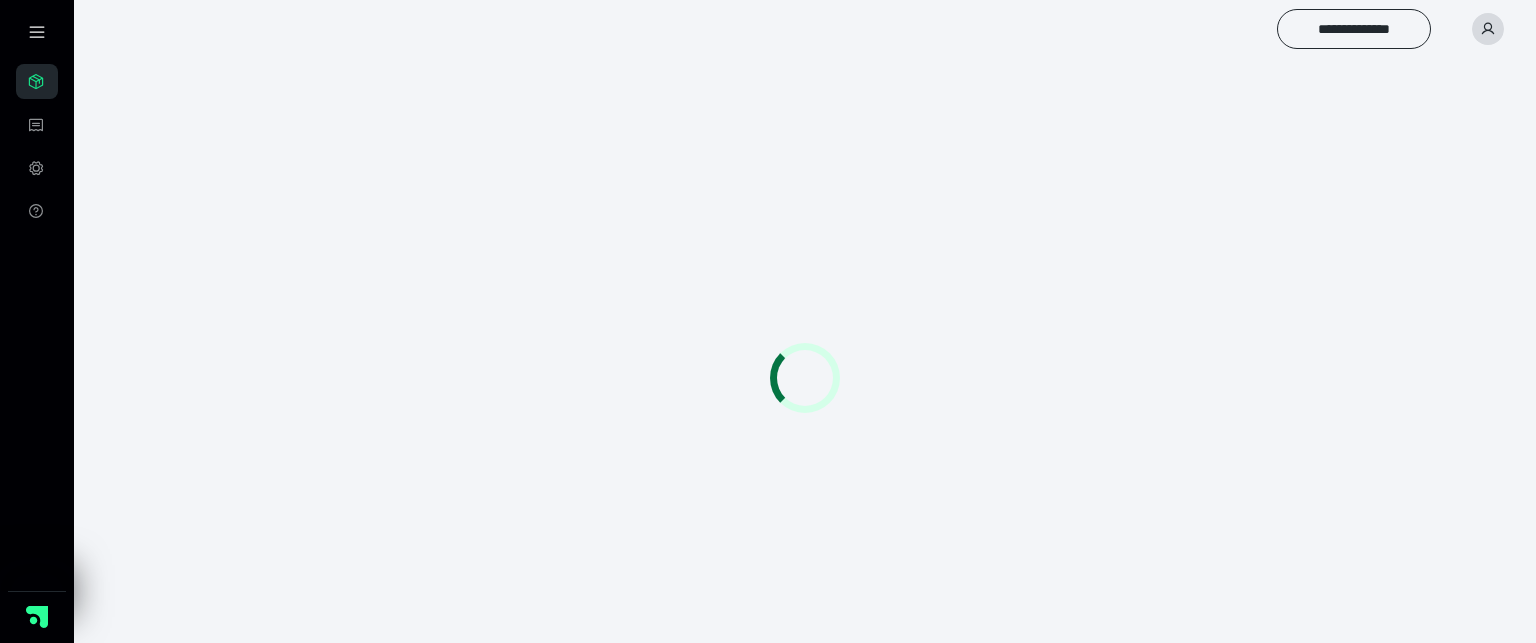 scroll, scrollTop: 0, scrollLeft: 0, axis: both 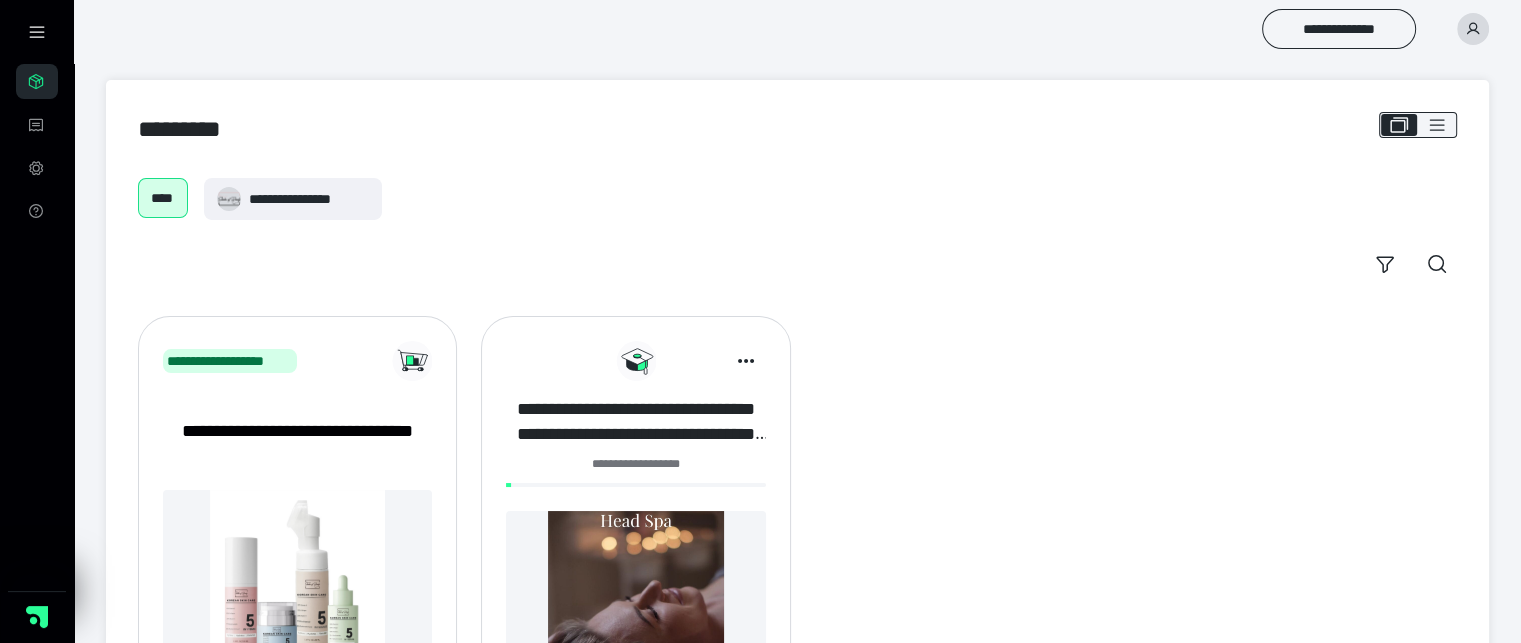 click on "**********" at bounding box center (636, 422) 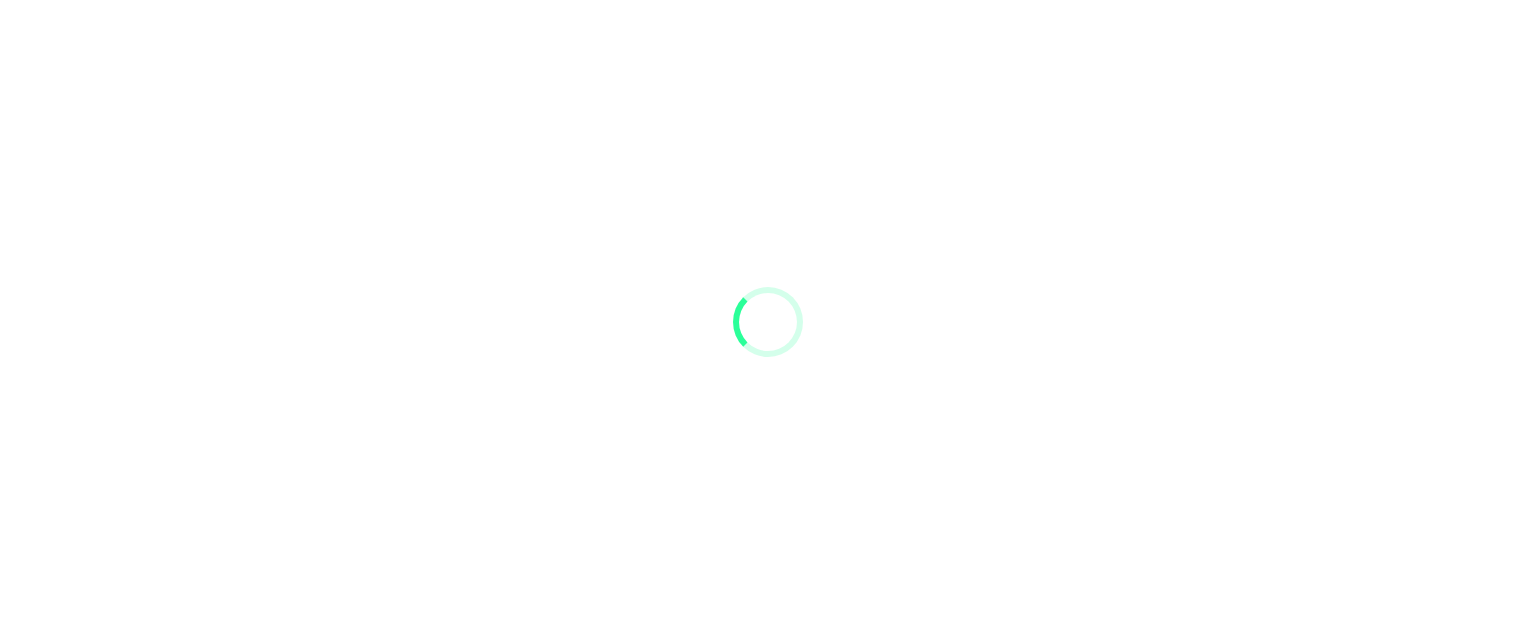 scroll, scrollTop: 0, scrollLeft: 0, axis: both 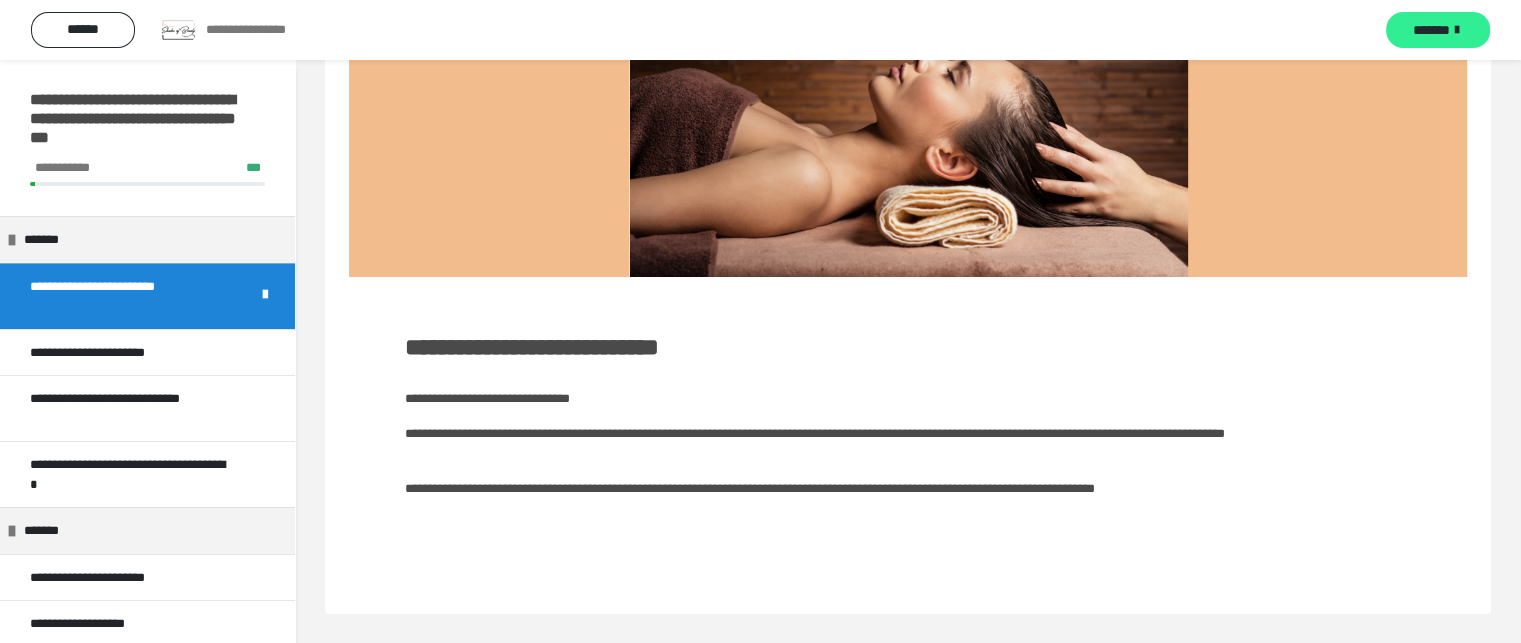 click on "*******" at bounding box center [1431, 30] 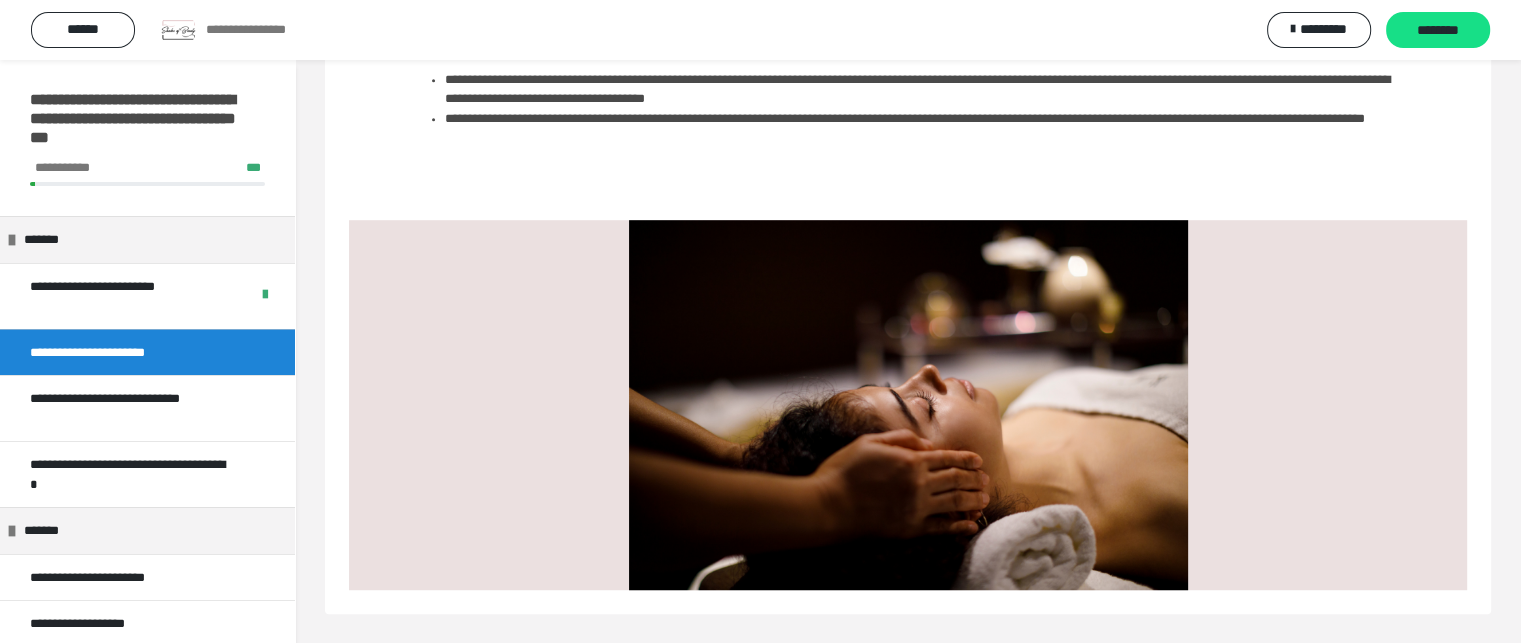 scroll, scrollTop: 1272, scrollLeft: 0, axis: vertical 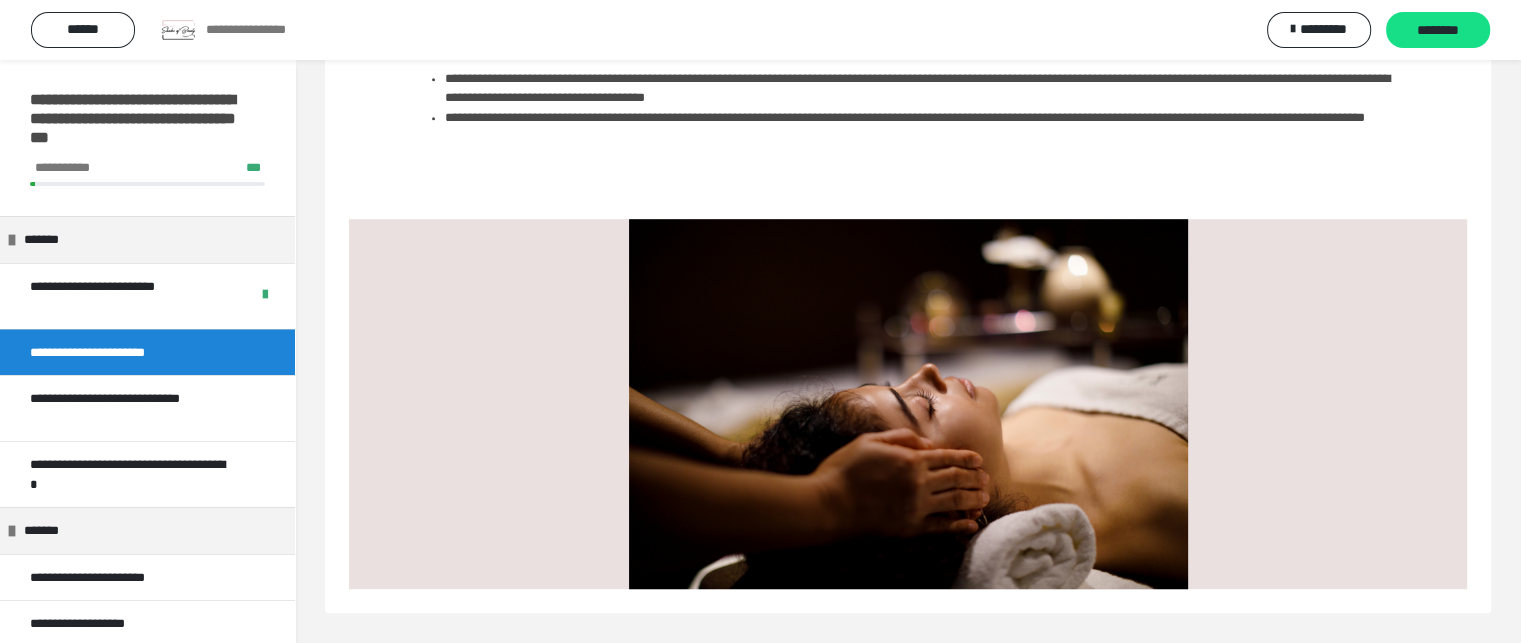 click on "********" at bounding box center (1438, 31) 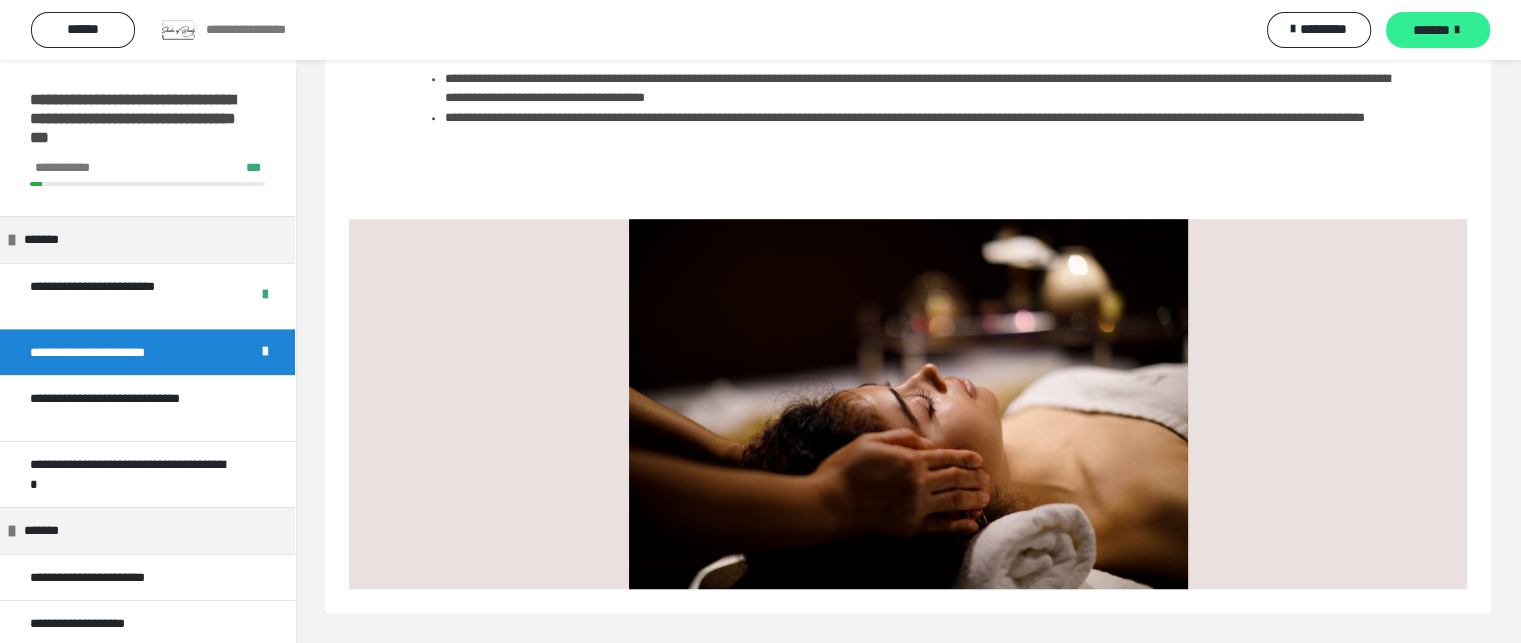 click on "*******" at bounding box center (1431, 30) 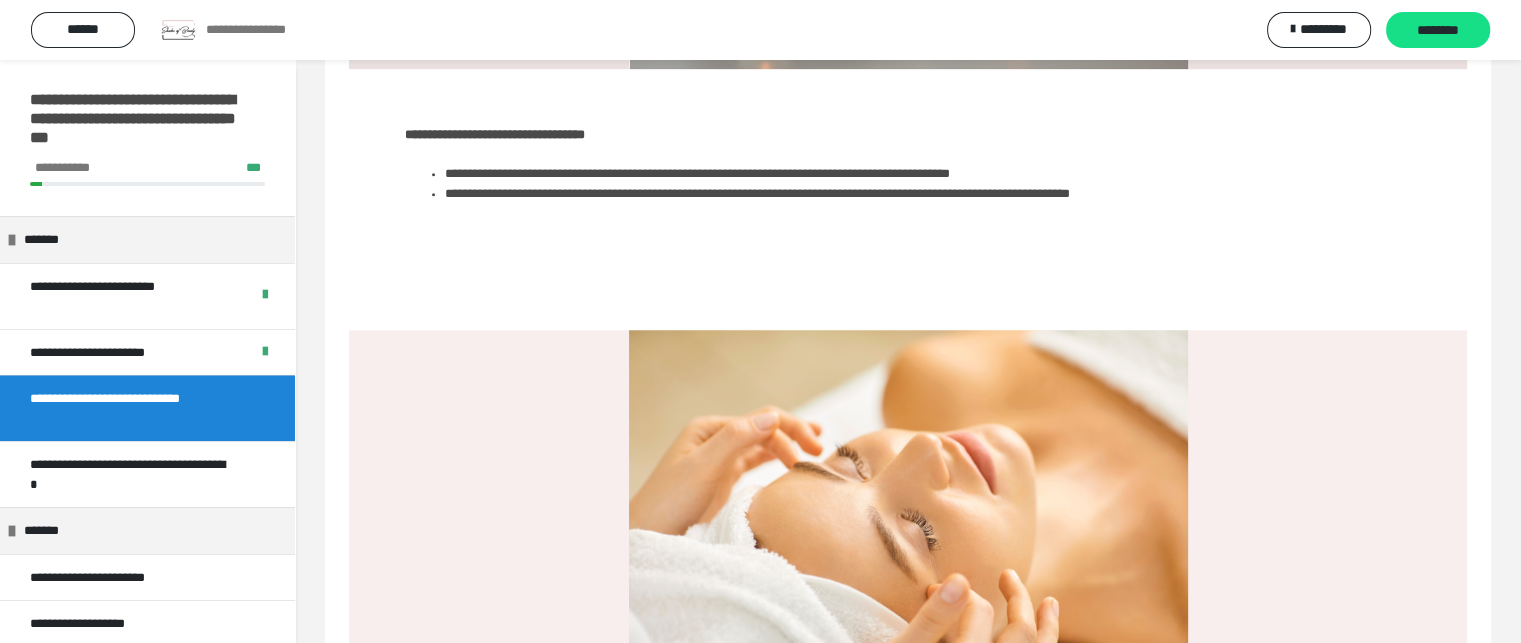 scroll, scrollTop: 1880, scrollLeft: 0, axis: vertical 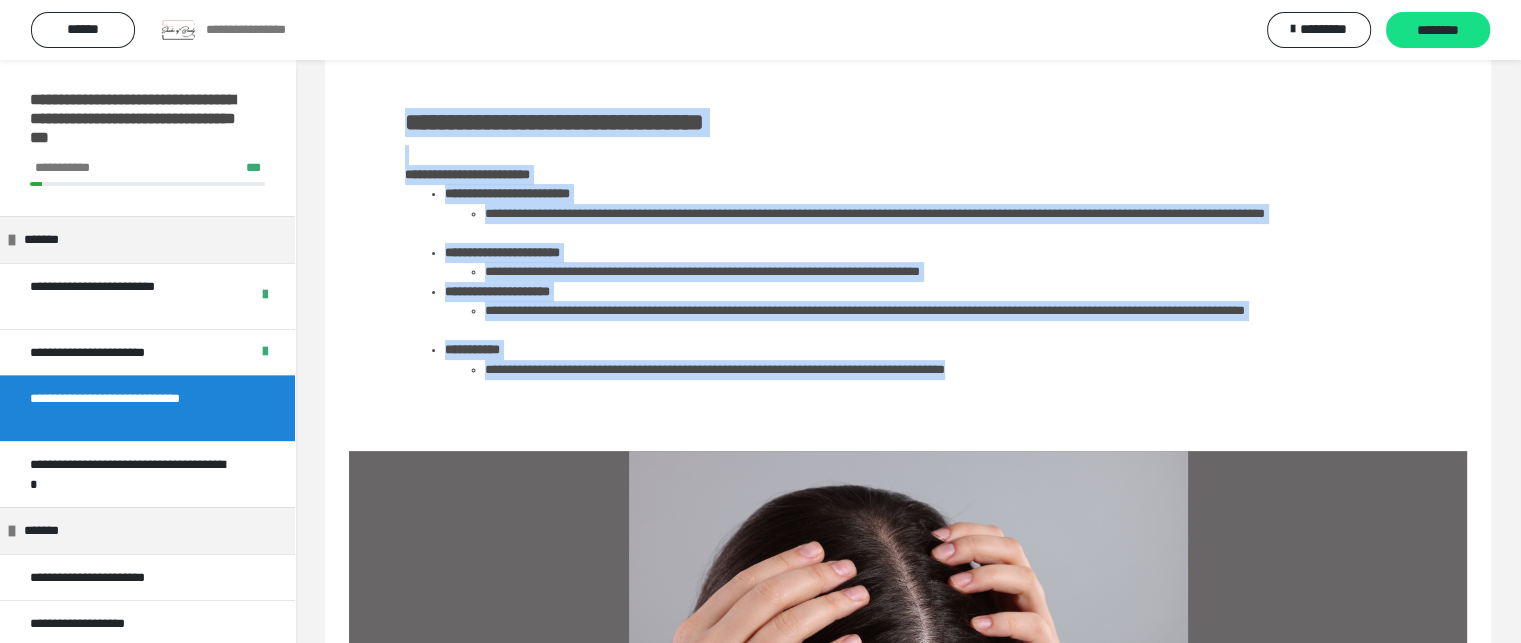 drag, startPoint x: 404, startPoint y: 382, endPoint x: 1123, endPoint y: 369, distance: 719.1175 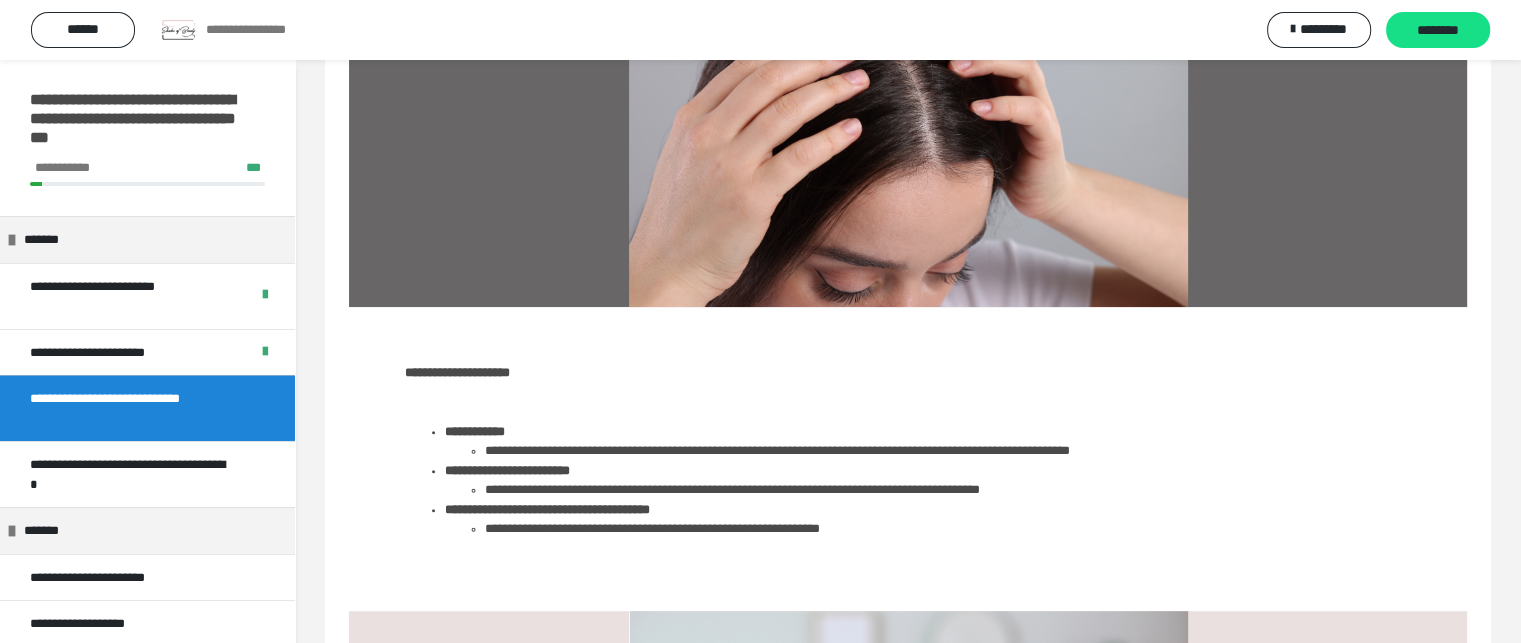 scroll, scrollTop: 1016, scrollLeft: 0, axis: vertical 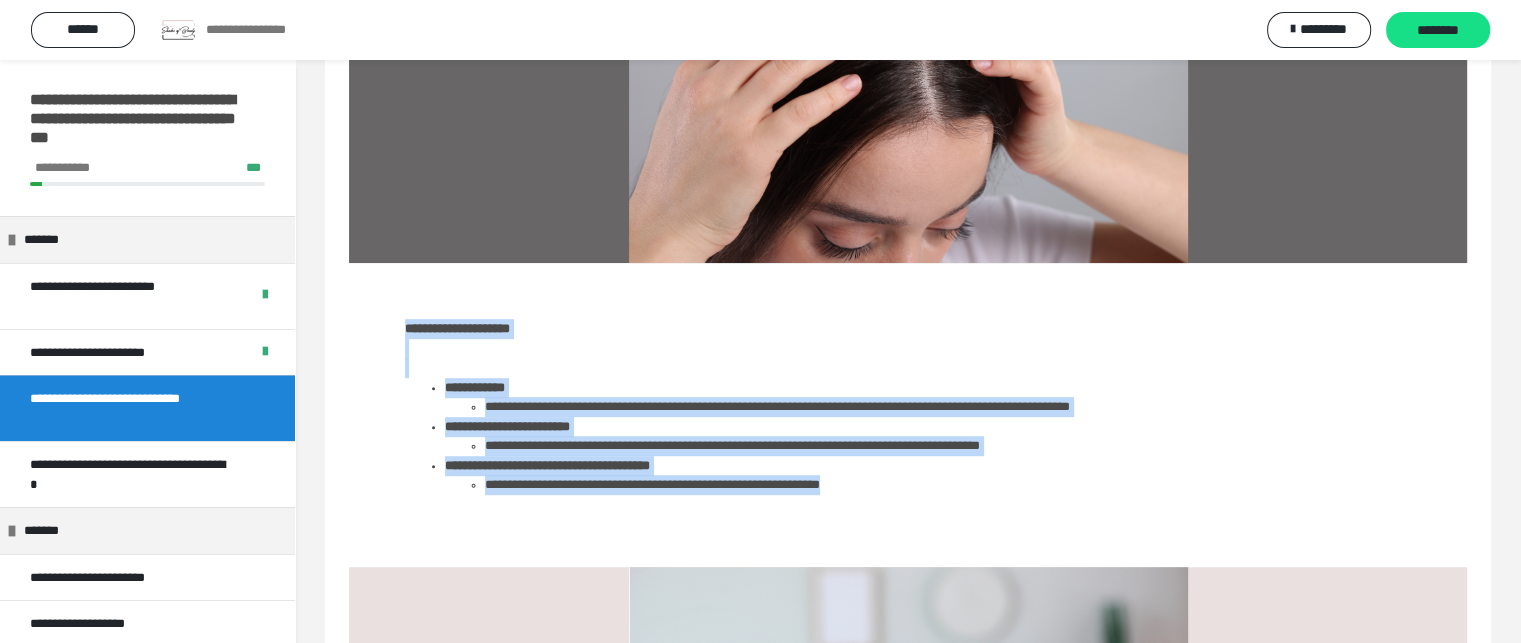 drag, startPoint x: 403, startPoint y: 331, endPoint x: 924, endPoint y: 479, distance: 541.61334 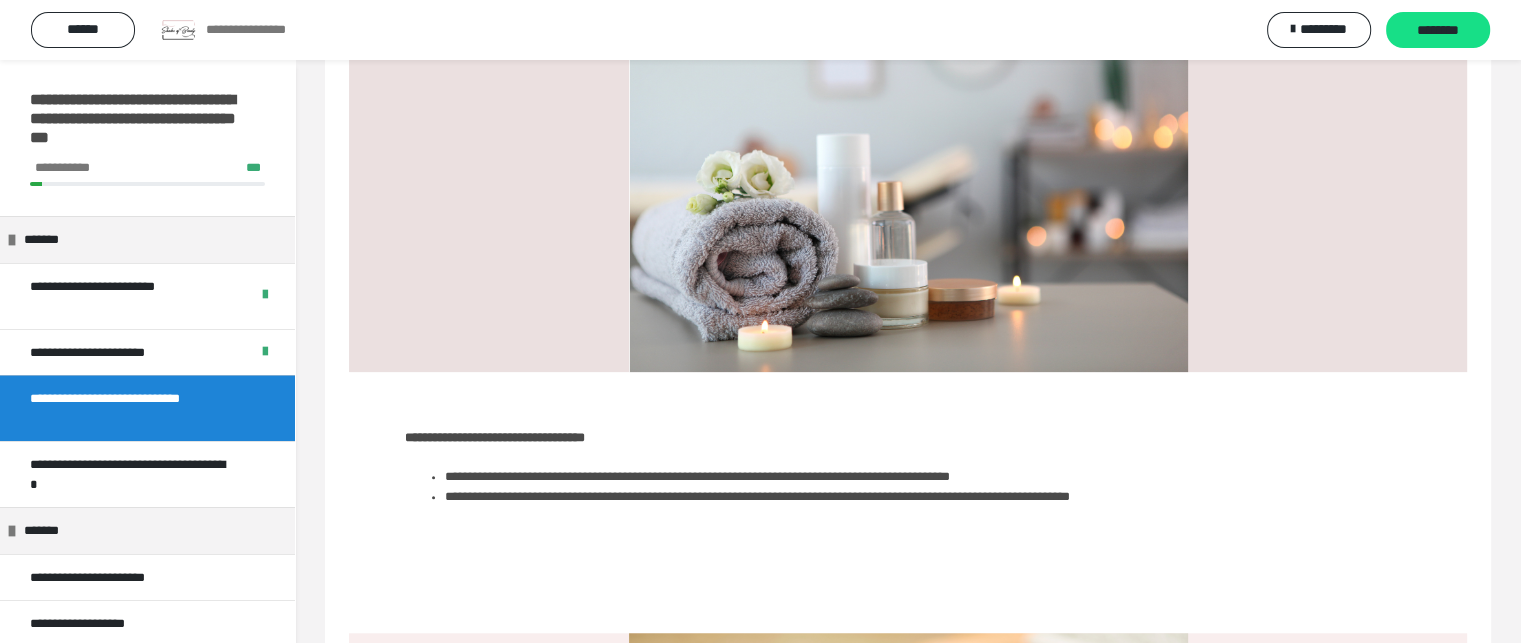 scroll, scrollTop: 1616, scrollLeft: 0, axis: vertical 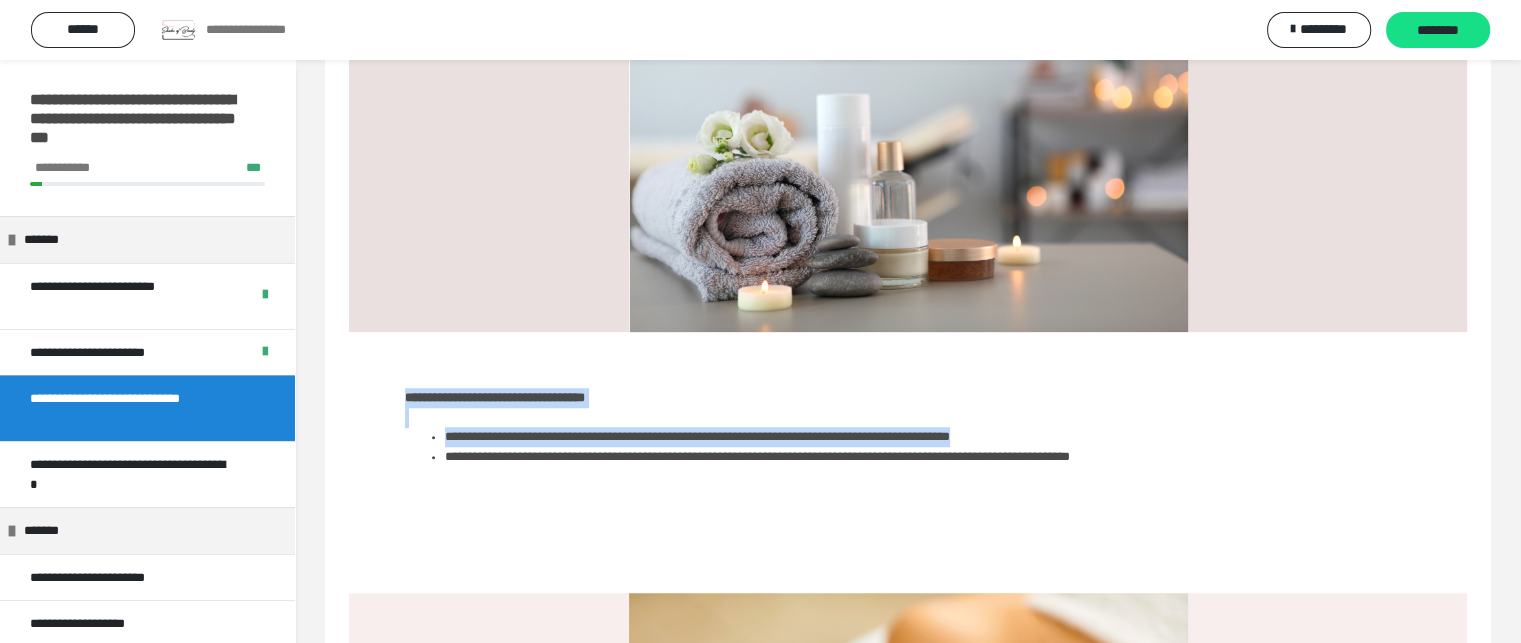 drag, startPoint x: 400, startPoint y: 392, endPoint x: 1346, endPoint y: 443, distance: 947.3737 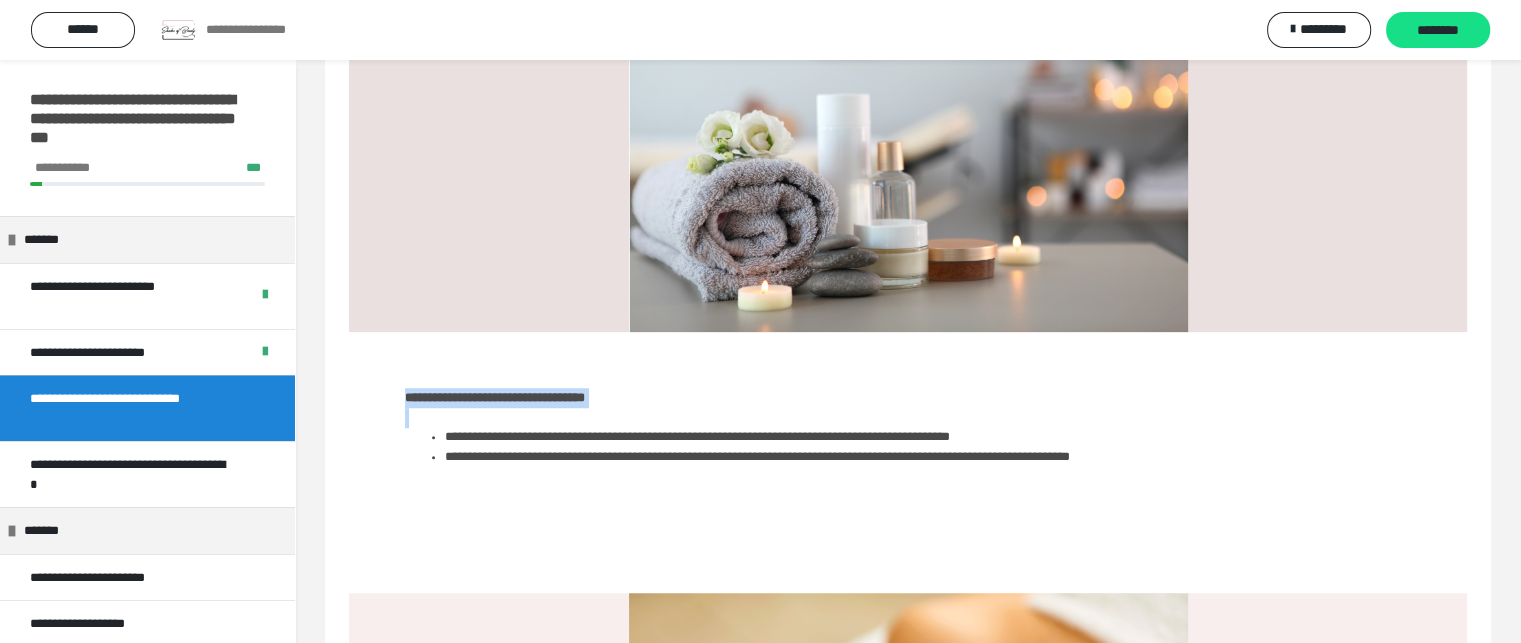 drag, startPoint x: 406, startPoint y: 395, endPoint x: 1514, endPoint y: 469, distance: 1110.4684 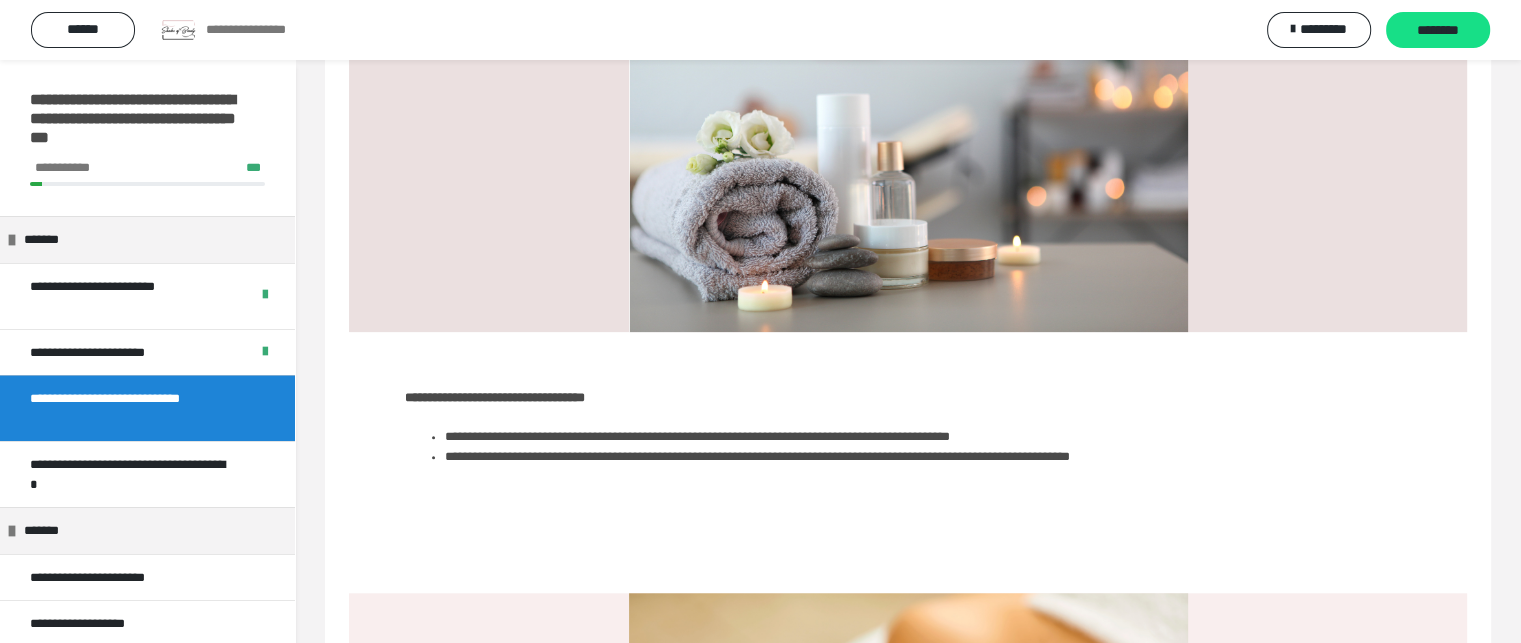 click at bounding box center [908, 512] 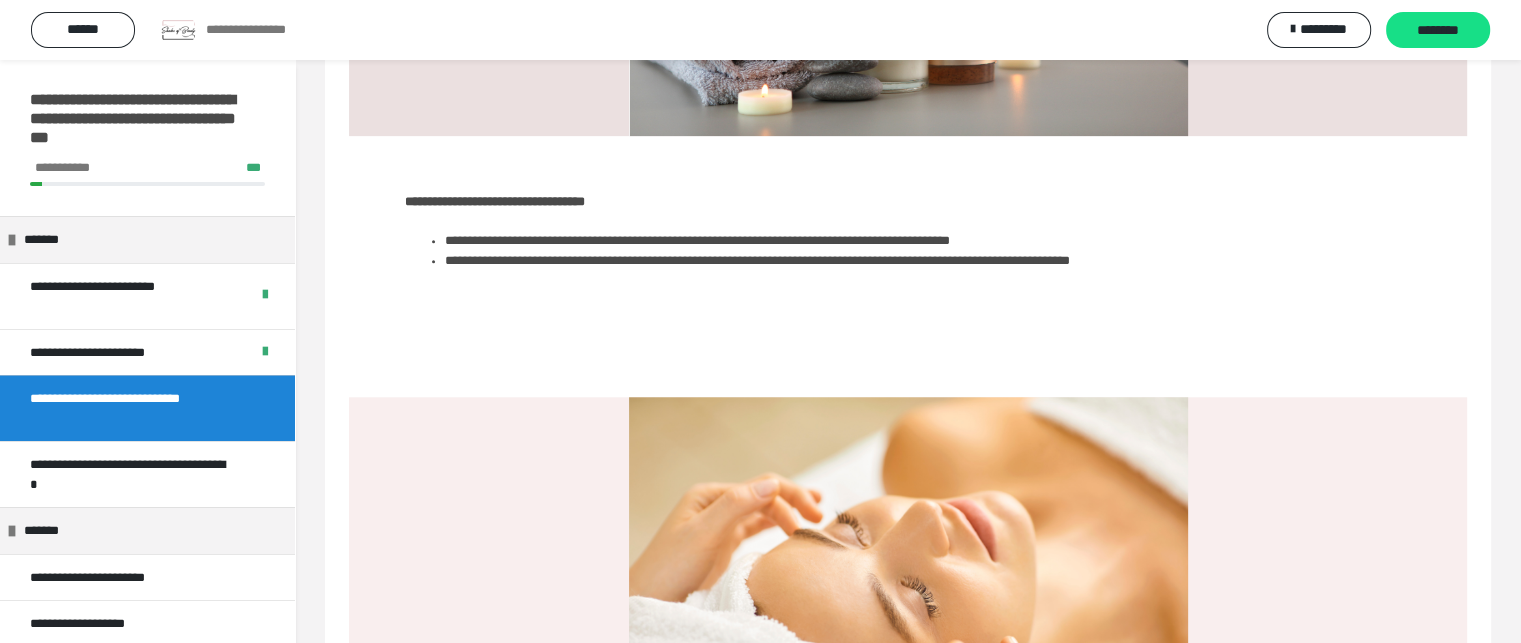 scroll, scrollTop: 2001, scrollLeft: 0, axis: vertical 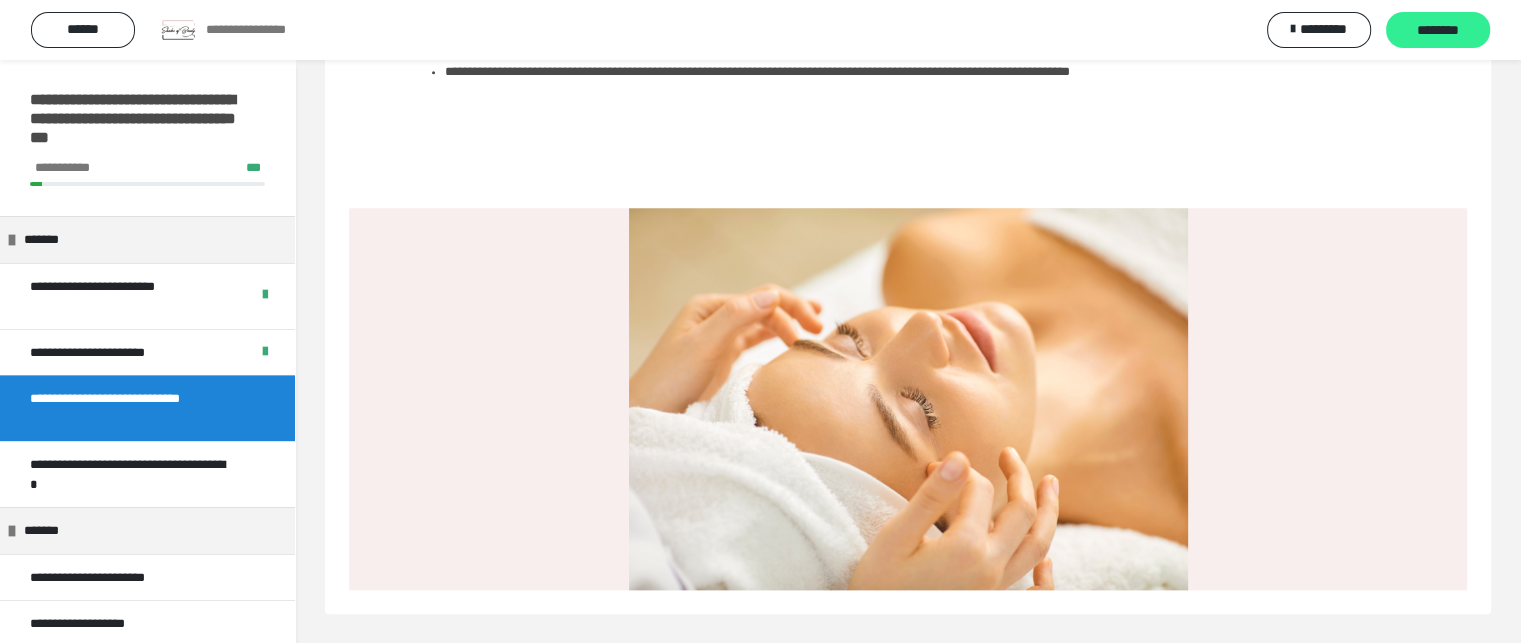 click on "********" at bounding box center [1438, 30] 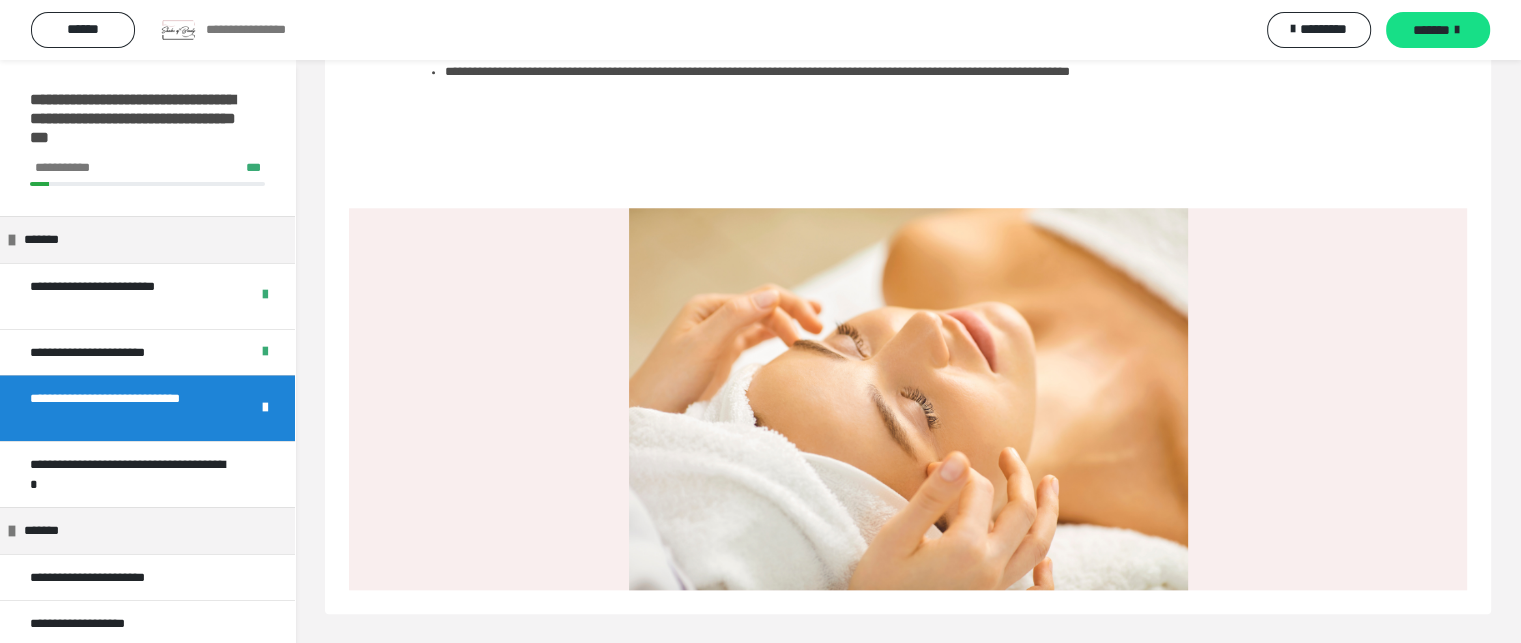 click on "*******" at bounding box center [1438, 30] 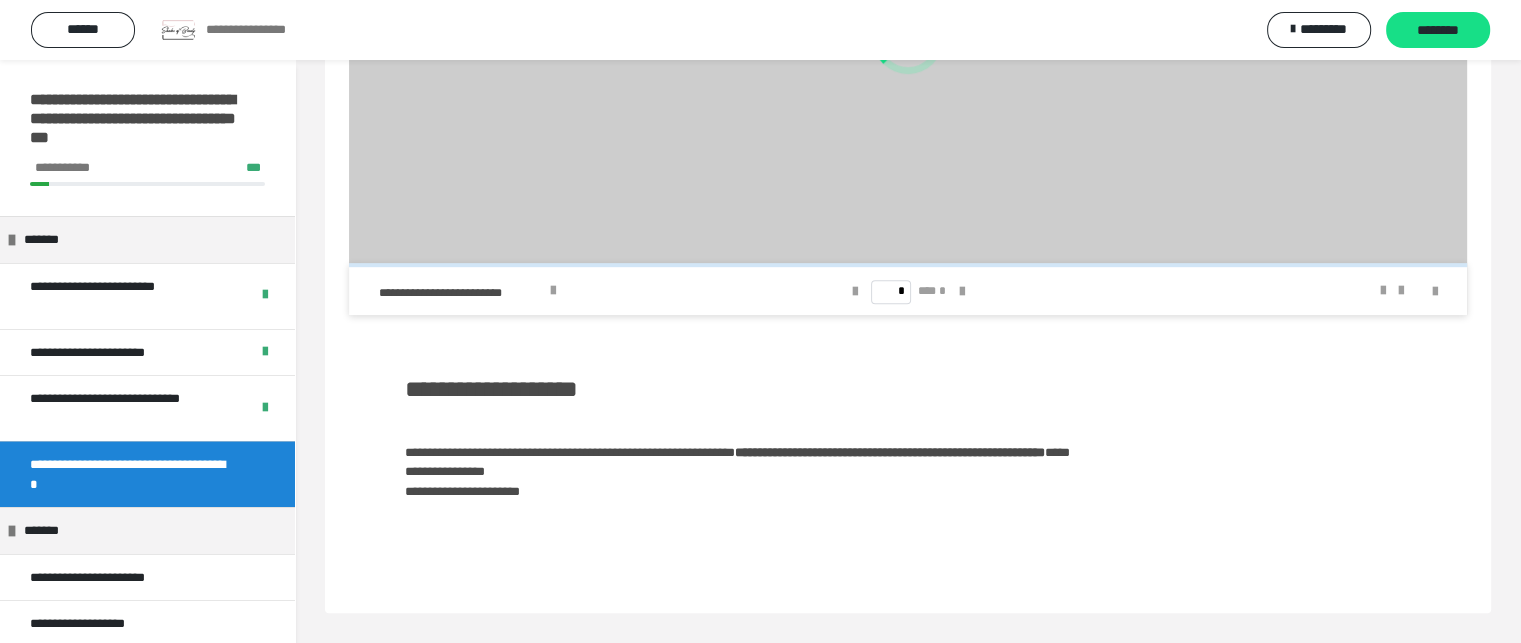 scroll, scrollTop: 1865, scrollLeft: 0, axis: vertical 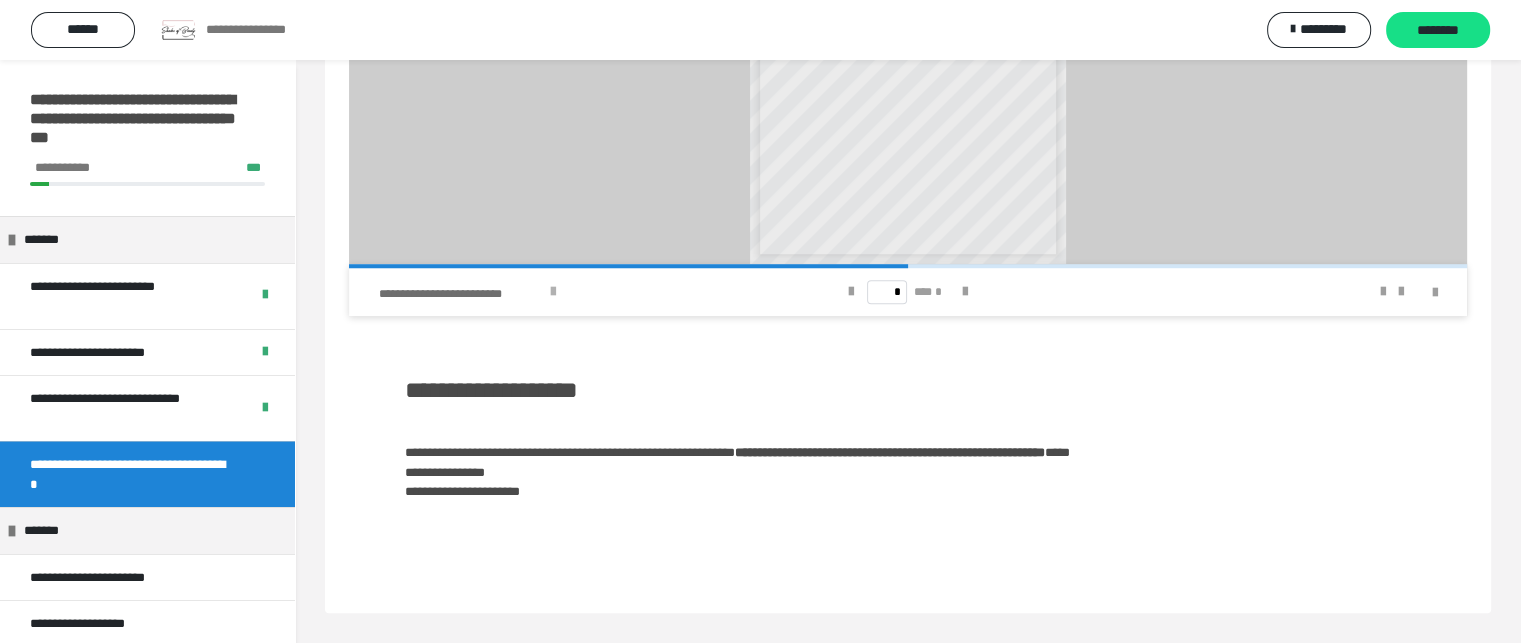 click at bounding box center (553, 292) 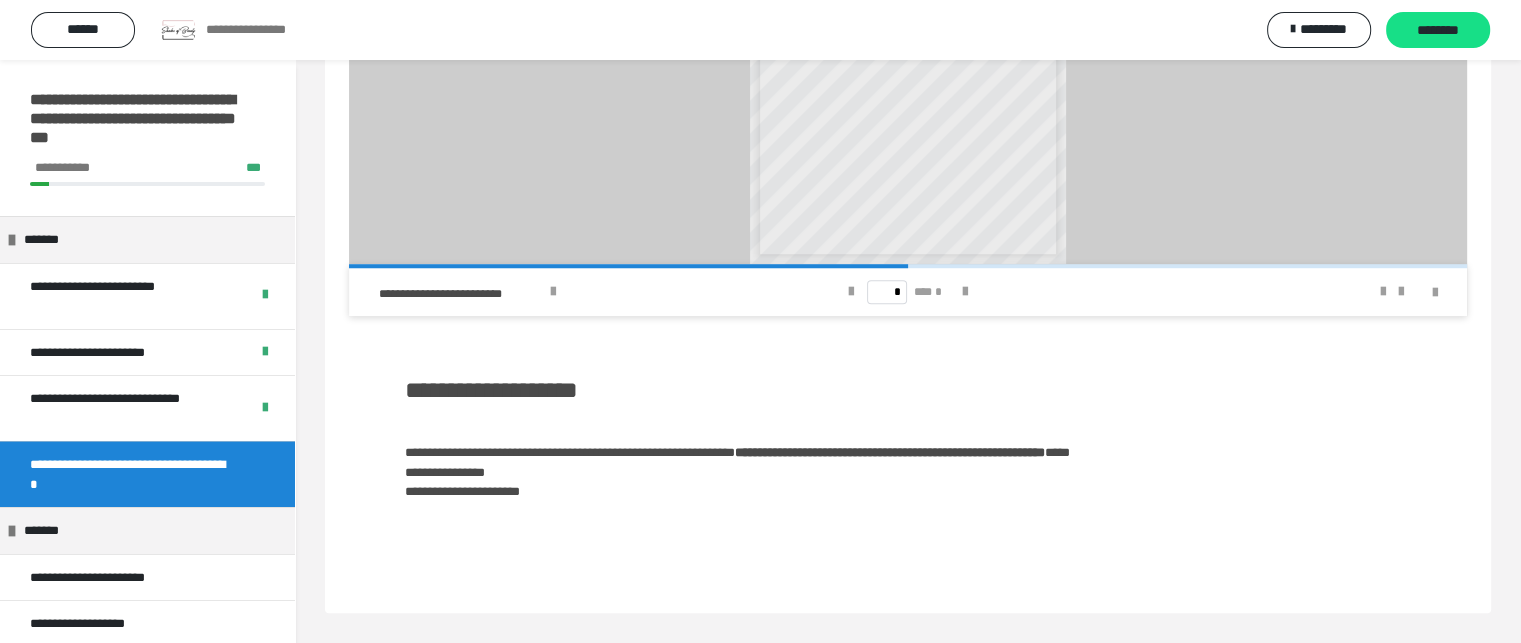 click on "**********" at bounding box center [908, 472] 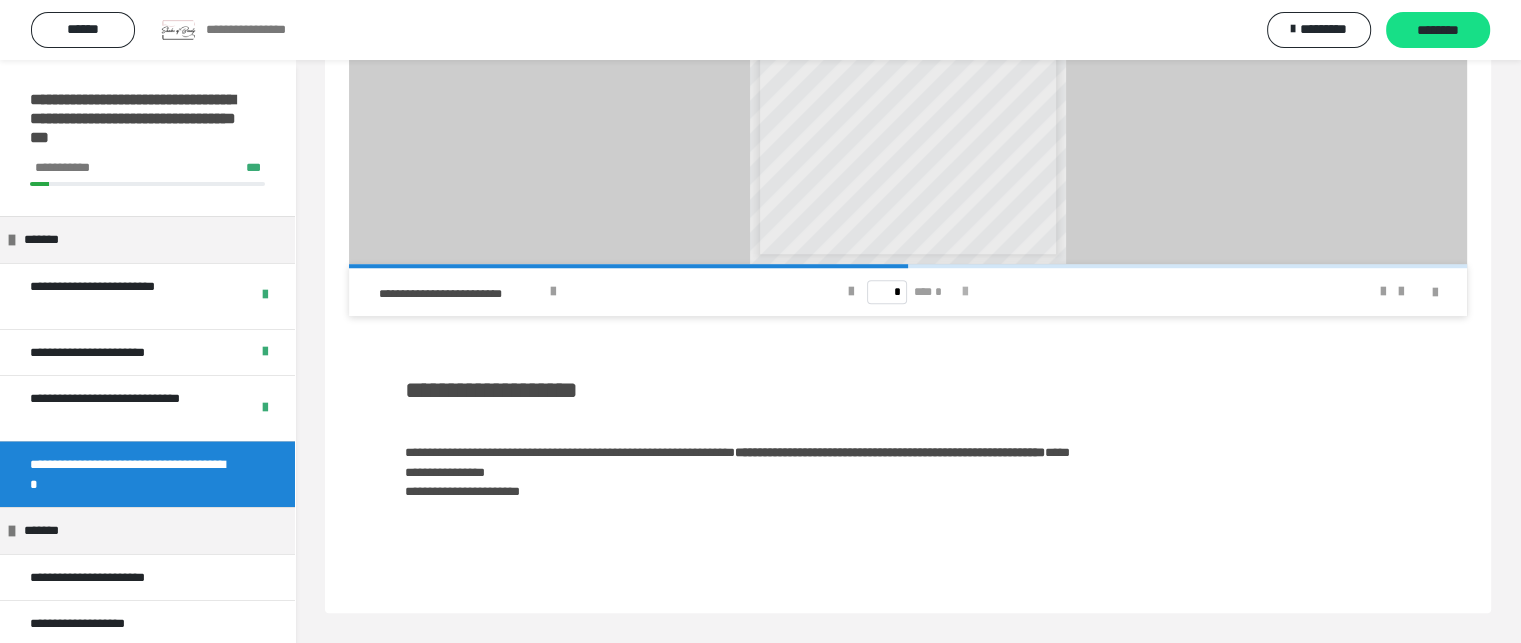 click at bounding box center (965, 292) 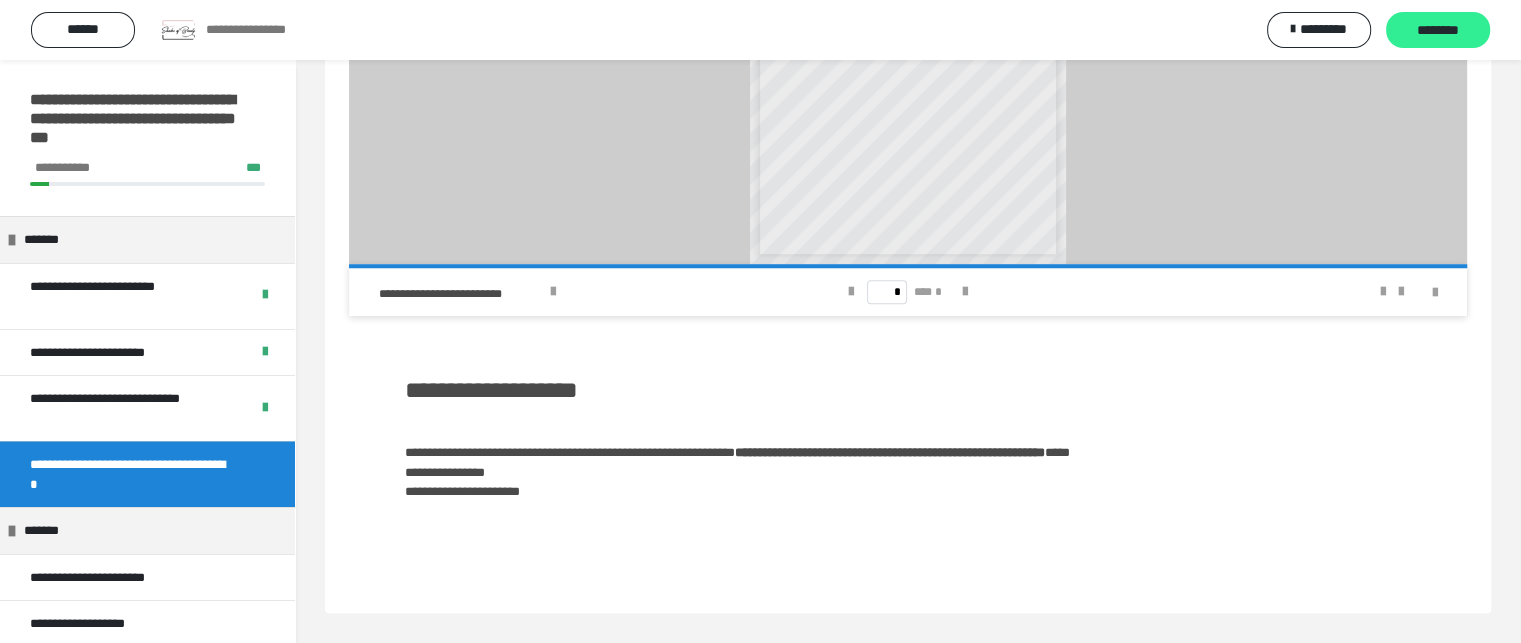 click on "********" at bounding box center (1438, 31) 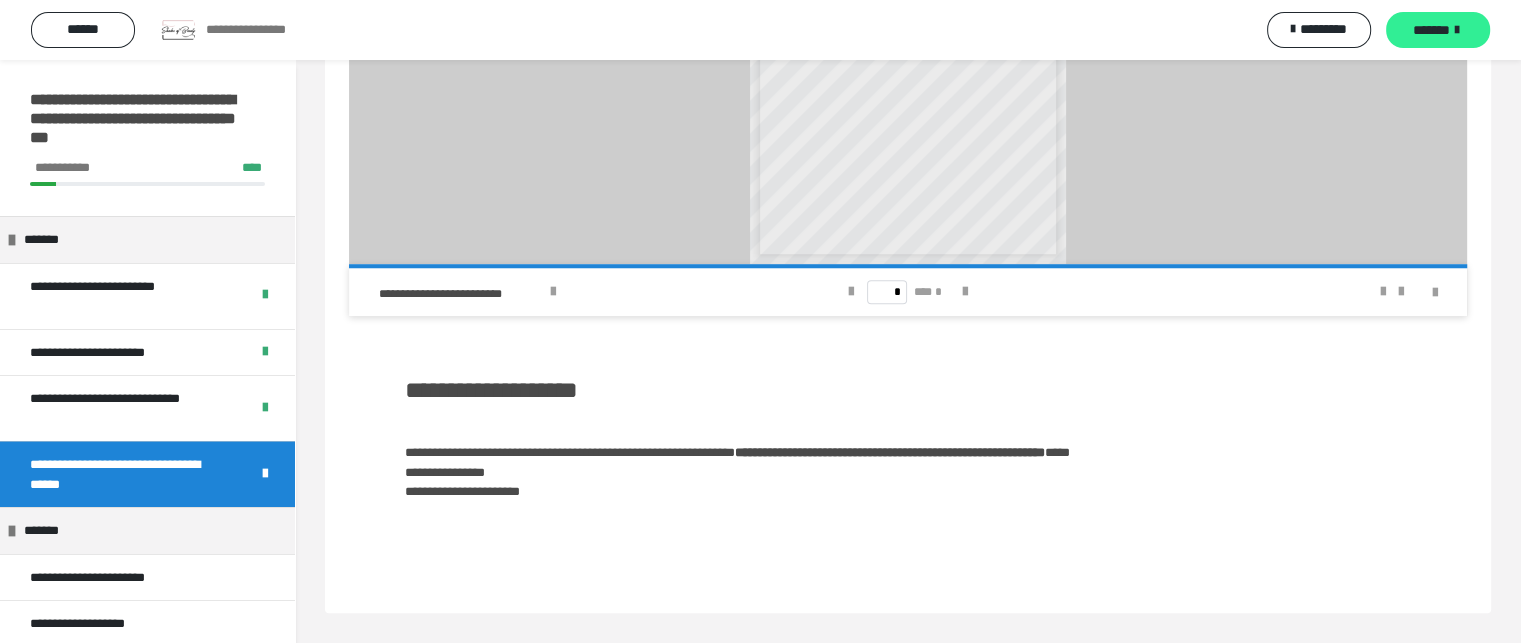 click on "*******" at bounding box center (1438, 30) 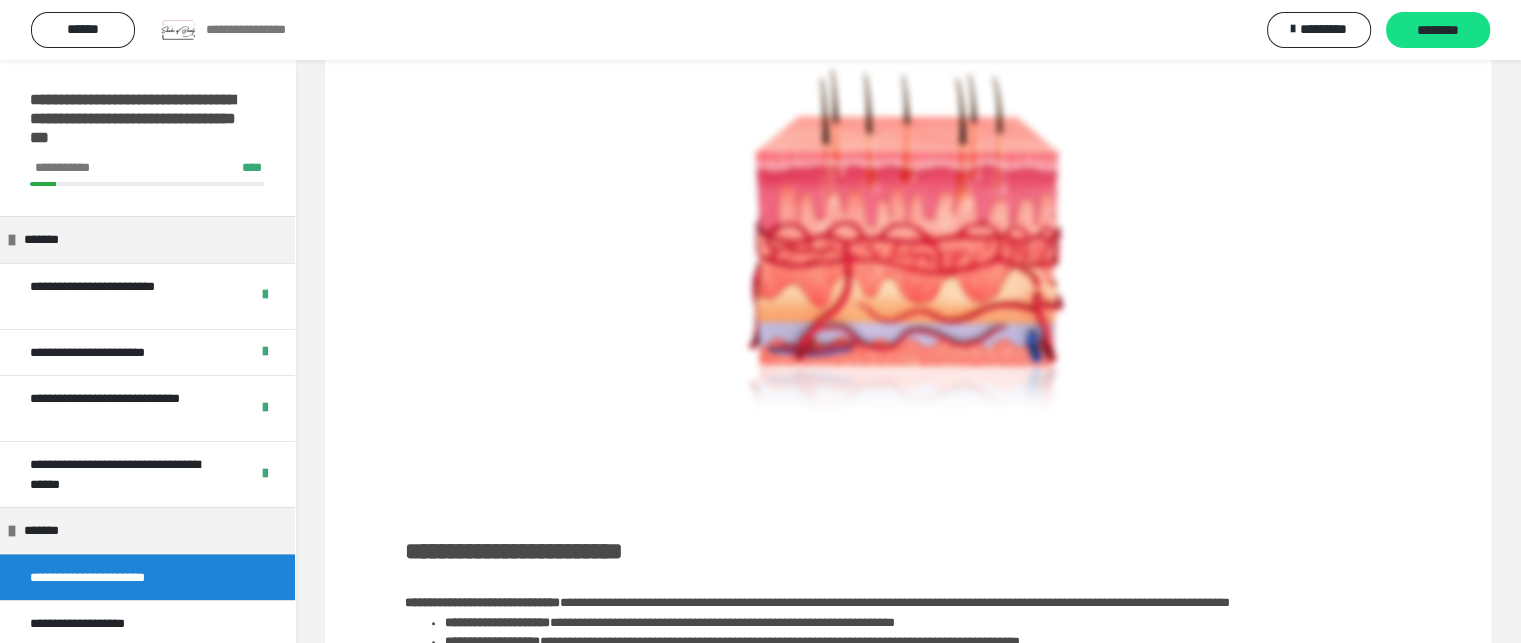 scroll, scrollTop: 1154, scrollLeft: 0, axis: vertical 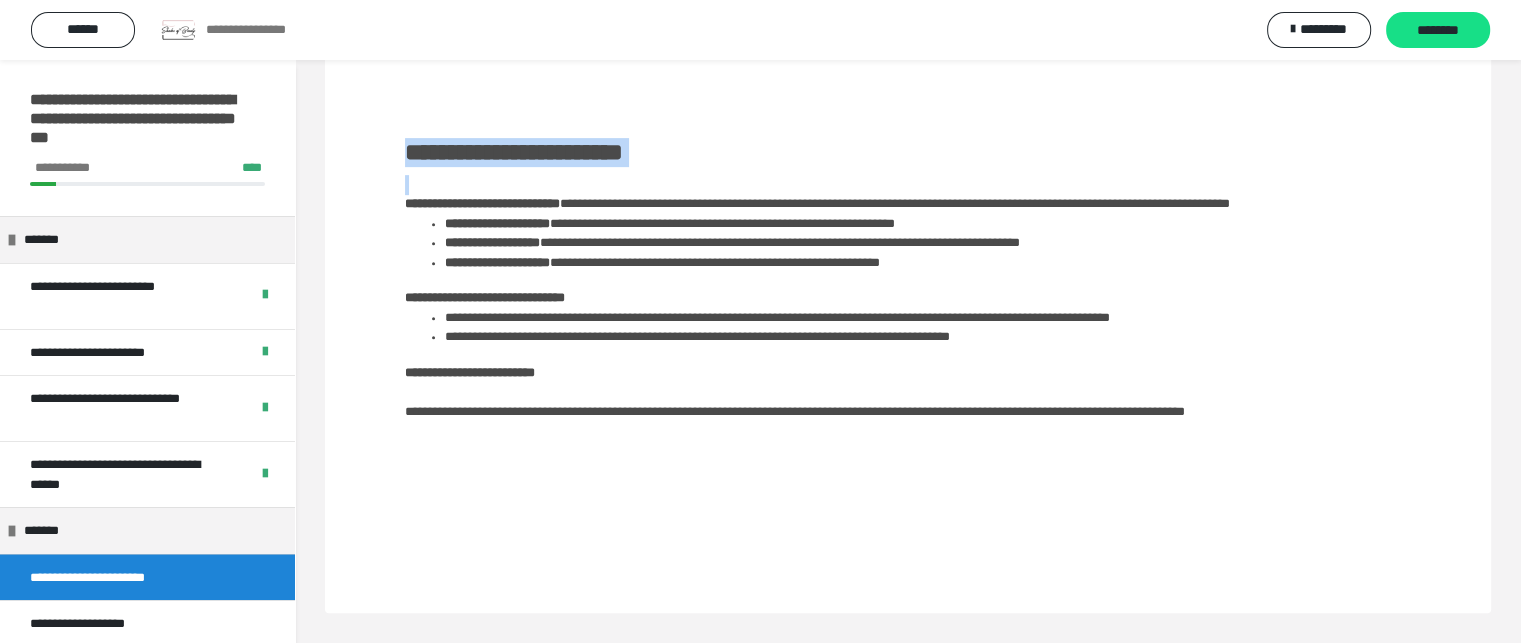 click on "**********" at bounding box center [908, -42] 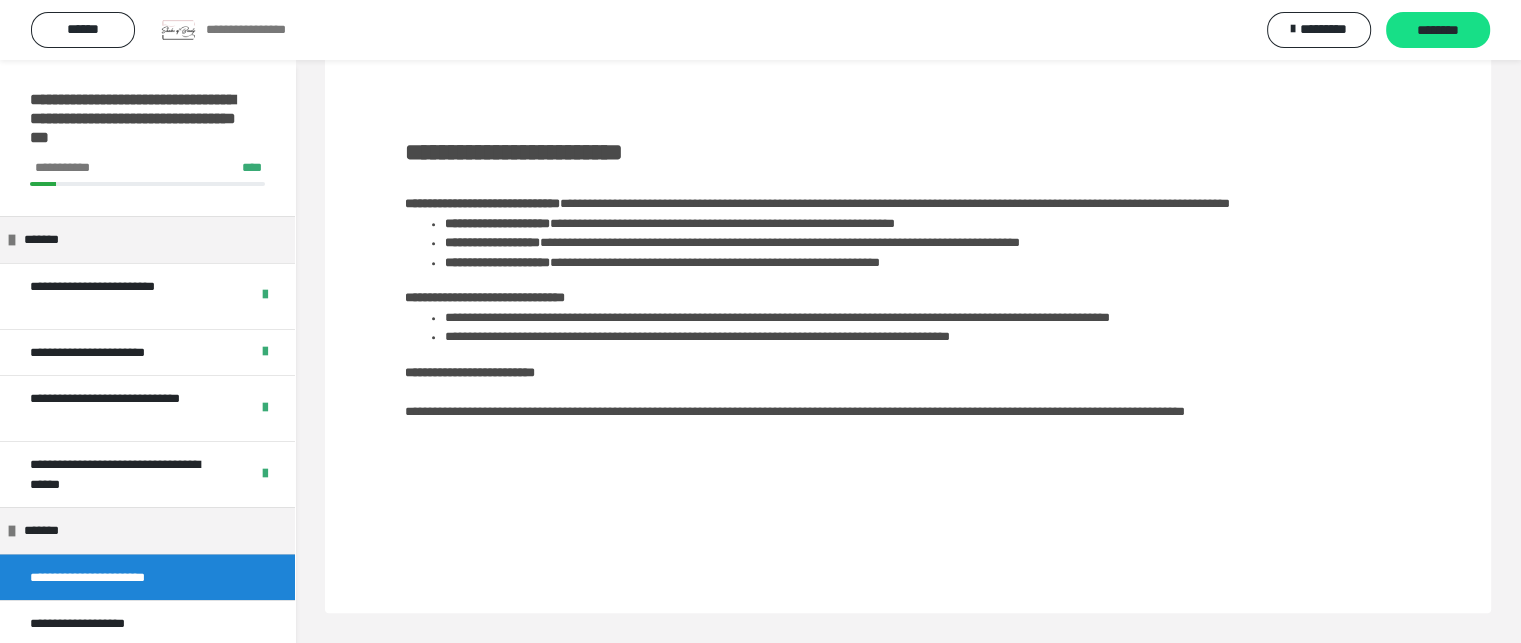 click on "**********" at bounding box center [514, 152] 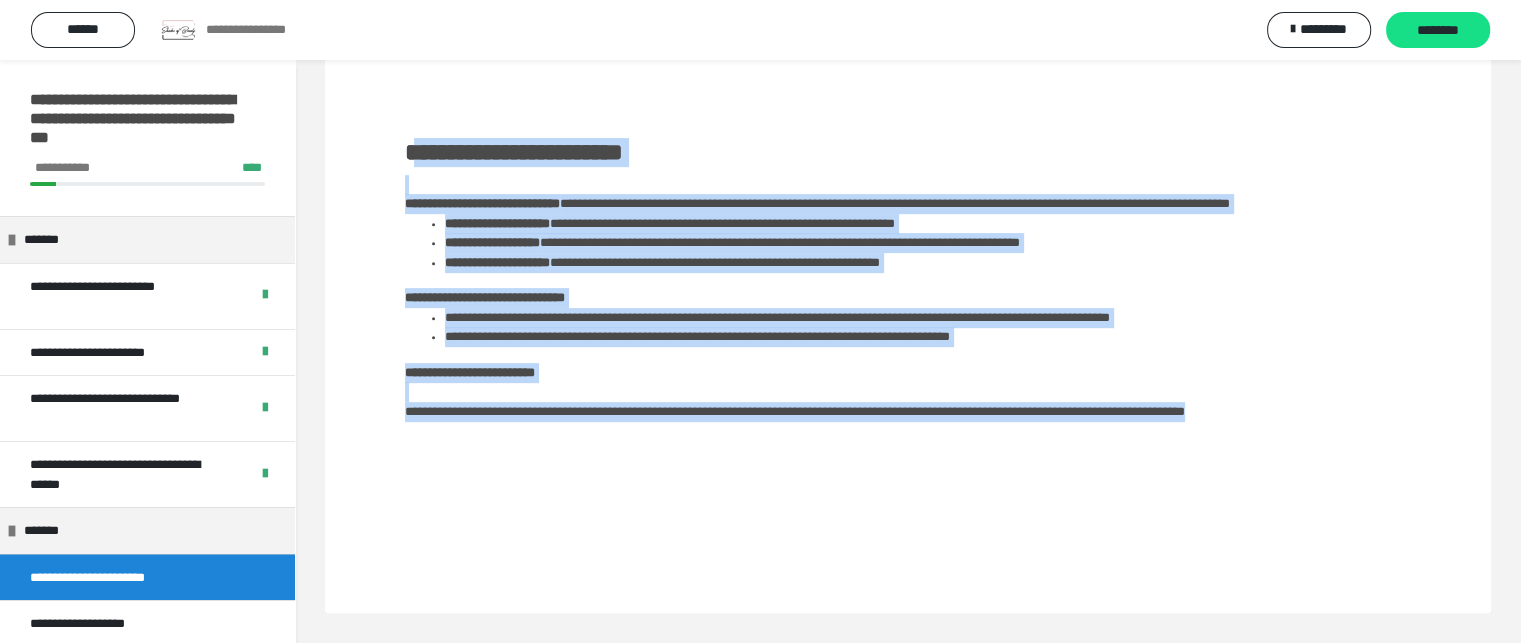 drag, startPoint x: 412, startPoint y: 144, endPoint x: 593, endPoint y: 448, distance: 353.80362 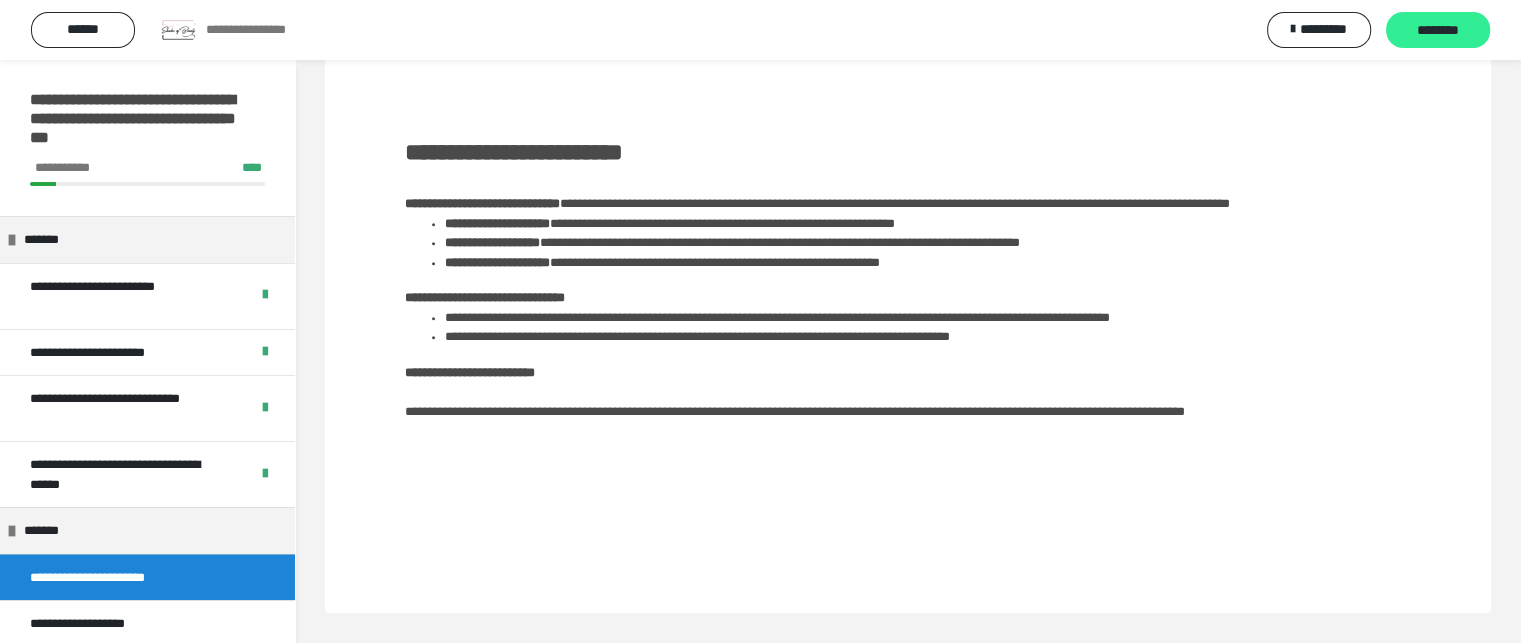 click on "********" at bounding box center (1438, 31) 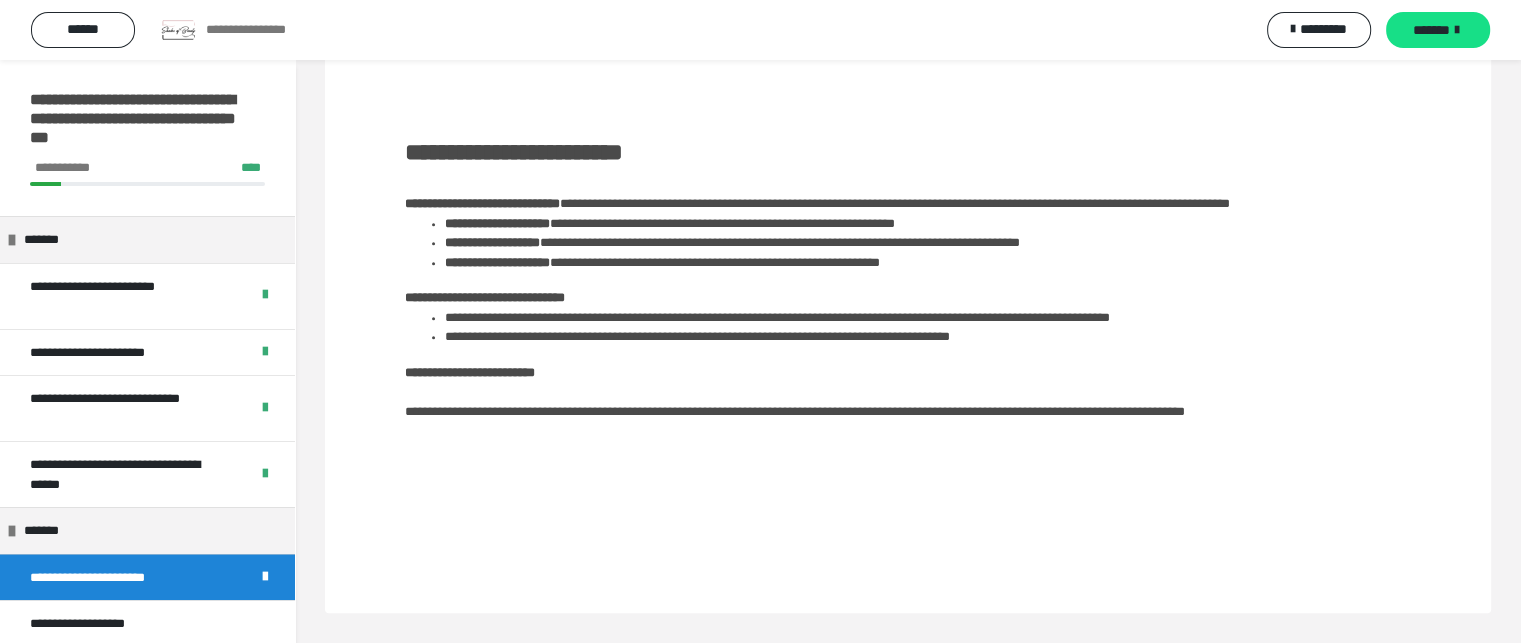 click on "*******" at bounding box center (1438, 30) 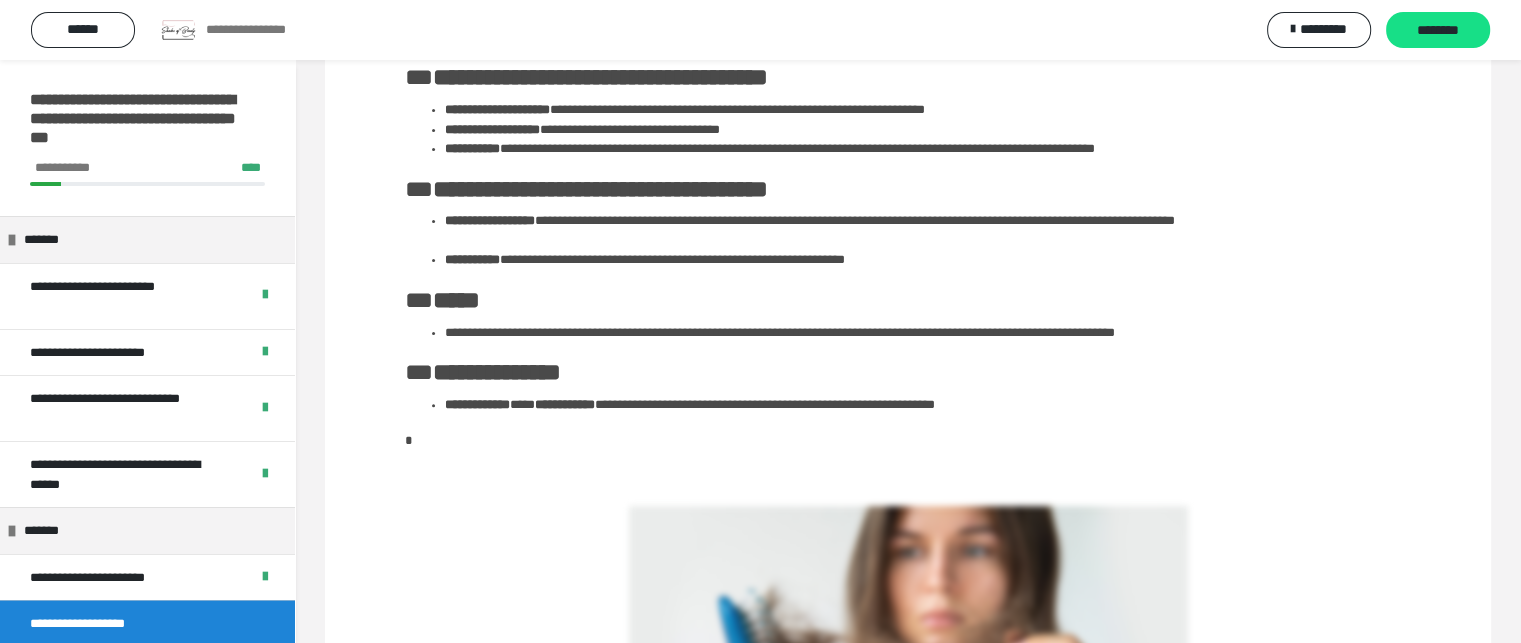 scroll, scrollTop: 968, scrollLeft: 0, axis: vertical 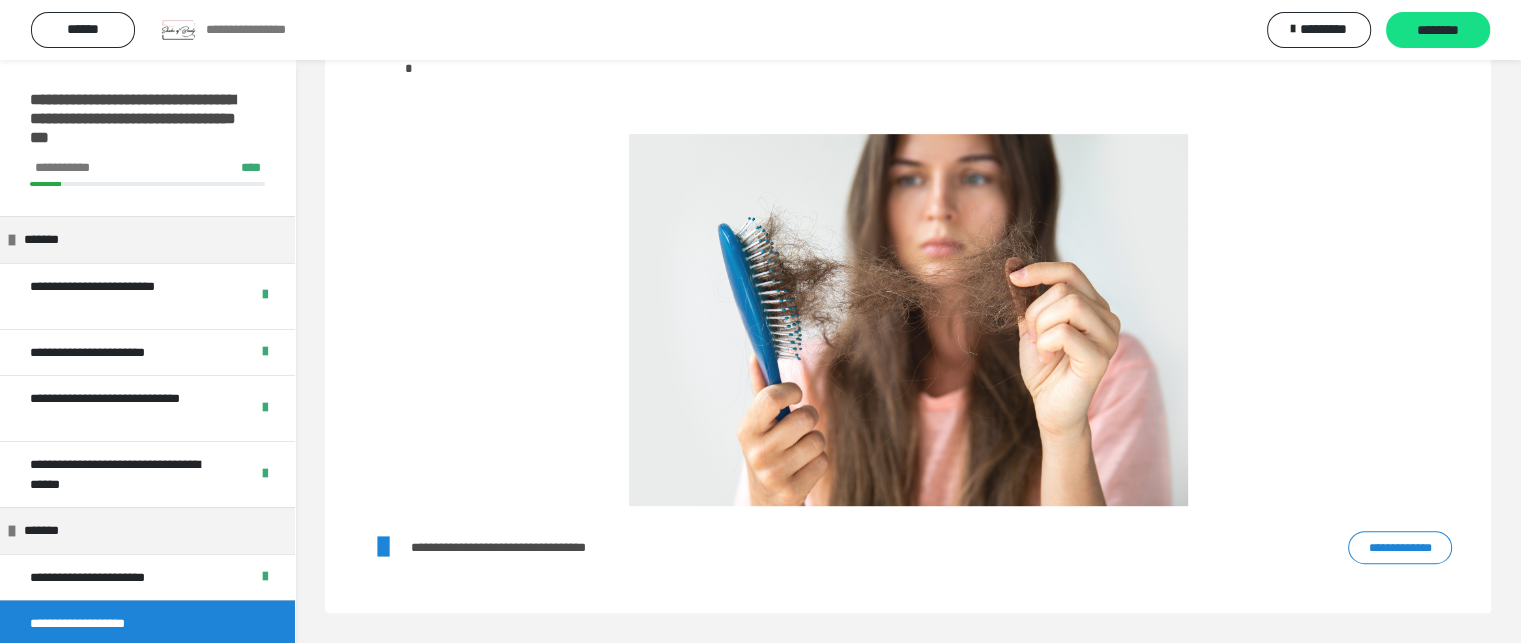 click on "**********" at bounding box center [1400, 548] 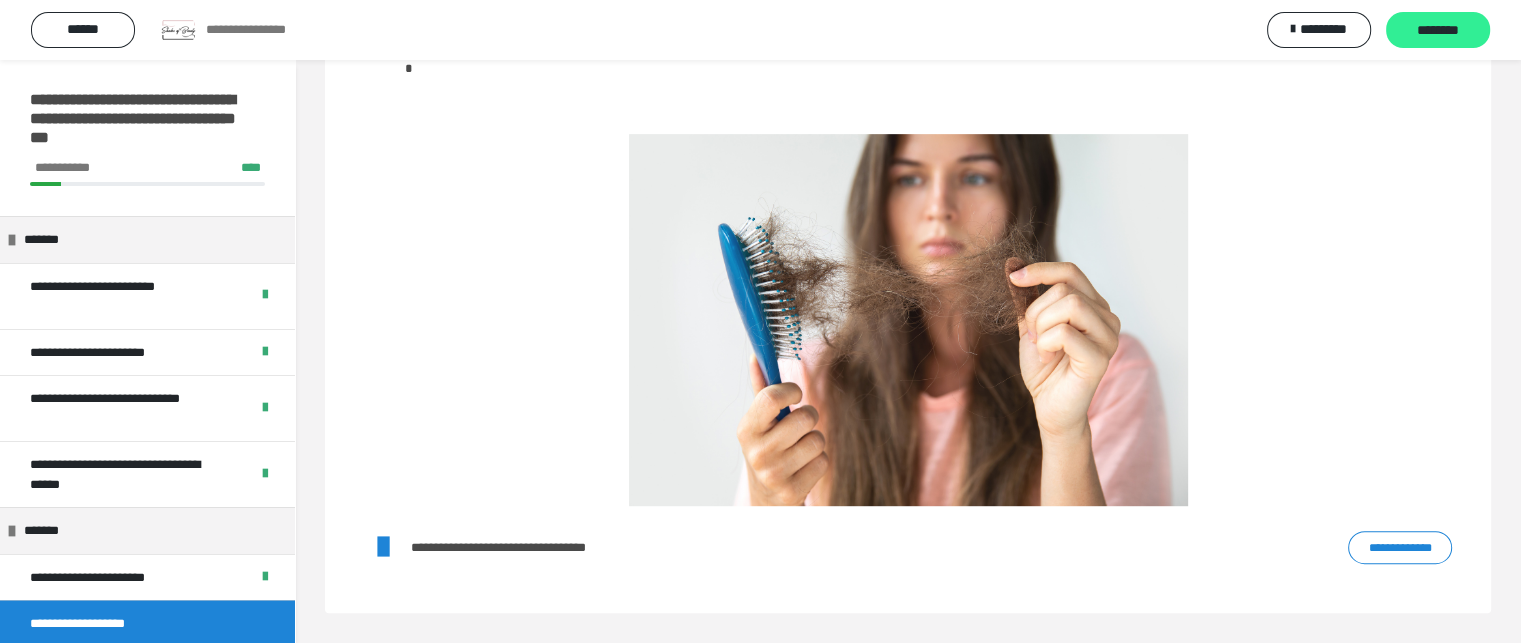 click on "********" at bounding box center (1438, 31) 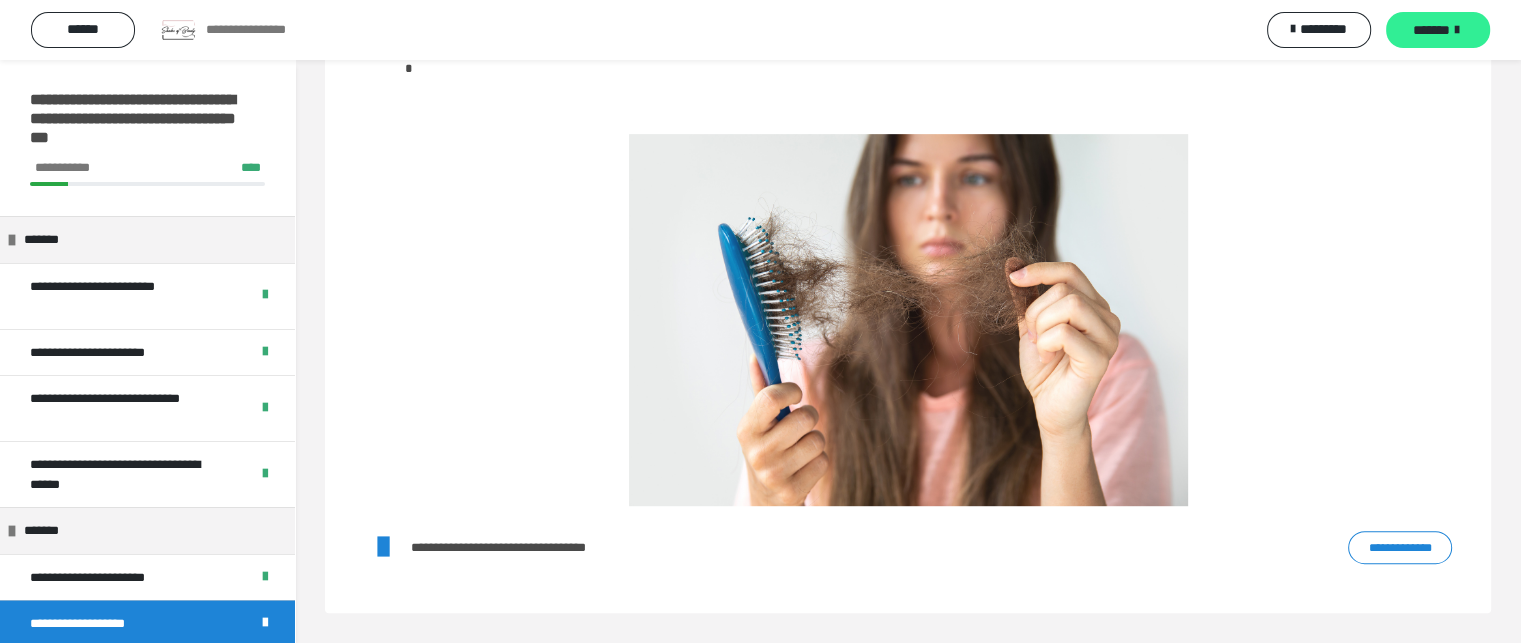 click on "*******" at bounding box center [1438, 30] 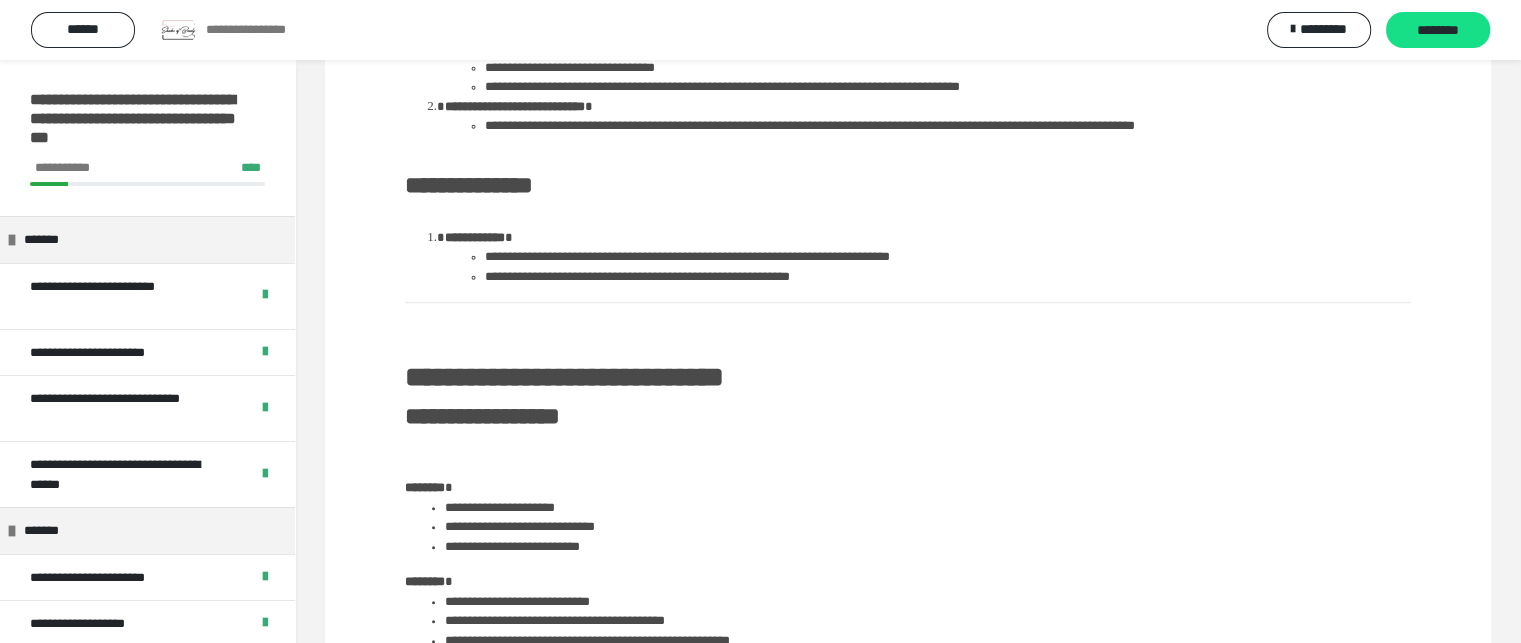 drag, startPoint x: 424, startPoint y: 223, endPoint x: 499, endPoint y: 335, distance: 134.79243 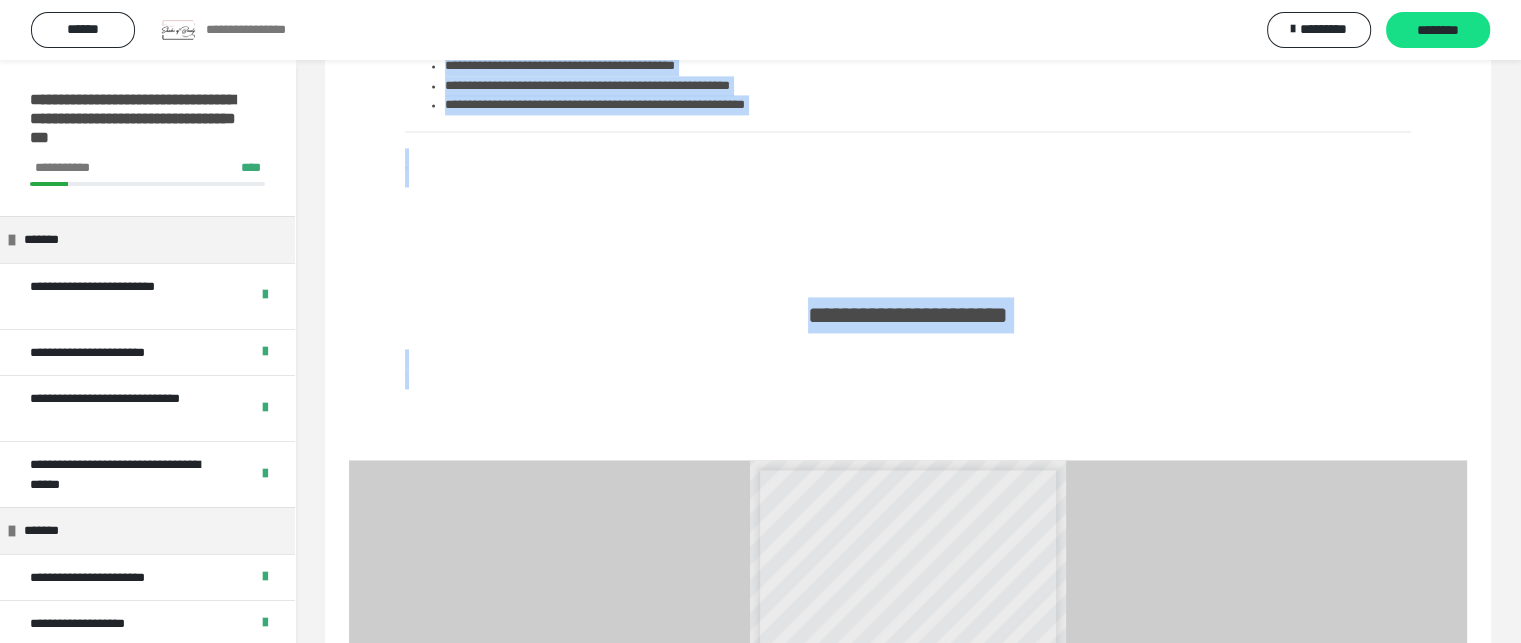 scroll, scrollTop: 3357, scrollLeft: 0, axis: vertical 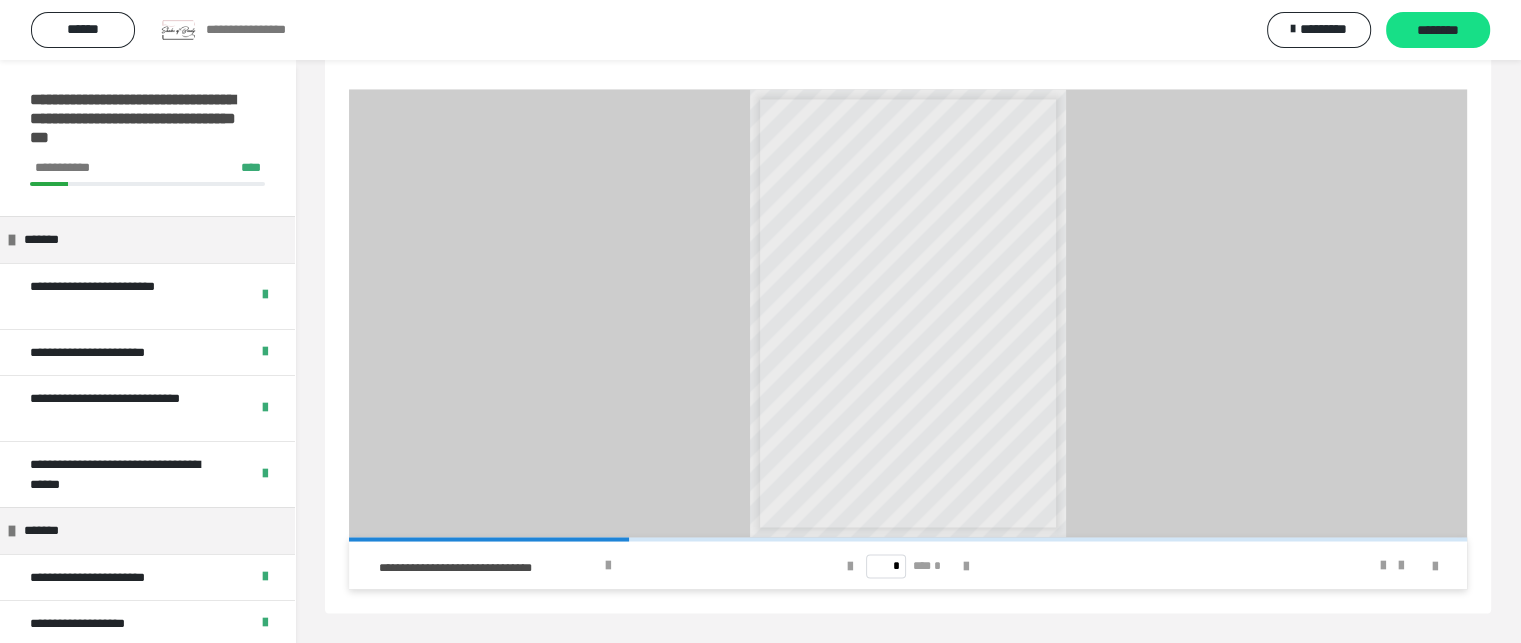 drag, startPoint x: 412, startPoint y: 203, endPoint x: 984, endPoint y: 145, distance: 574.93304 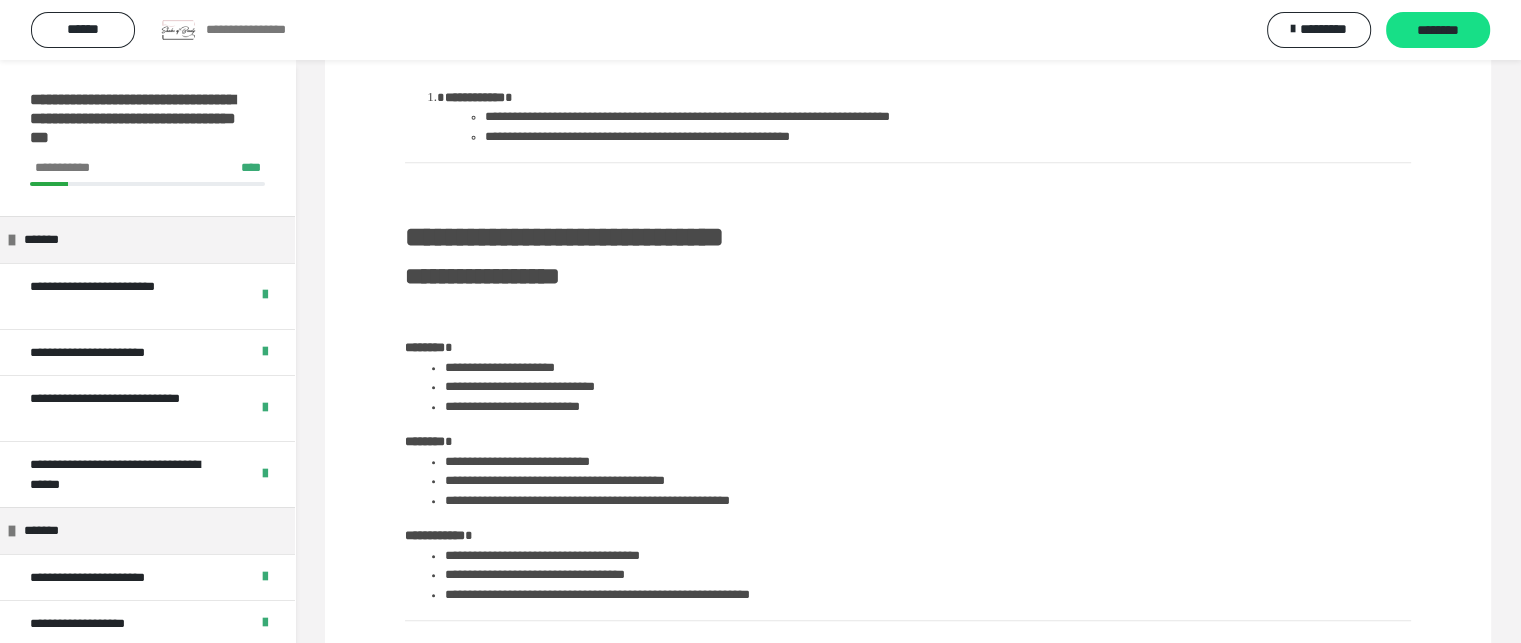 scroll, scrollTop: 545, scrollLeft: 0, axis: vertical 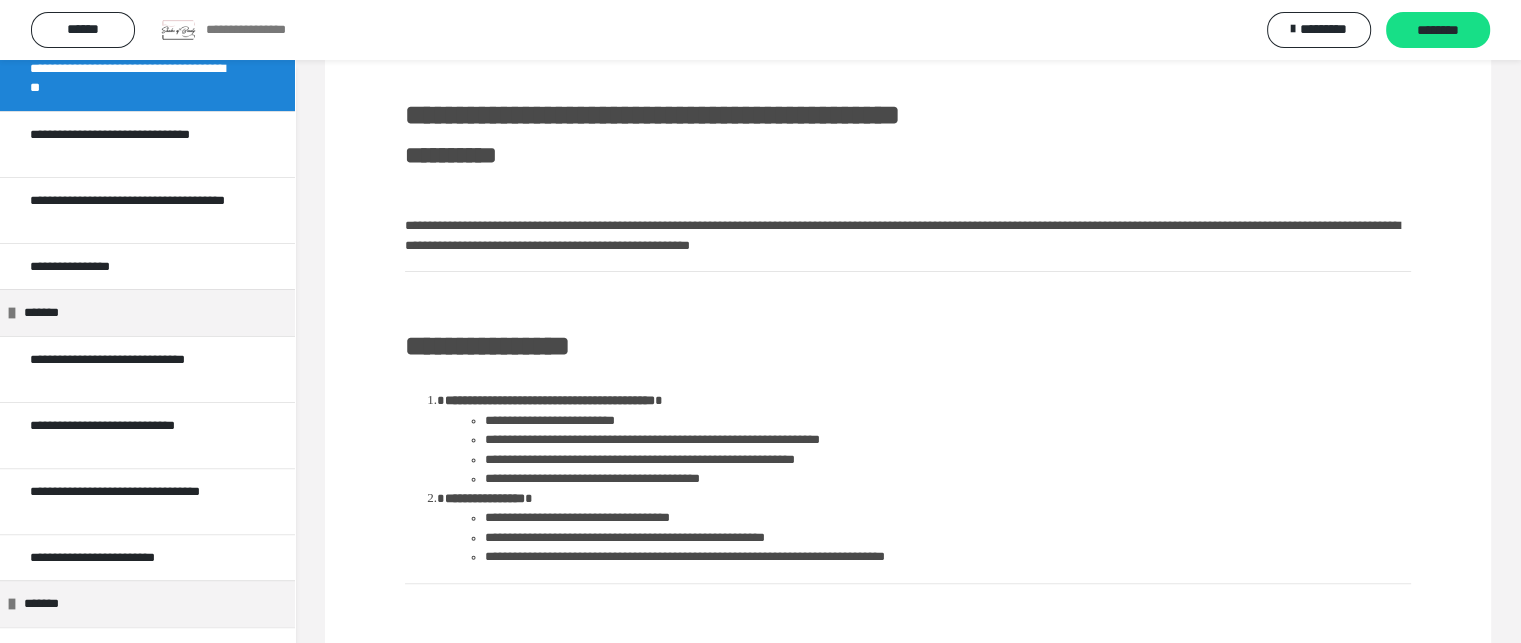 click at bounding box center [908, 305] 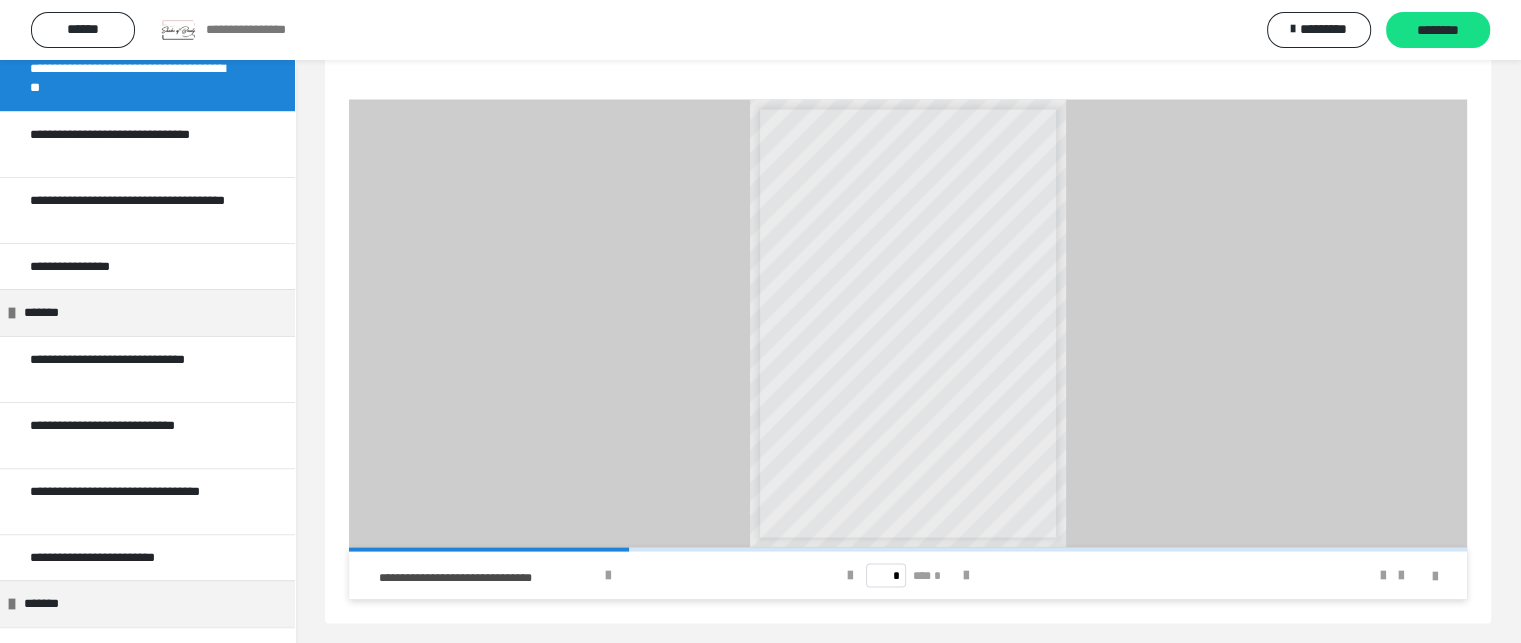 scroll, scrollTop: 3640, scrollLeft: 0, axis: vertical 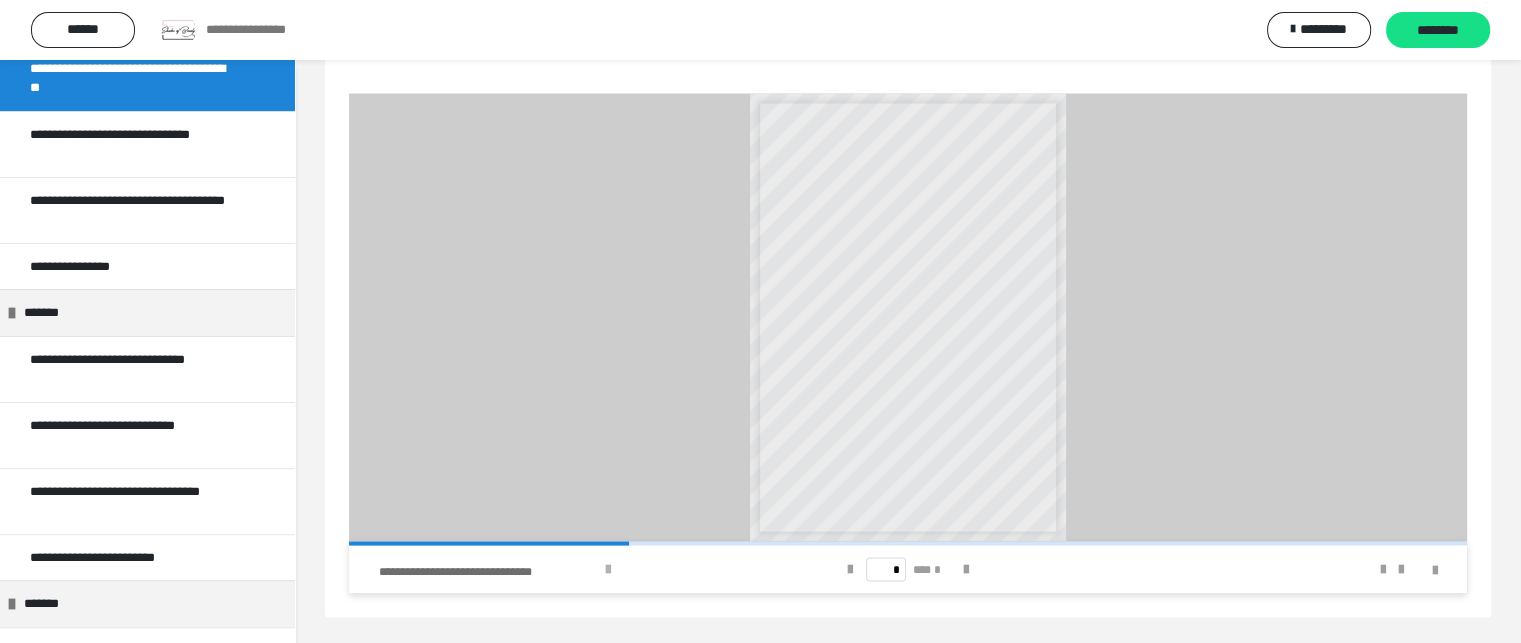 click on "**********" at bounding box center [570, 569] 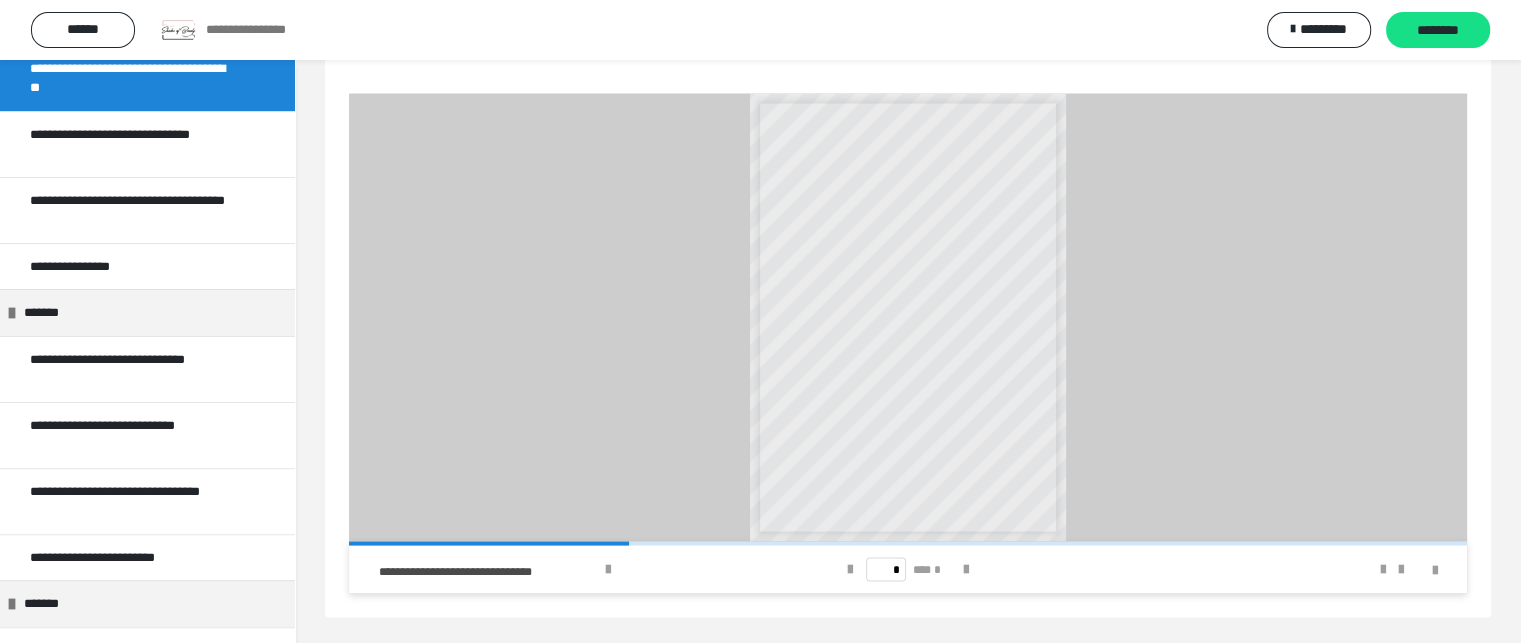 scroll, scrollTop: 3643, scrollLeft: 0, axis: vertical 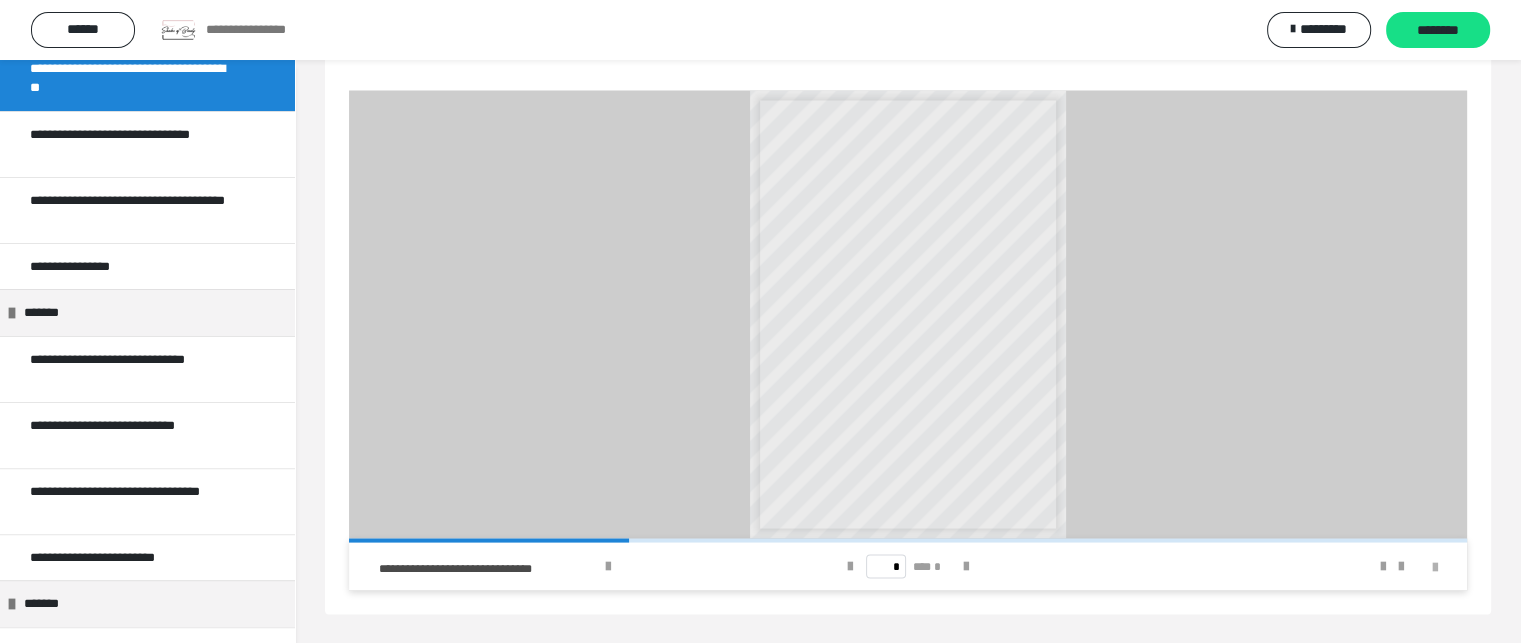 click at bounding box center (1435, 567) 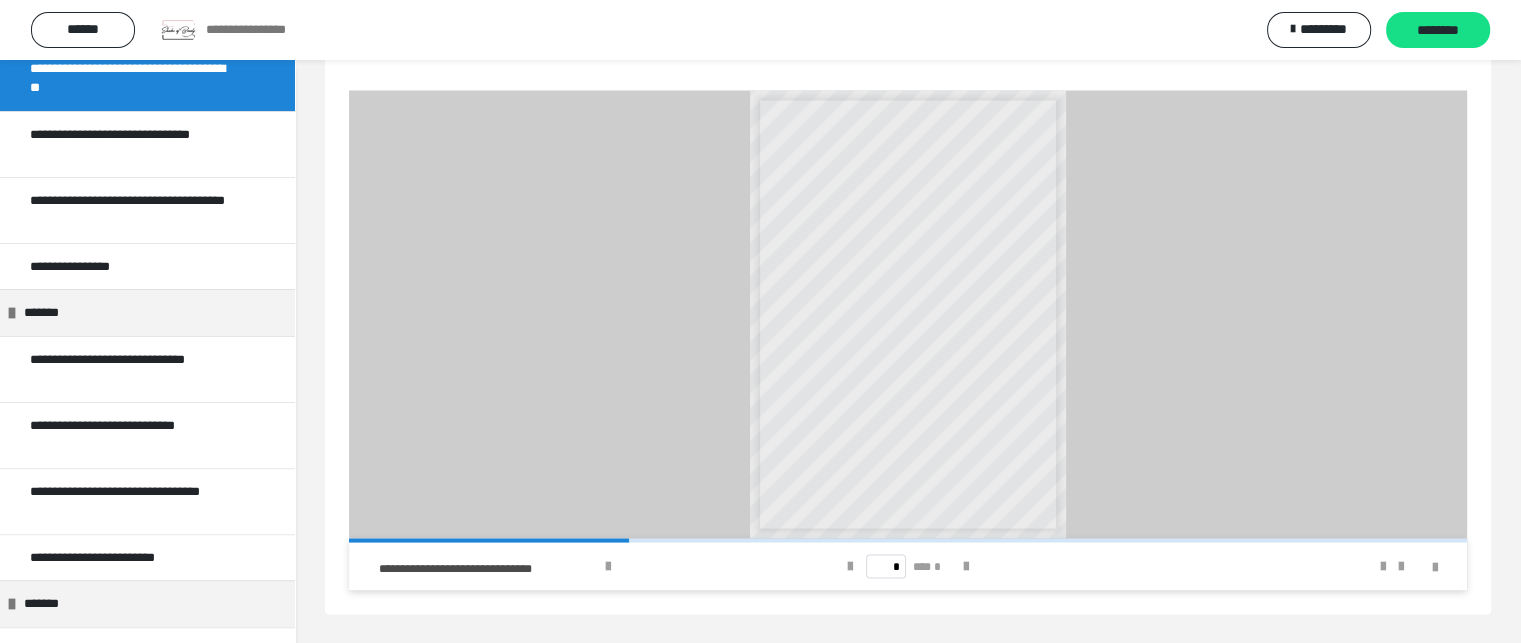 scroll, scrollTop: 3429, scrollLeft: 0, axis: vertical 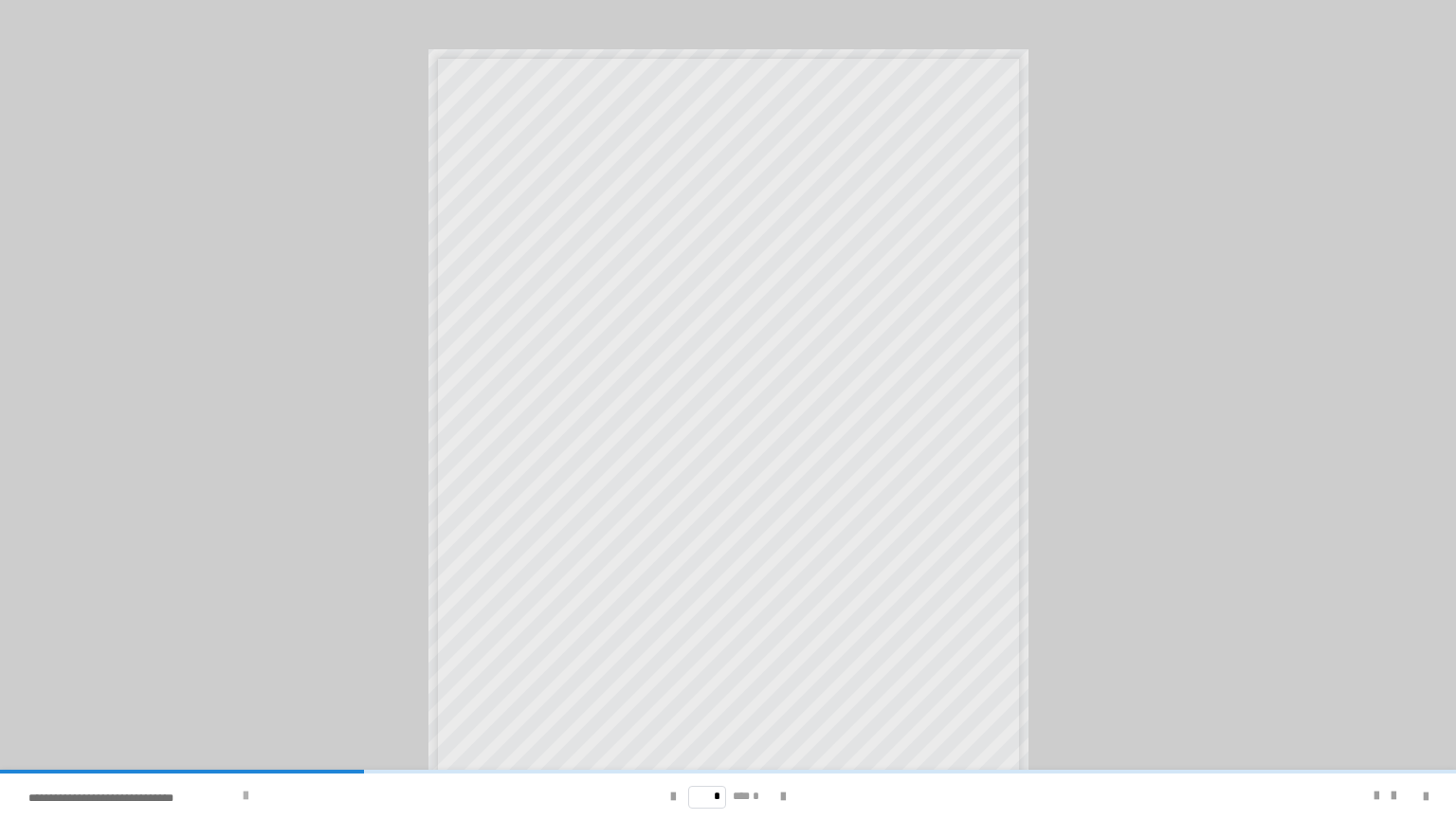 click at bounding box center (246, 796) 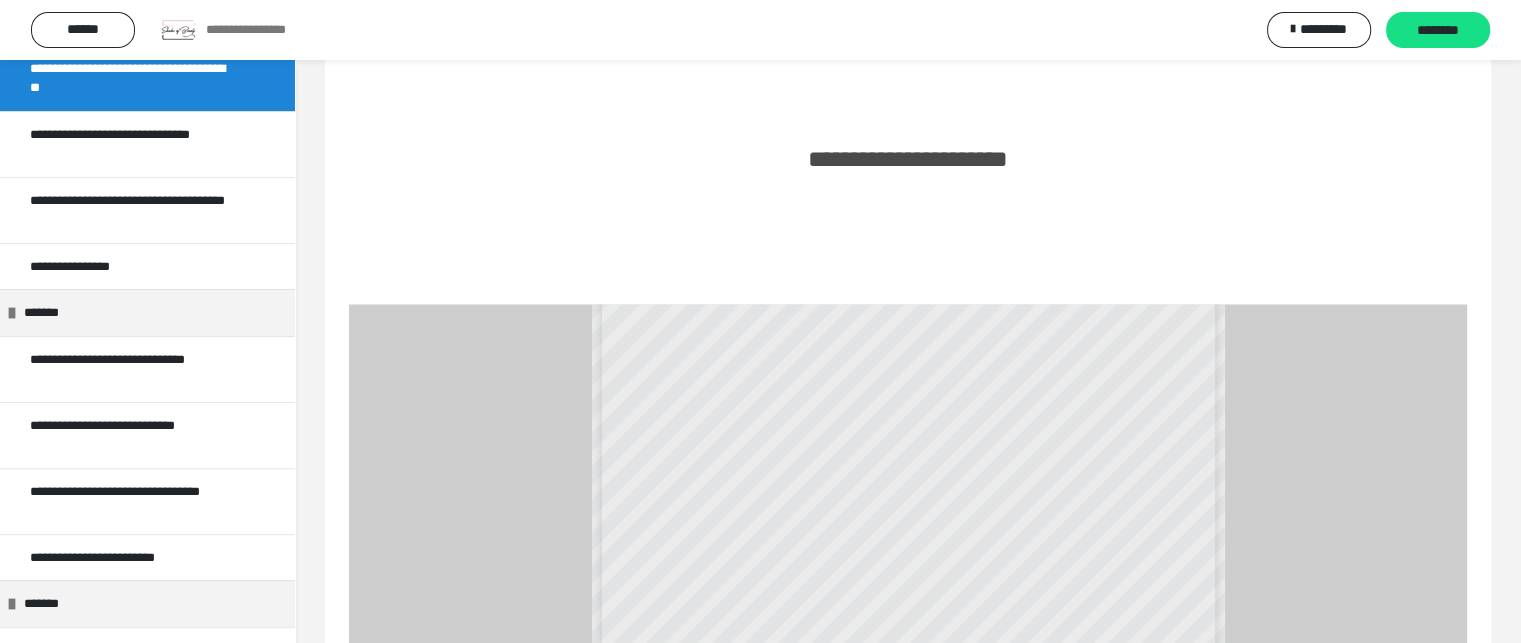 scroll, scrollTop: 3643, scrollLeft: 0, axis: vertical 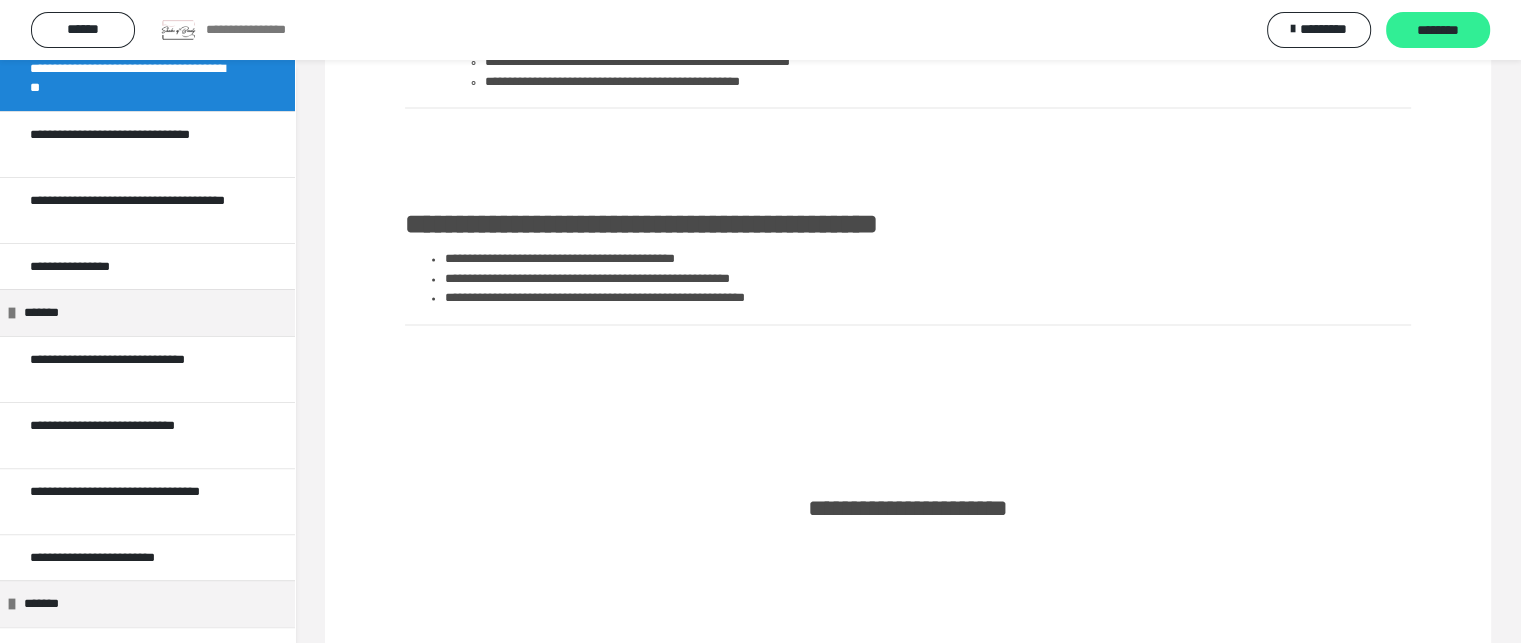 click on "********" at bounding box center (1438, 30) 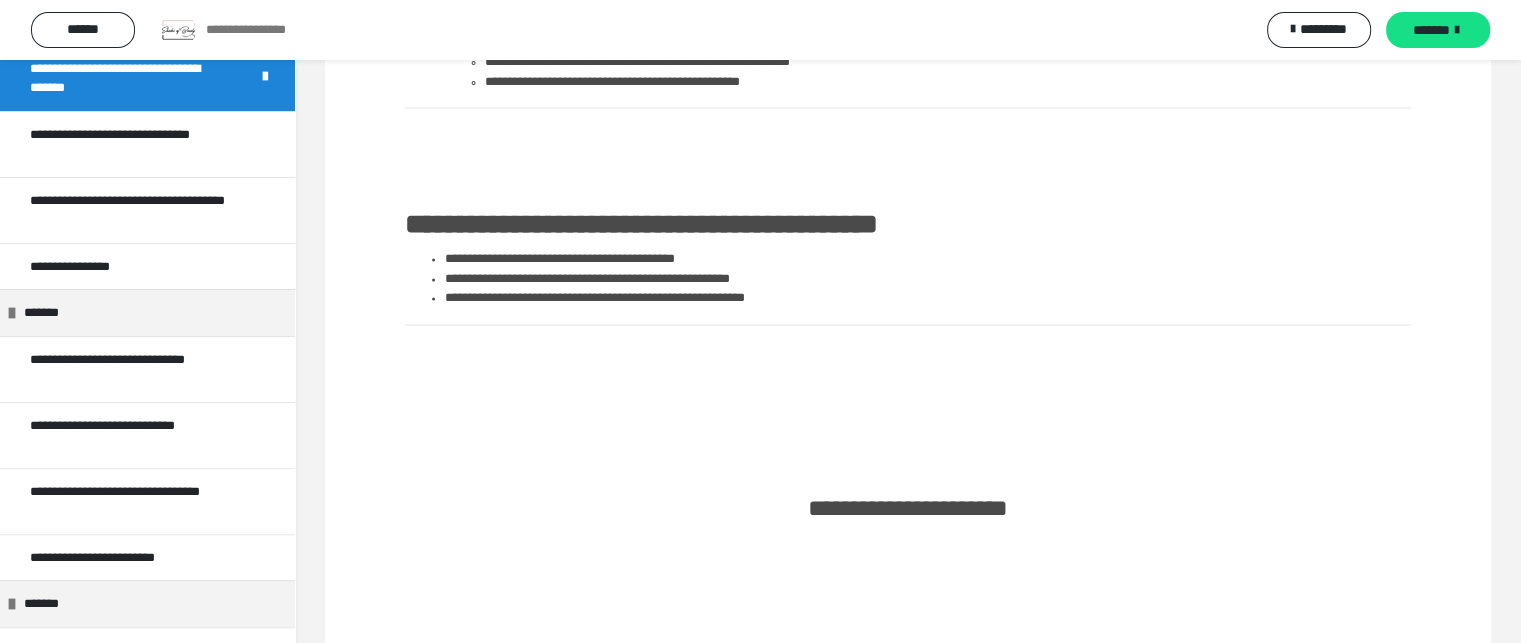 click on "*******" at bounding box center [1438, 30] 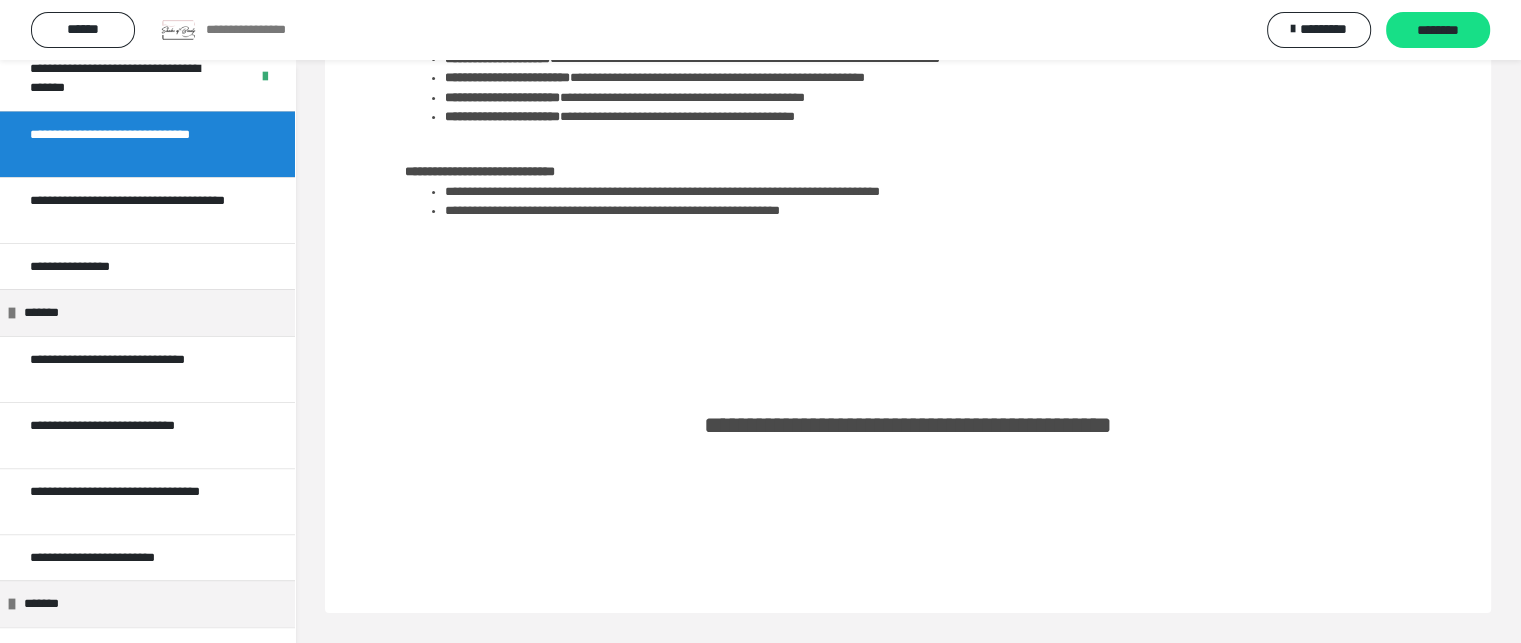 scroll, scrollTop: 708, scrollLeft: 0, axis: vertical 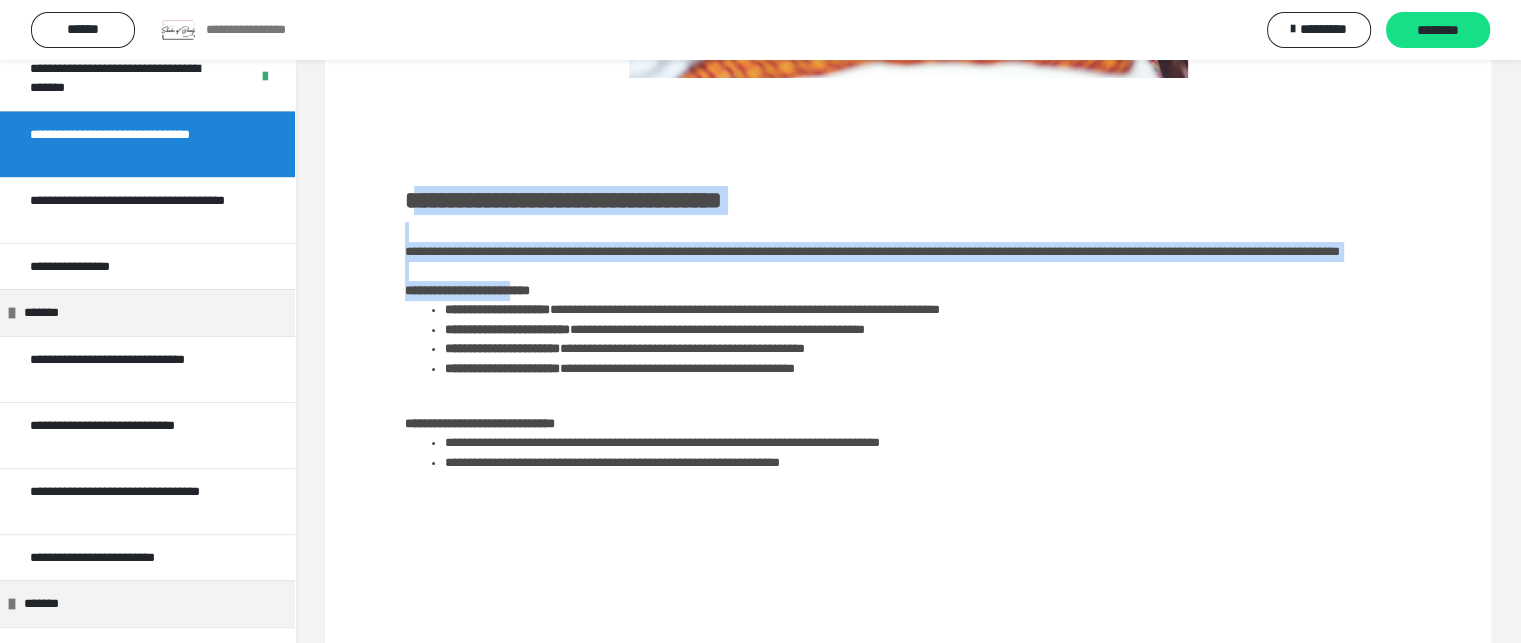 drag, startPoint x: 412, startPoint y: 198, endPoint x: 563, endPoint y: 304, distance: 184.4912 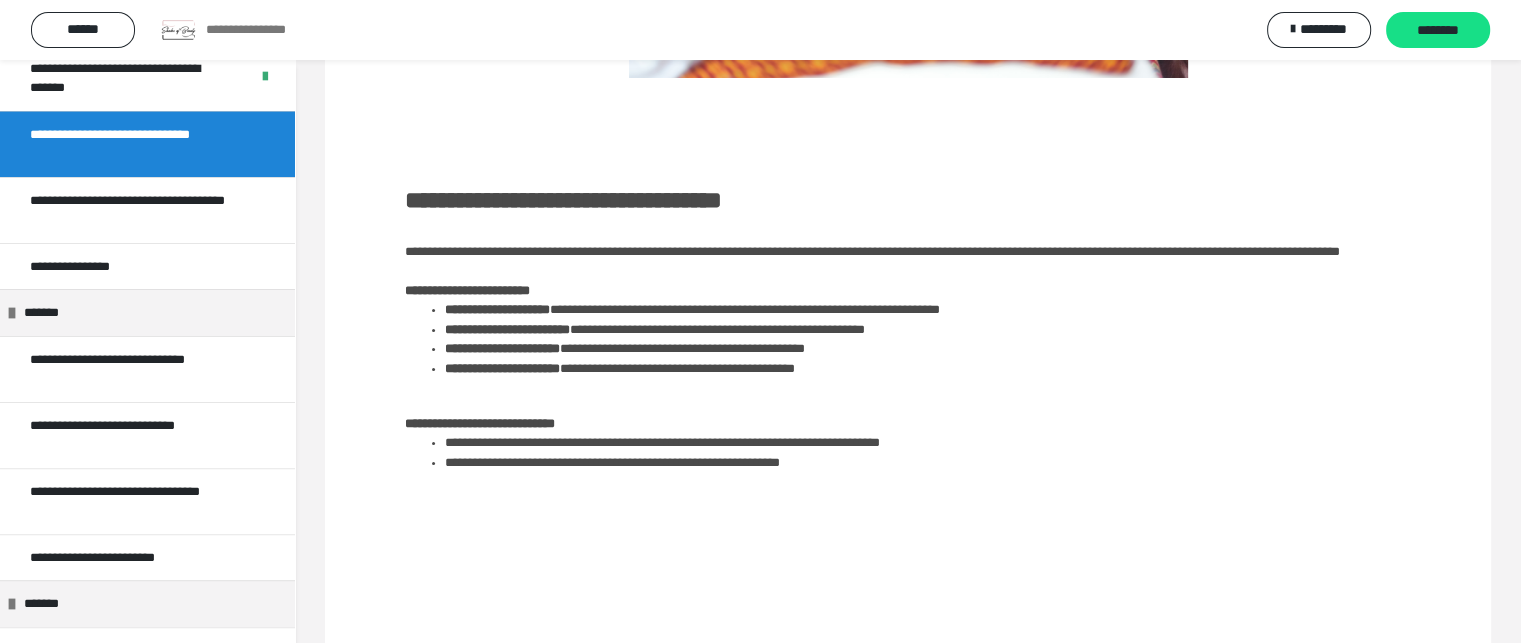click on "**********" at bounding box center [563, 200] 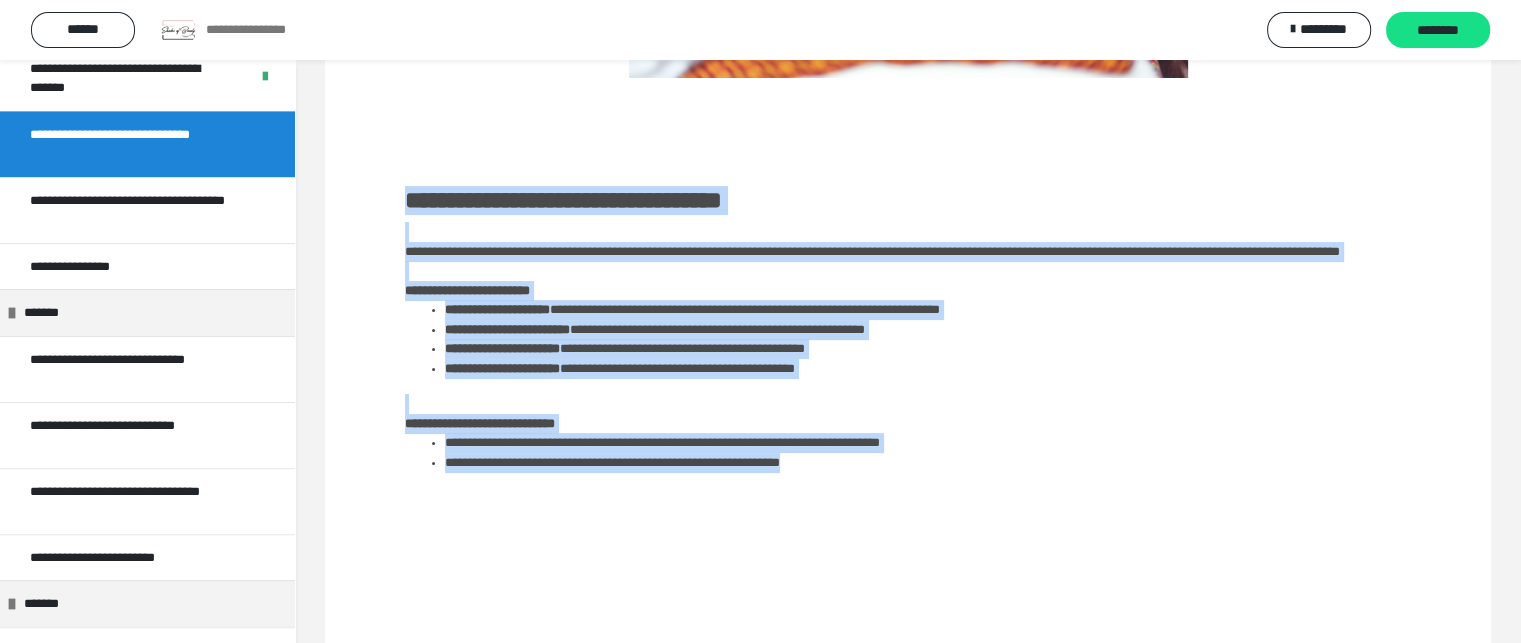 drag, startPoint x: 405, startPoint y: 201, endPoint x: 1064, endPoint y: 476, distance: 714.077 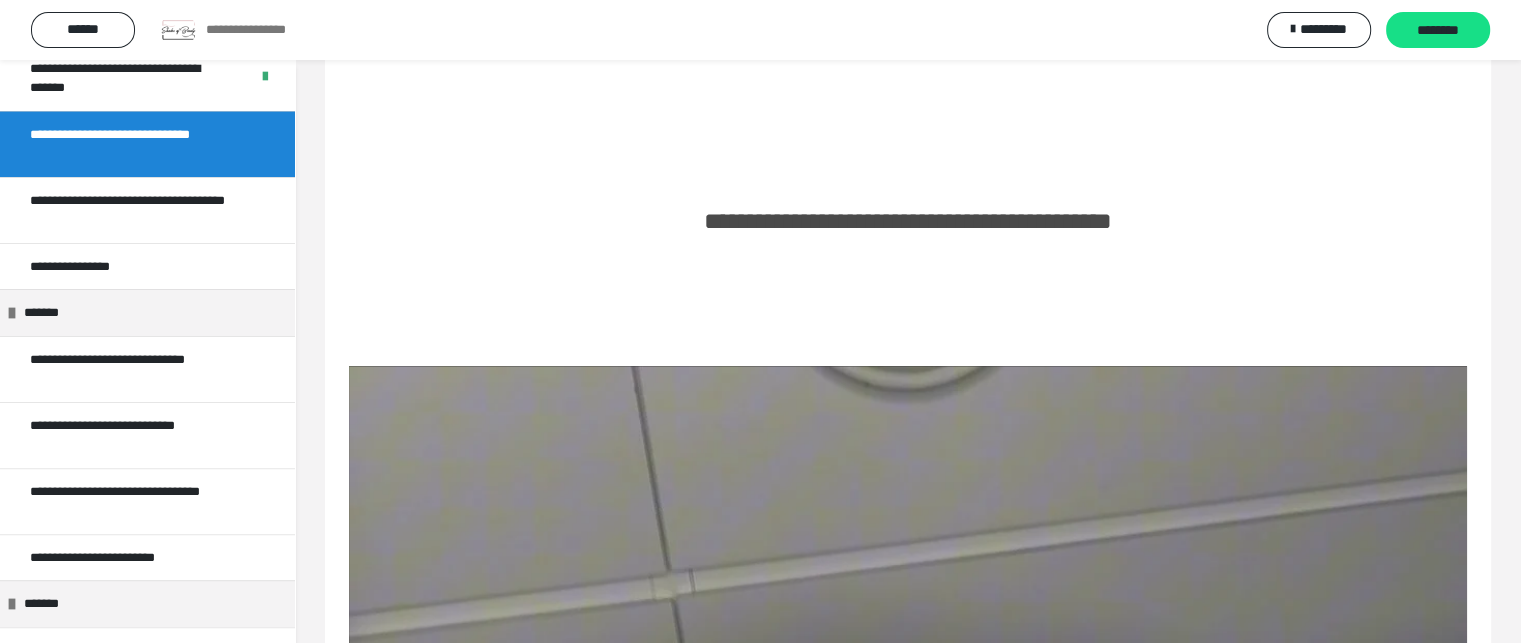 scroll, scrollTop: 960, scrollLeft: 0, axis: vertical 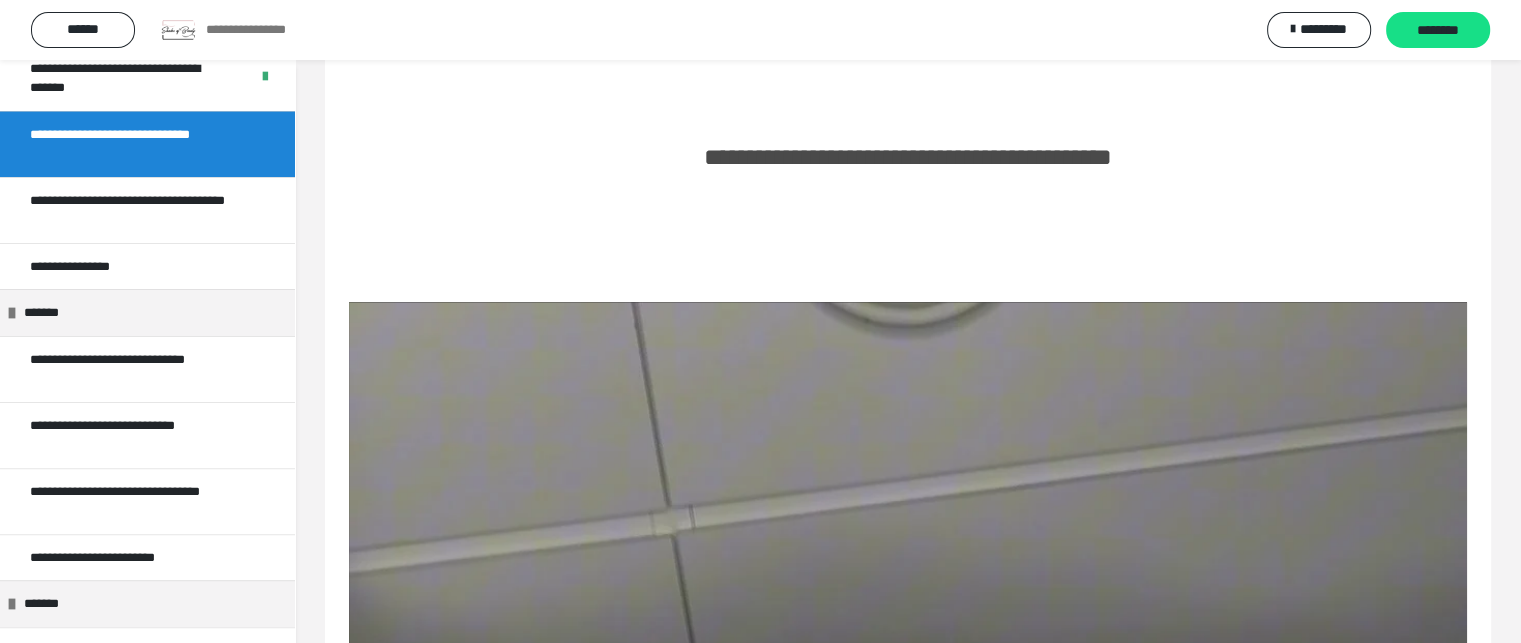 click on "**********" at bounding box center (908, 721) 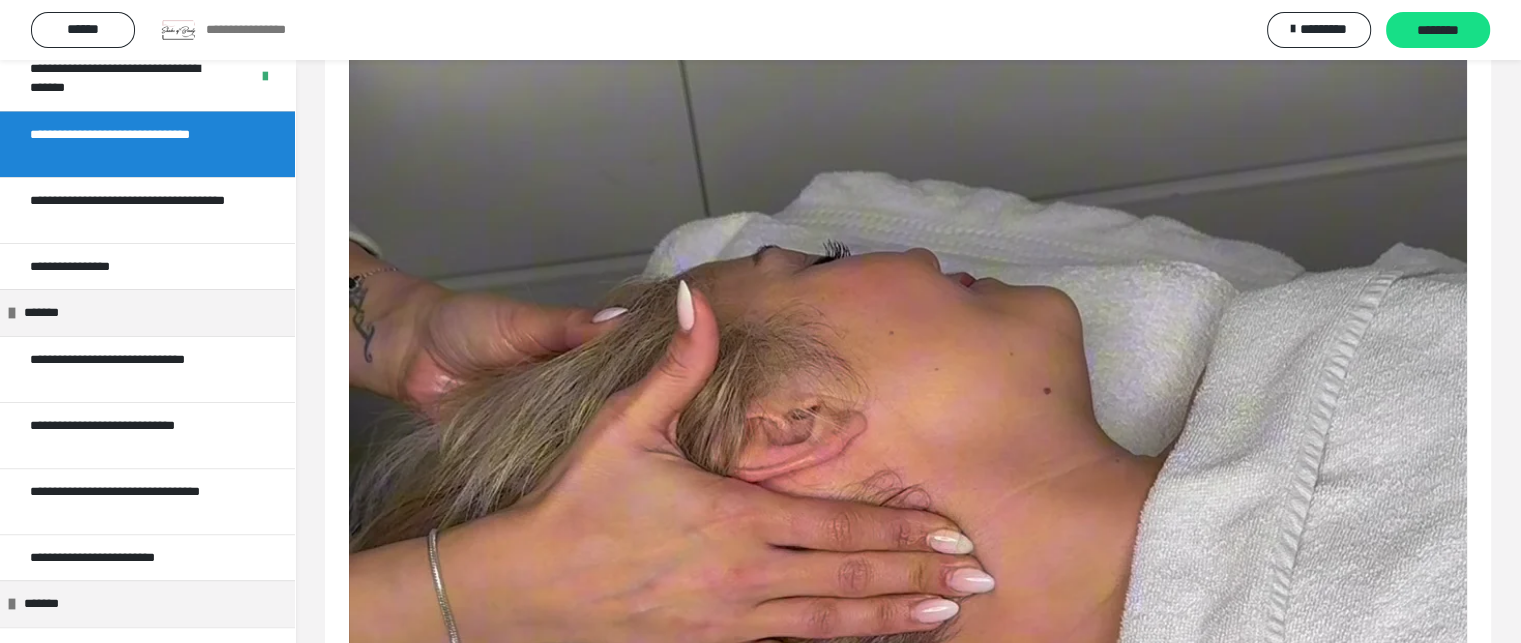 scroll, scrollTop: 1480, scrollLeft: 0, axis: vertical 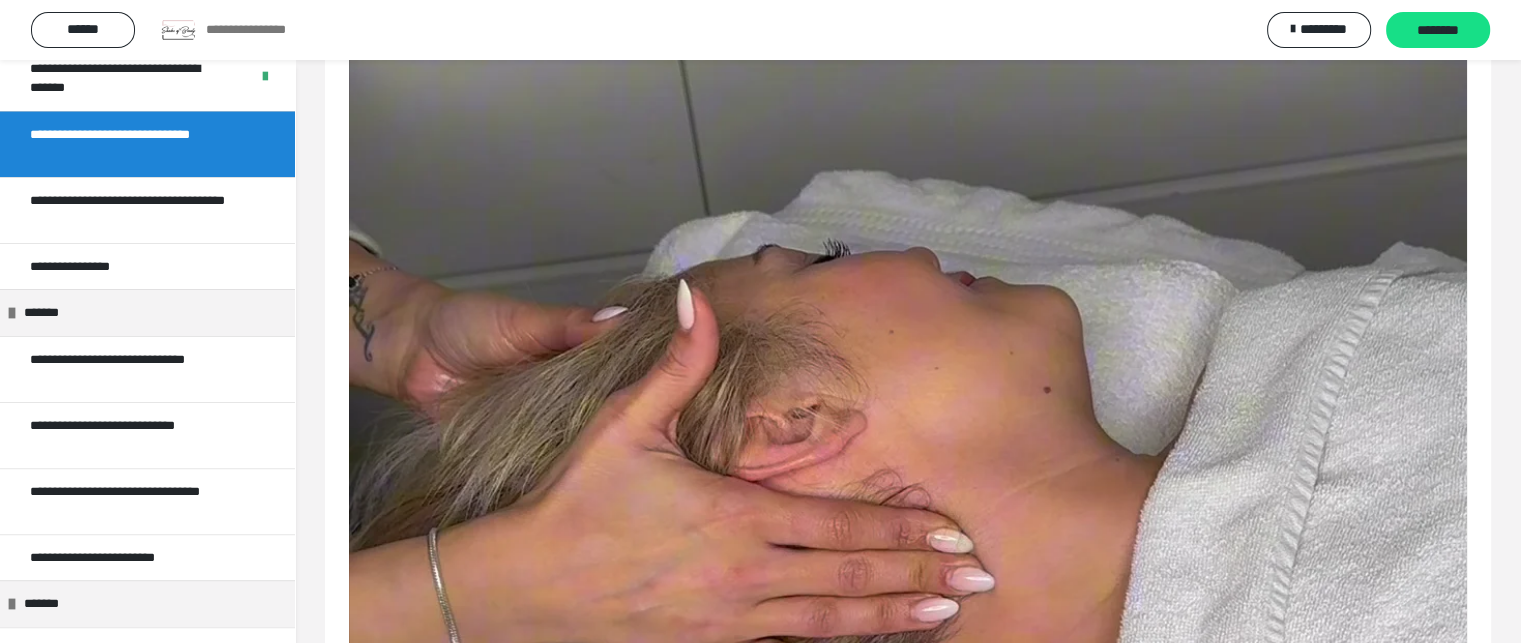 click at bounding box center (908, 775) 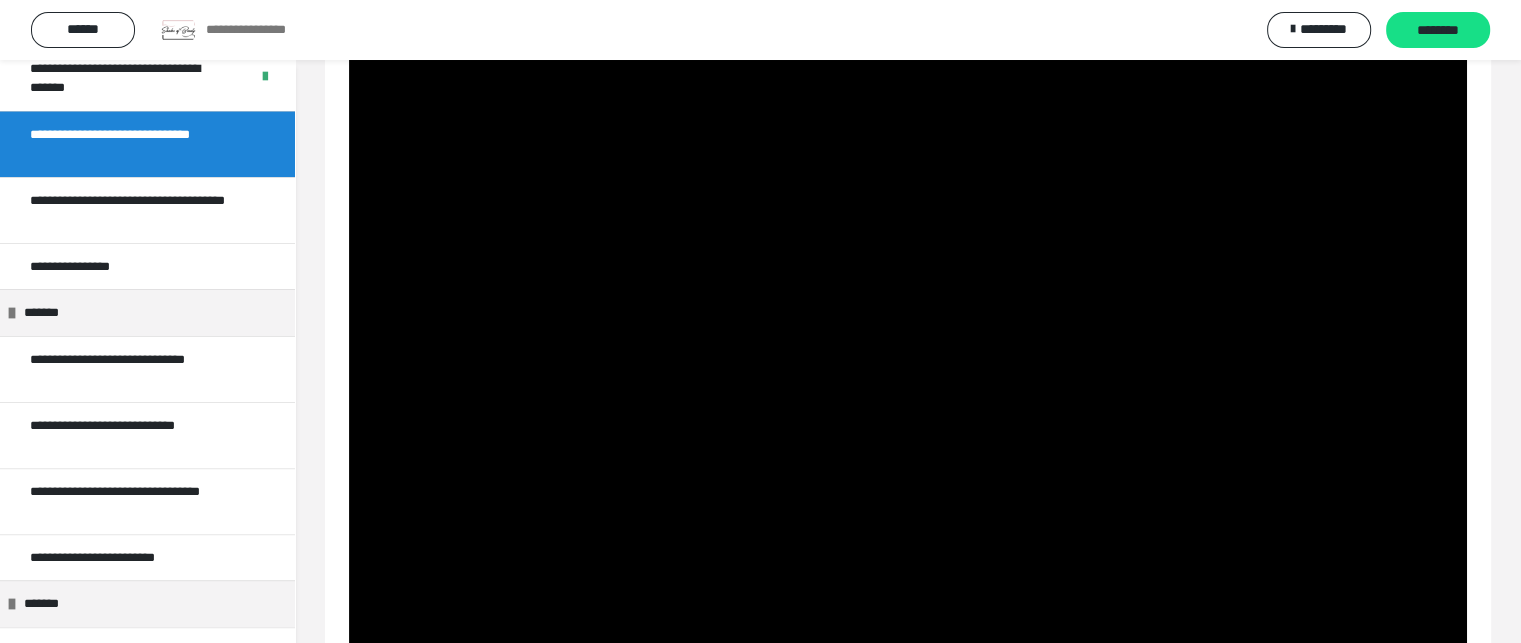 type 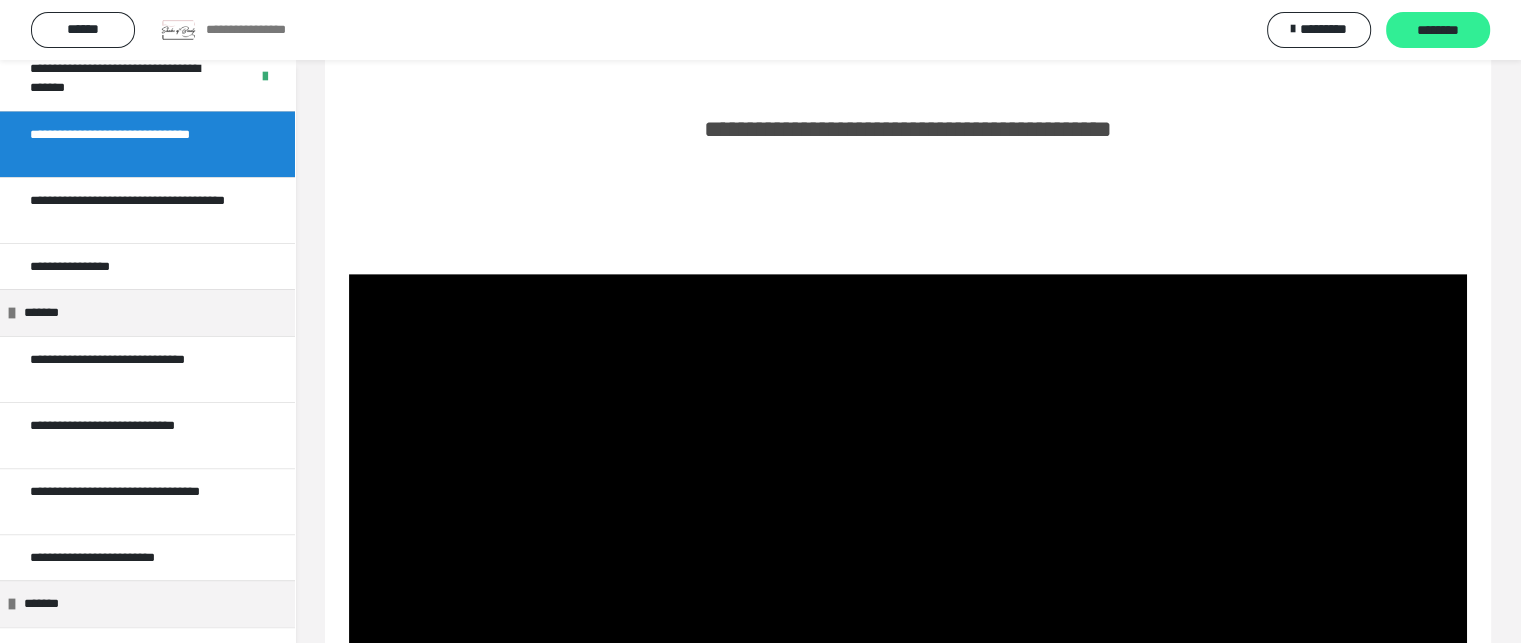 click on "********" at bounding box center [1438, 31] 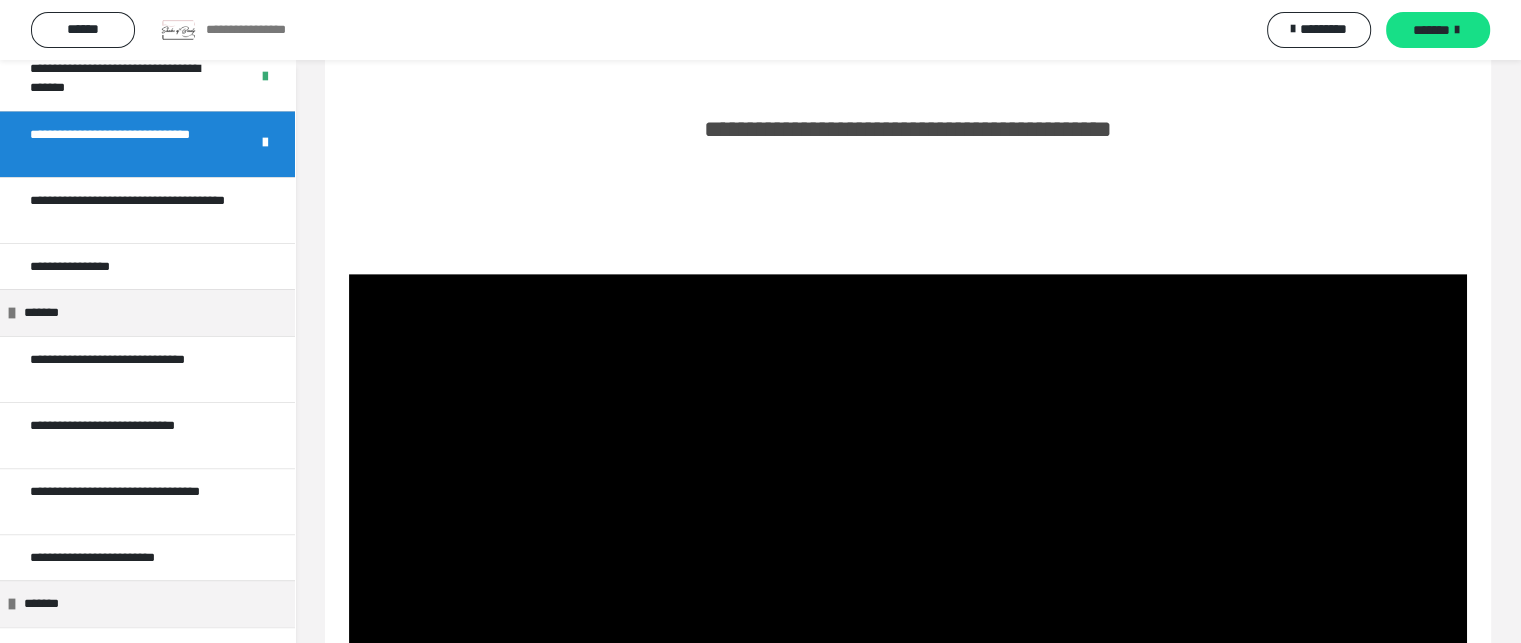 click on "*******" at bounding box center (1431, 30) 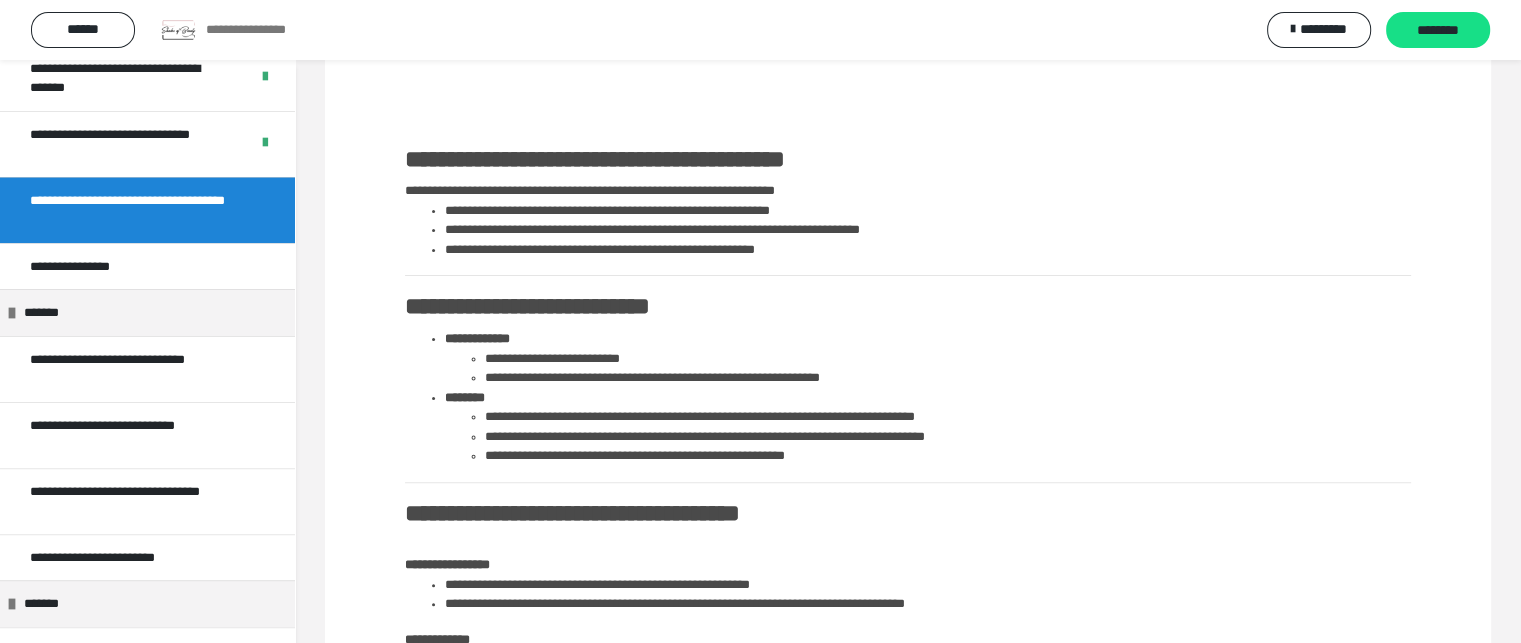 scroll, scrollTop: 520, scrollLeft: 0, axis: vertical 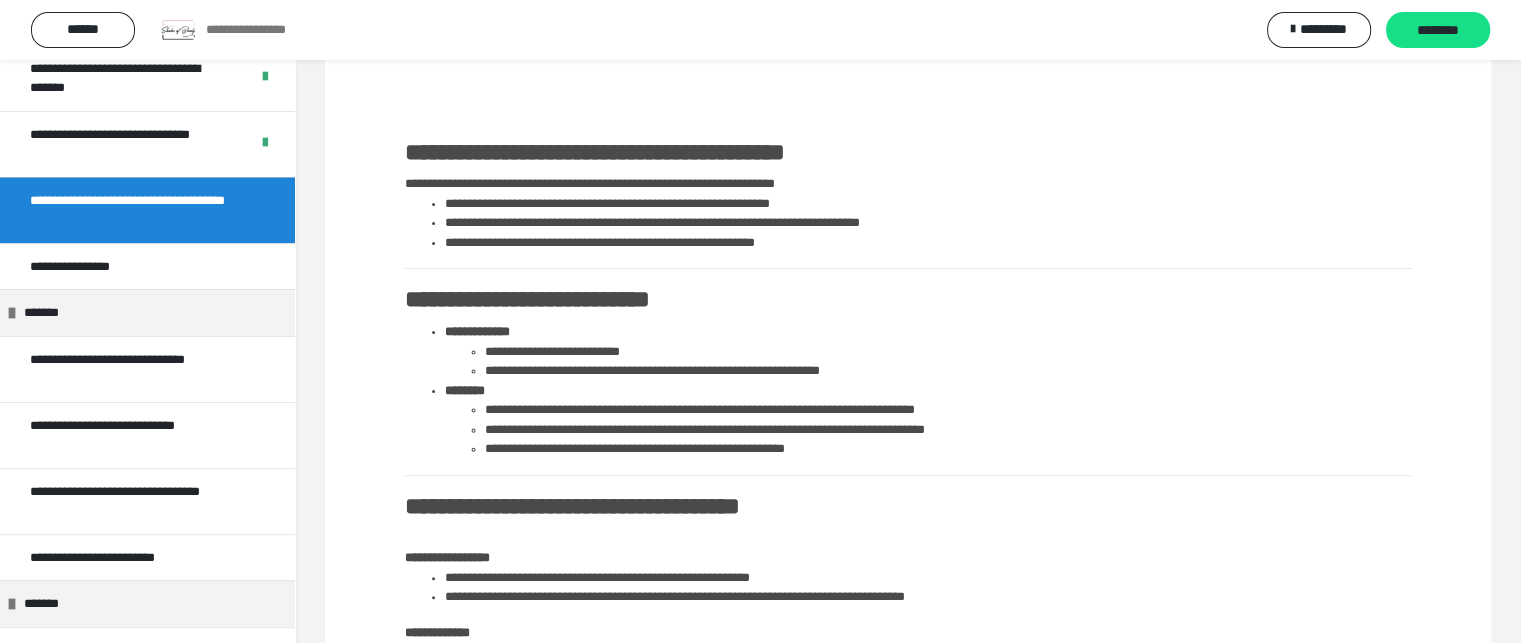 click on "**********" at bounding box center [908, 420] 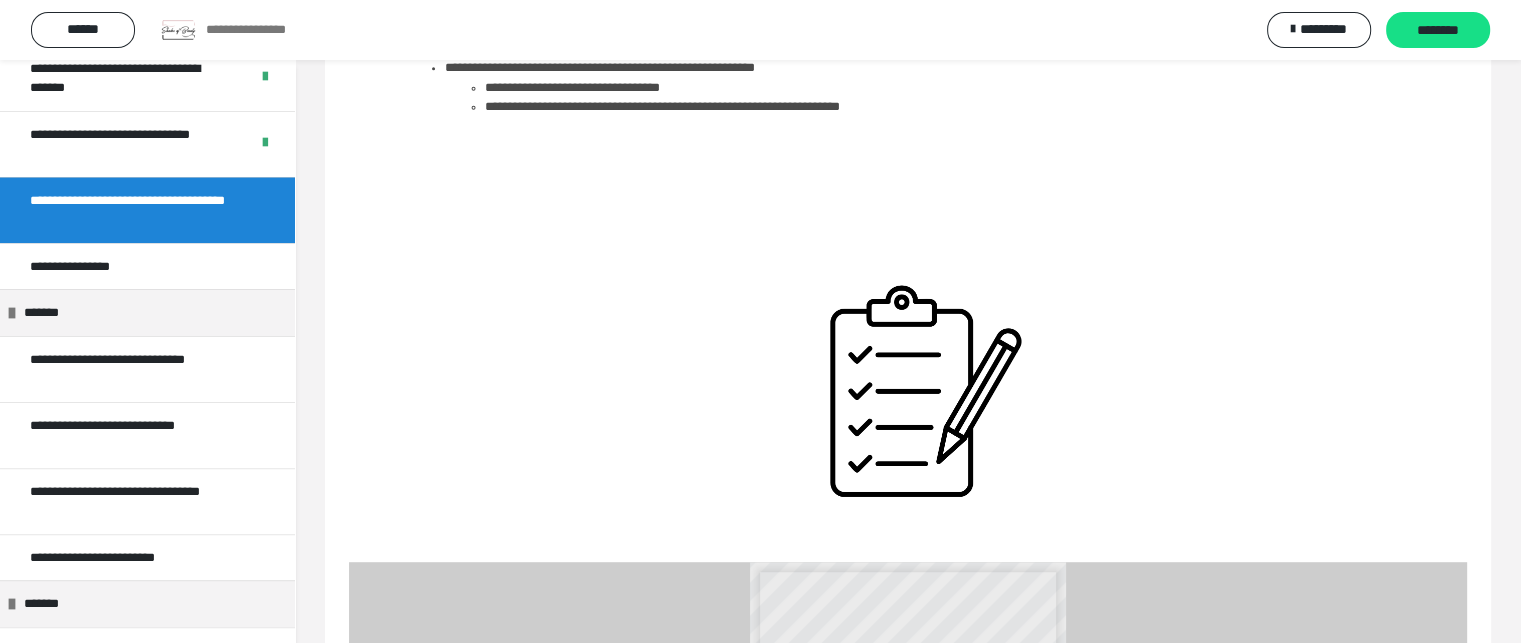 scroll, scrollTop: 1006, scrollLeft: 0, axis: vertical 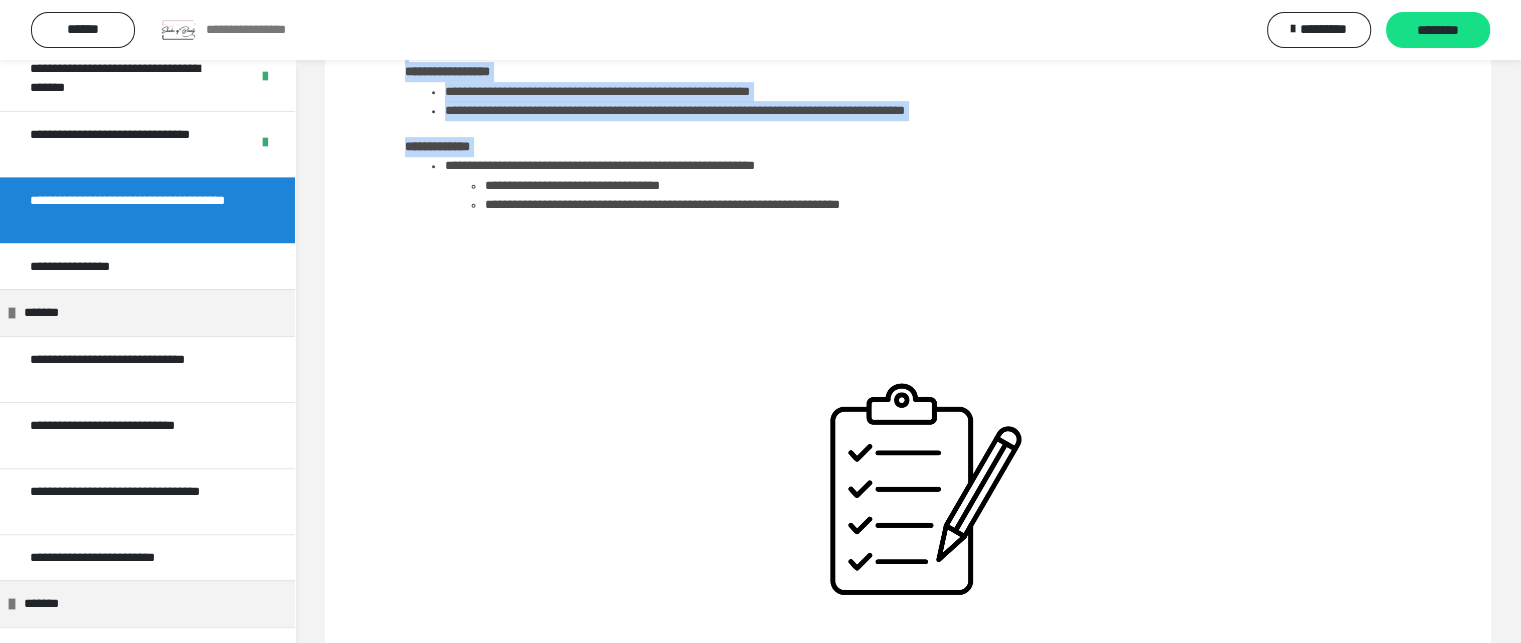 drag, startPoint x: 404, startPoint y: 149, endPoint x: 952, endPoint y: 226, distance: 553.38324 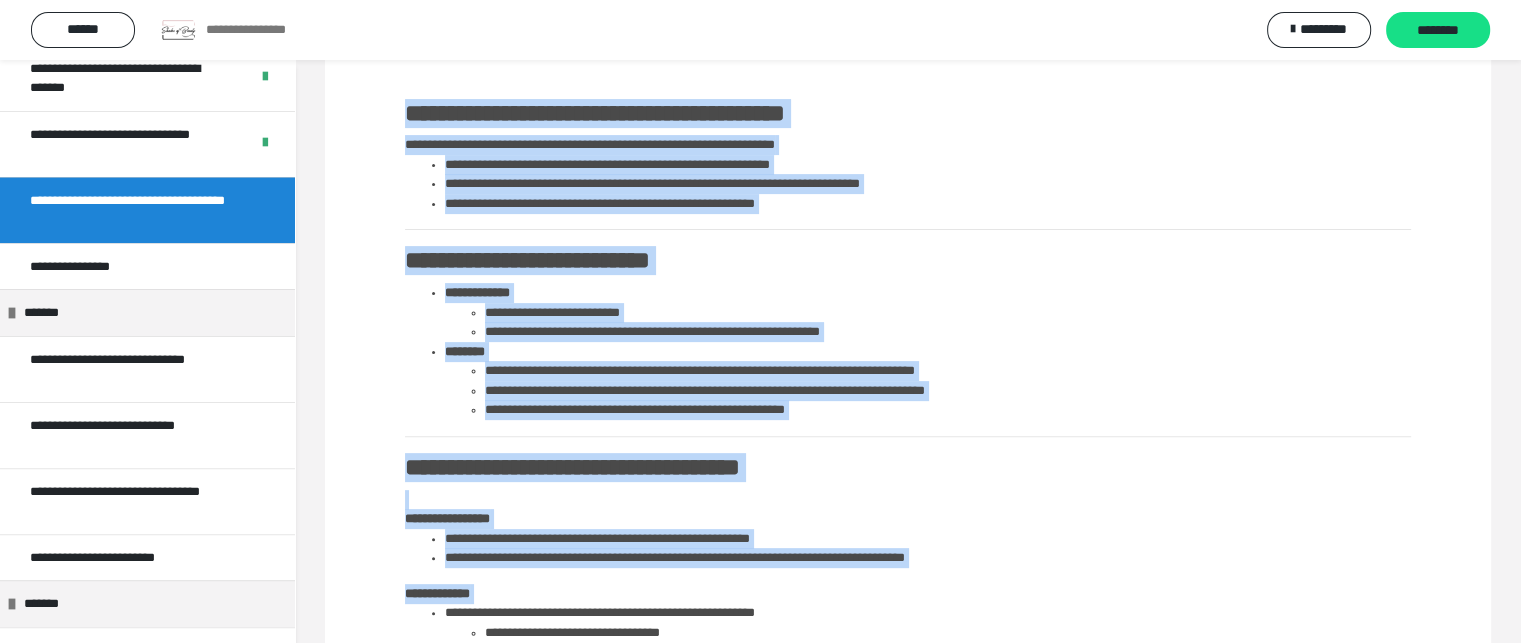 scroll, scrollTop: 560, scrollLeft: 0, axis: vertical 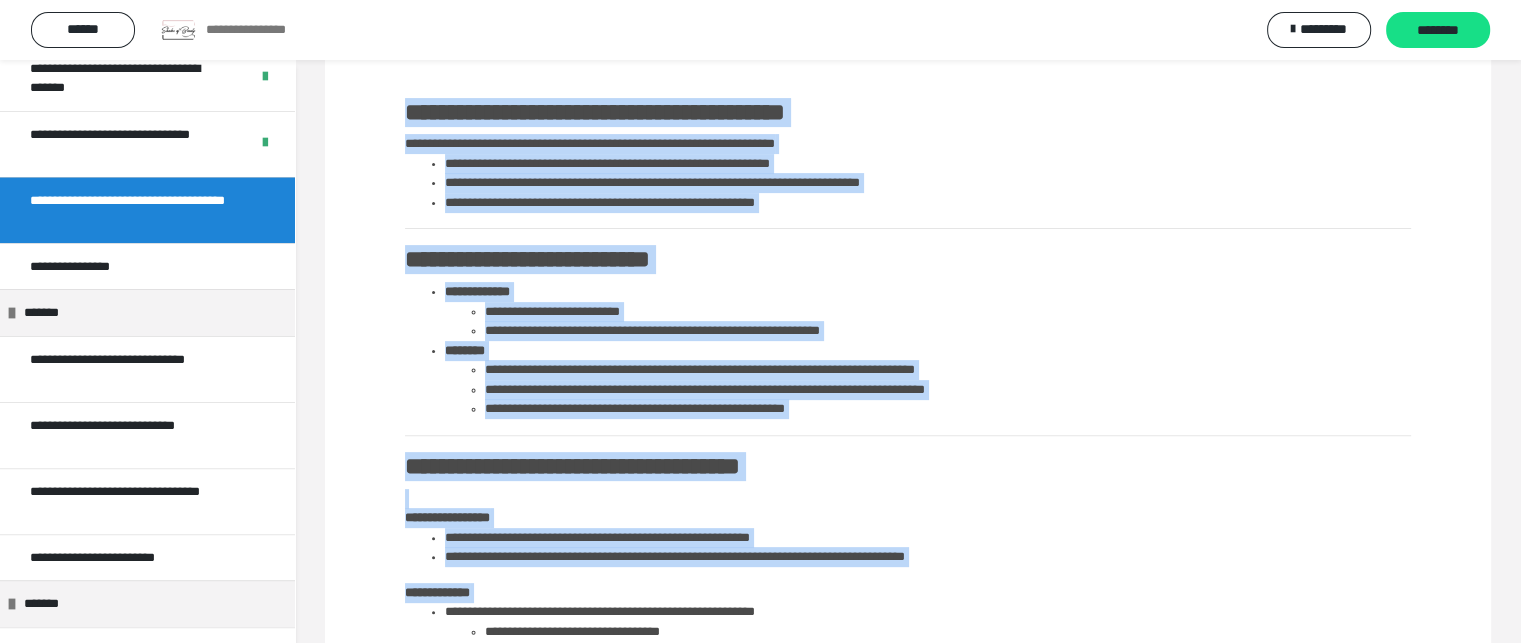 click on "**********" at bounding box center [908, 381] 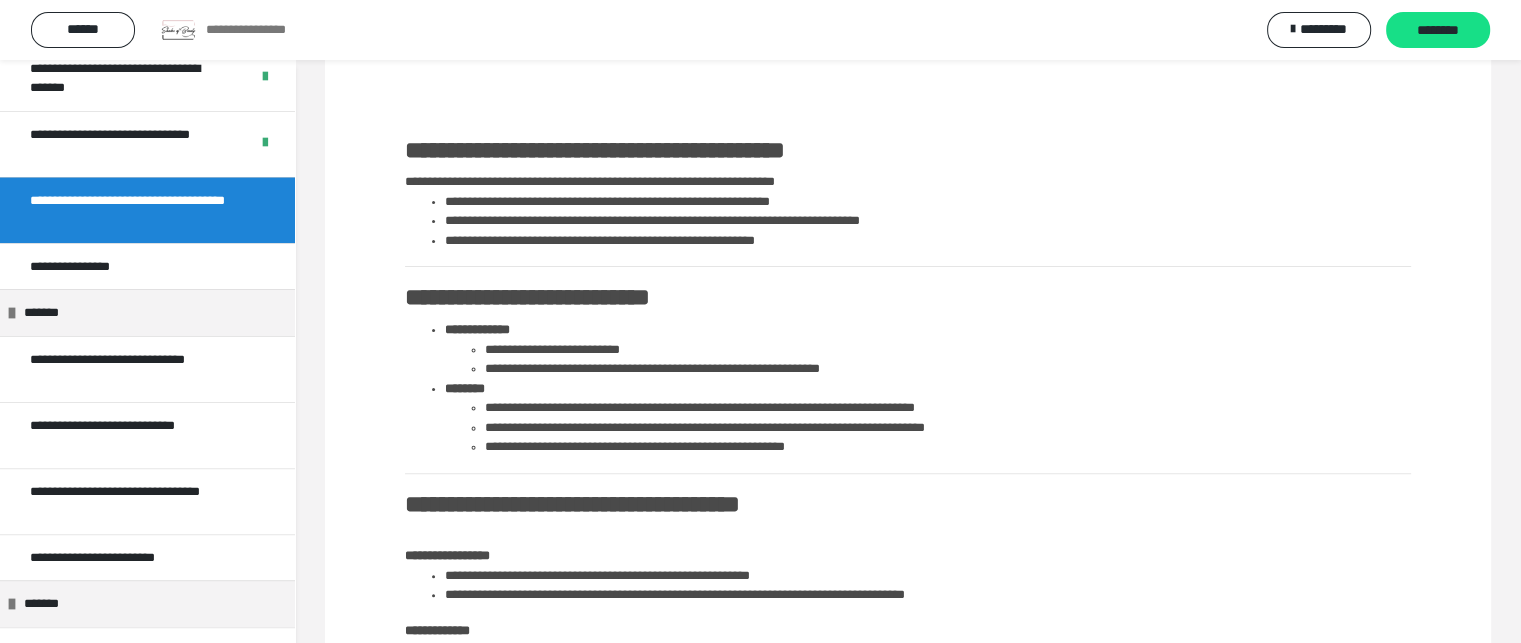 scroll, scrollTop: 520, scrollLeft: 0, axis: vertical 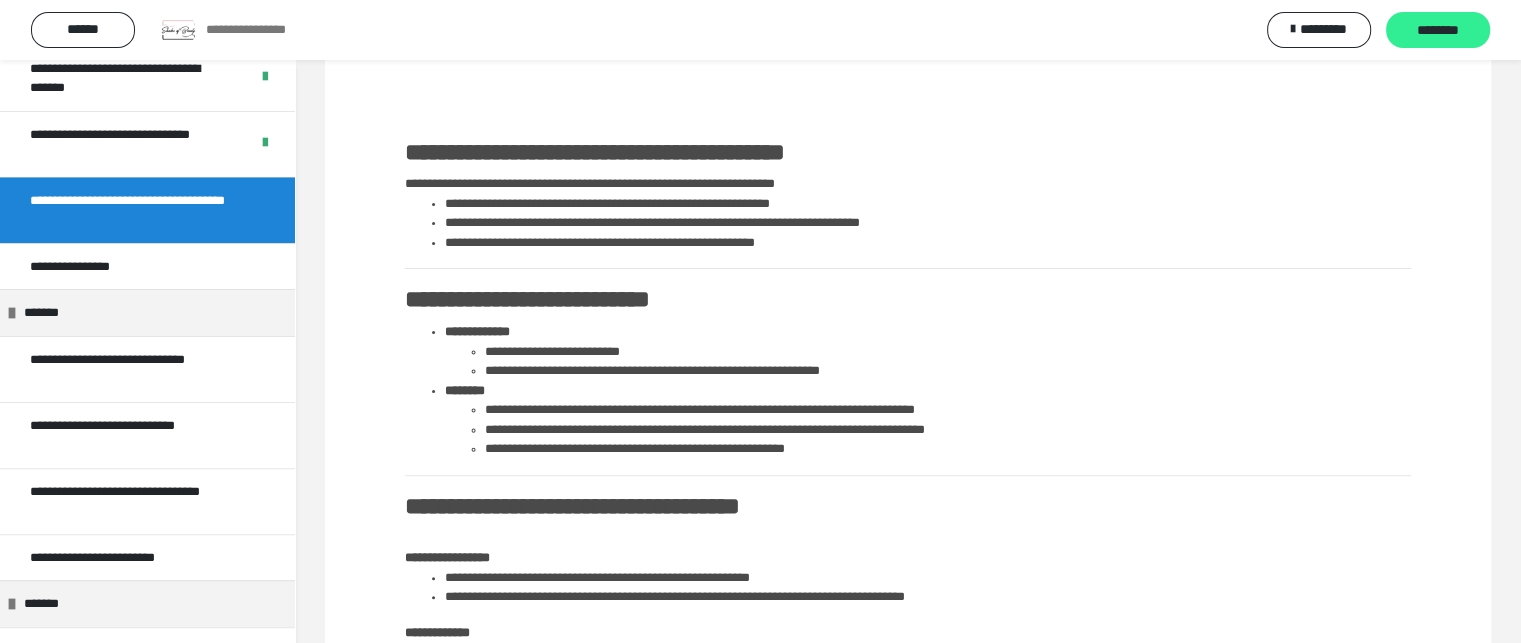 click on "********" at bounding box center (1438, 30) 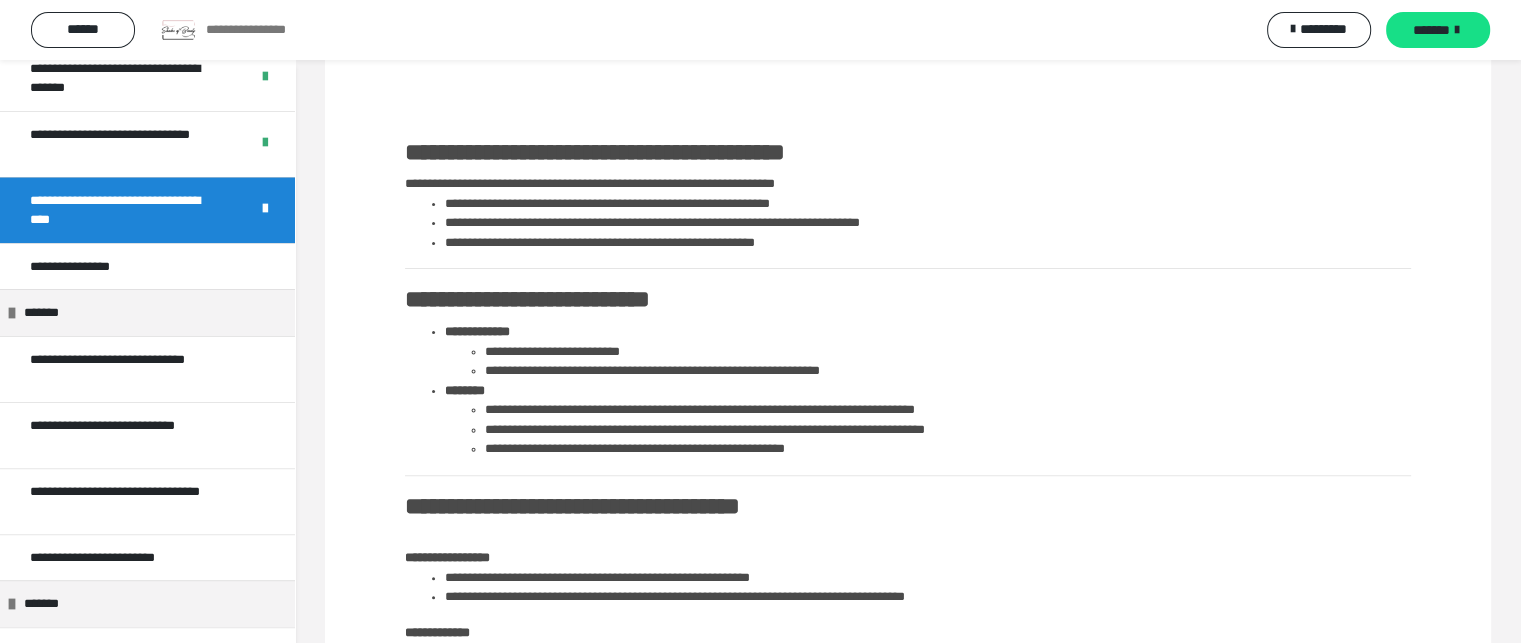 click on "*******" at bounding box center [1438, 30] 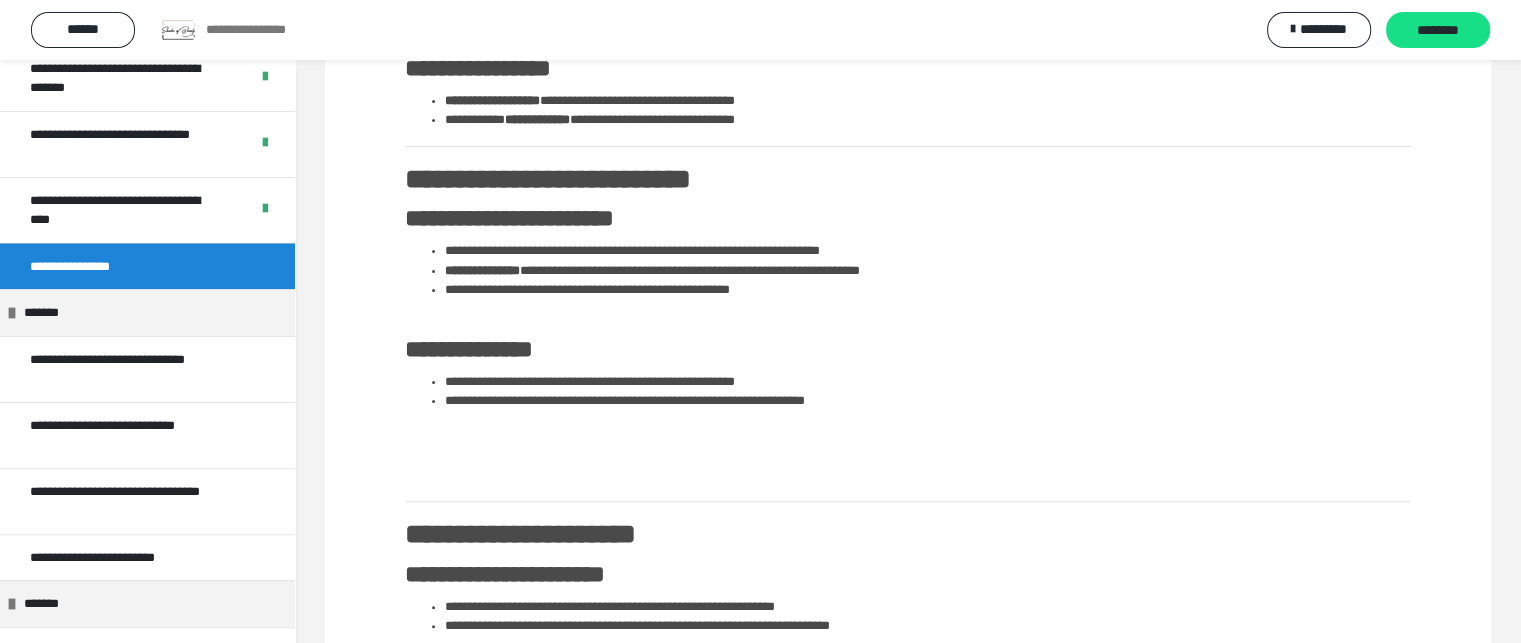 click on "**********" at bounding box center (928, -50) 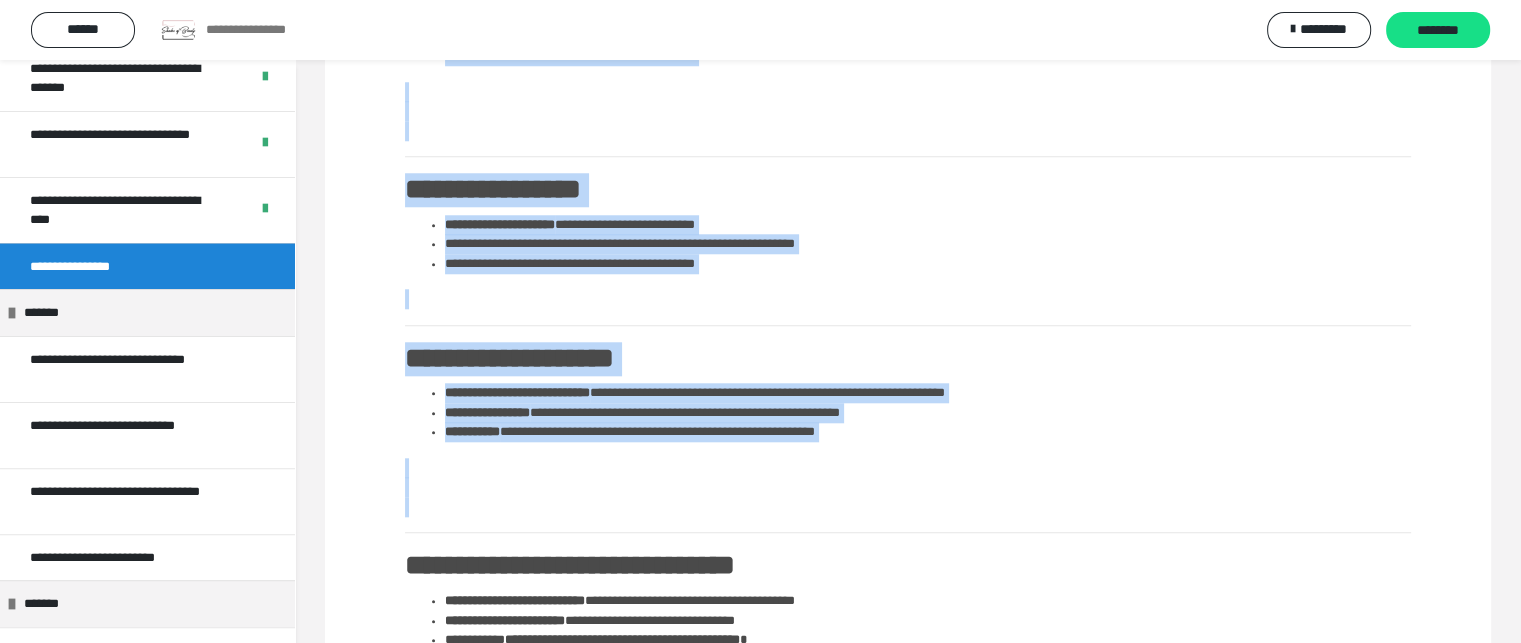scroll, scrollTop: 2717, scrollLeft: 0, axis: vertical 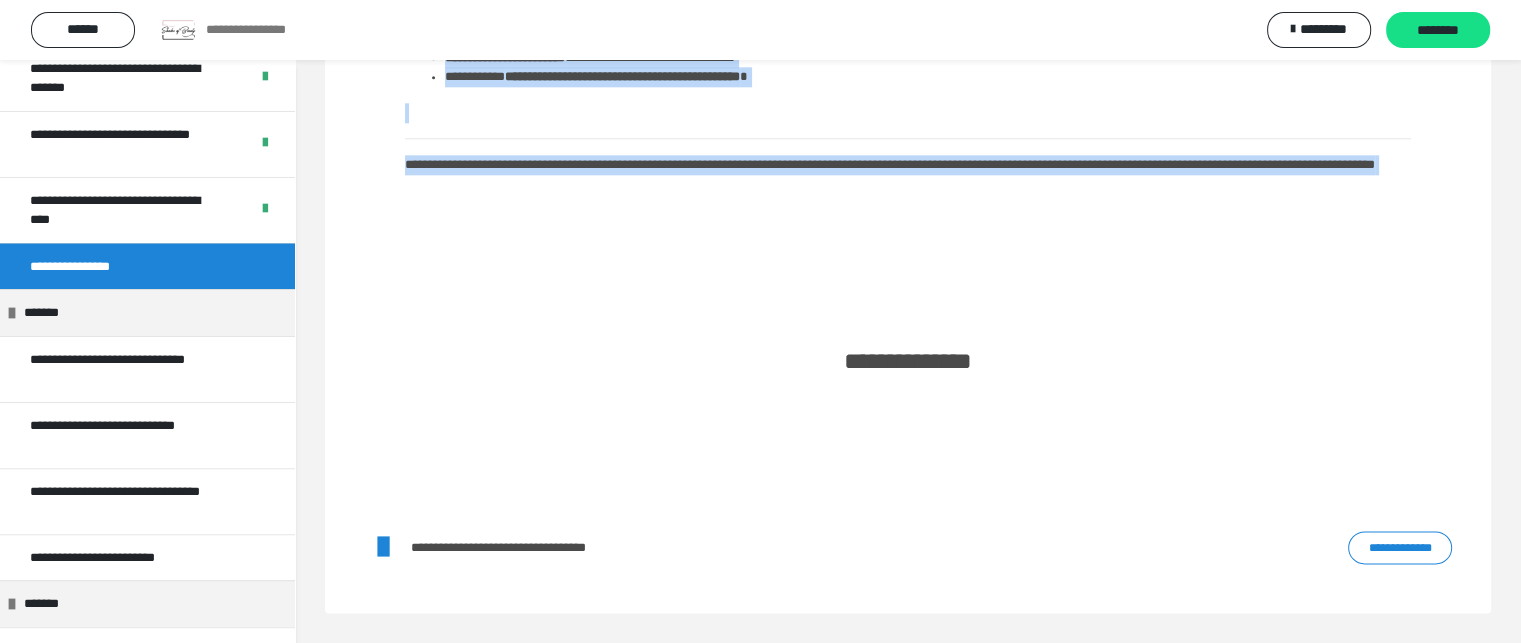 drag, startPoint x: 409, startPoint y: 107, endPoint x: 873, endPoint y: 327, distance: 513.51337 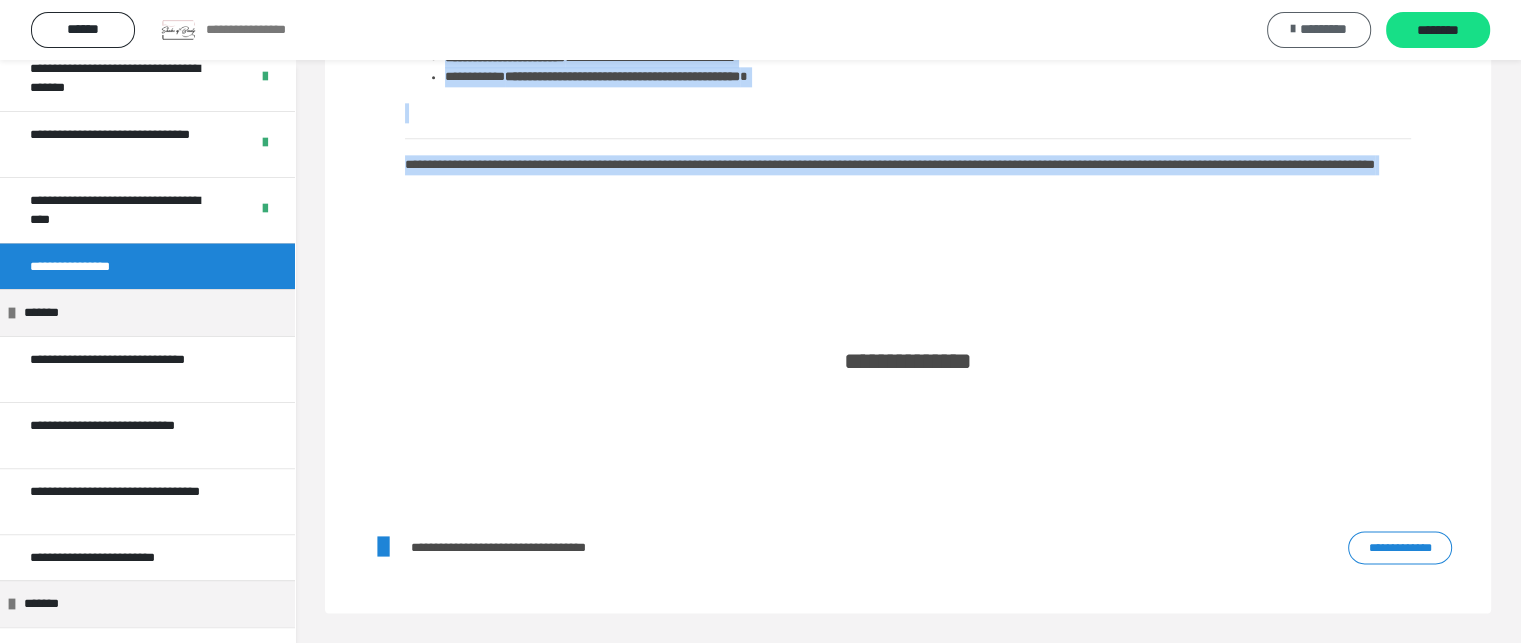 click on "*********" at bounding box center (1323, 29) 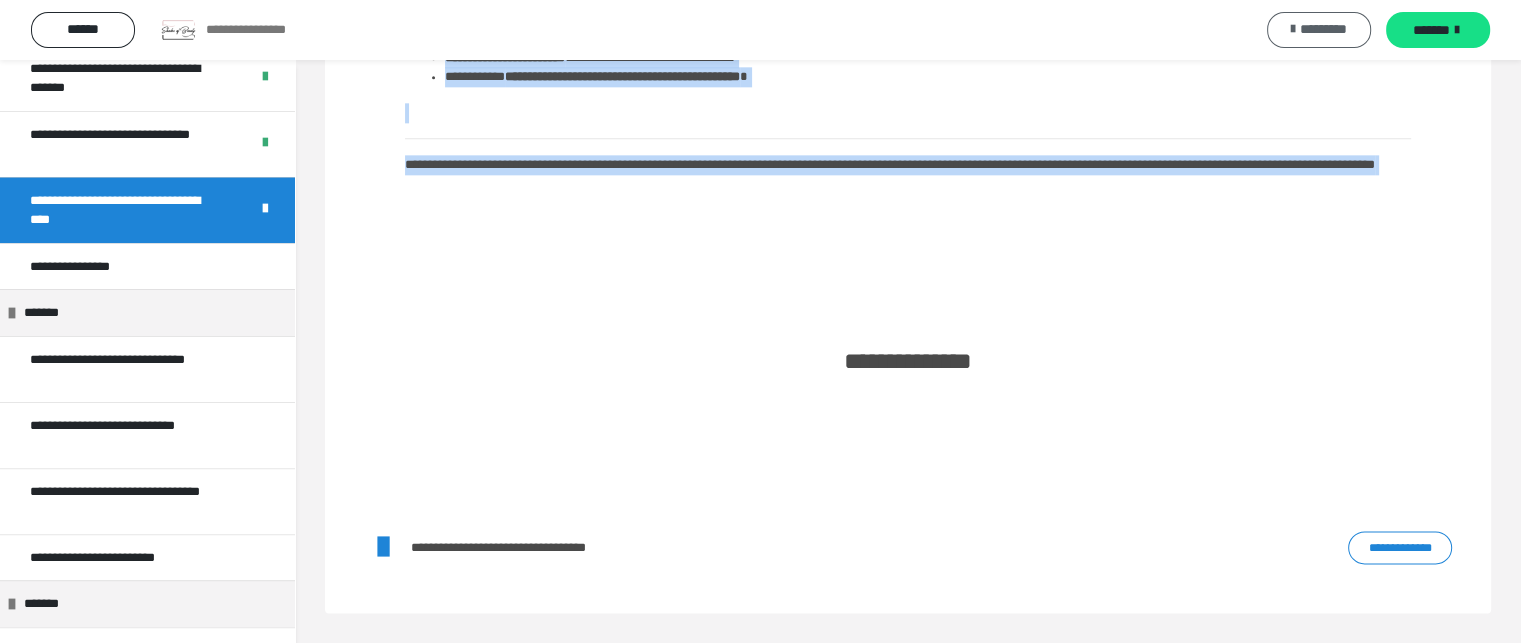 scroll, scrollTop: 1593, scrollLeft: 0, axis: vertical 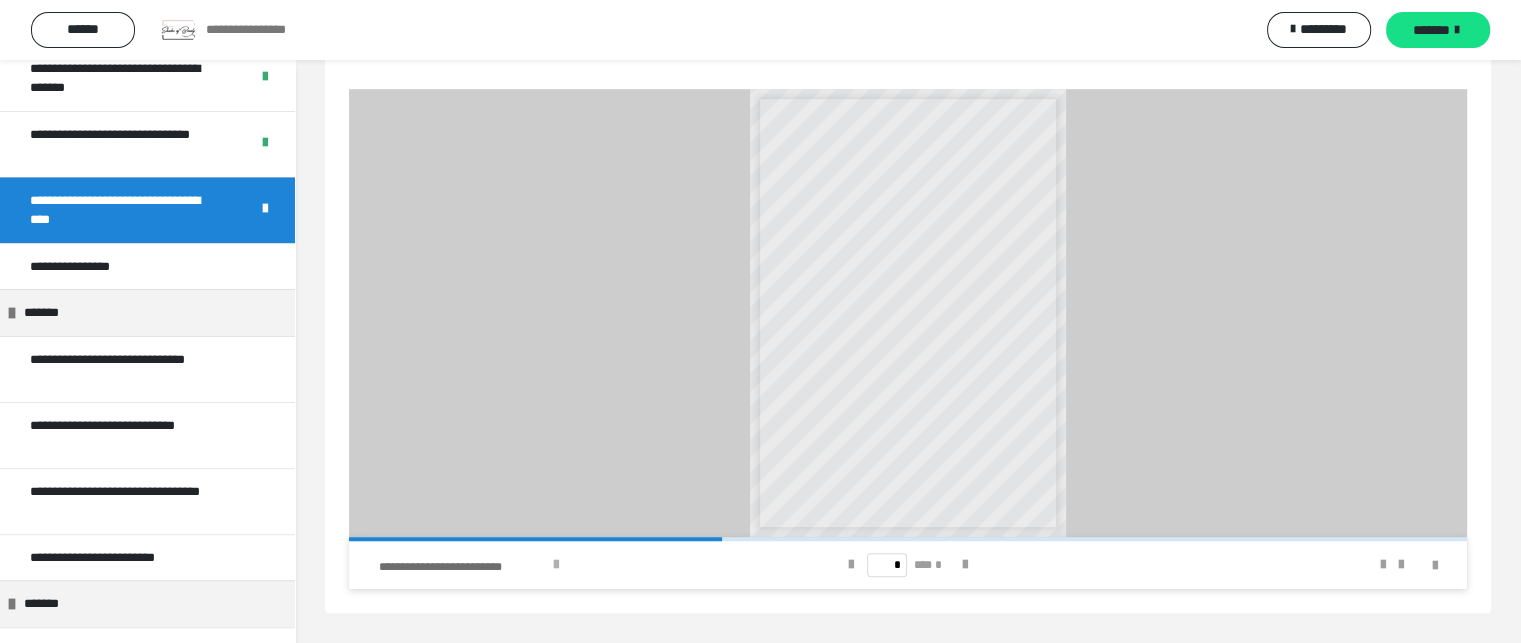 click at bounding box center (556, 565) 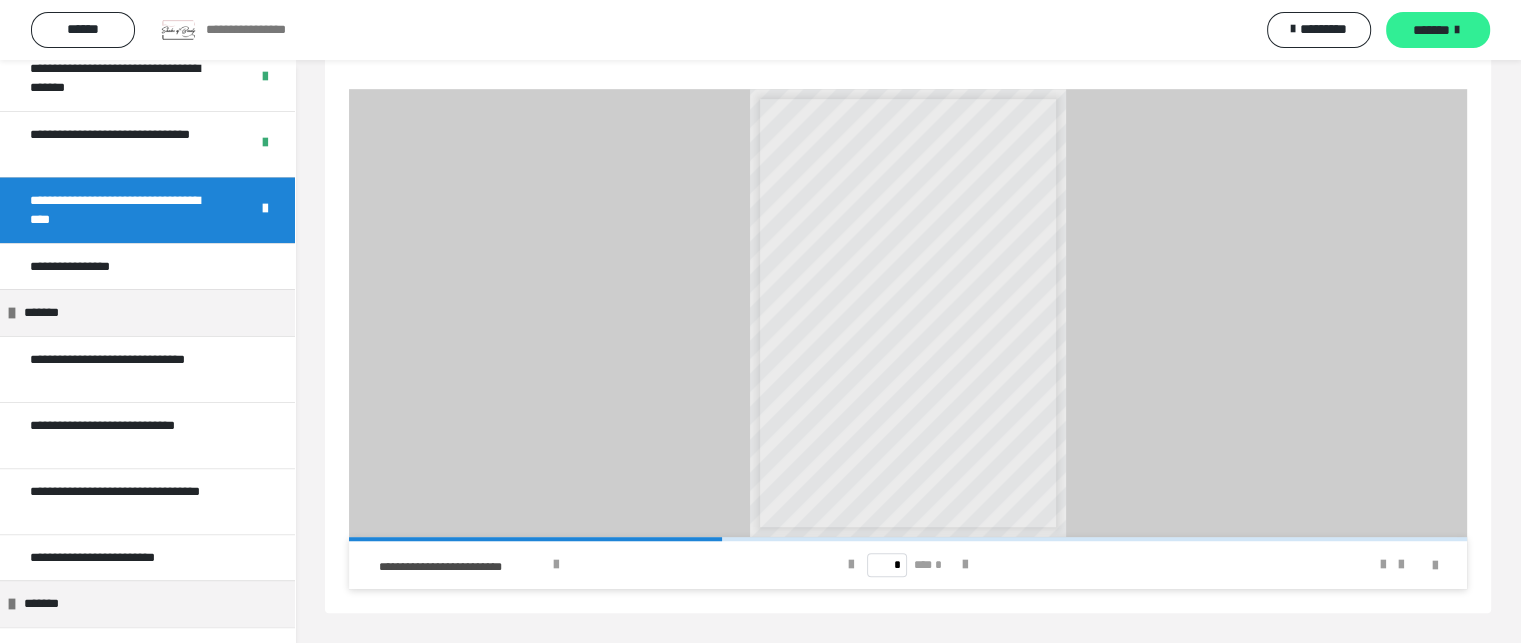 click on "*******" at bounding box center (1431, 30) 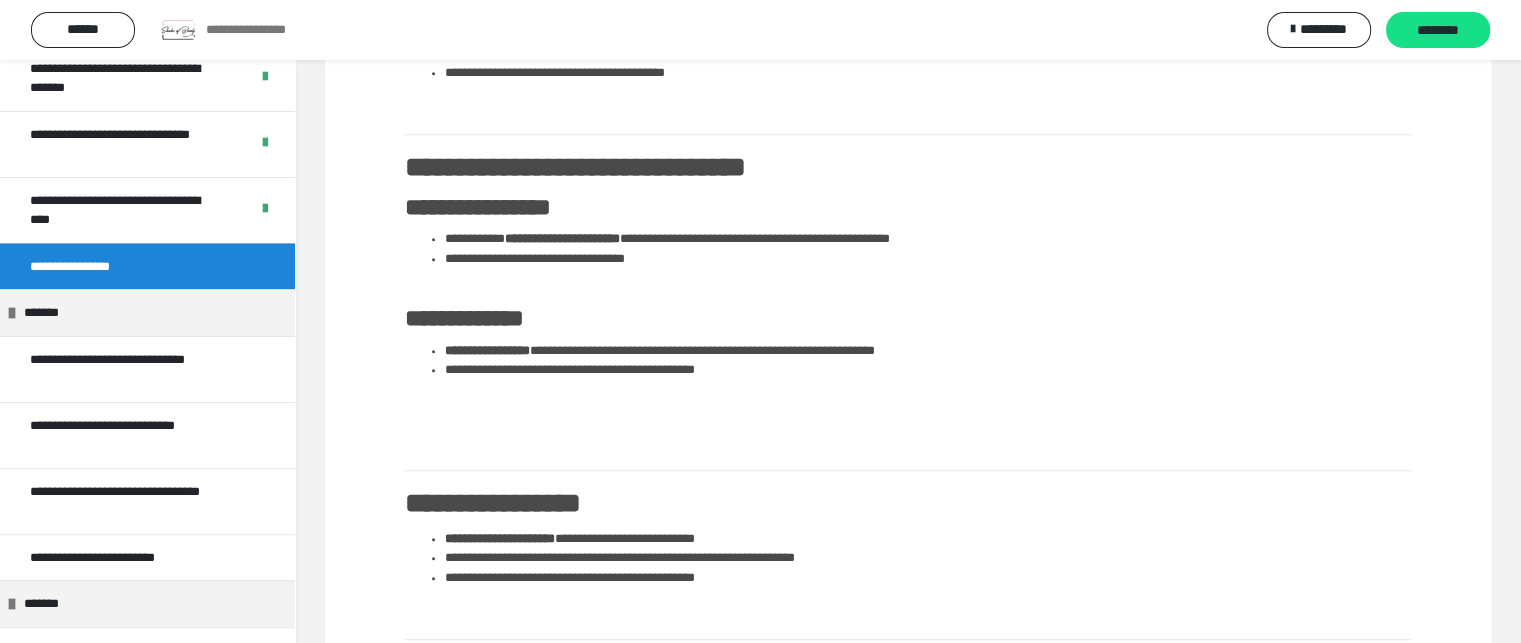 click on "**********" at bounding box center [908, -144] 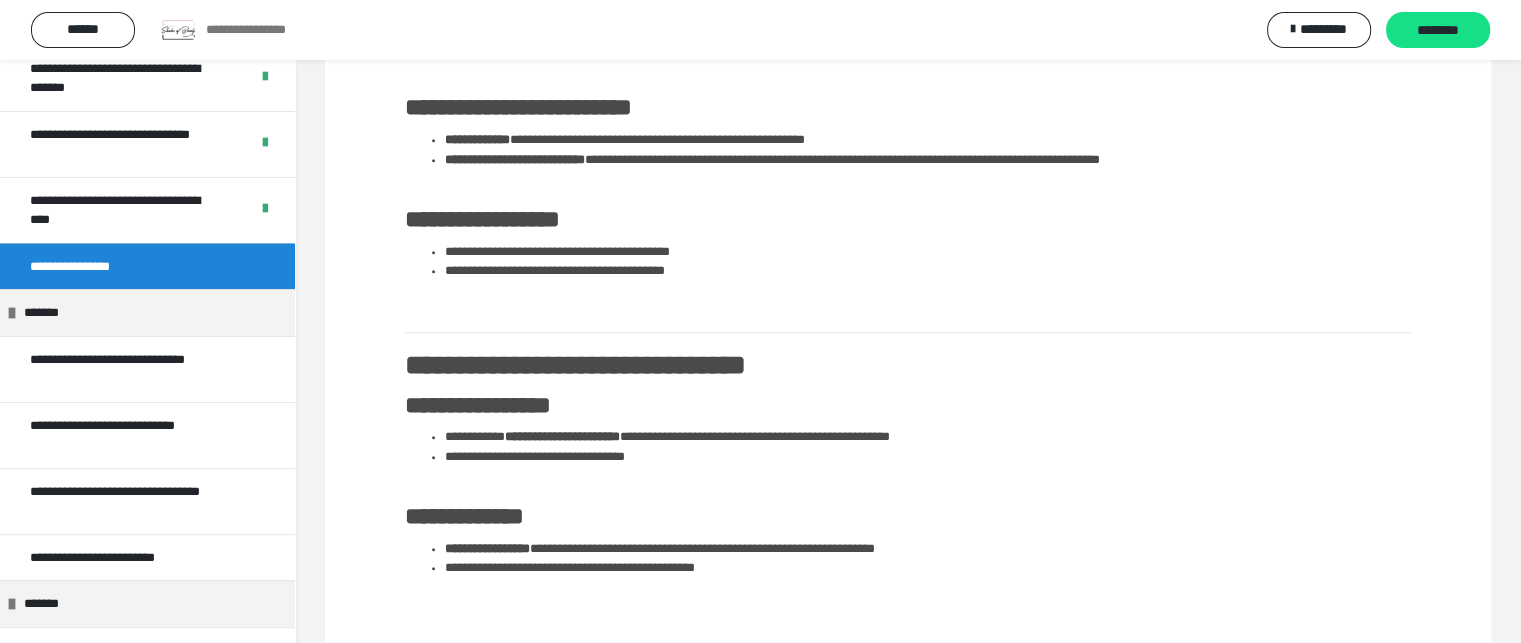 scroll, scrollTop: 832, scrollLeft: 0, axis: vertical 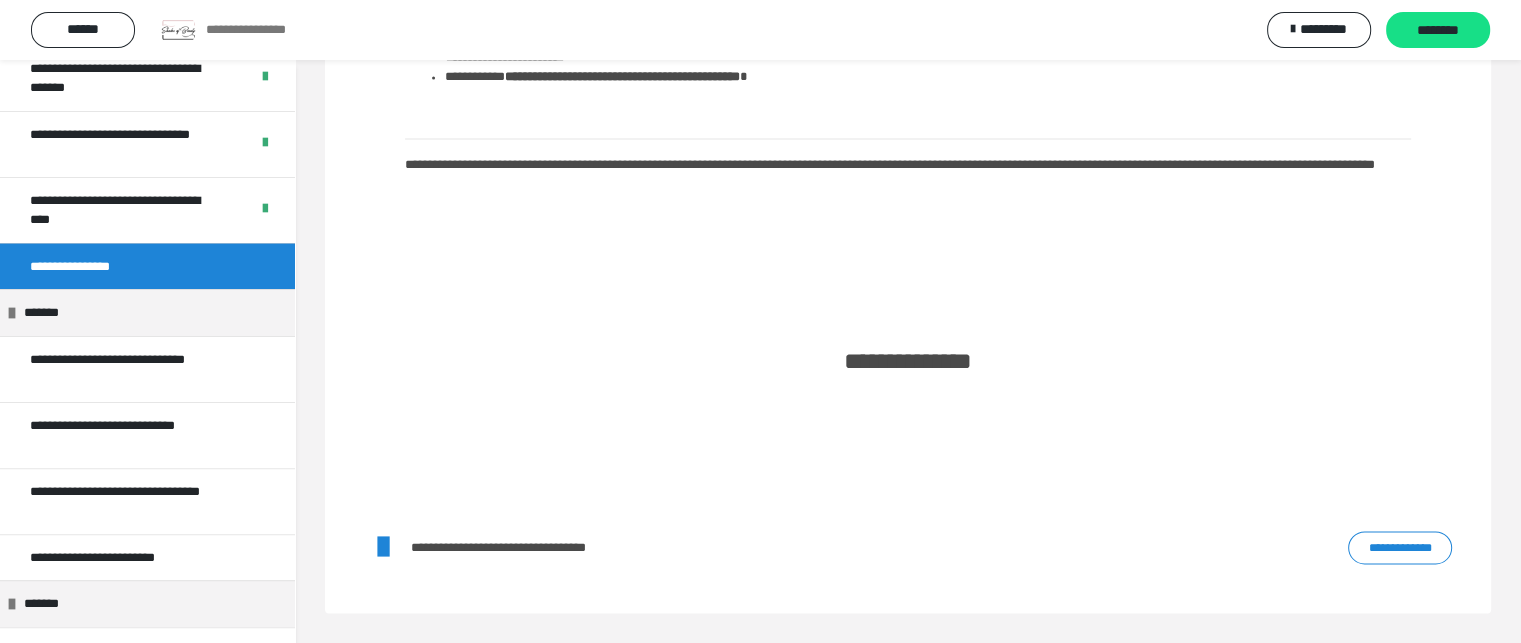 click on "**********" at bounding box center [1400, 548] 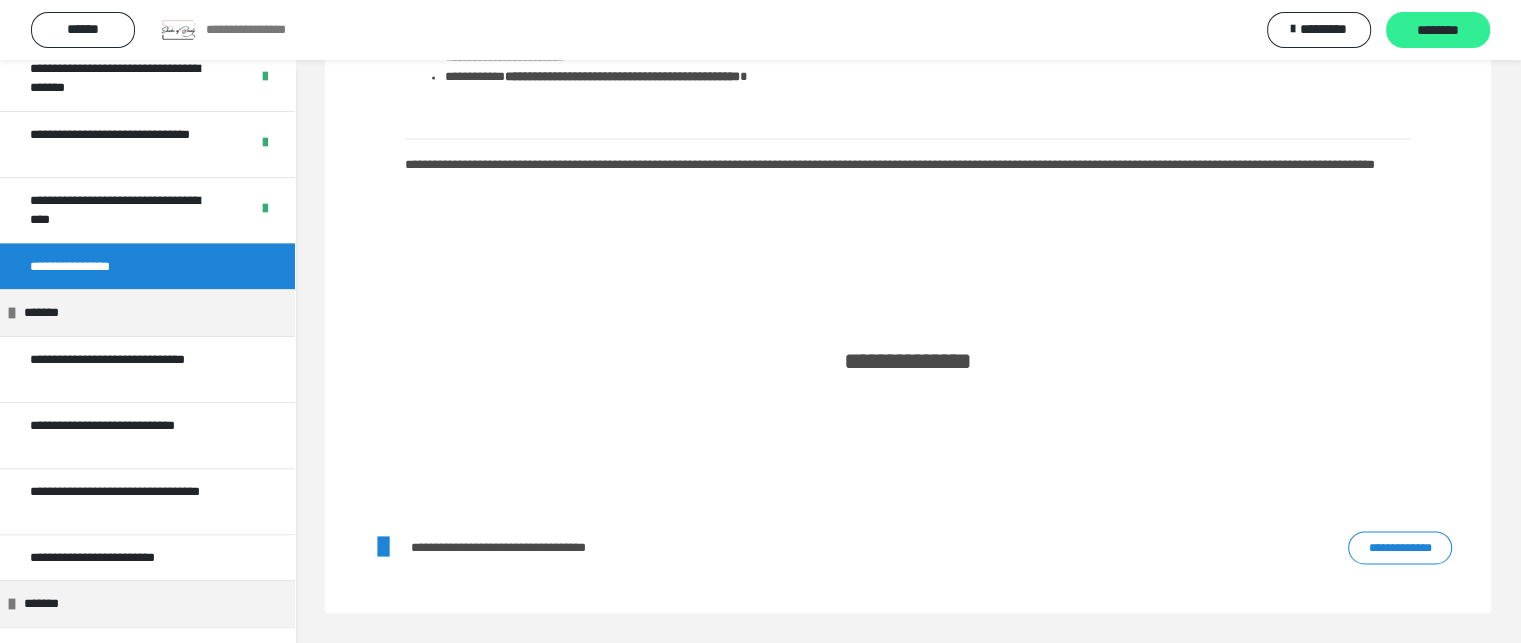 click on "********" at bounding box center [1438, 31] 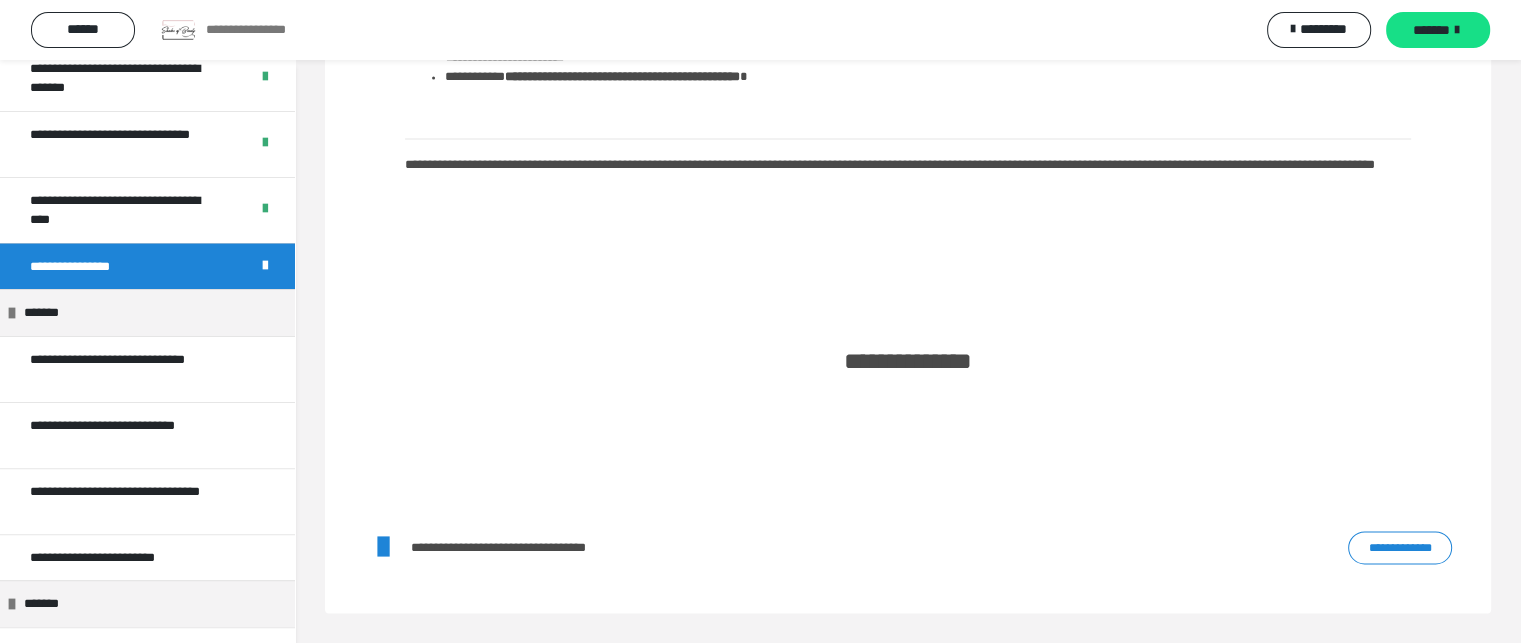 click on "*******" at bounding box center (1438, 30) 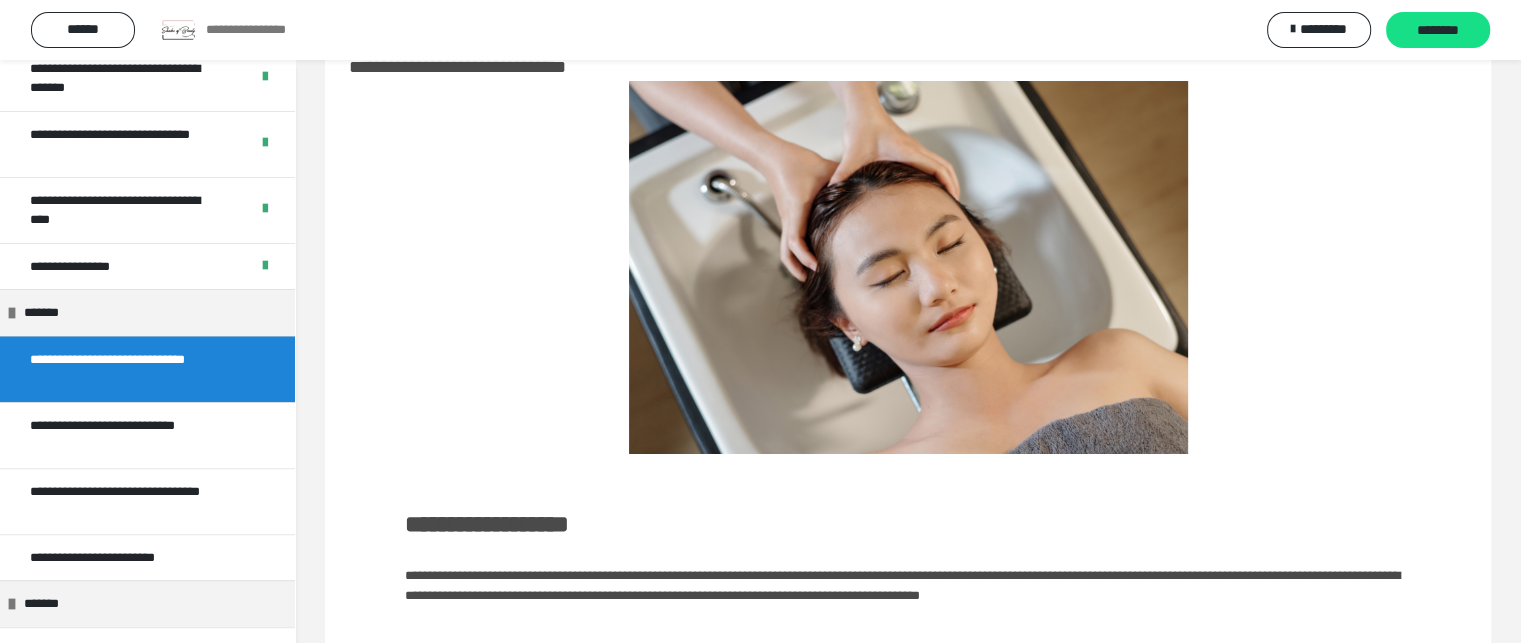 scroll, scrollTop: 745, scrollLeft: 0, axis: vertical 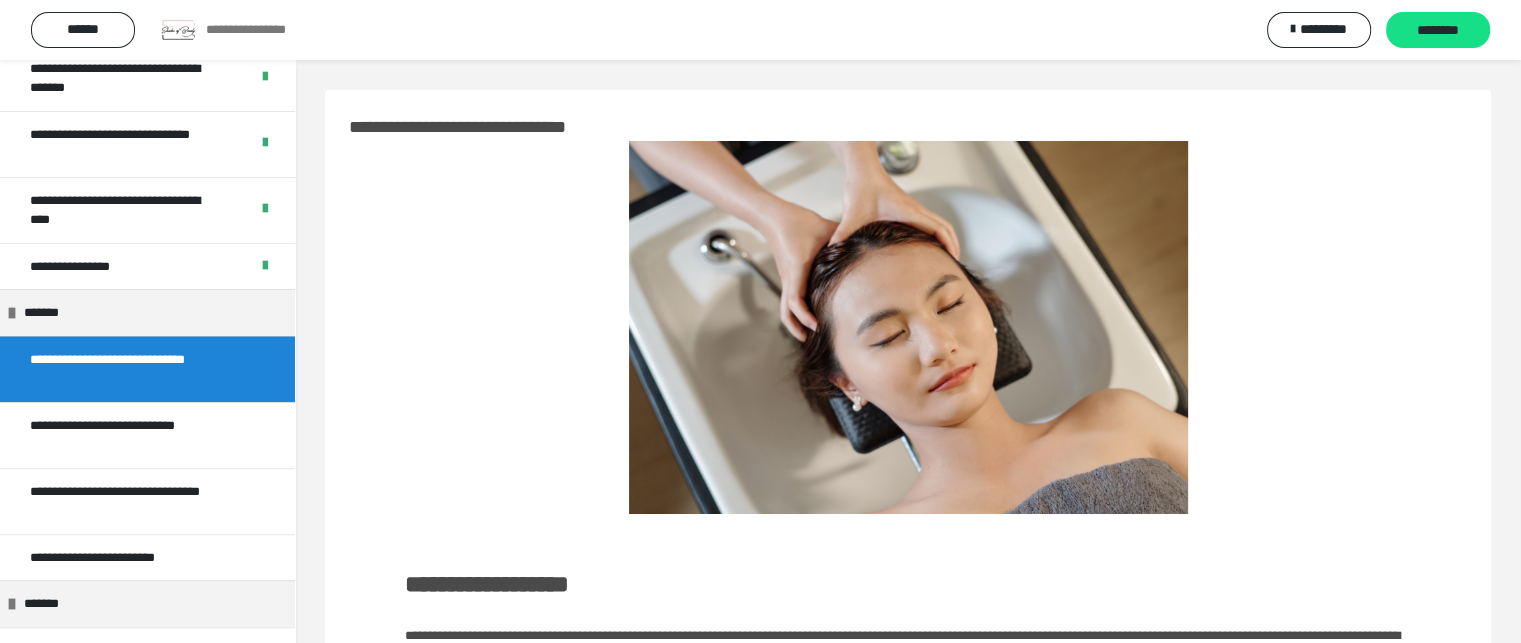 click at bounding box center (908, 327) 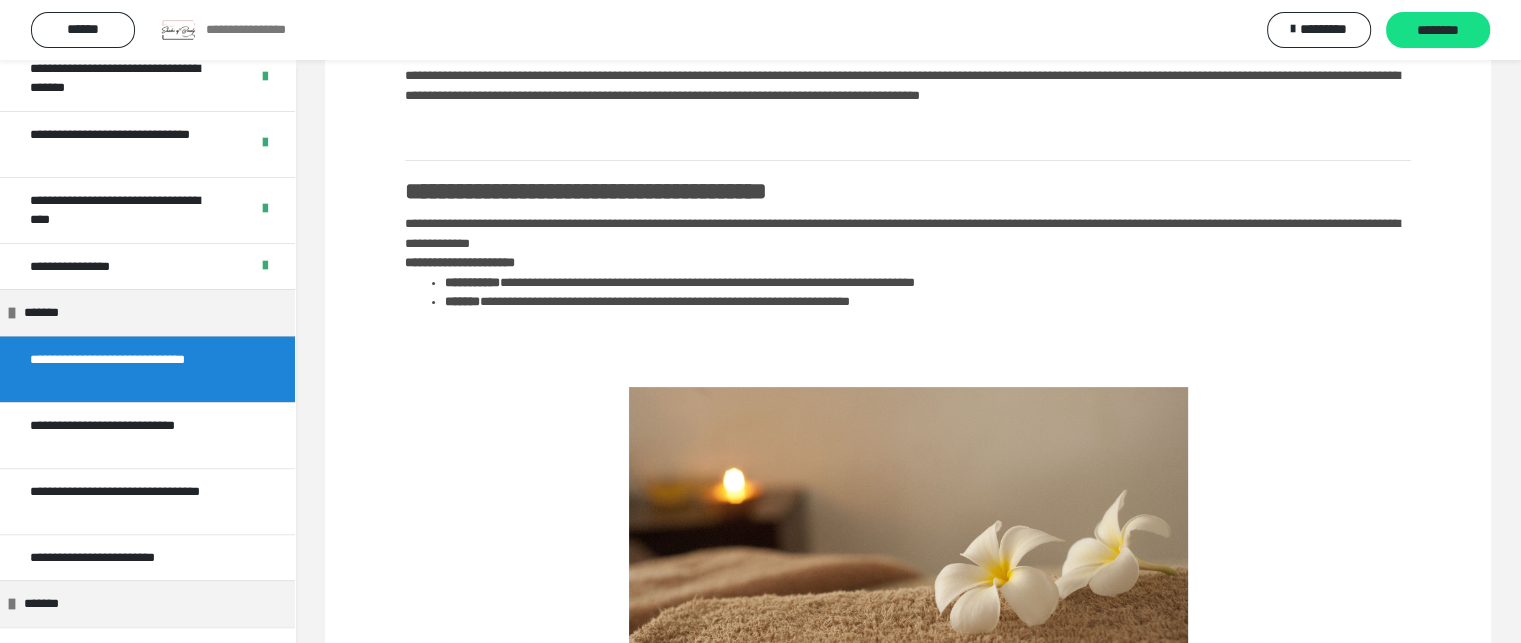 scroll, scrollTop: 600, scrollLeft: 0, axis: vertical 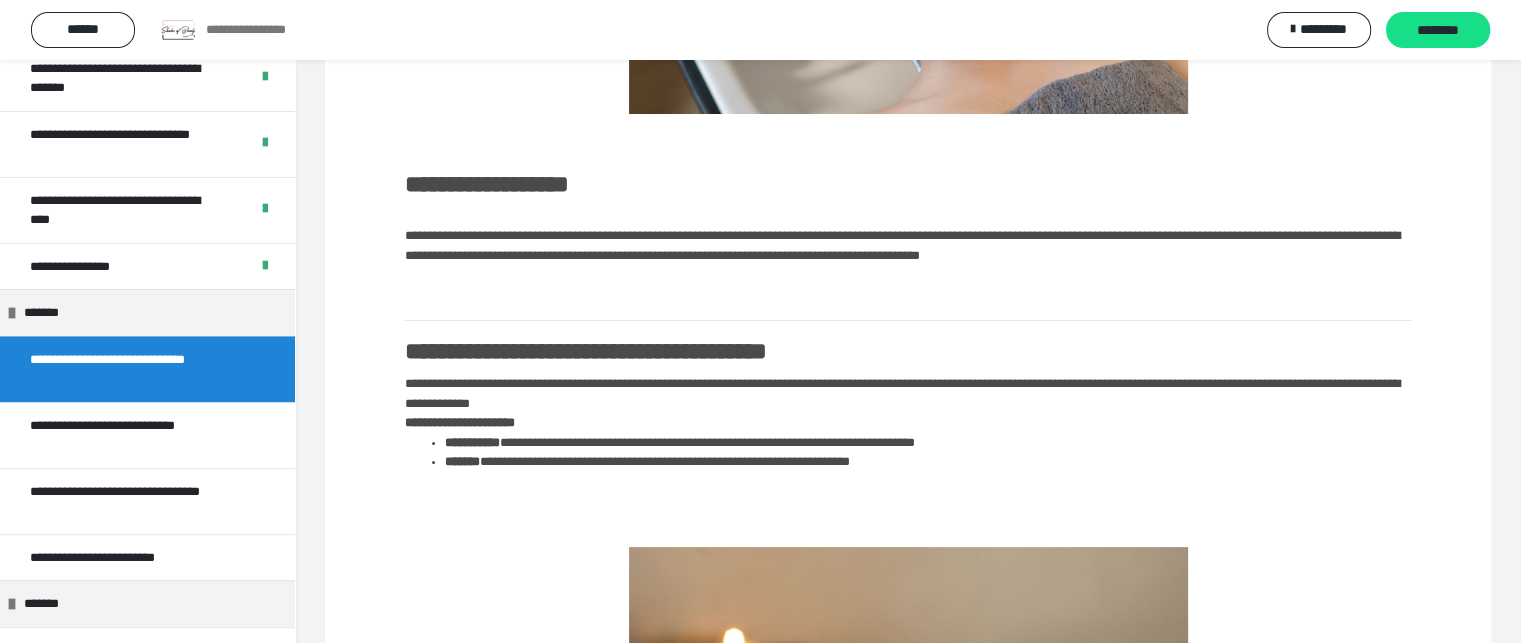 click on "**********" at bounding box center [487, 184] 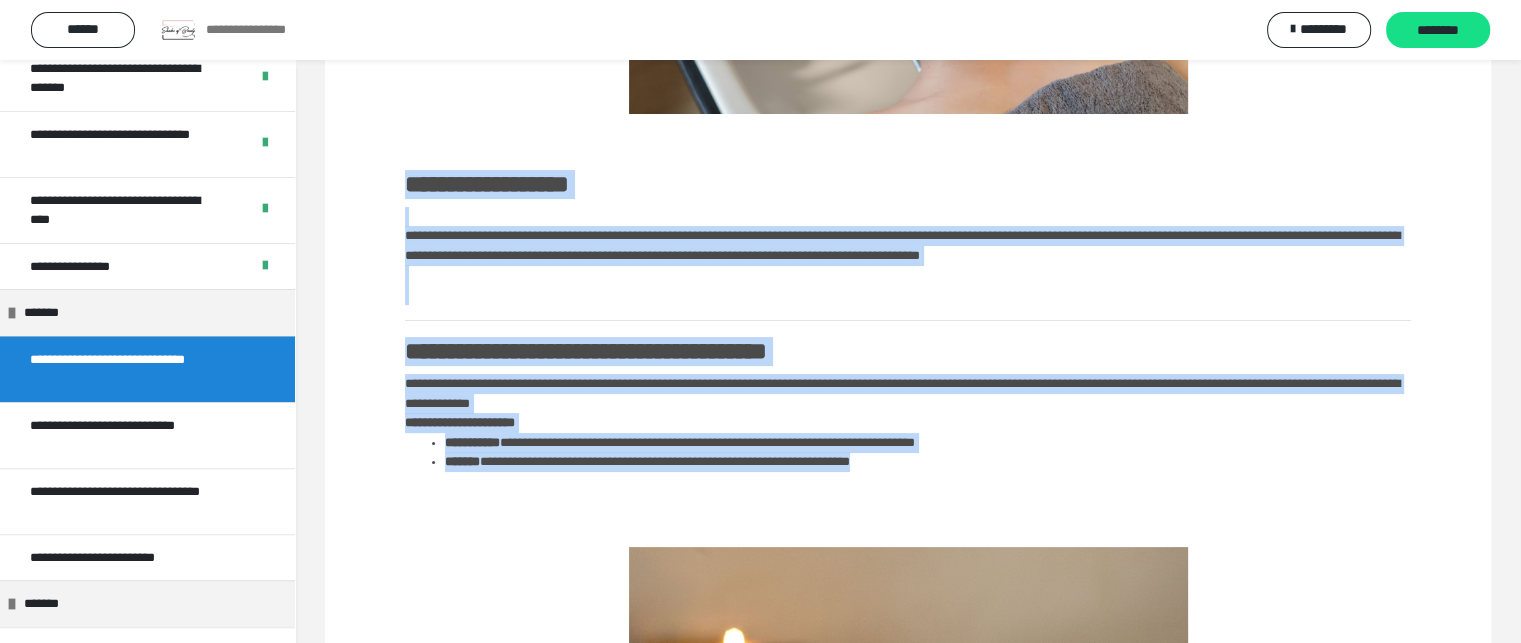 drag, startPoint x: 407, startPoint y: 178, endPoint x: 1100, endPoint y: 493, distance: 761.2319 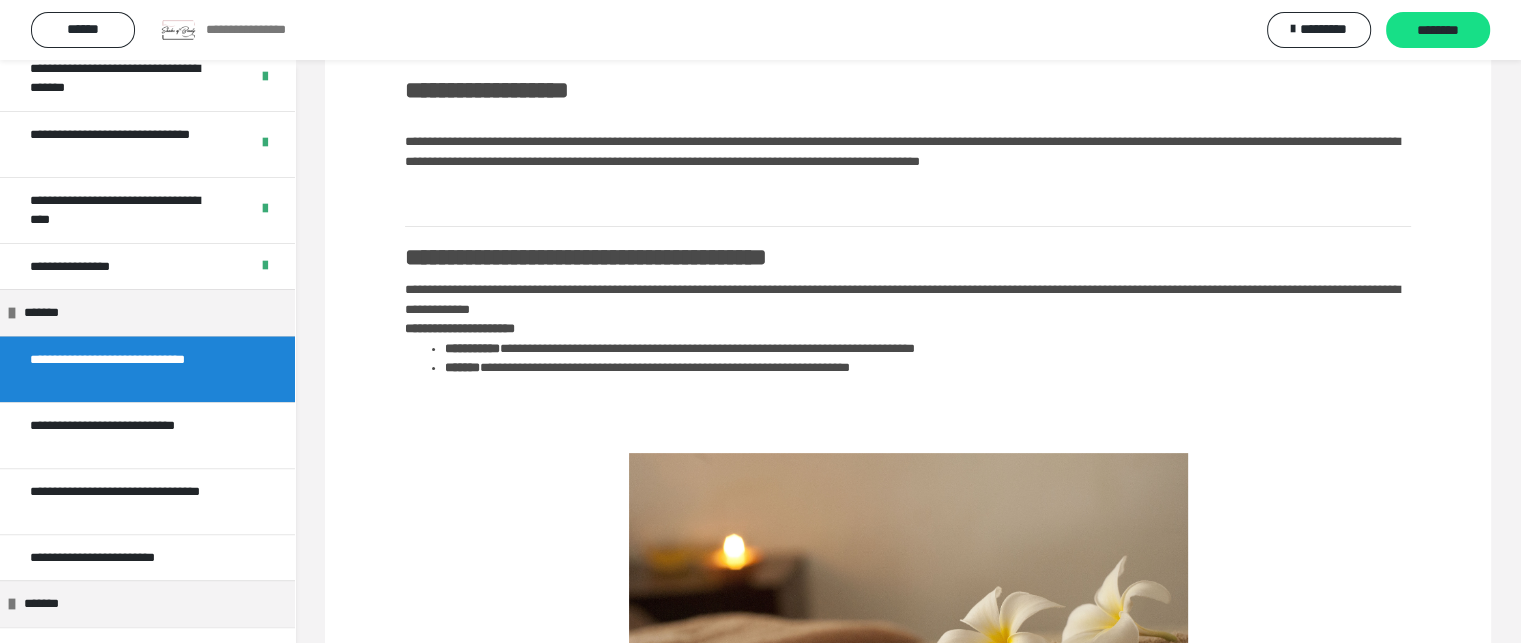 scroll, scrollTop: 465, scrollLeft: 0, axis: vertical 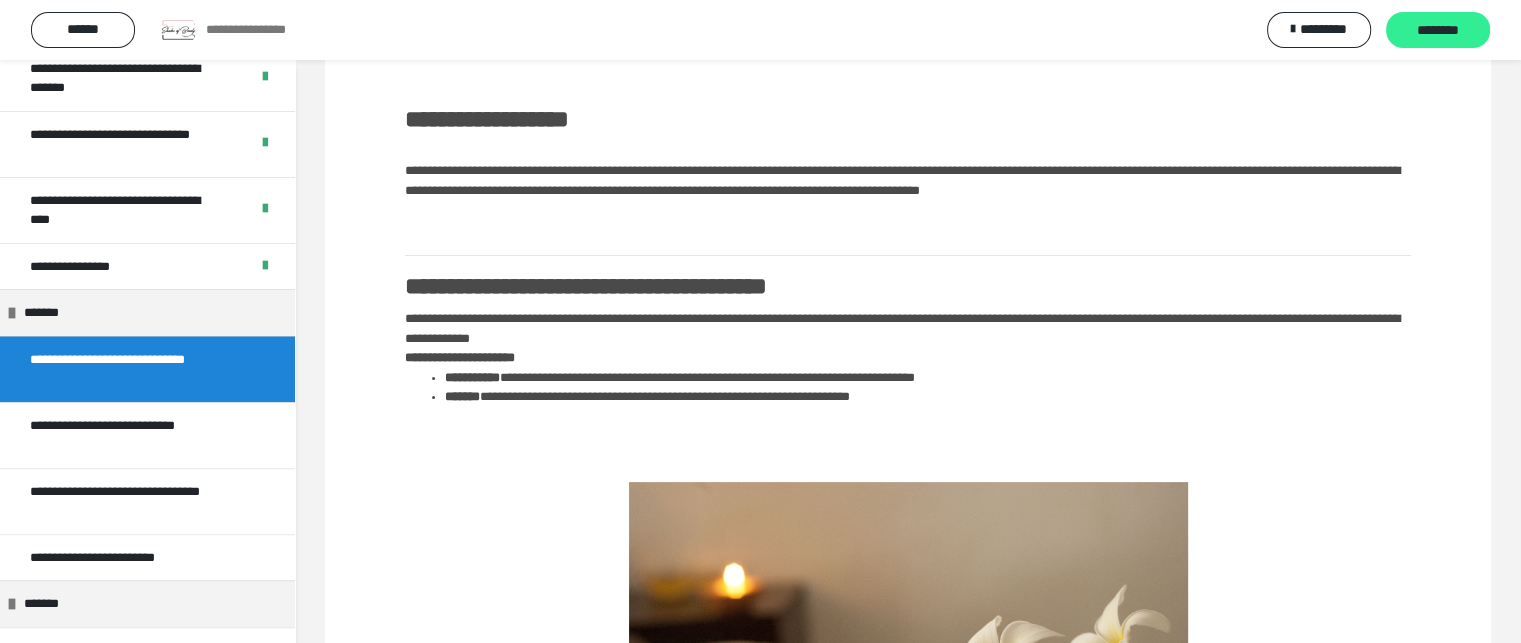 click on "********" at bounding box center [1438, 31] 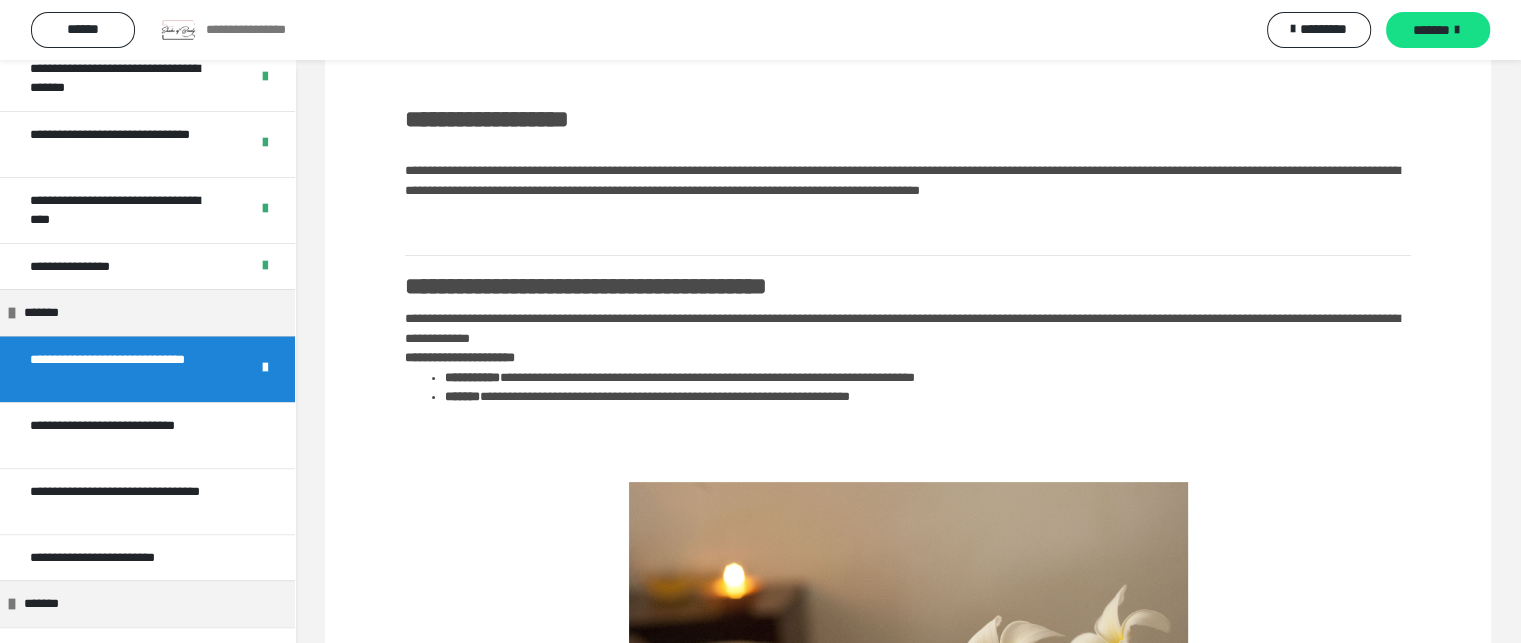 click on "*******" at bounding box center [1431, 30] 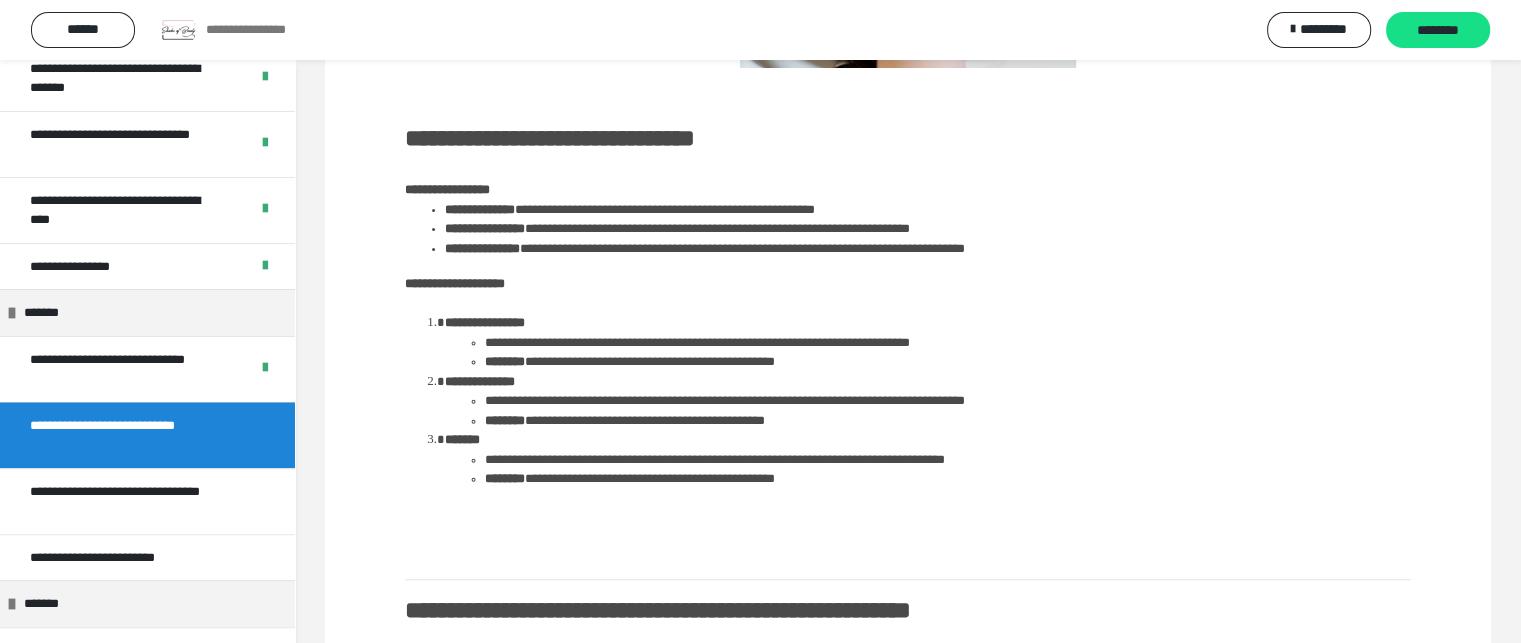 scroll, scrollTop: 600, scrollLeft: 0, axis: vertical 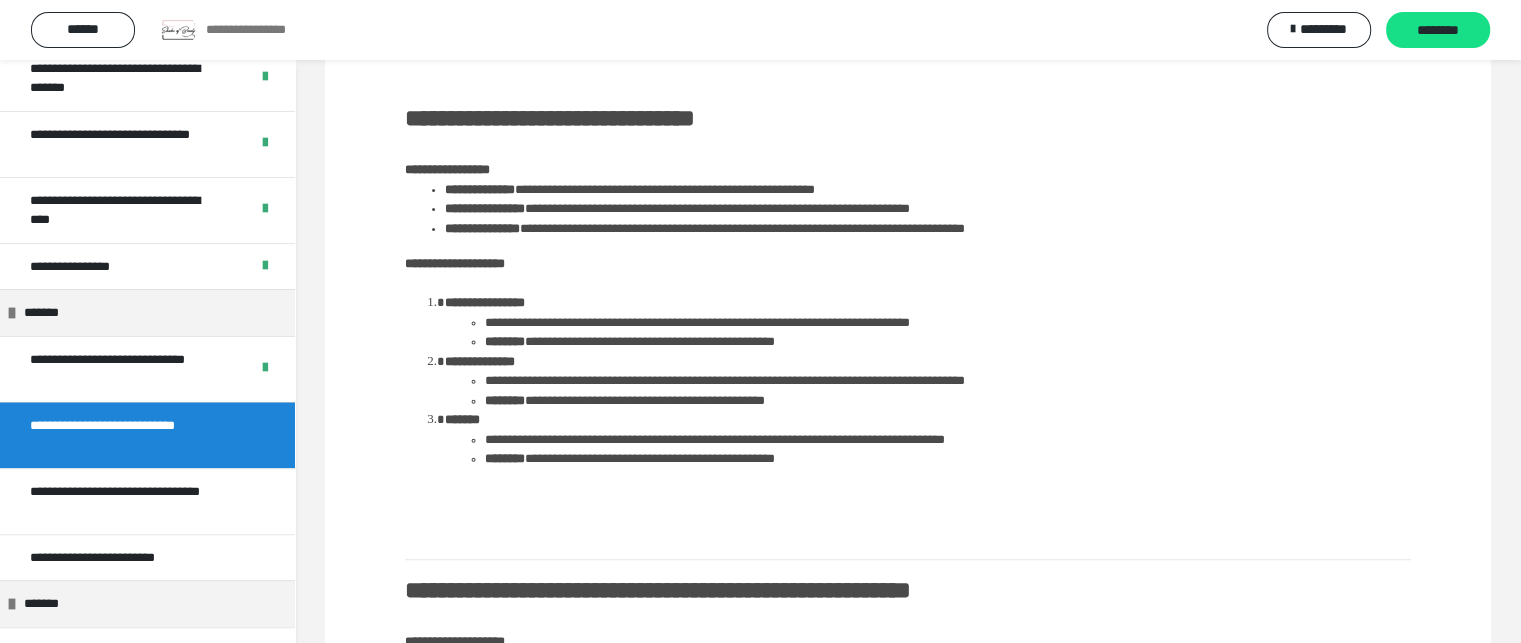 click on "**********" at bounding box center (550, 118) 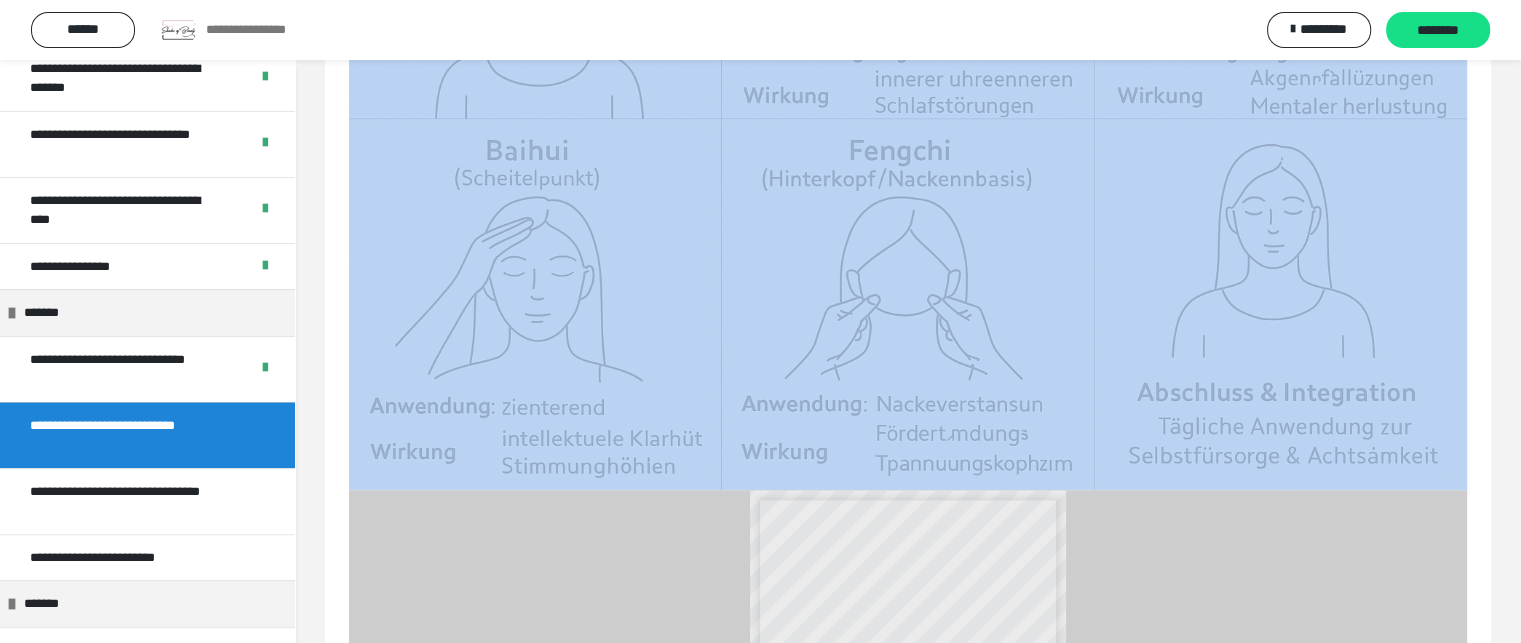 scroll, scrollTop: 2116, scrollLeft: 0, axis: vertical 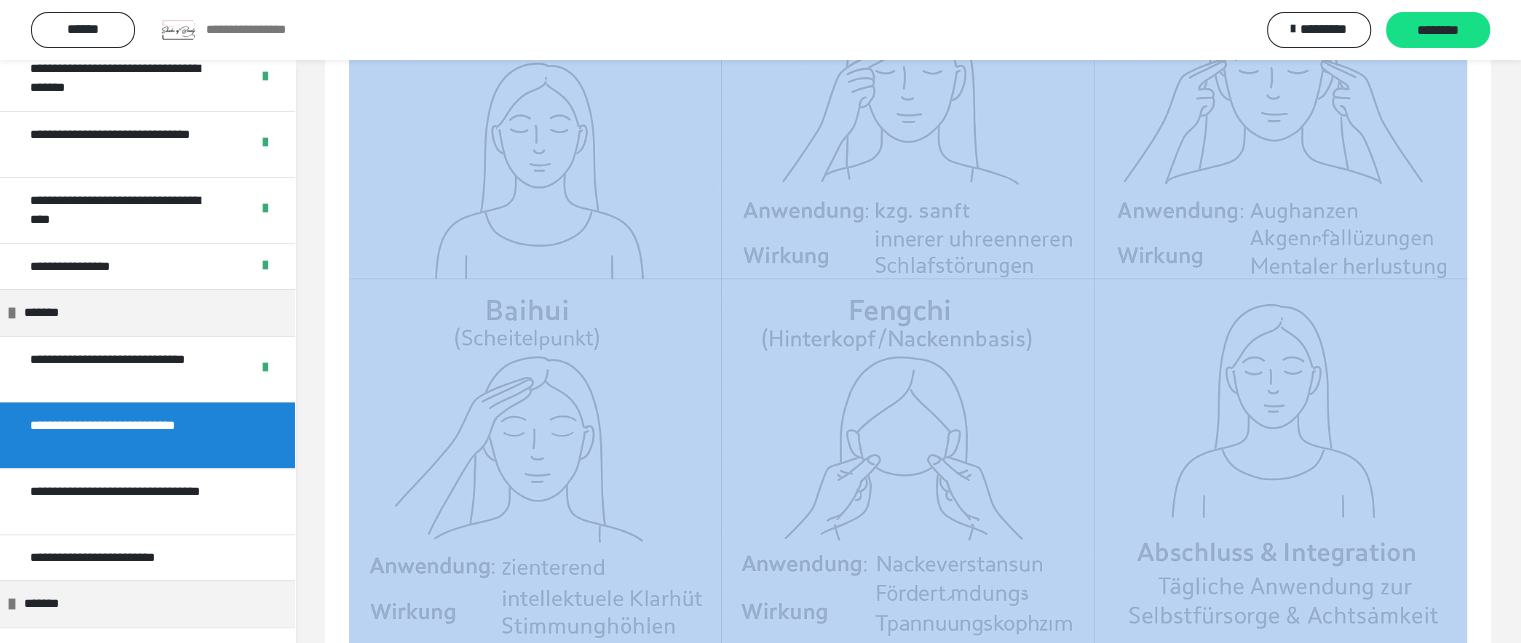 drag, startPoint x: 407, startPoint y: 108, endPoint x: 1175, endPoint y: 330, distance: 799.4423 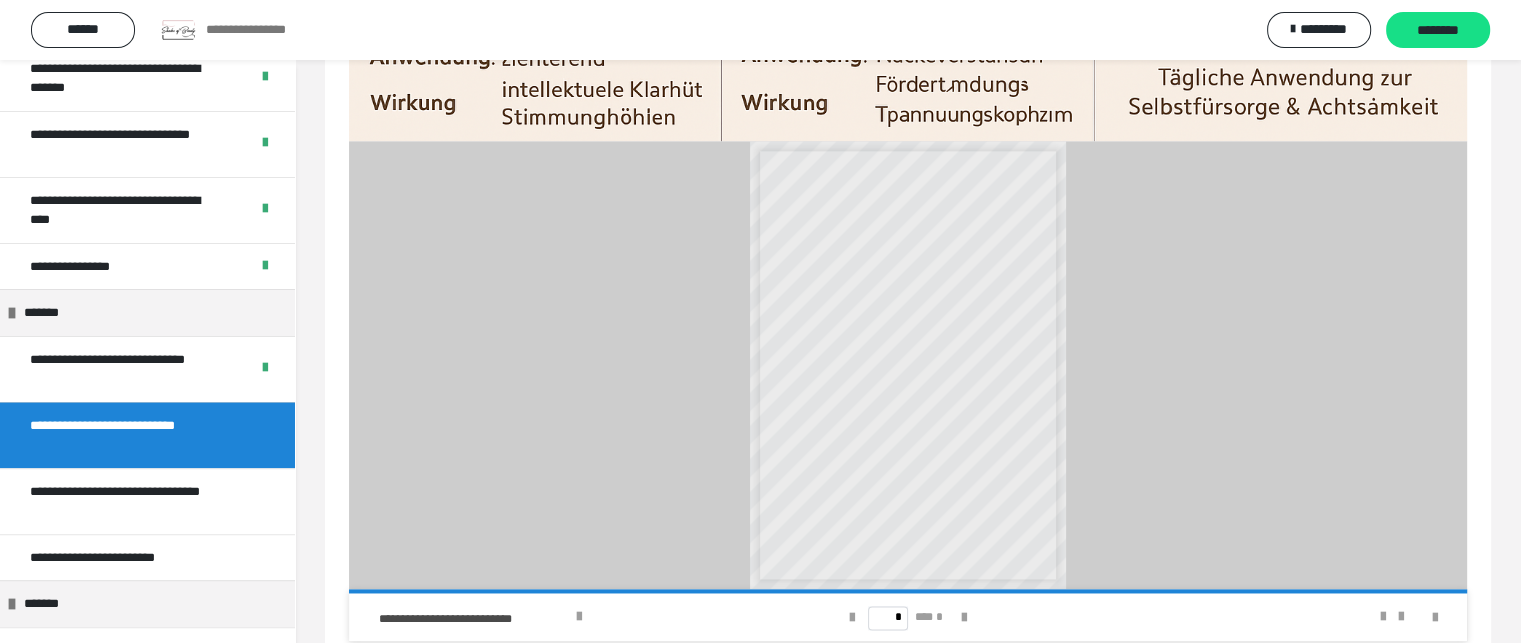 scroll, scrollTop: 2642, scrollLeft: 0, axis: vertical 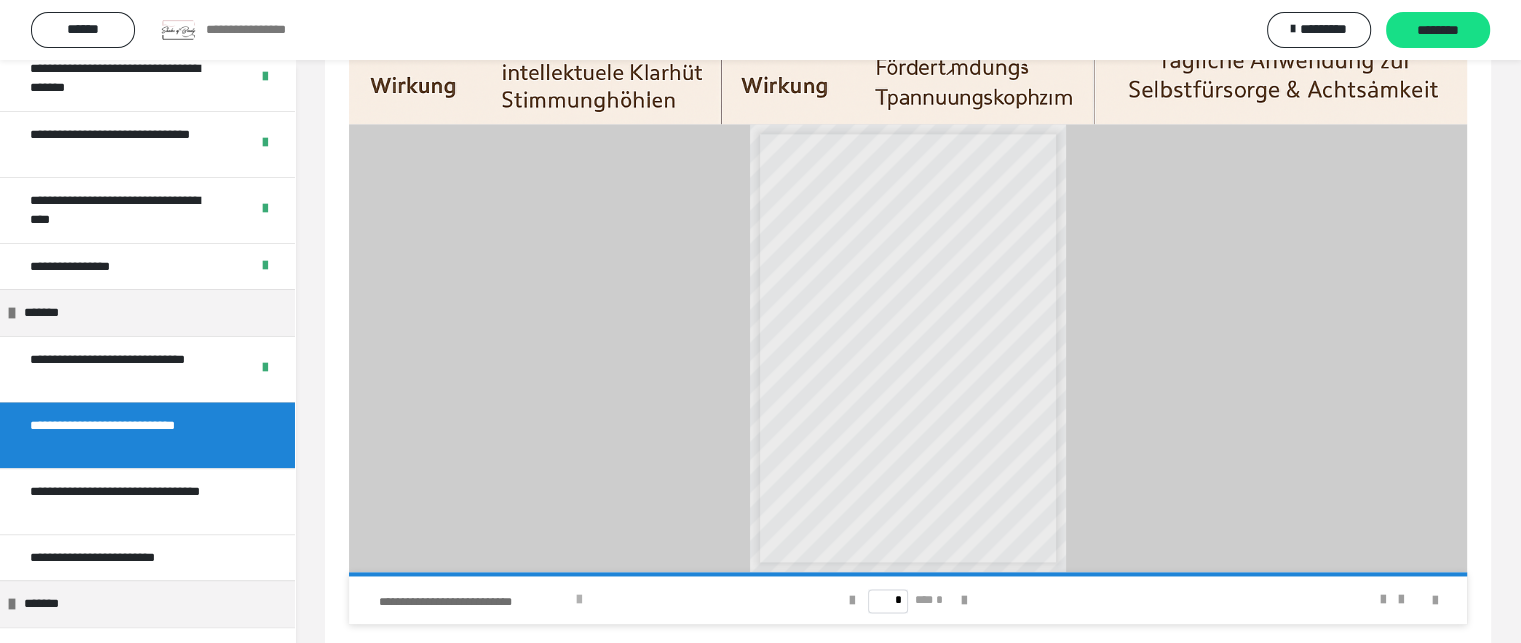 click on "**********" at bounding box center (570, 600) 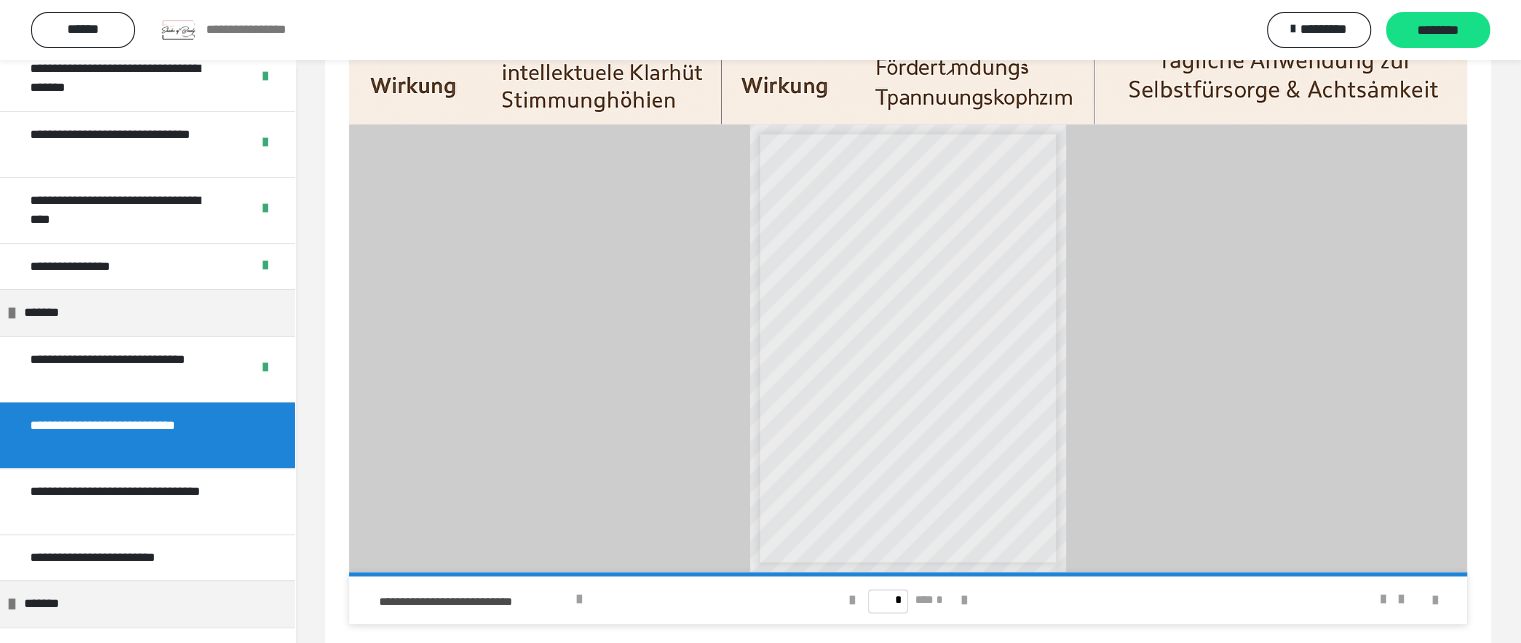 click on "**********" at bounding box center [908, -452] 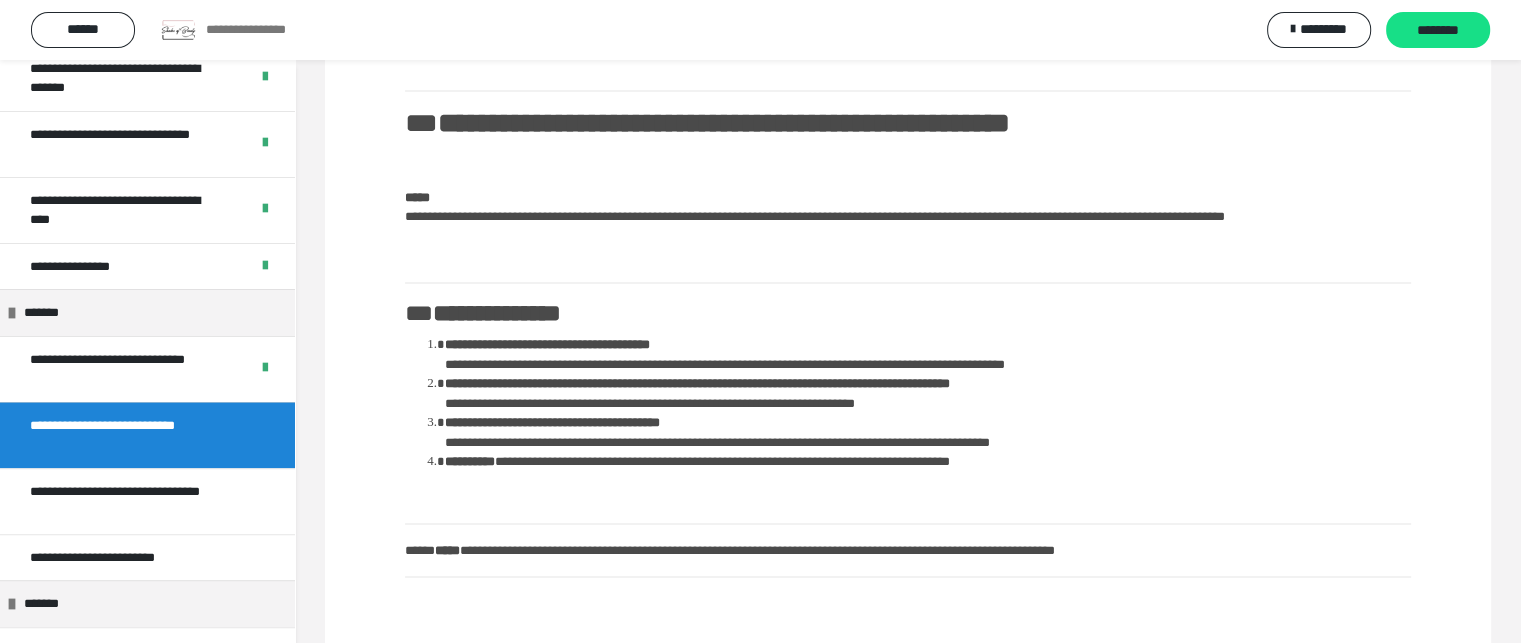 scroll, scrollTop: 3282, scrollLeft: 0, axis: vertical 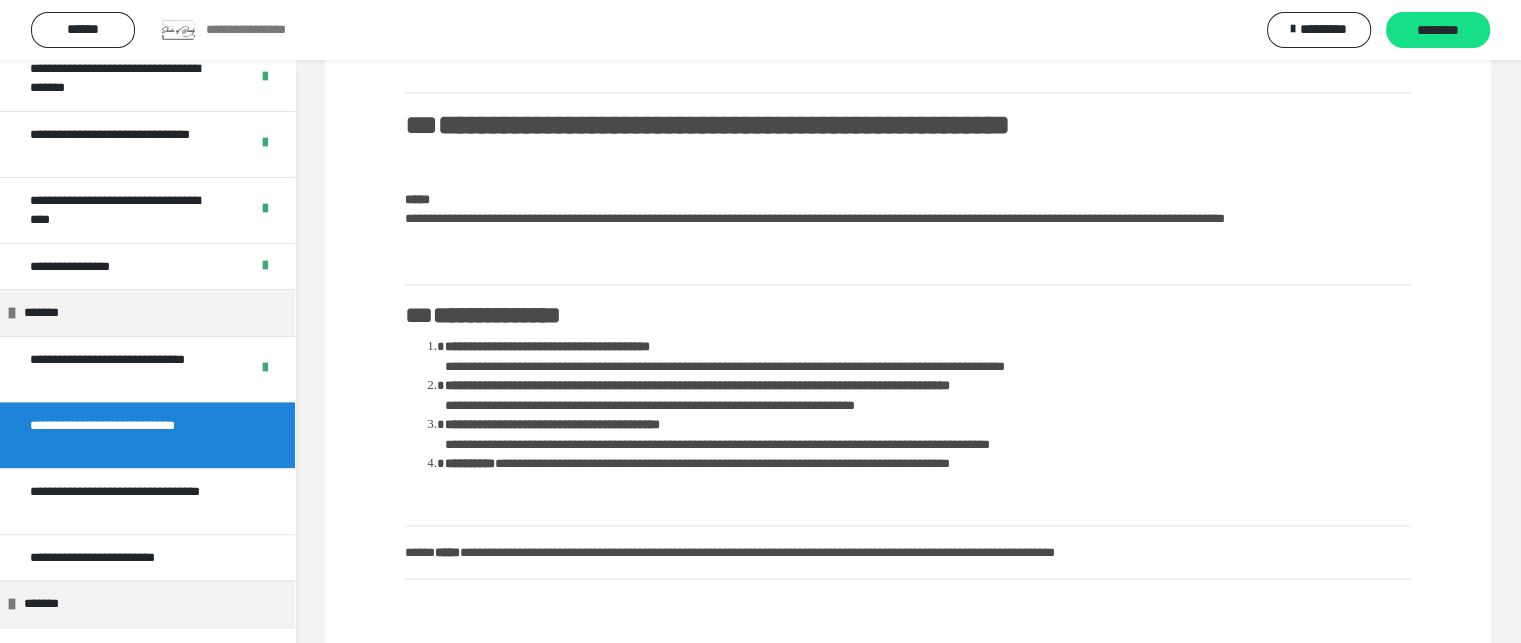click on "**********" at bounding box center (908, 126) 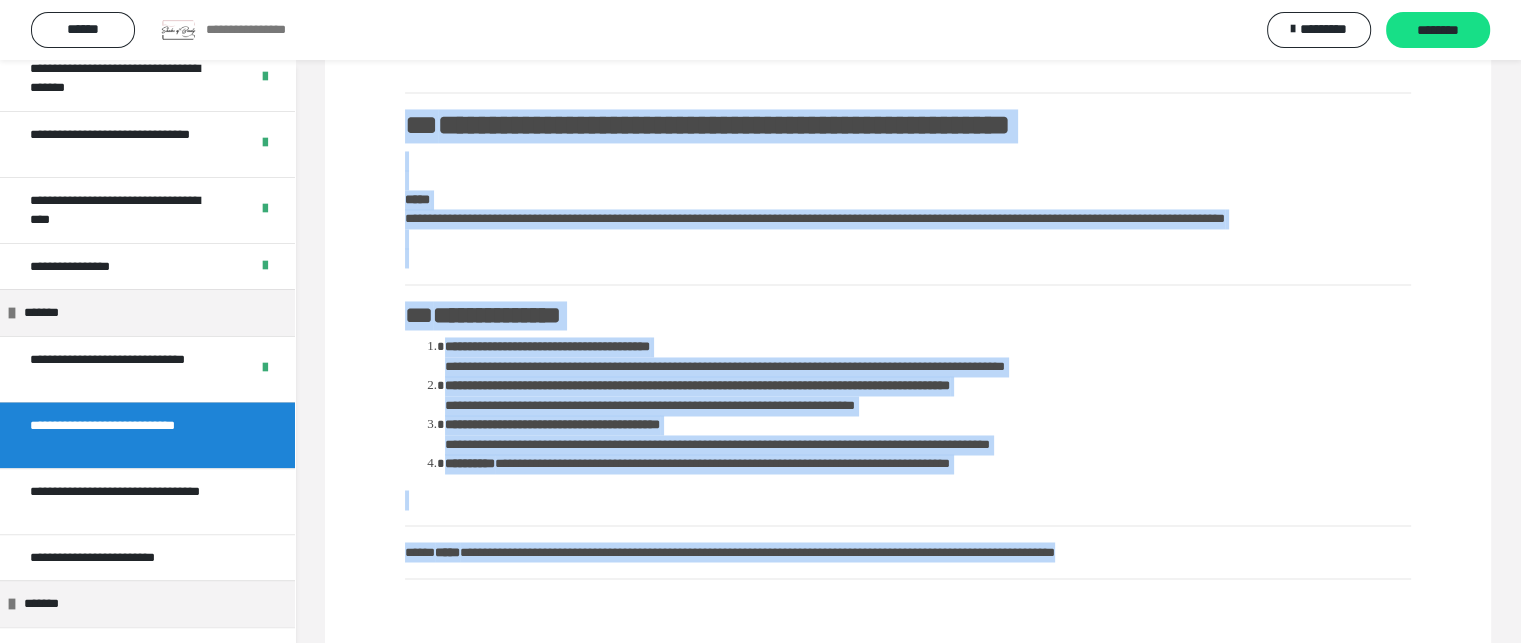 drag, startPoint x: 408, startPoint y: 137, endPoint x: 1331, endPoint y: 581, distance: 1024.2388 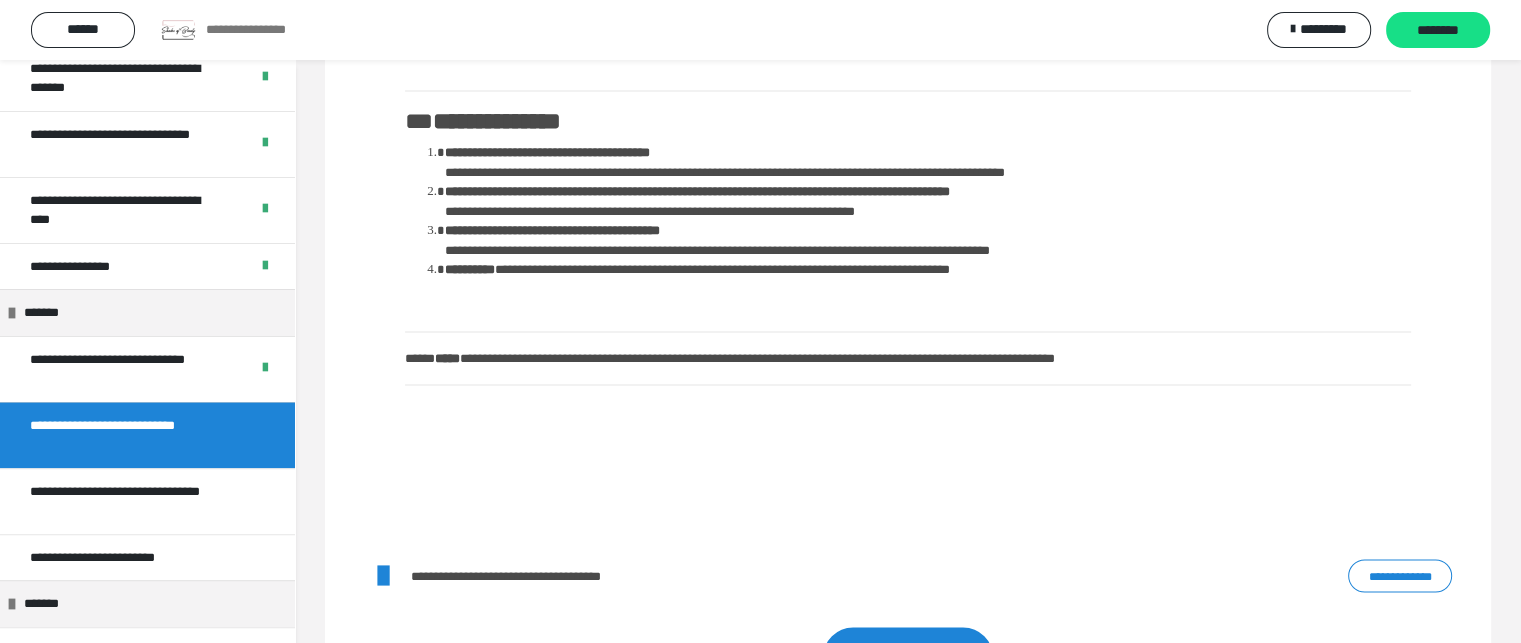 scroll, scrollTop: 3709, scrollLeft: 0, axis: vertical 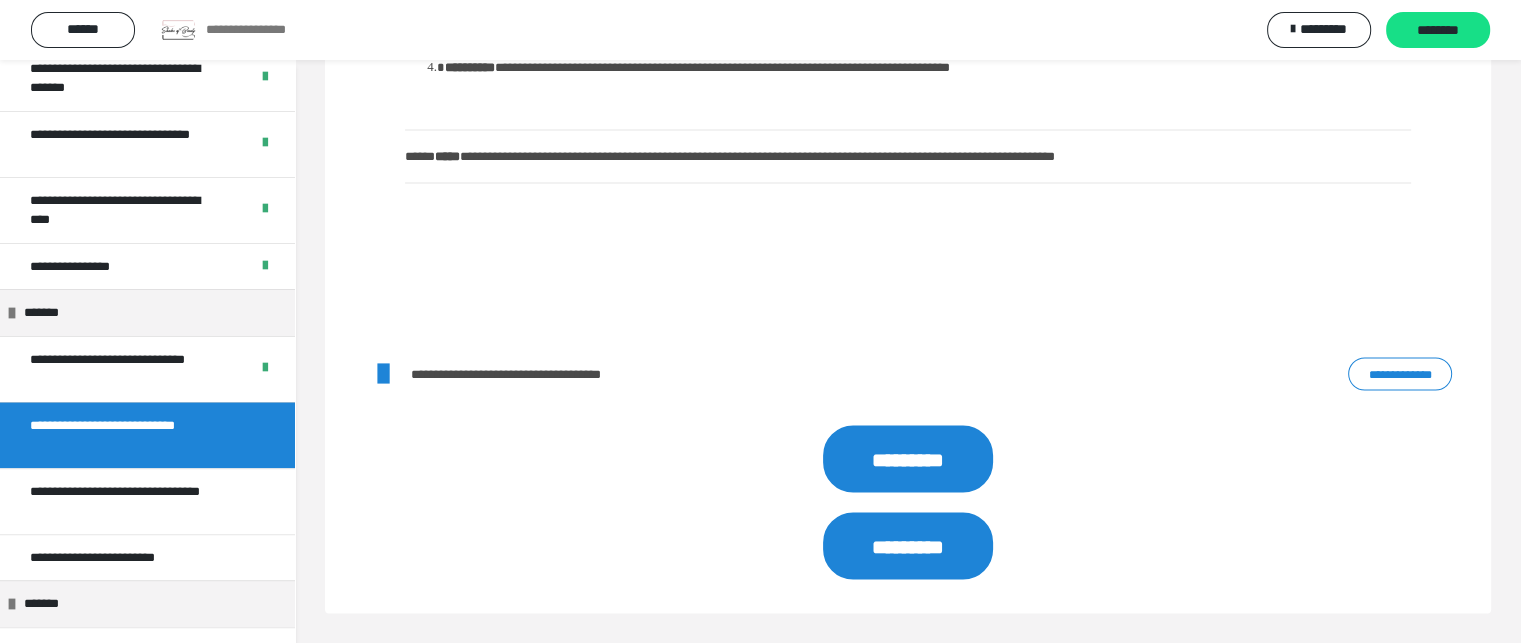click on "**********" at bounding box center (1400, 374) 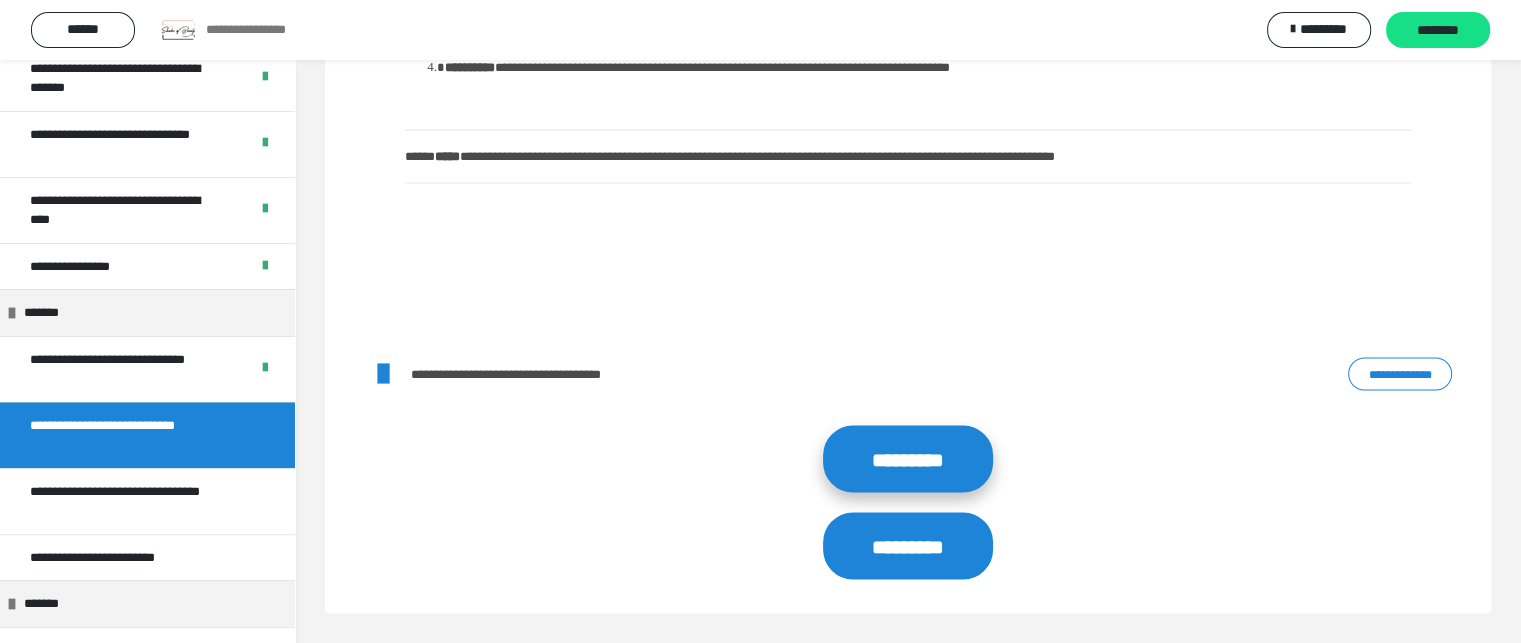 click on "*********" at bounding box center (908, 458) 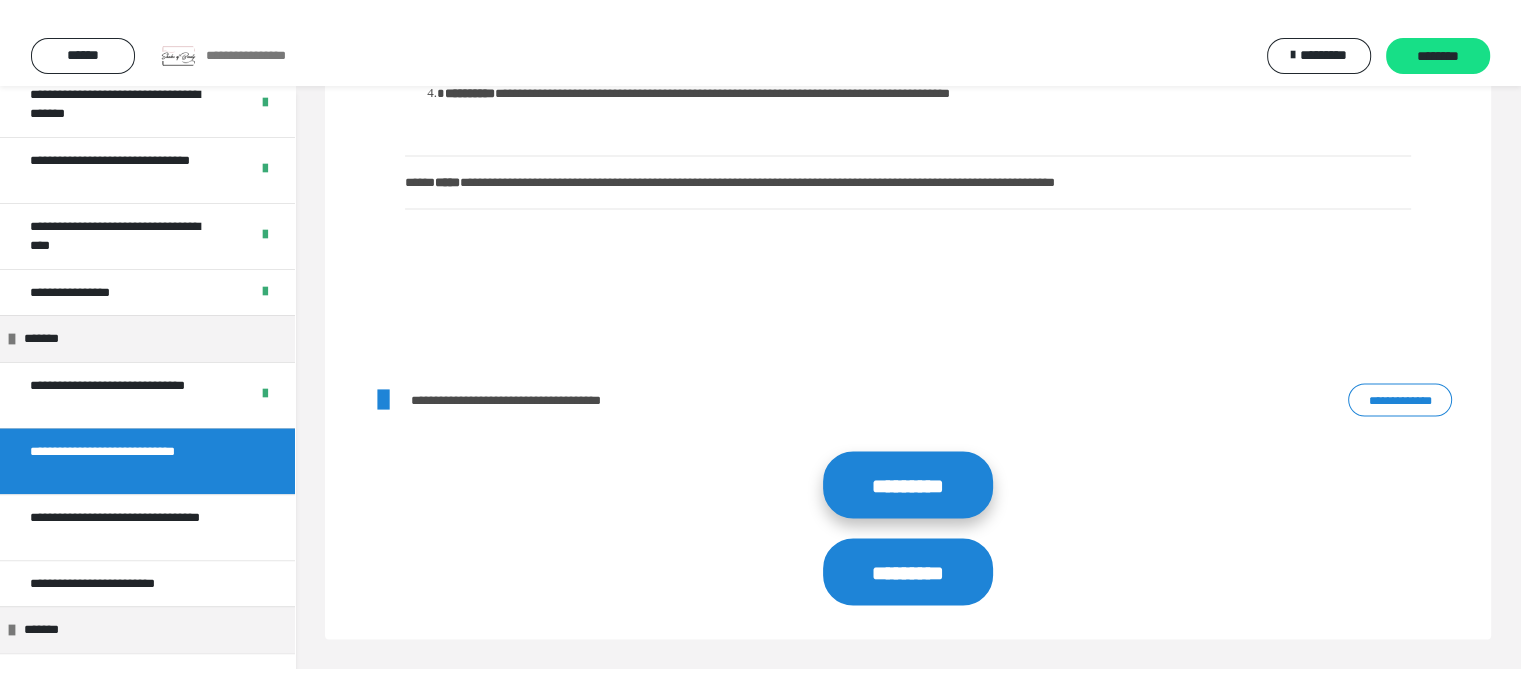 scroll, scrollTop: 3657, scrollLeft: 0, axis: vertical 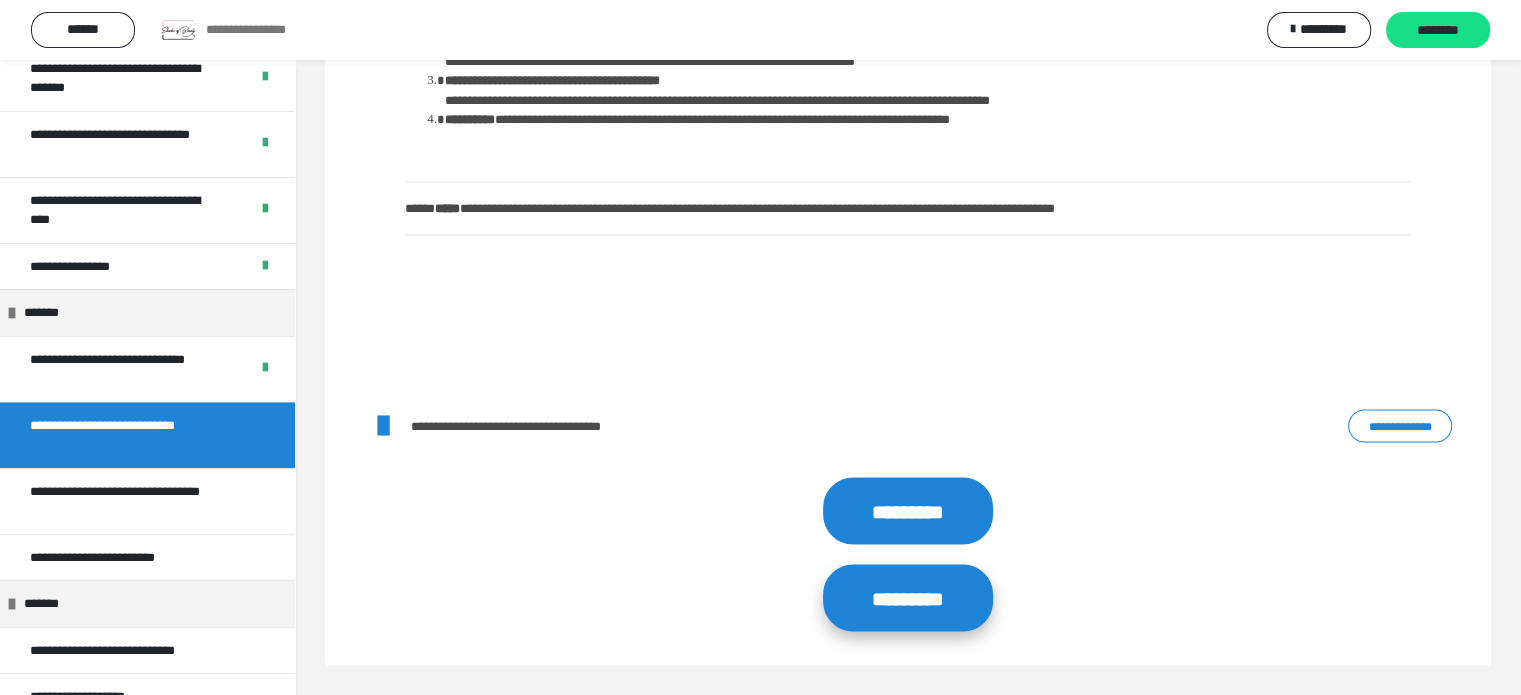 click on "*********" at bounding box center (908, 597) 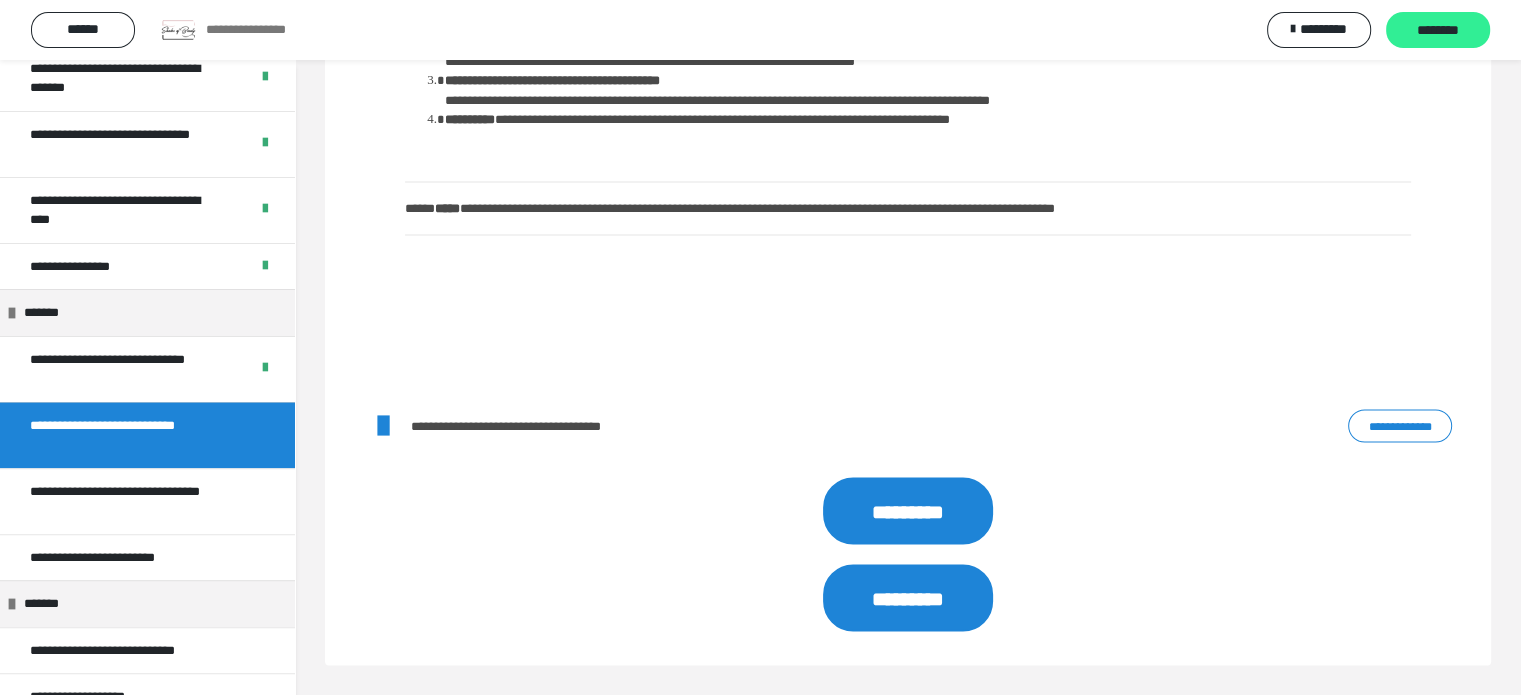 click on "********" at bounding box center [1438, 30] 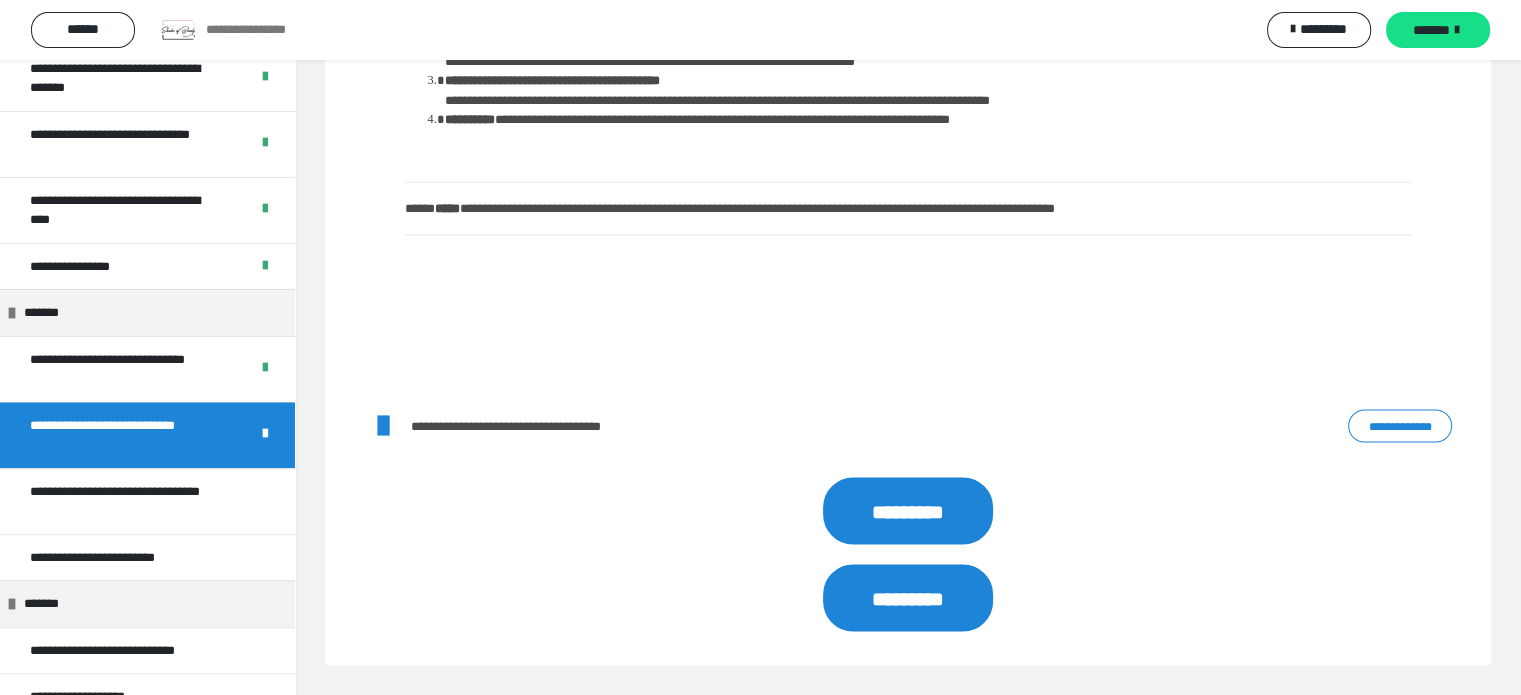 click on "*******" at bounding box center (1438, 30) 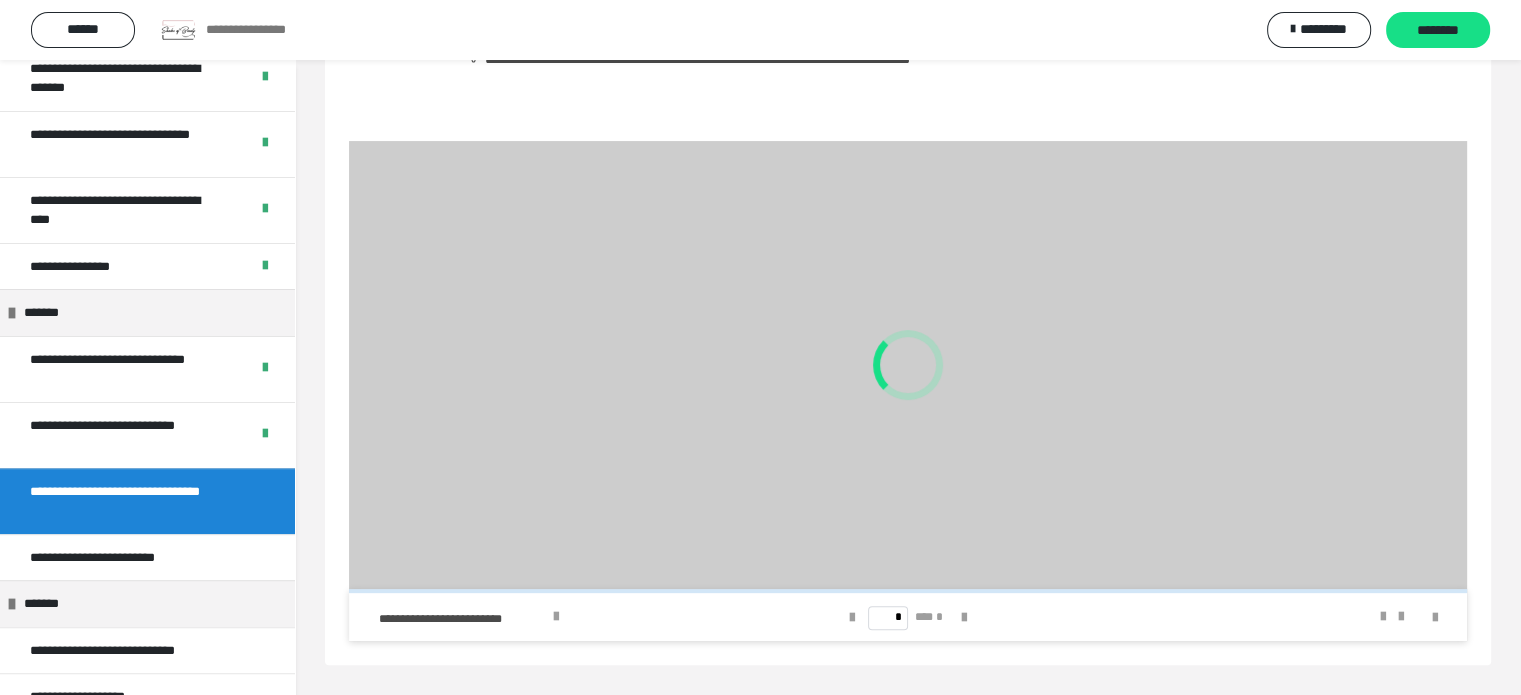 scroll, scrollTop: 782, scrollLeft: 0, axis: vertical 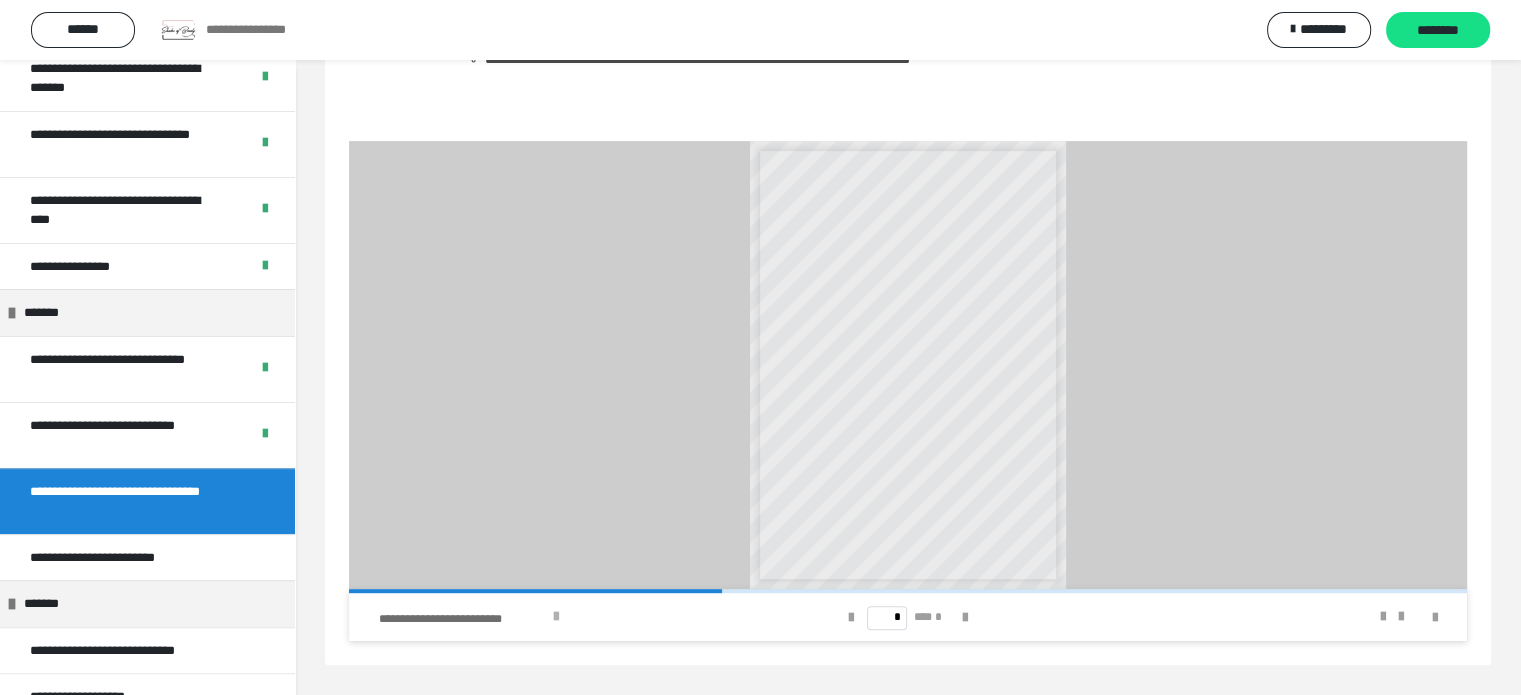 click at bounding box center [556, 617] 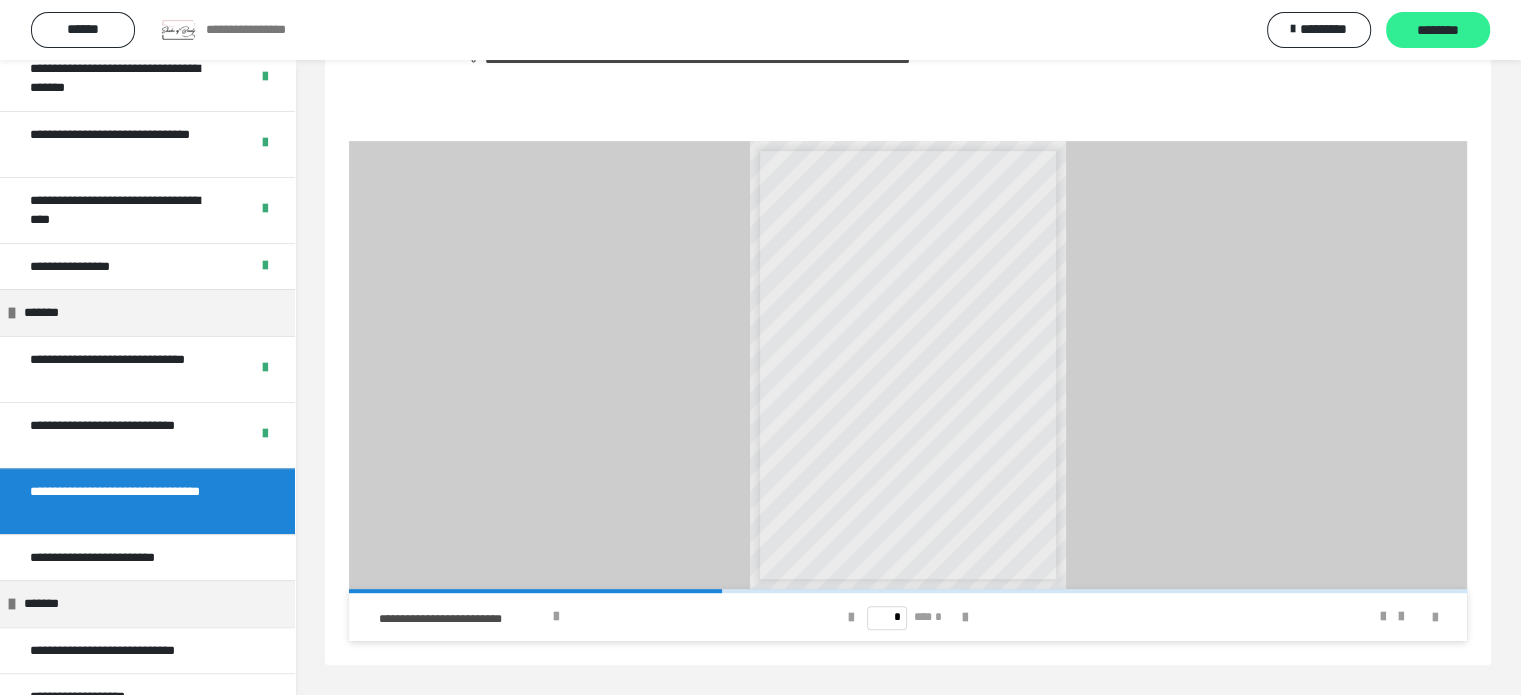 click on "********" at bounding box center (1438, 31) 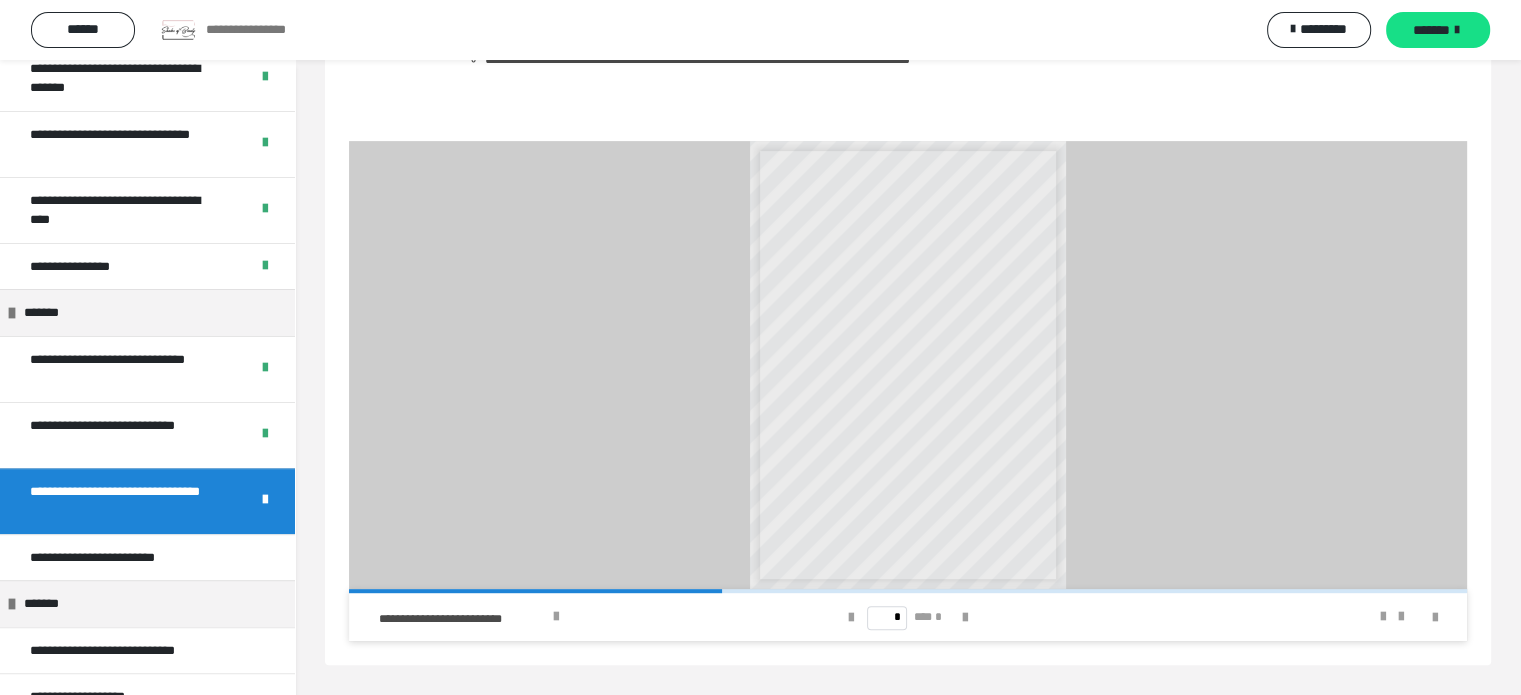 click on "*******" at bounding box center (1431, 30) 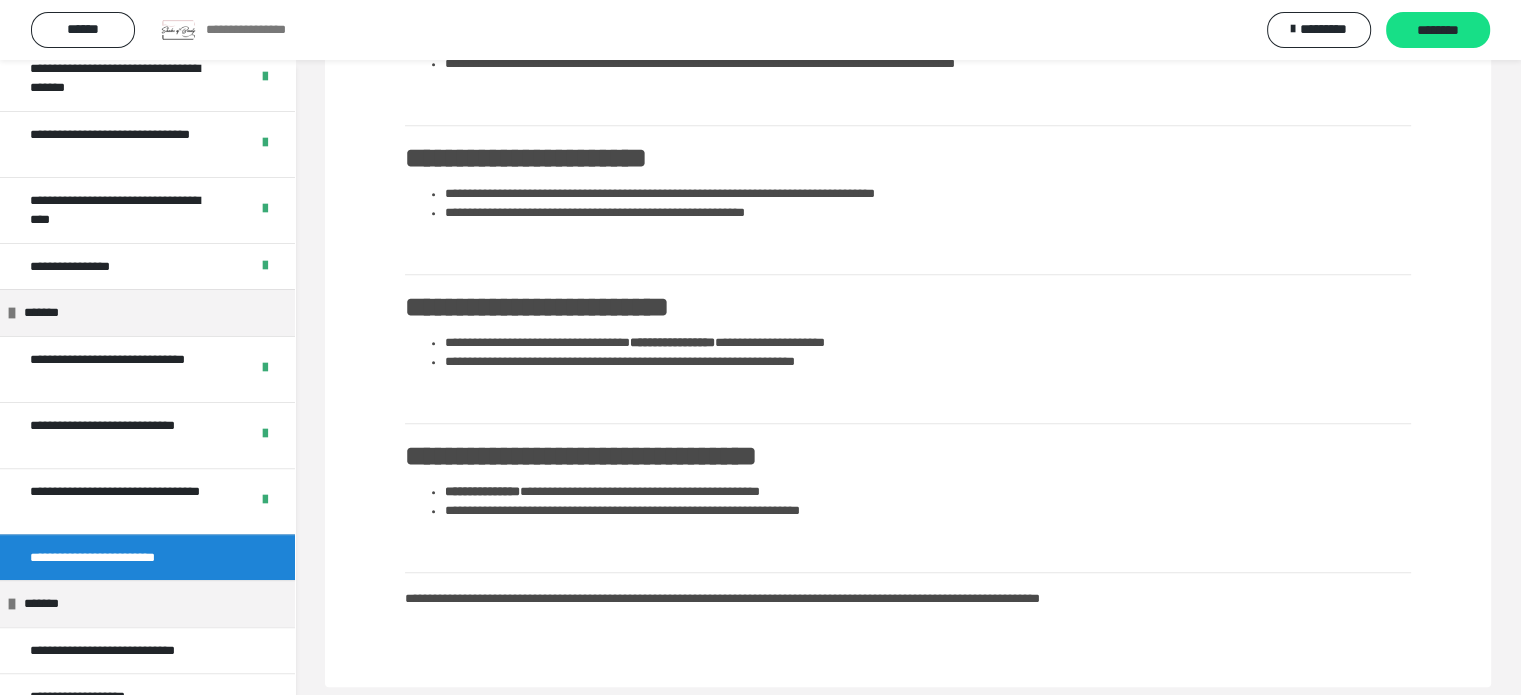 scroll, scrollTop: 1738, scrollLeft: 0, axis: vertical 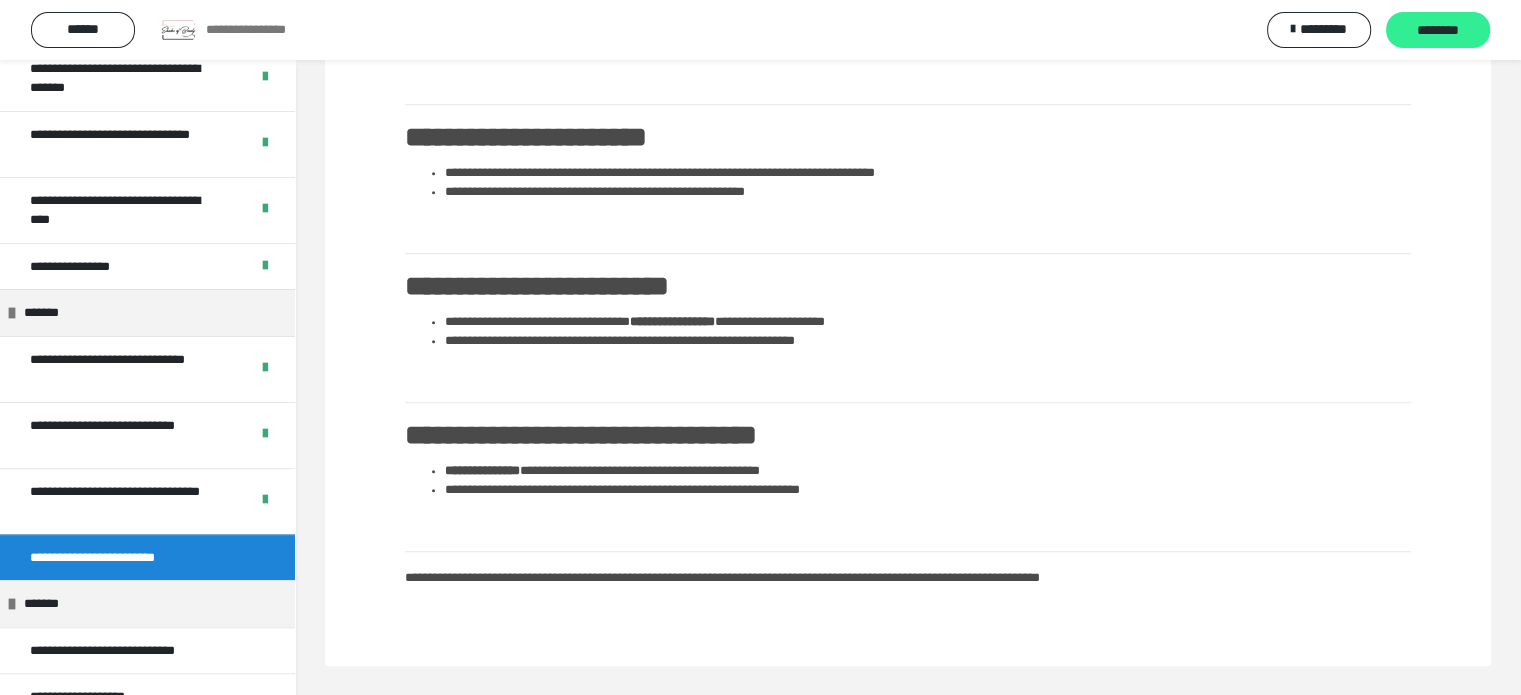 click on "********" at bounding box center (1438, 31) 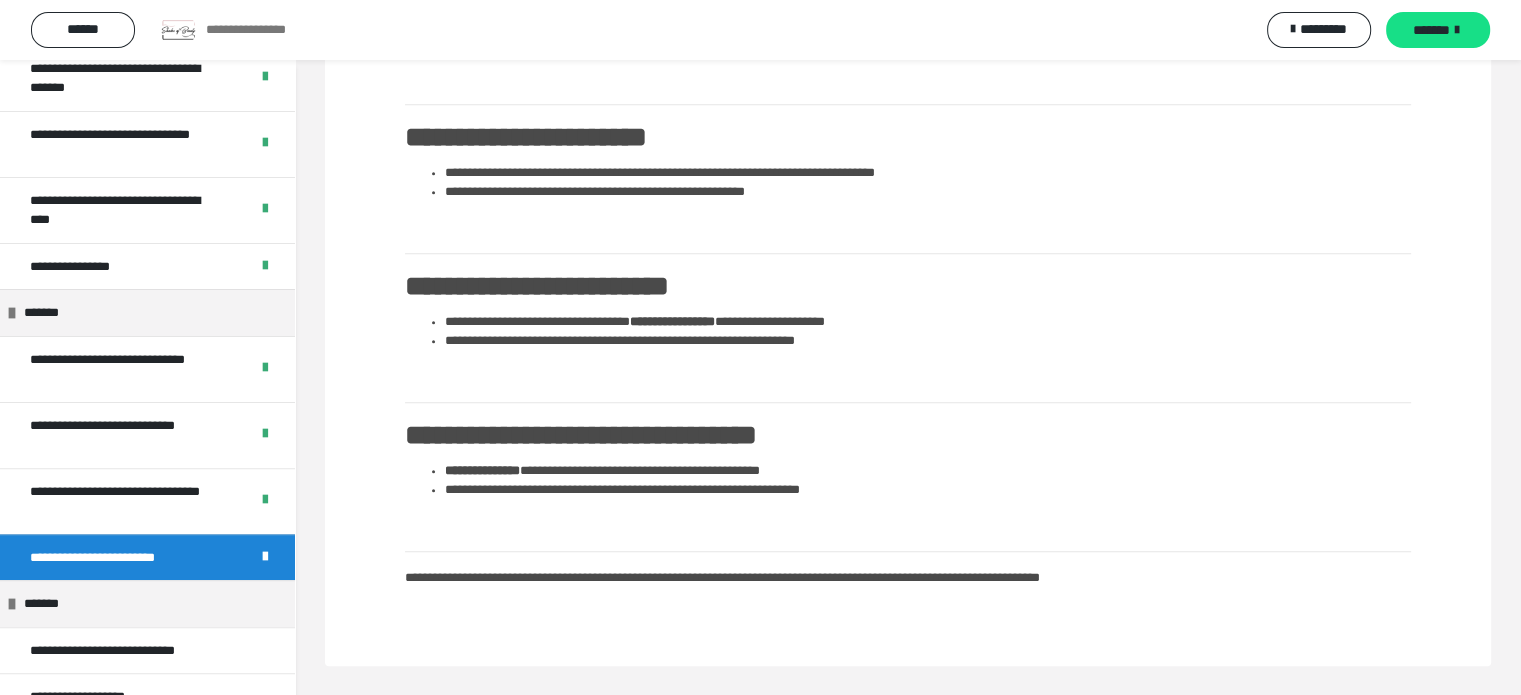 click on "*******" at bounding box center (1431, 30) 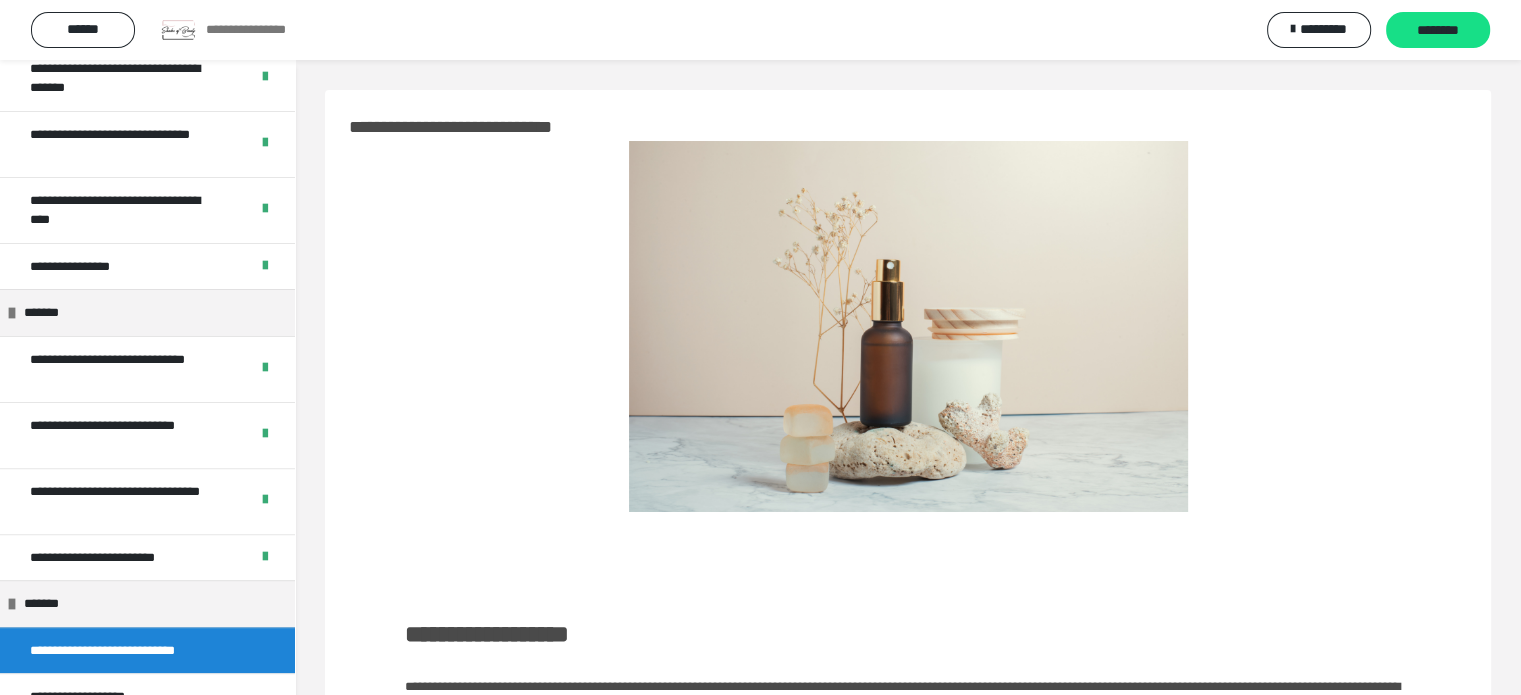 scroll, scrollTop: 544, scrollLeft: 0, axis: vertical 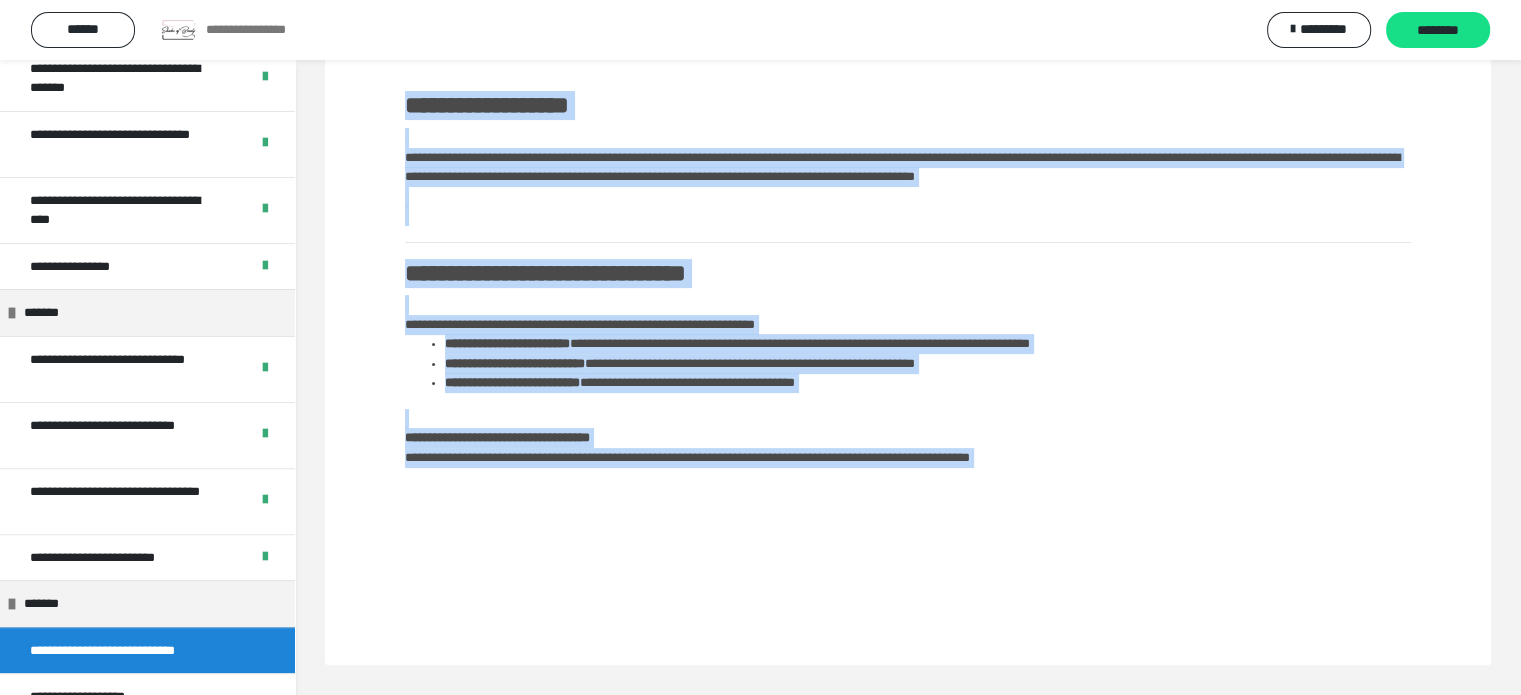 drag, startPoint x: 404, startPoint y: 87, endPoint x: 1145, endPoint y: 483, distance: 840.17676 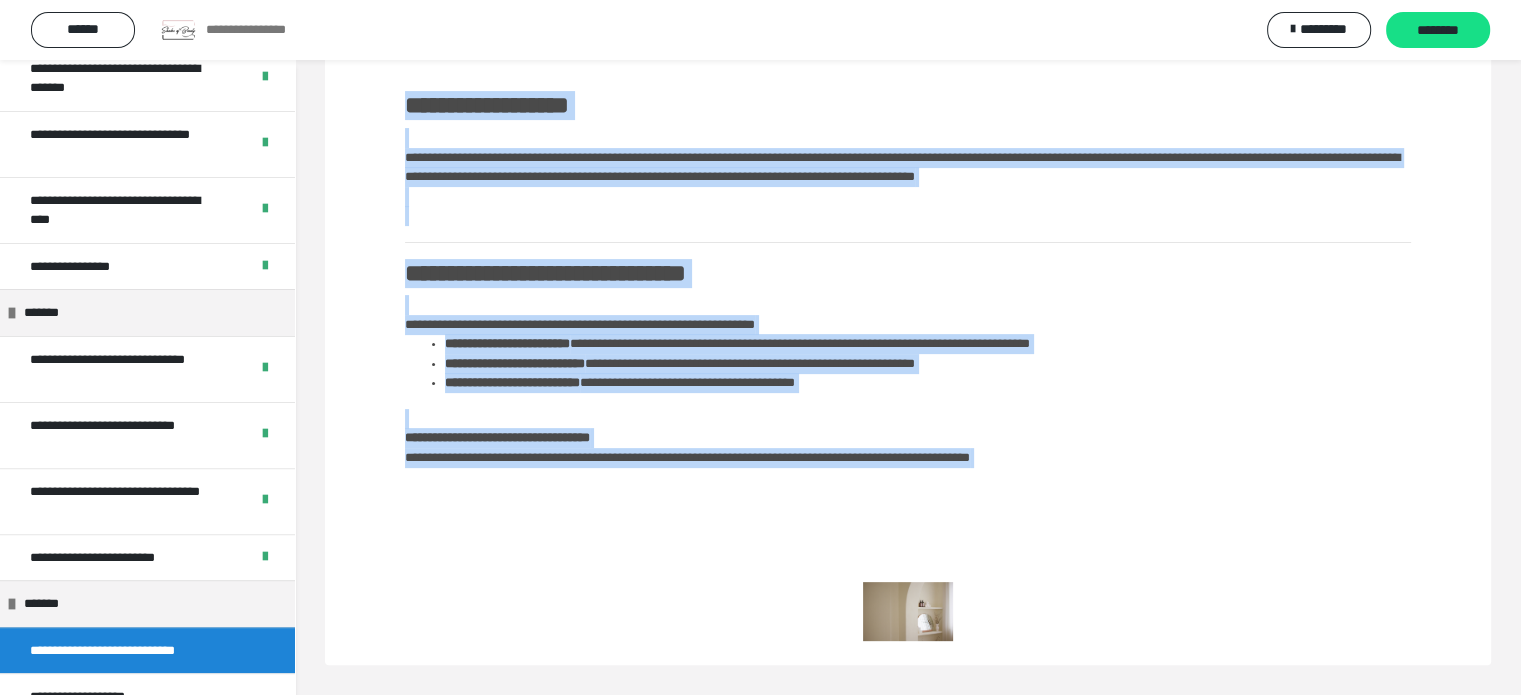 click on "**********" at bounding box center (908, 282) 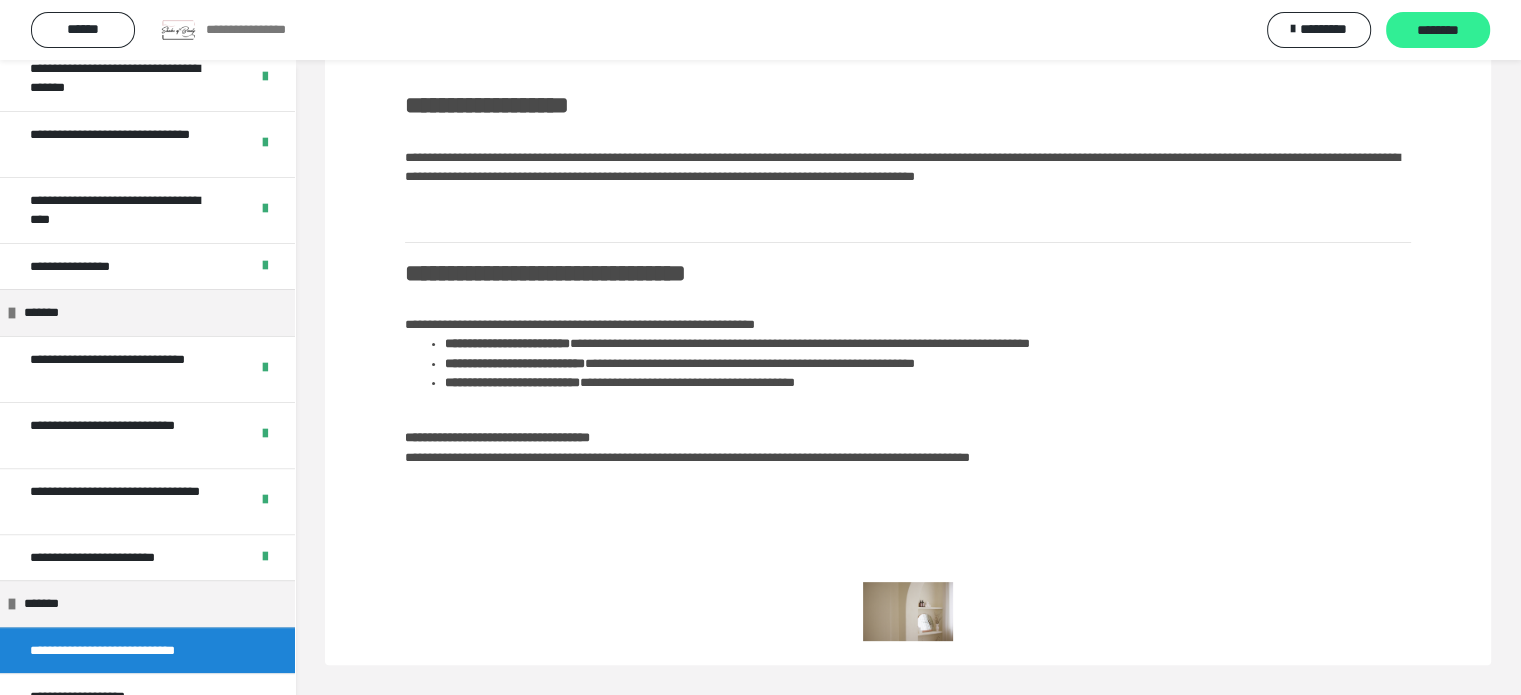 click on "********" at bounding box center (1438, 30) 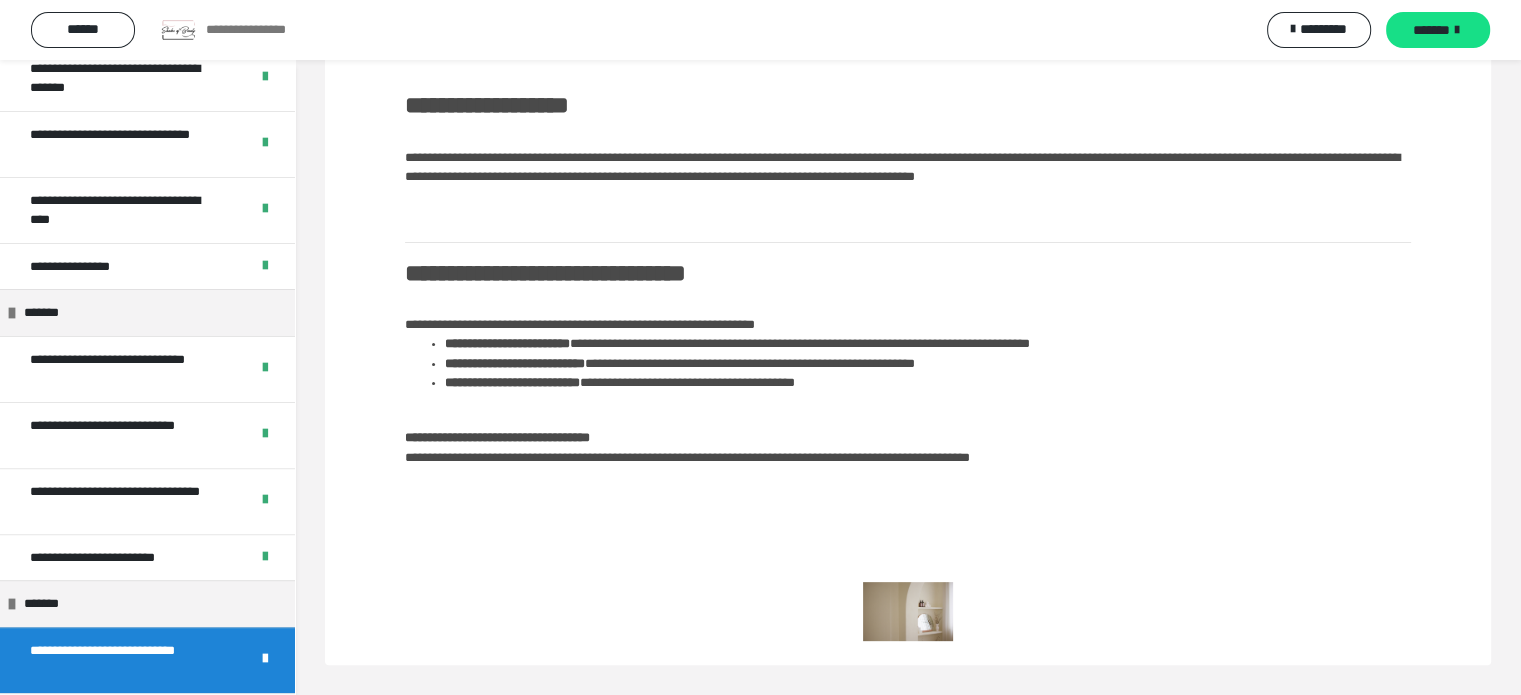 click on "*******" at bounding box center [1438, 30] 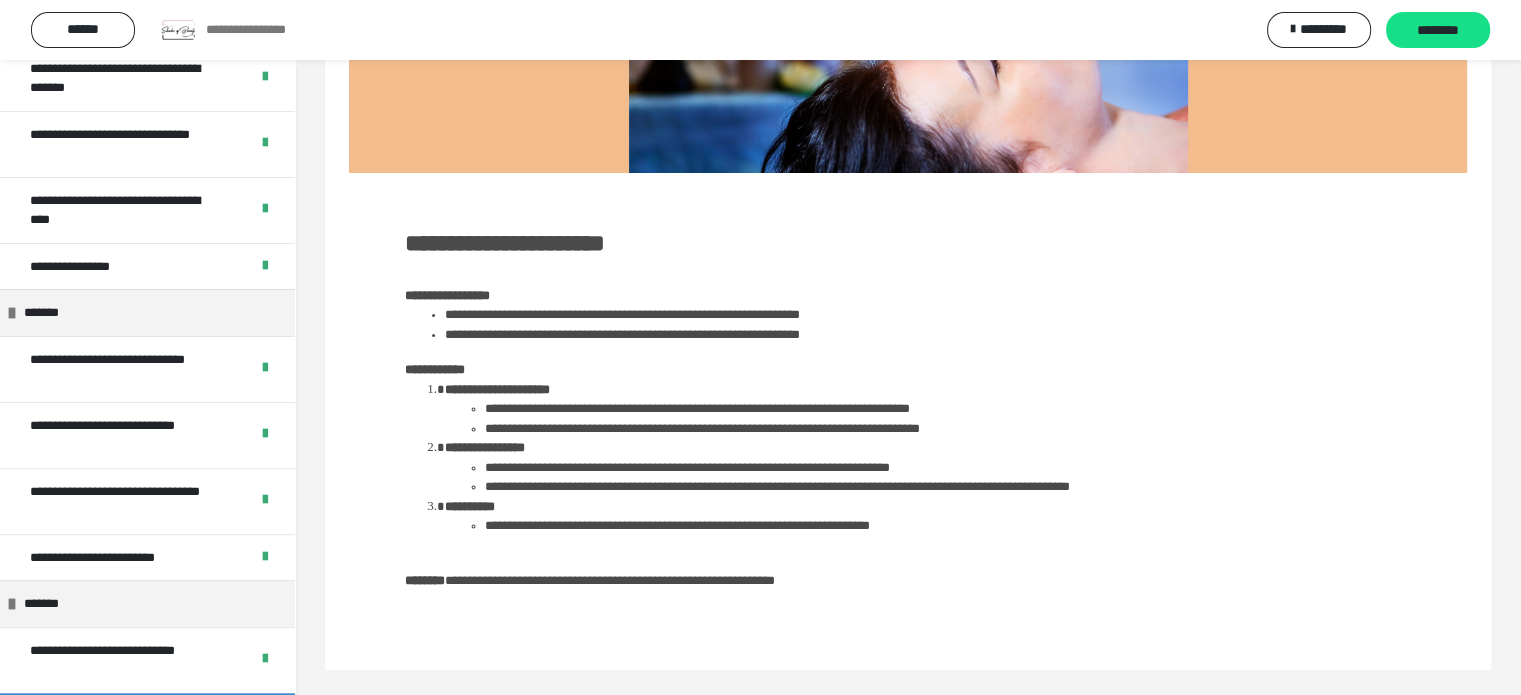 scroll, scrollTop: 342, scrollLeft: 0, axis: vertical 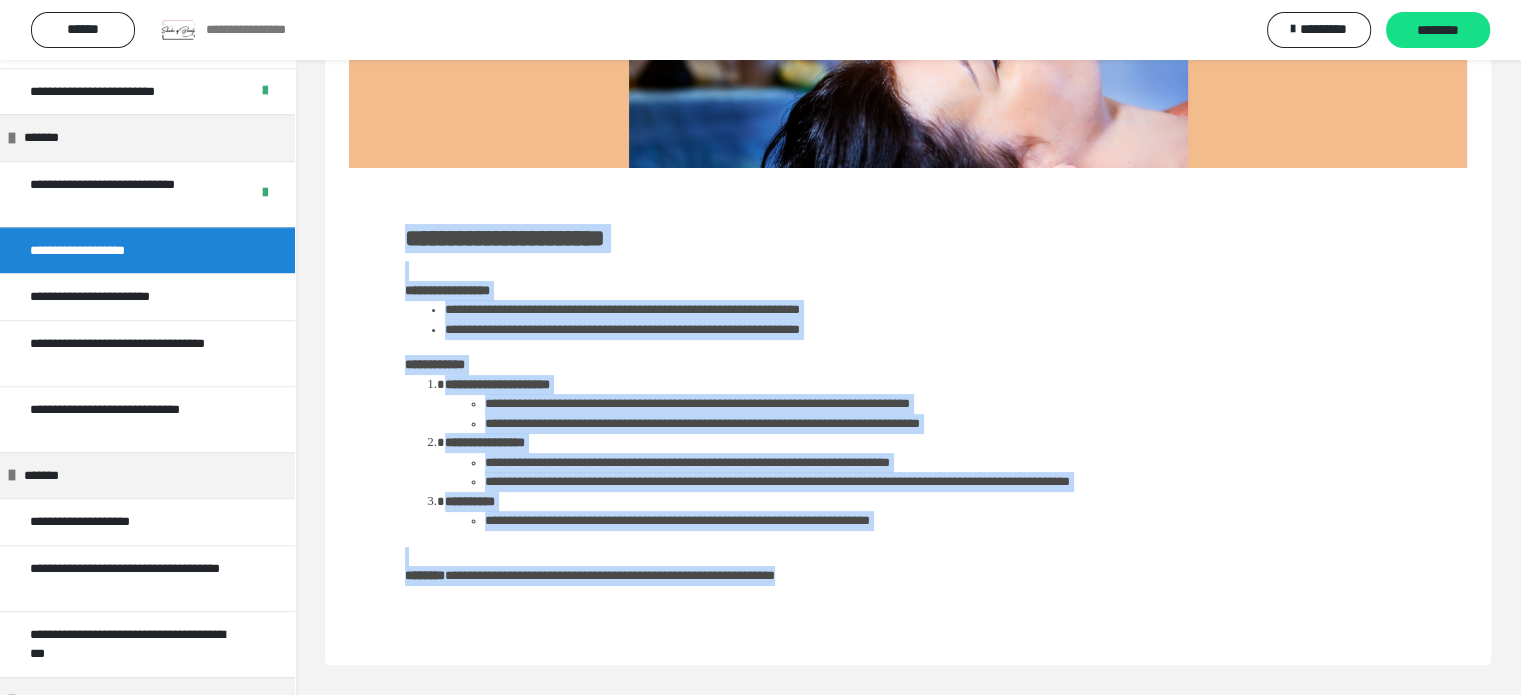 drag, startPoint x: 401, startPoint y: 242, endPoint x: 984, endPoint y: 575, distance: 671.4 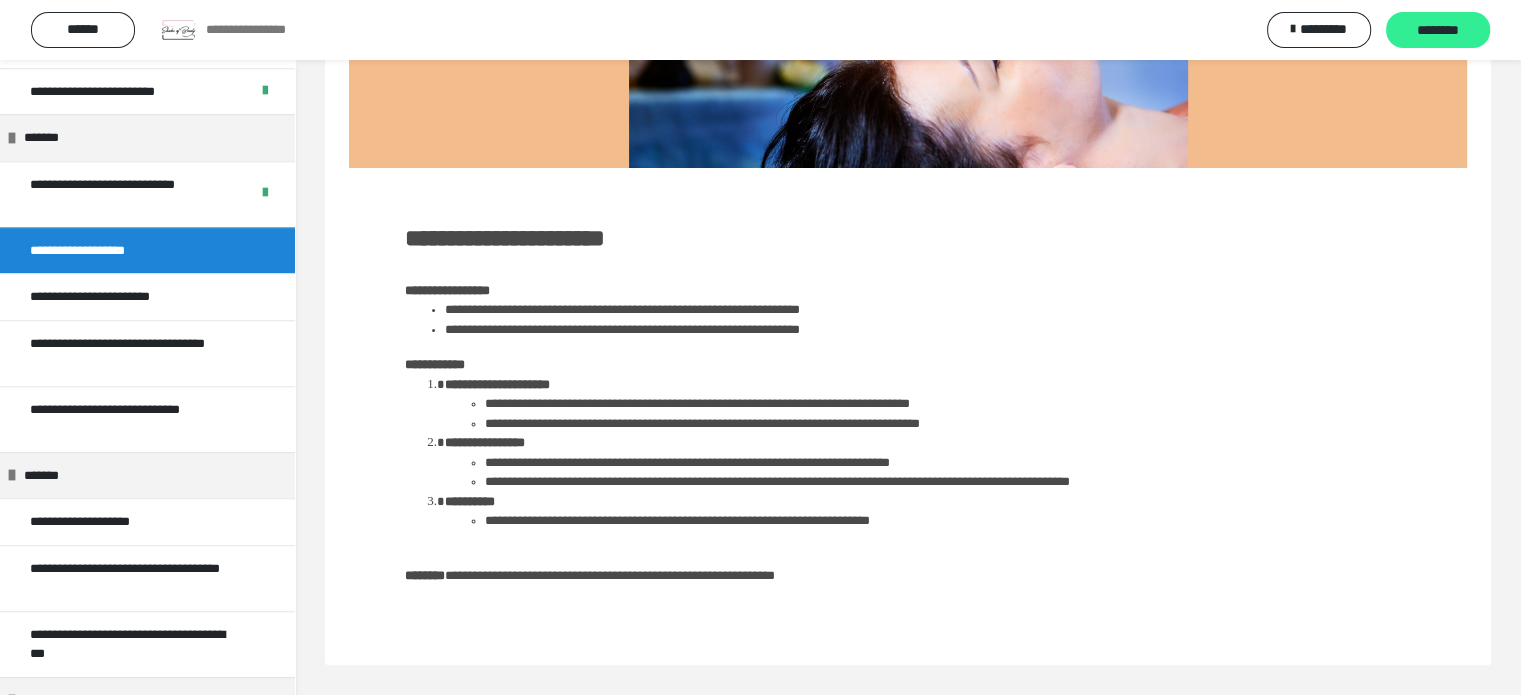 click on "********" at bounding box center [1438, 31] 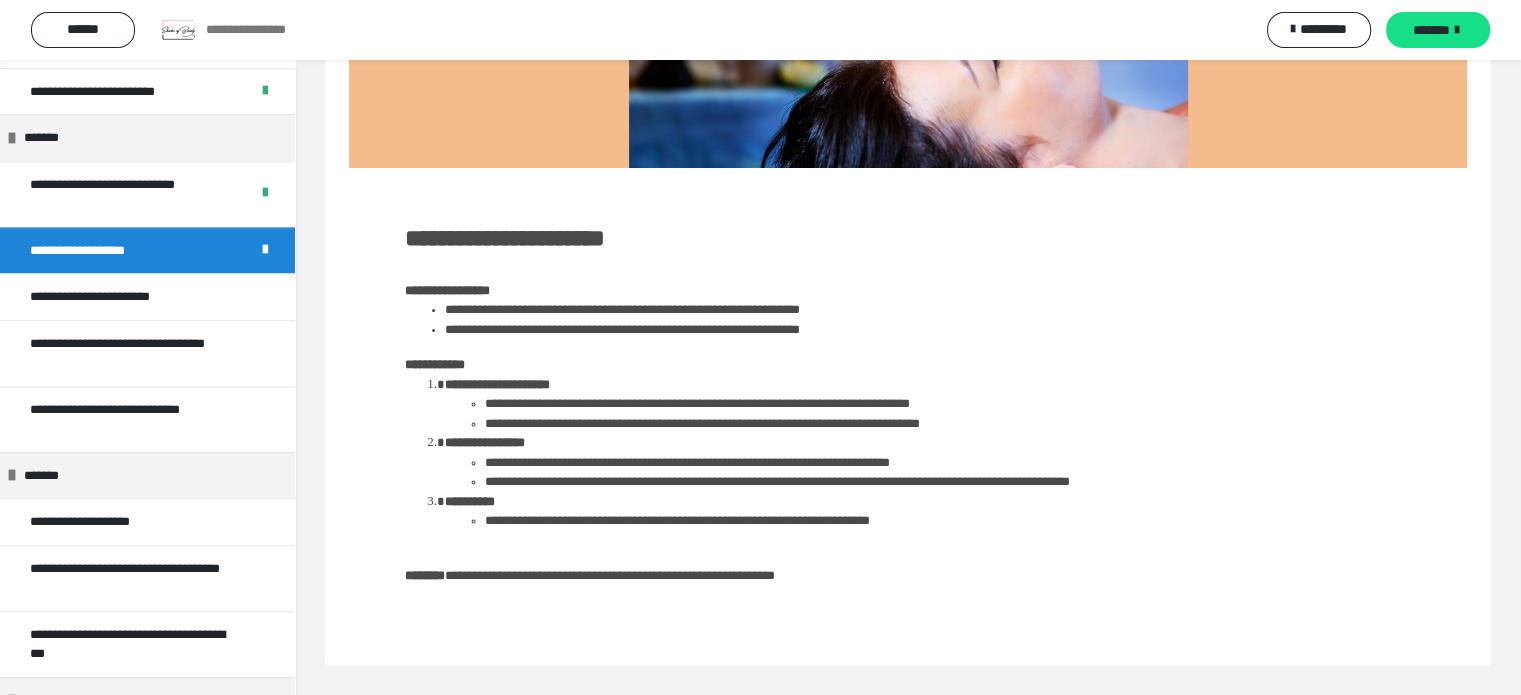 click at bounding box center [1457, 30] 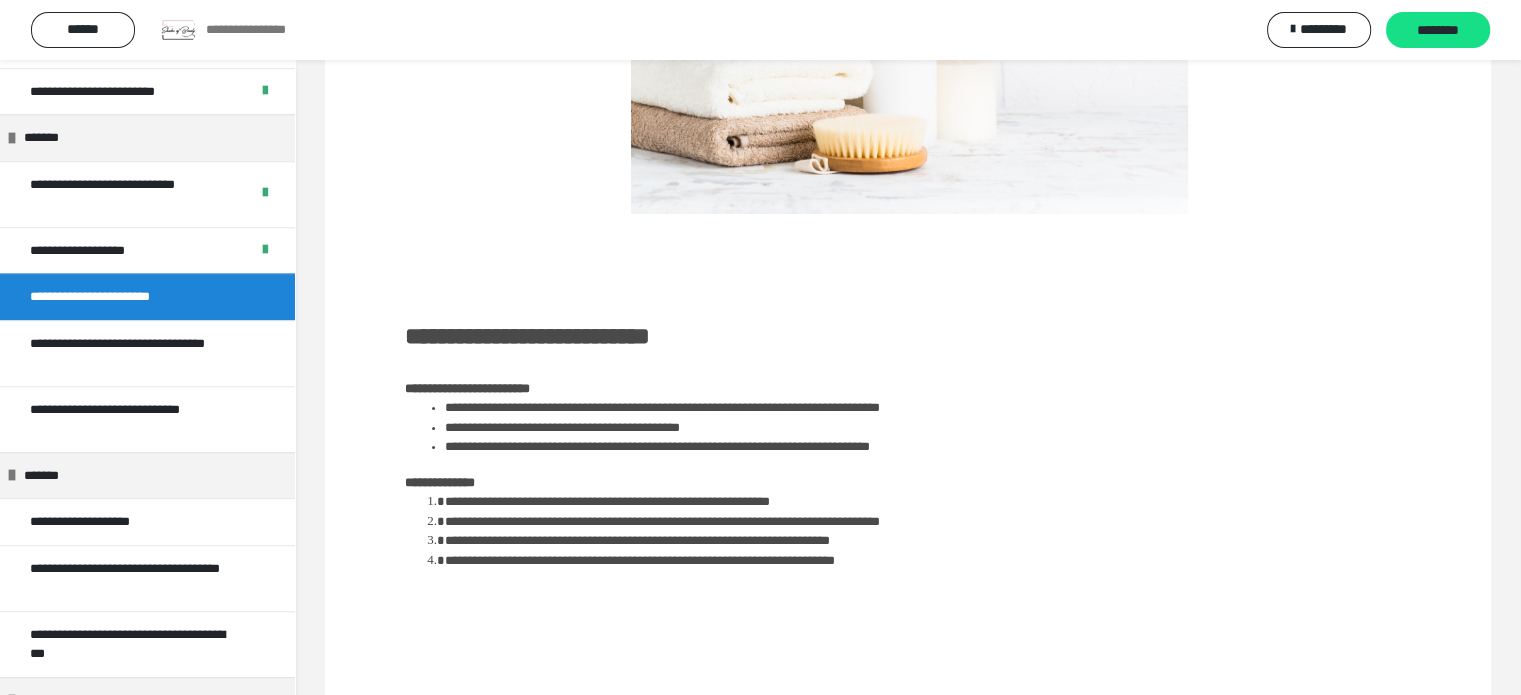 scroll, scrollTop: 360, scrollLeft: 0, axis: vertical 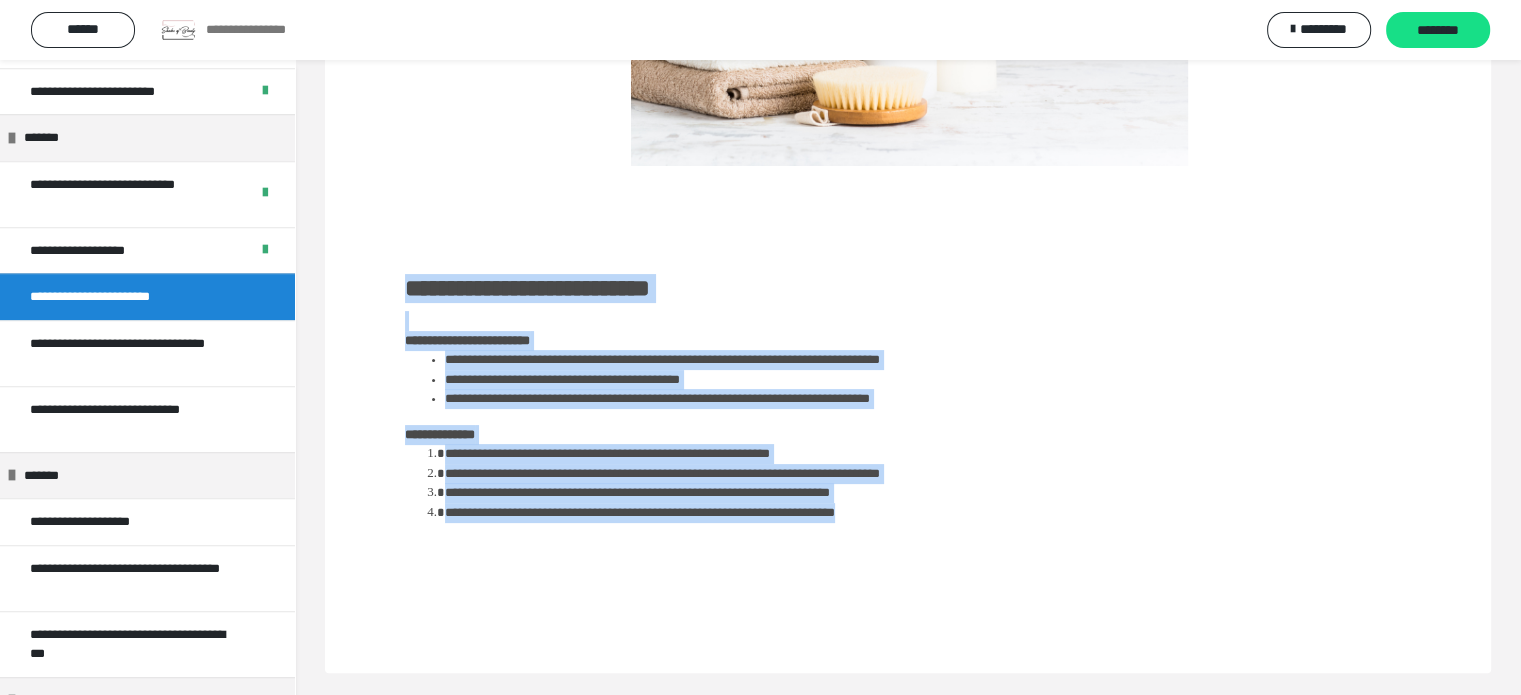 drag, startPoint x: 412, startPoint y: 281, endPoint x: 1020, endPoint y: 513, distance: 650.7596 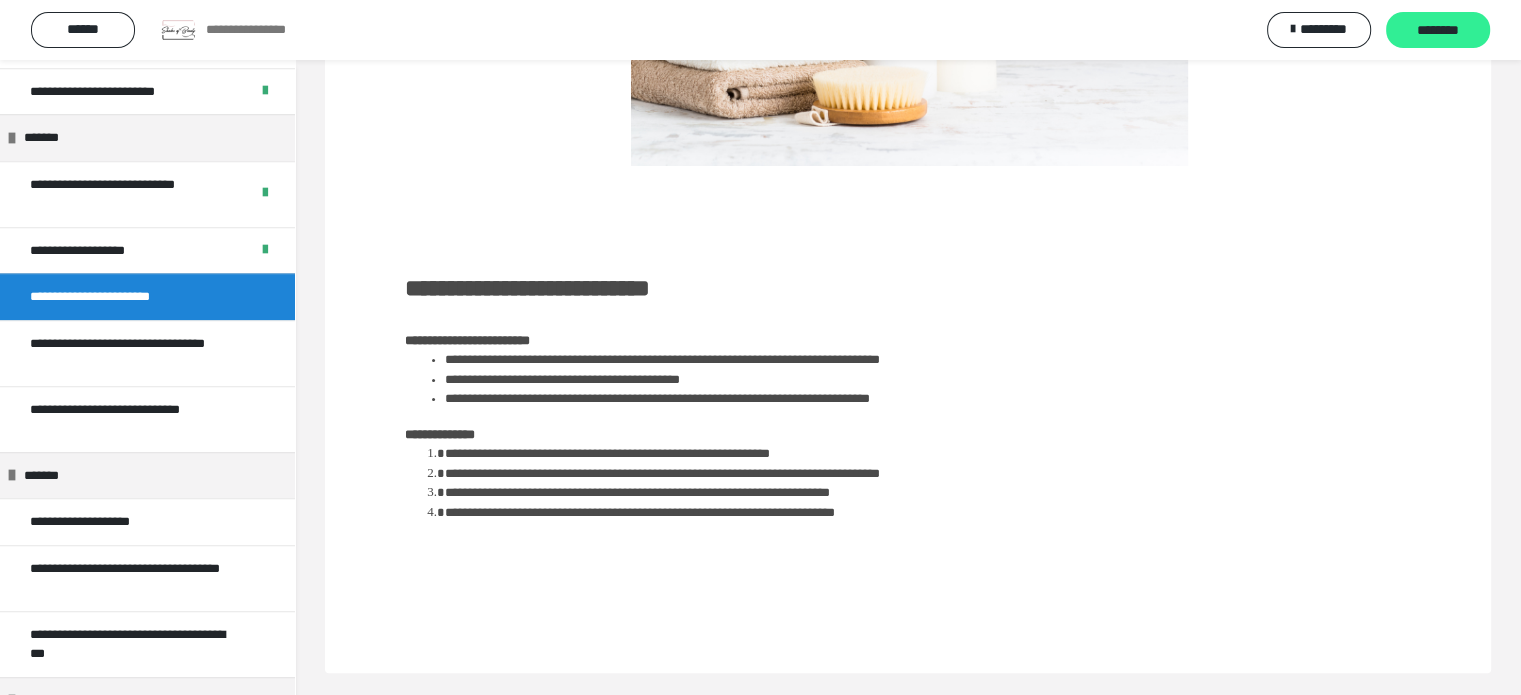 click on "********" at bounding box center (1438, 30) 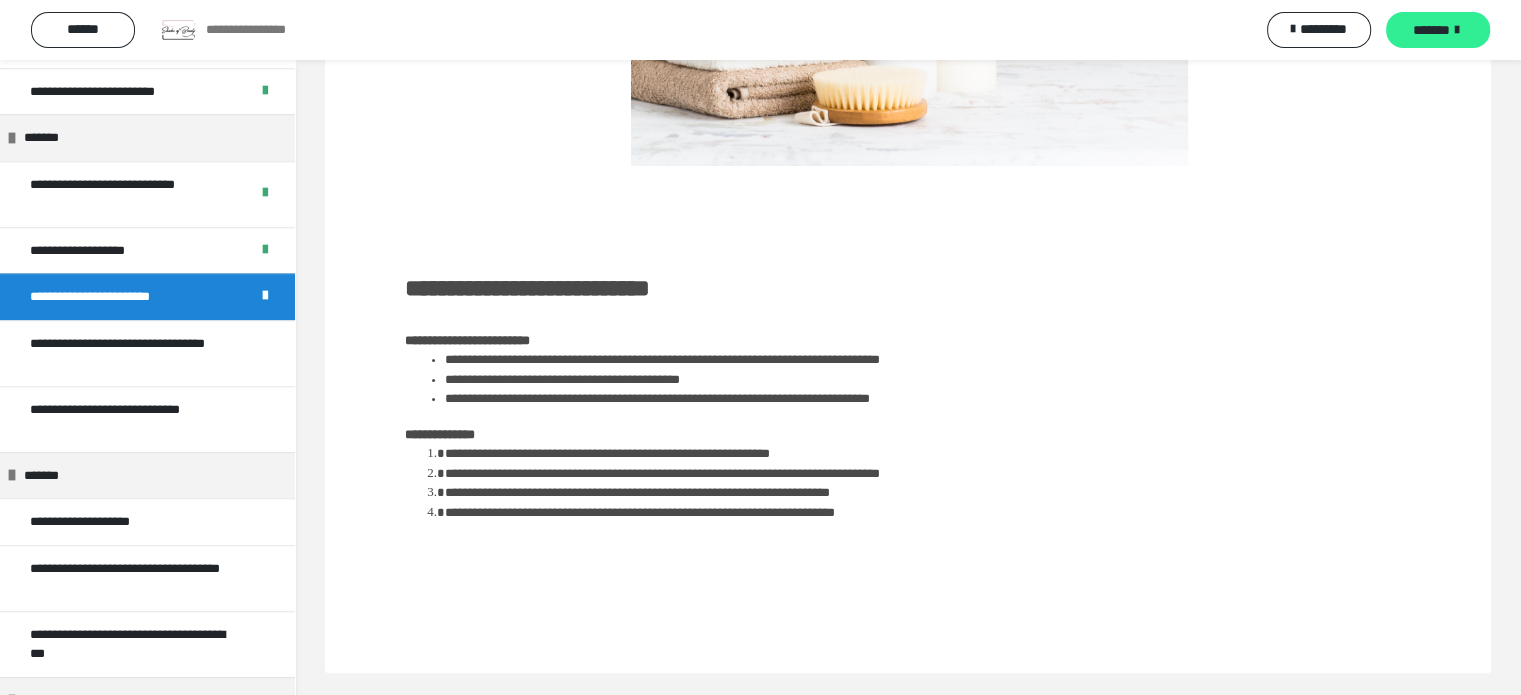 click on "*******" at bounding box center (1438, 30) 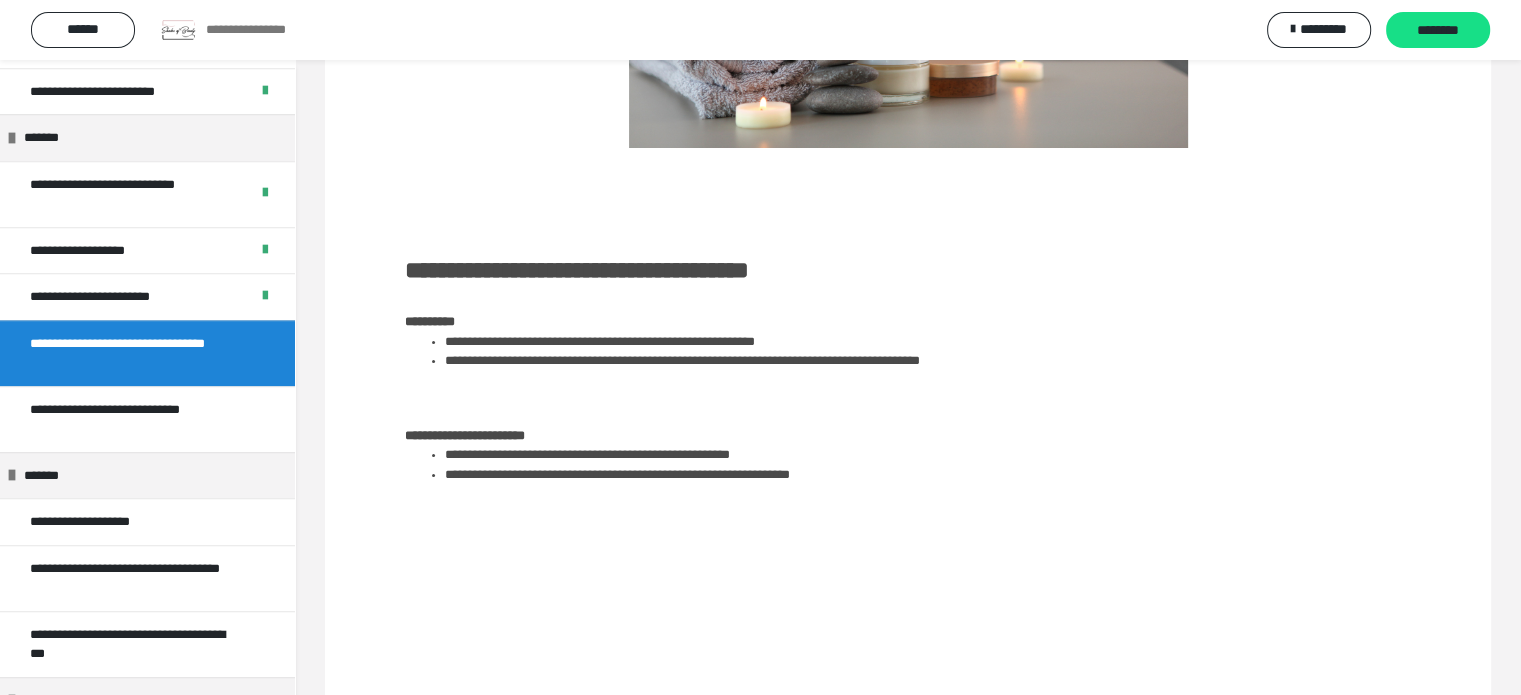 scroll, scrollTop: 0, scrollLeft: 0, axis: both 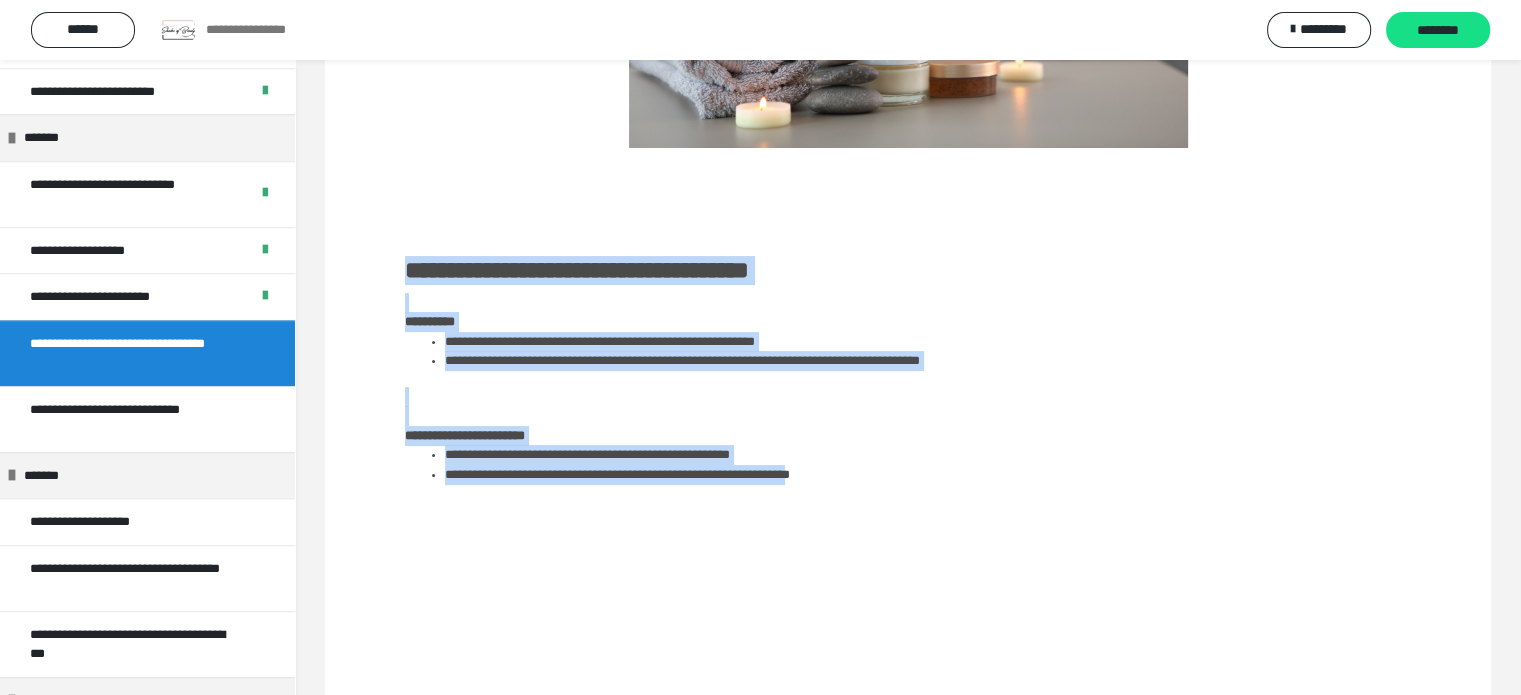 drag, startPoint x: 410, startPoint y: 267, endPoint x: 897, endPoint y: 478, distance: 530.74475 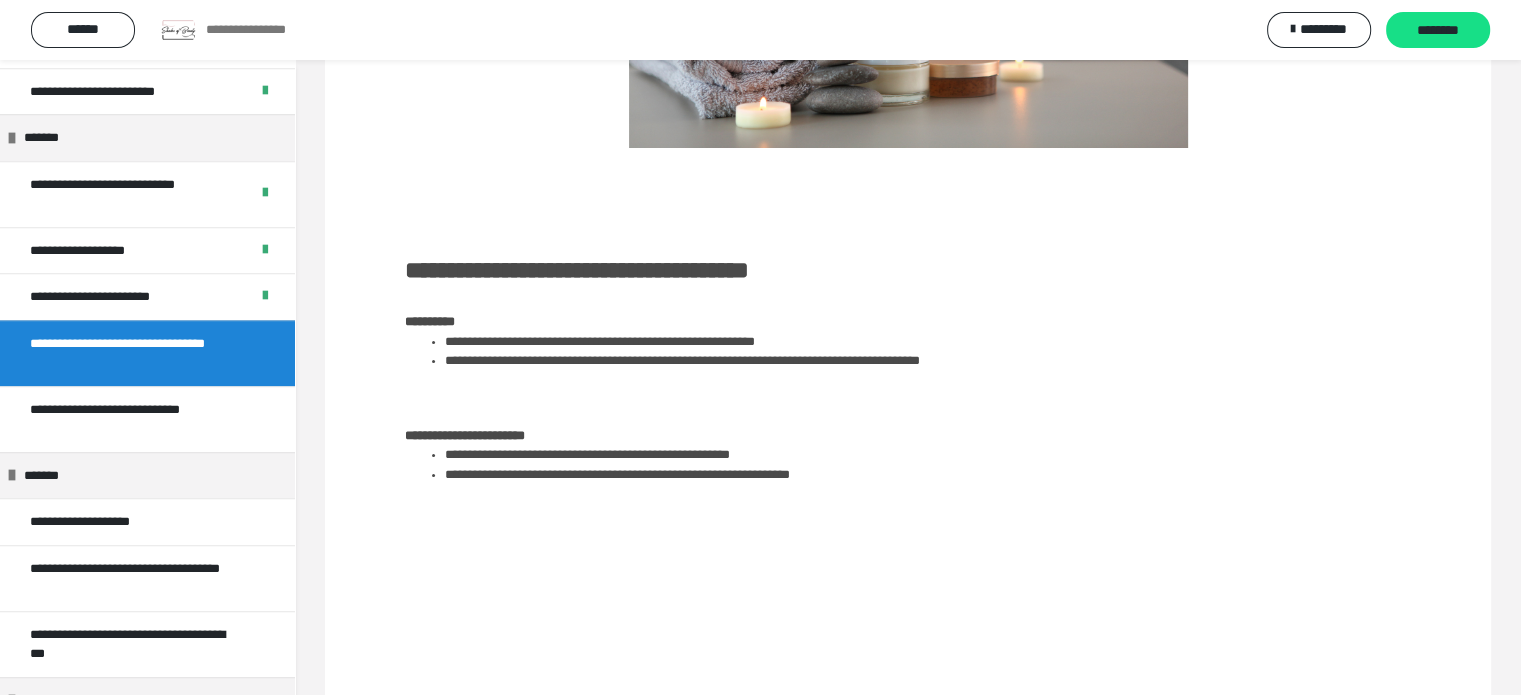 scroll, scrollTop: 702, scrollLeft: 0, axis: vertical 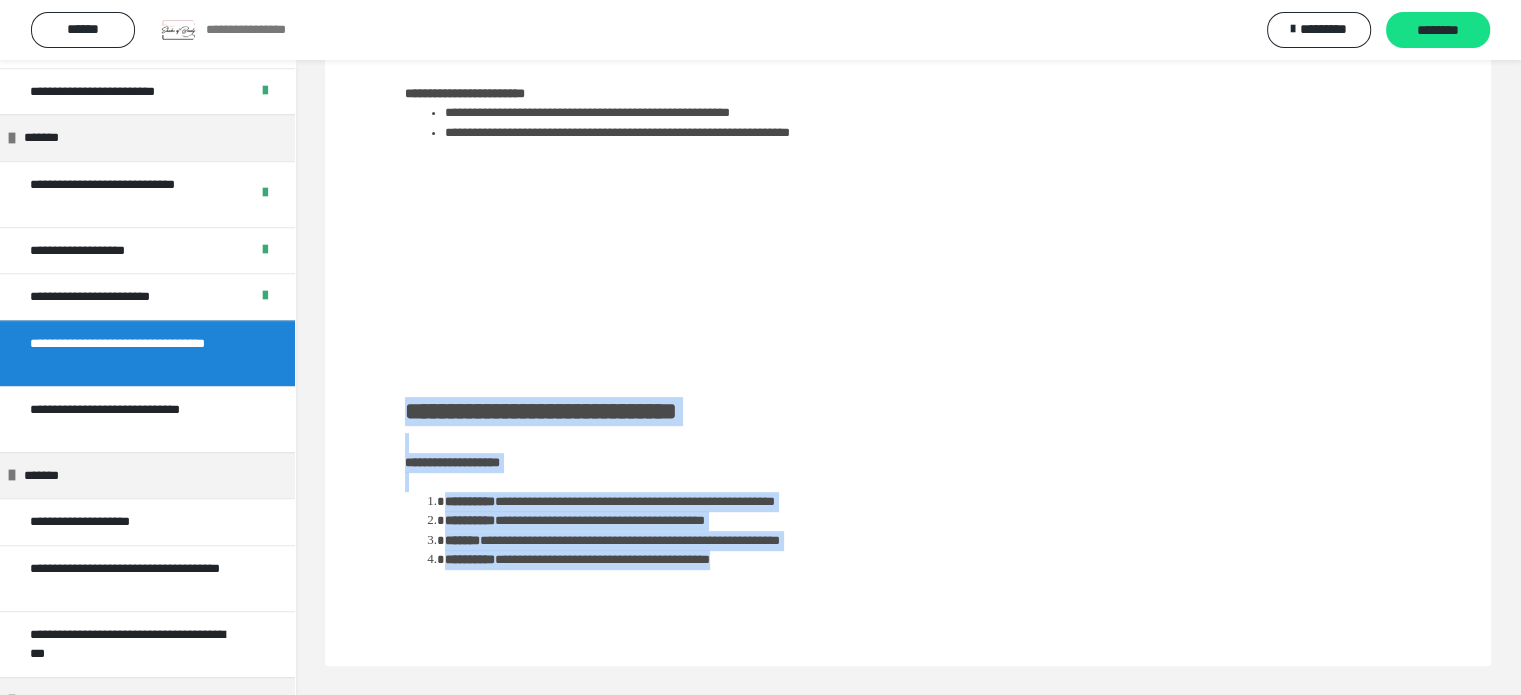 drag, startPoint x: 404, startPoint y: 407, endPoint x: 914, endPoint y: 568, distance: 534.8093 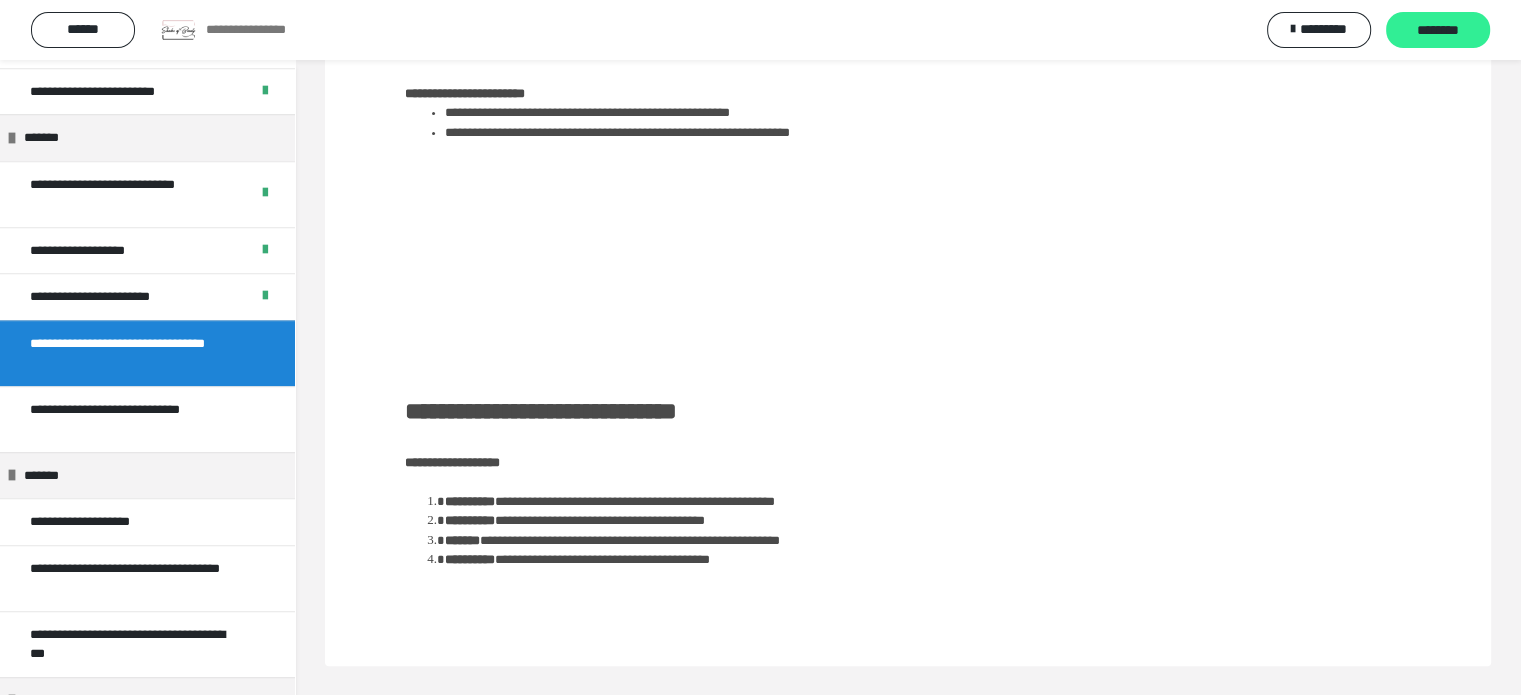 click on "********" at bounding box center [1438, 31] 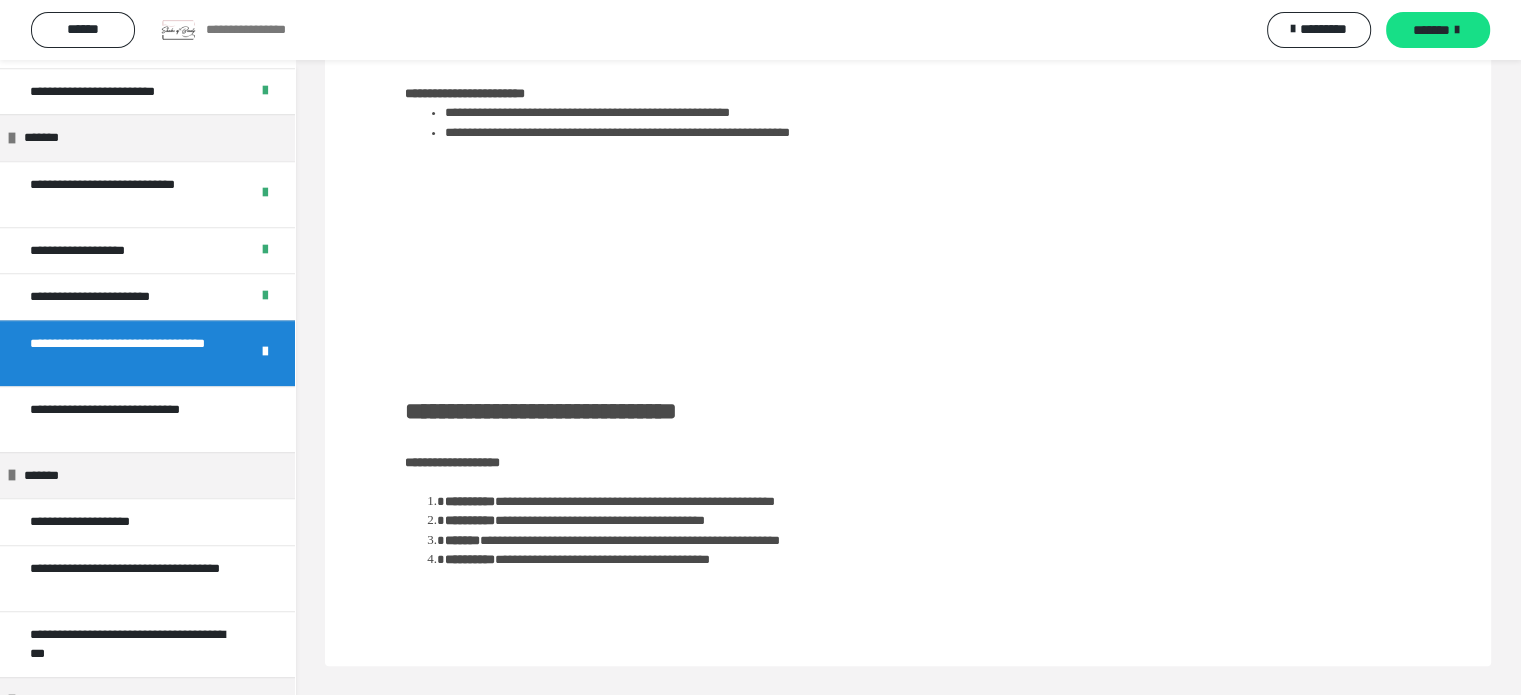 click on "*******" at bounding box center (1431, 30) 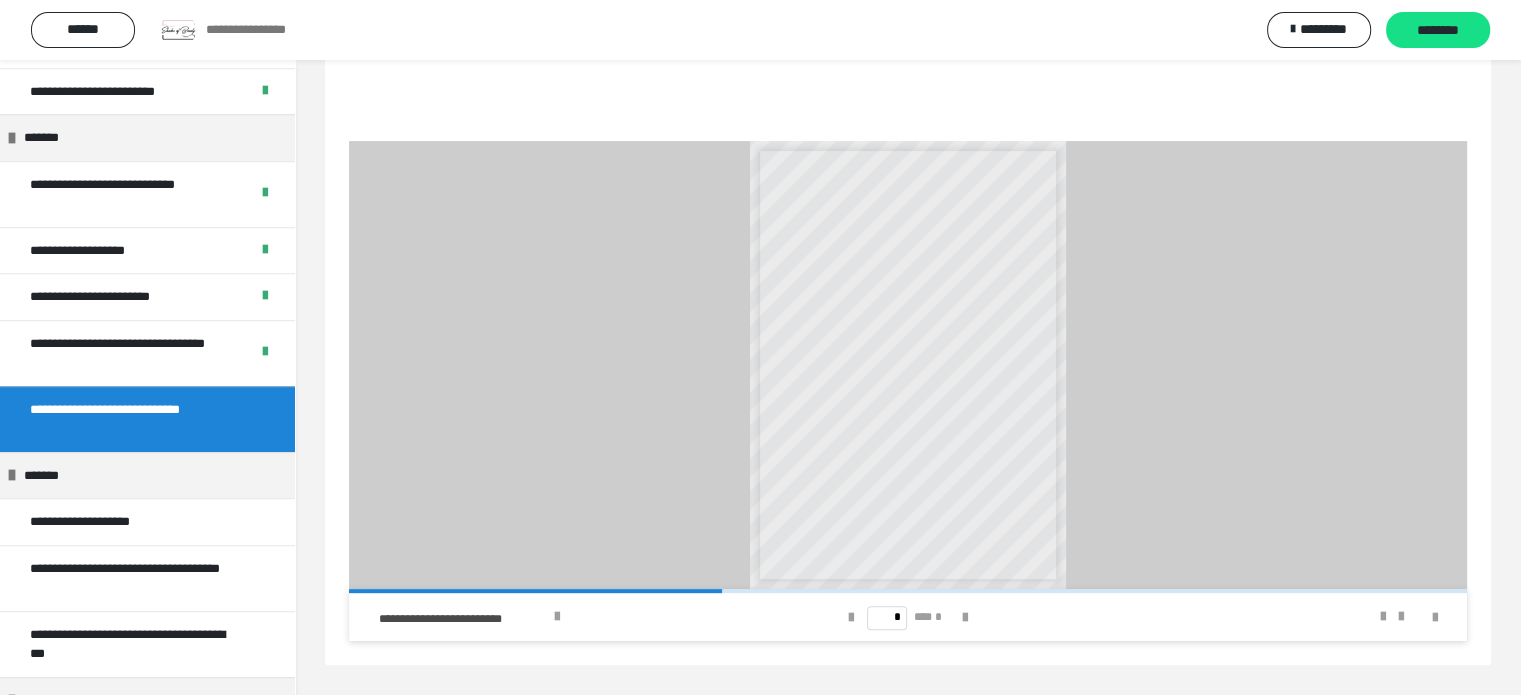scroll, scrollTop: 94, scrollLeft: 0, axis: vertical 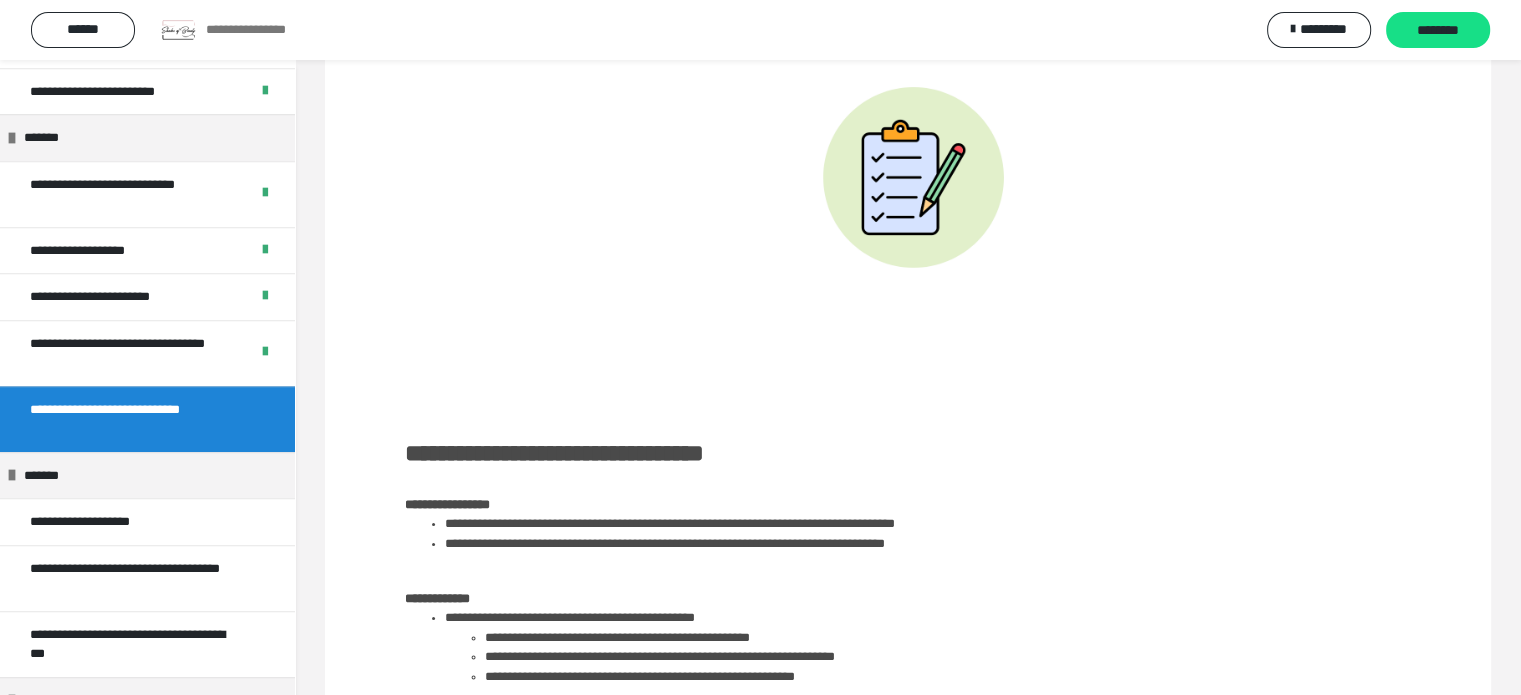 click on "**********" at bounding box center (908, 580) 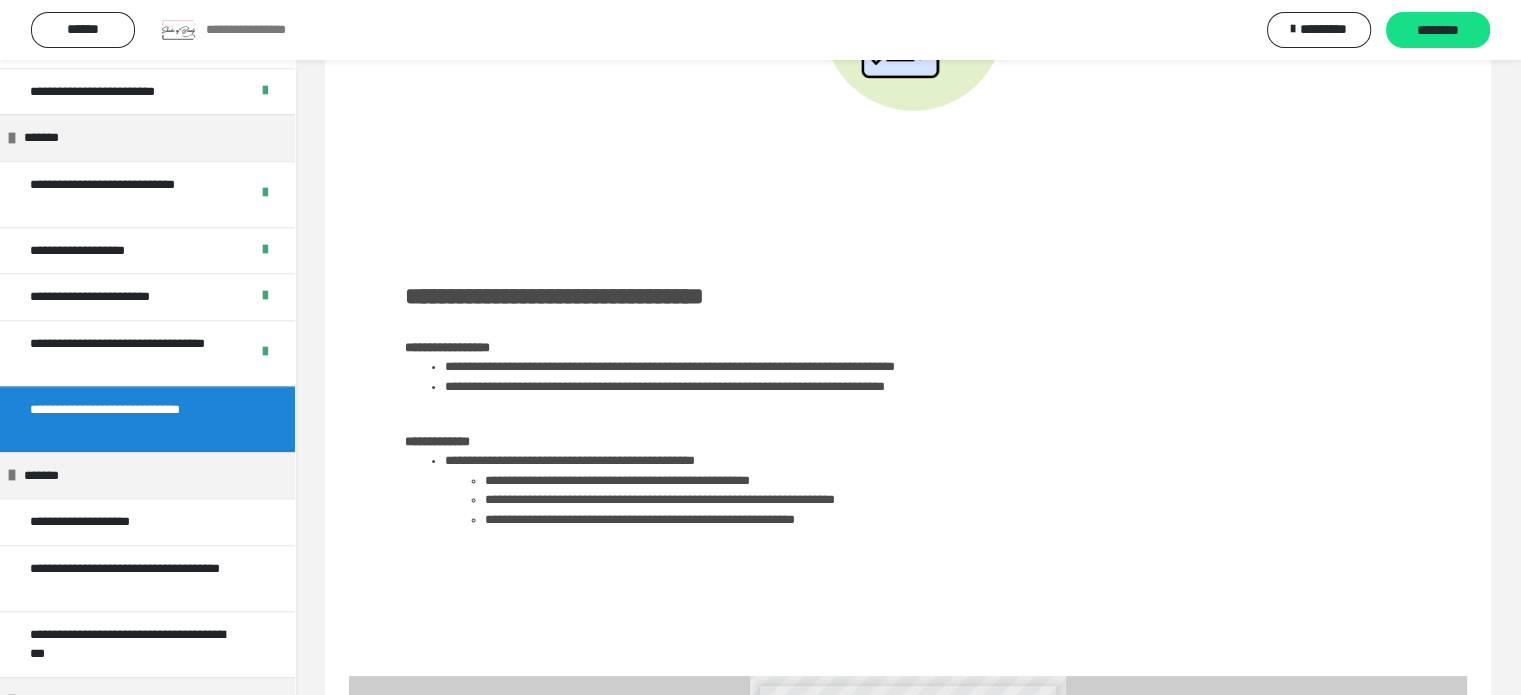 scroll, scrollTop: 254, scrollLeft: 0, axis: vertical 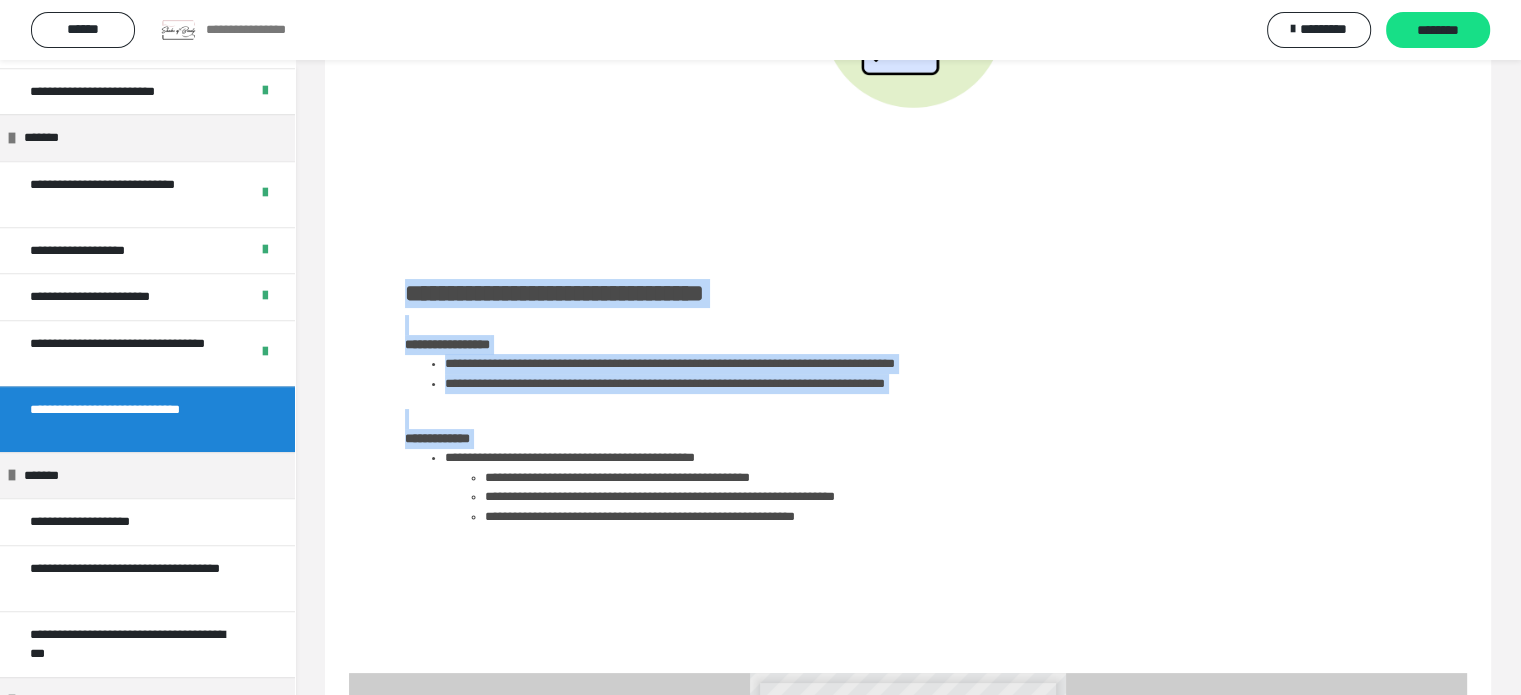 drag, startPoint x: 407, startPoint y: 290, endPoint x: 1016, endPoint y: 552, distance: 662.9668 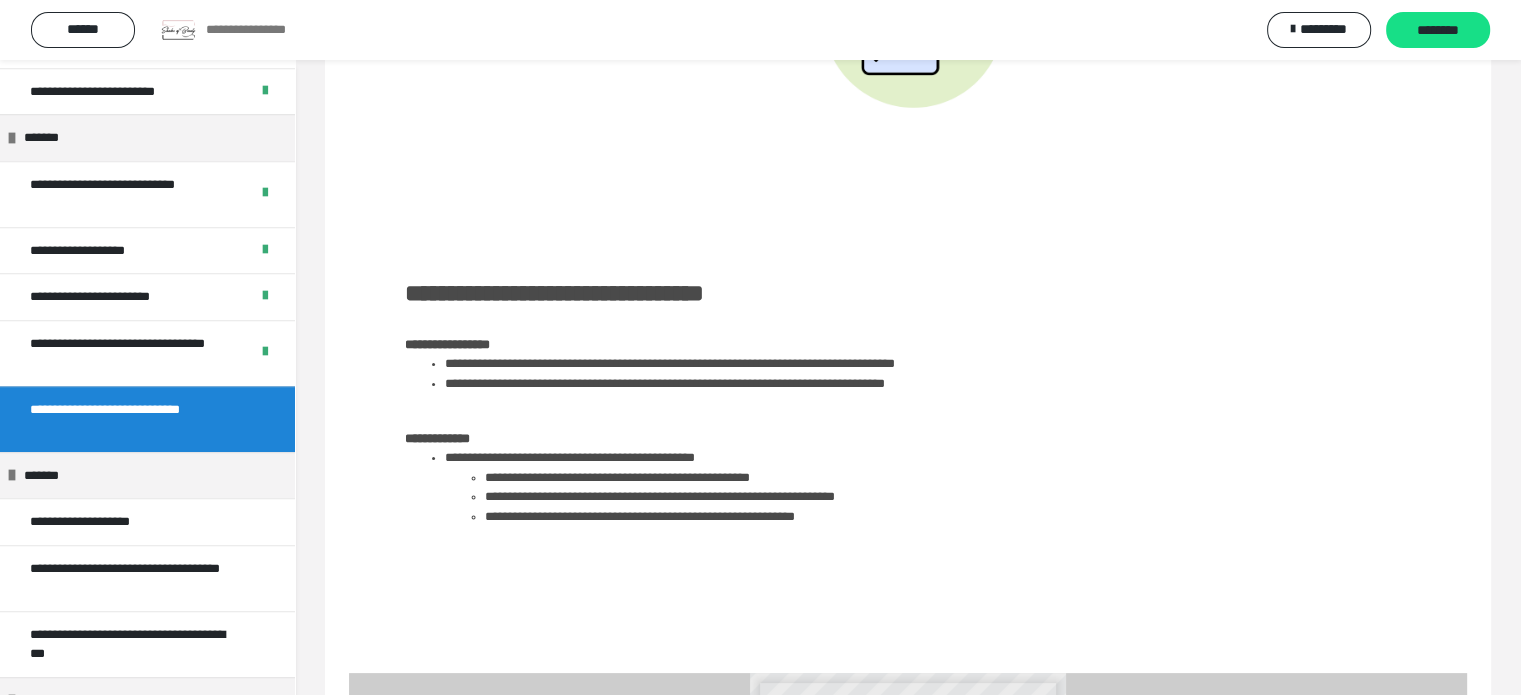 click on "**********" at bounding box center (908, 411) 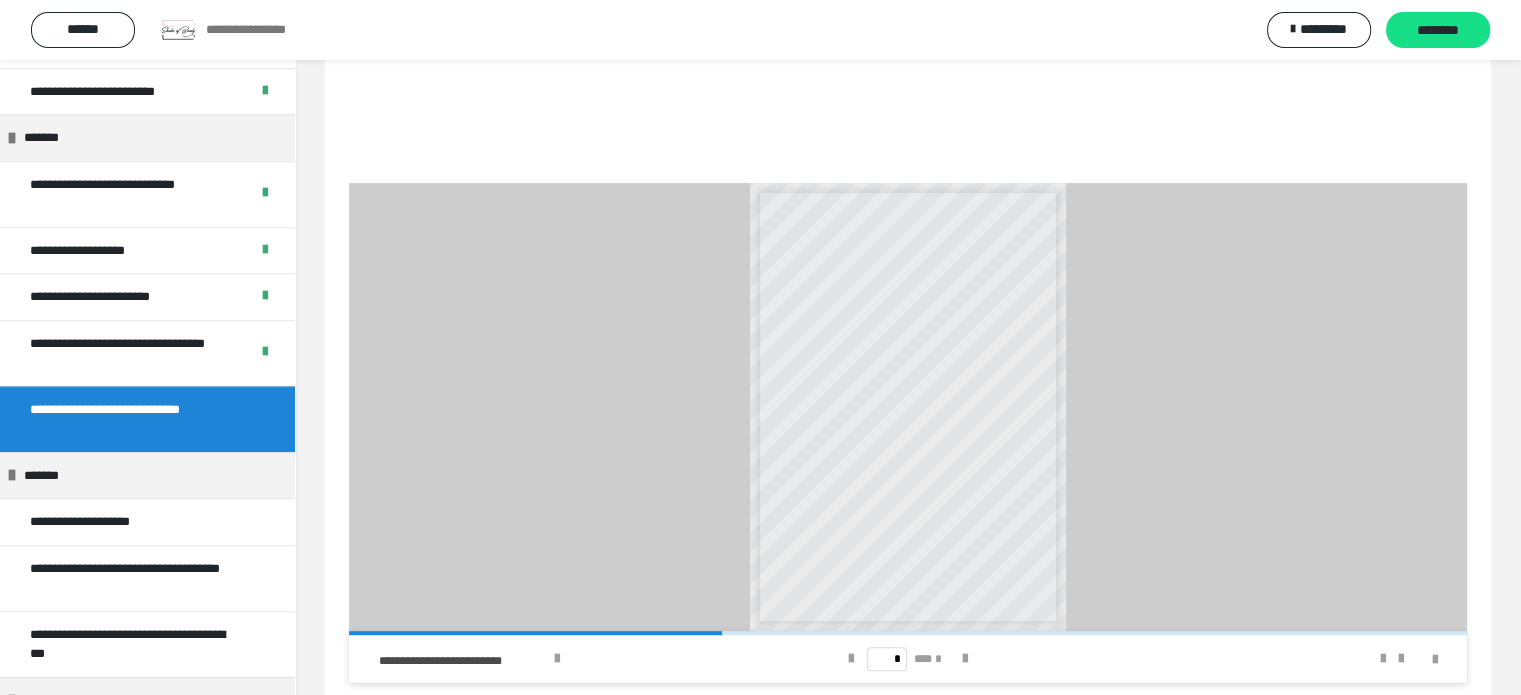 scroll, scrollTop: 785, scrollLeft: 0, axis: vertical 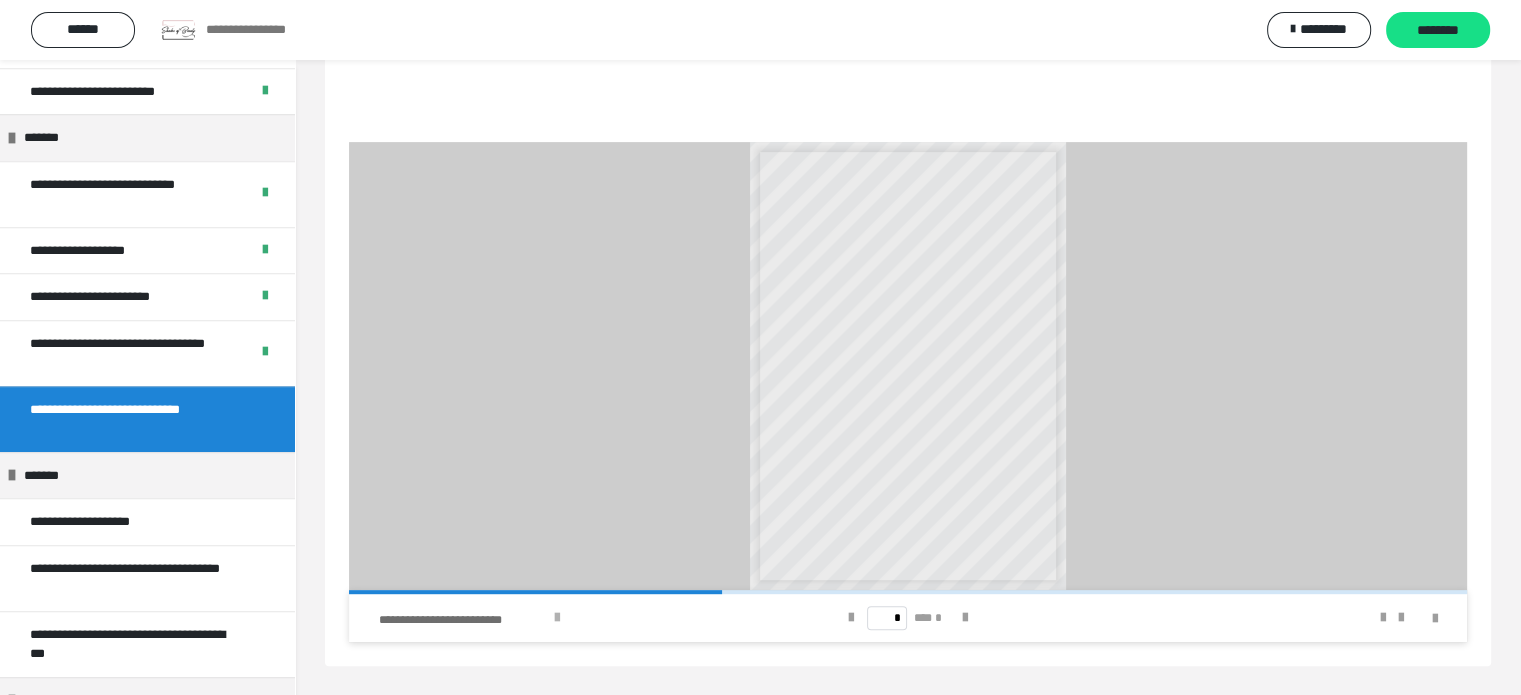 click on "**********" at bounding box center [570, 618] 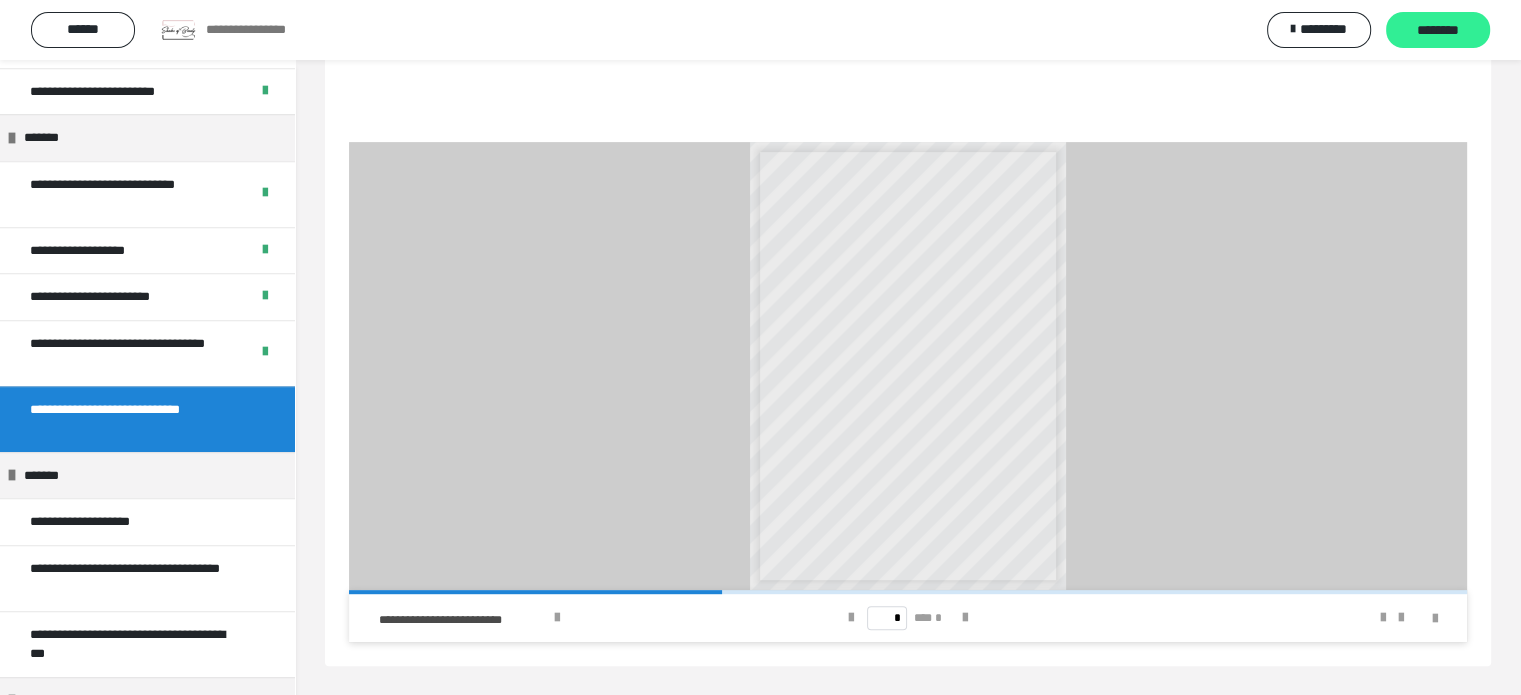 click on "********" at bounding box center [1438, 30] 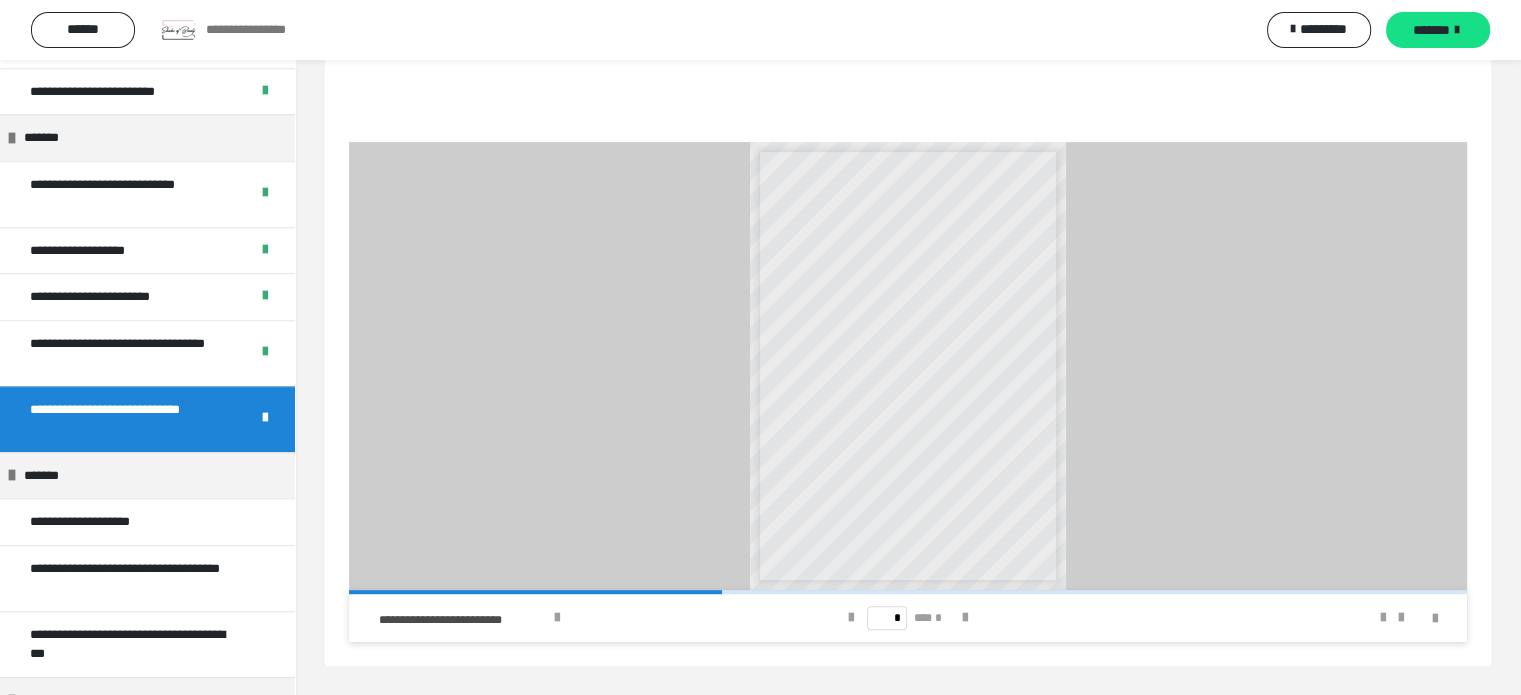 click on "*******" at bounding box center [1438, 30] 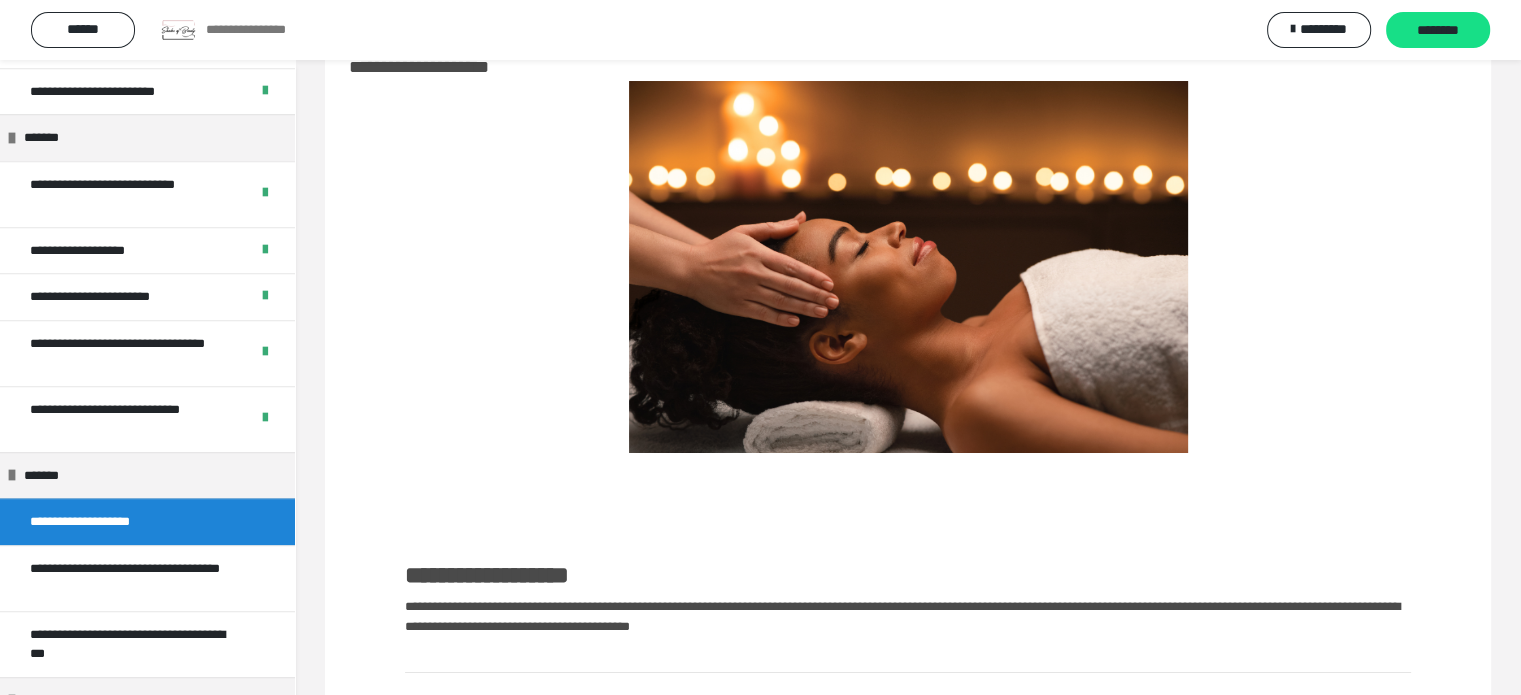 scroll, scrollTop: 294, scrollLeft: 0, axis: vertical 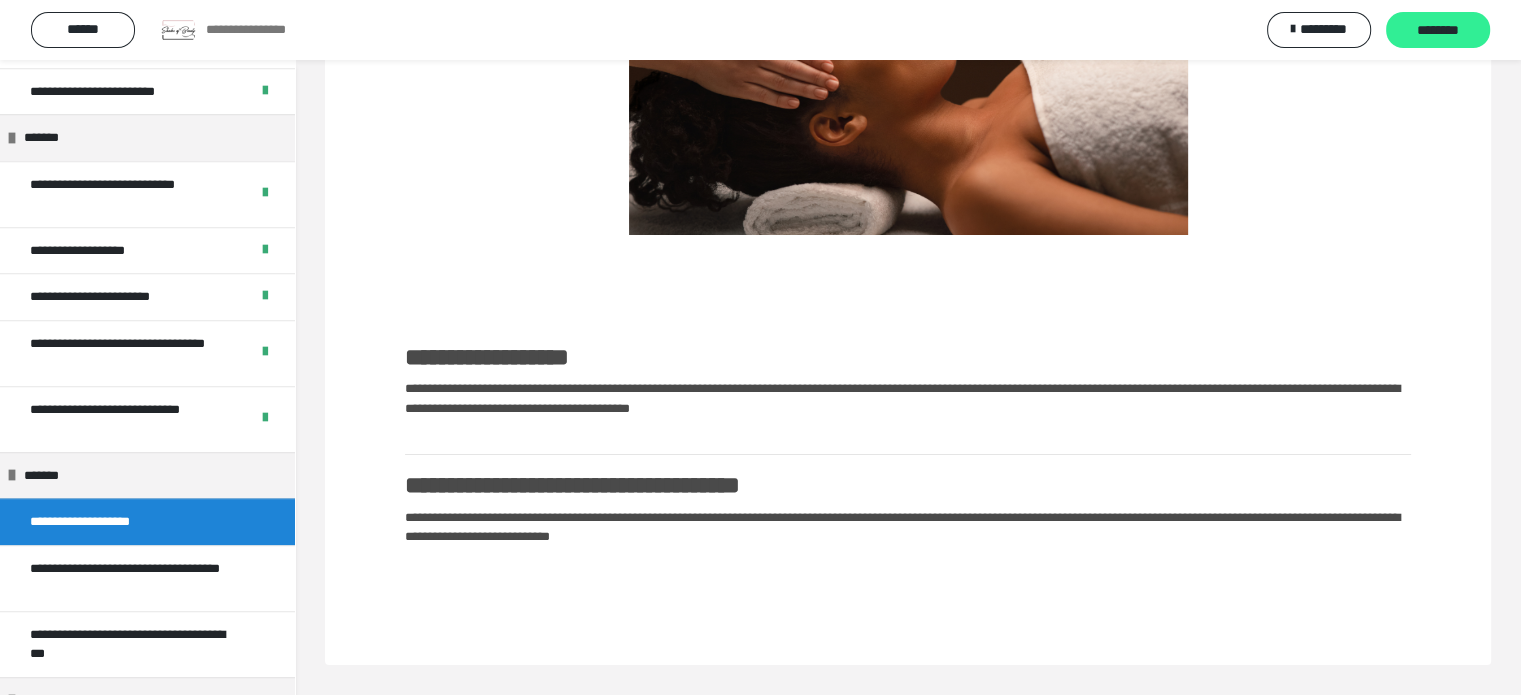 click on "********" at bounding box center (1438, 31) 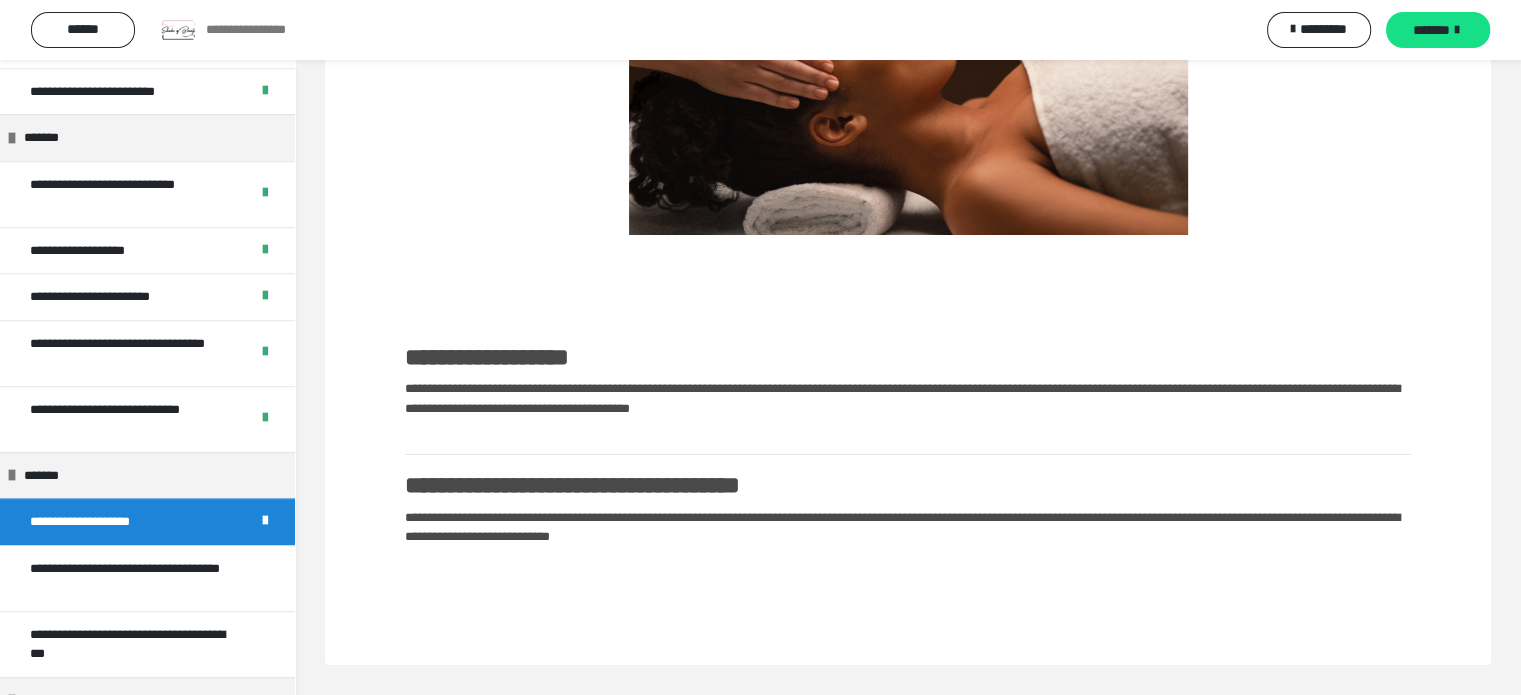 click on "*******" at bounding box center [1438, 30] 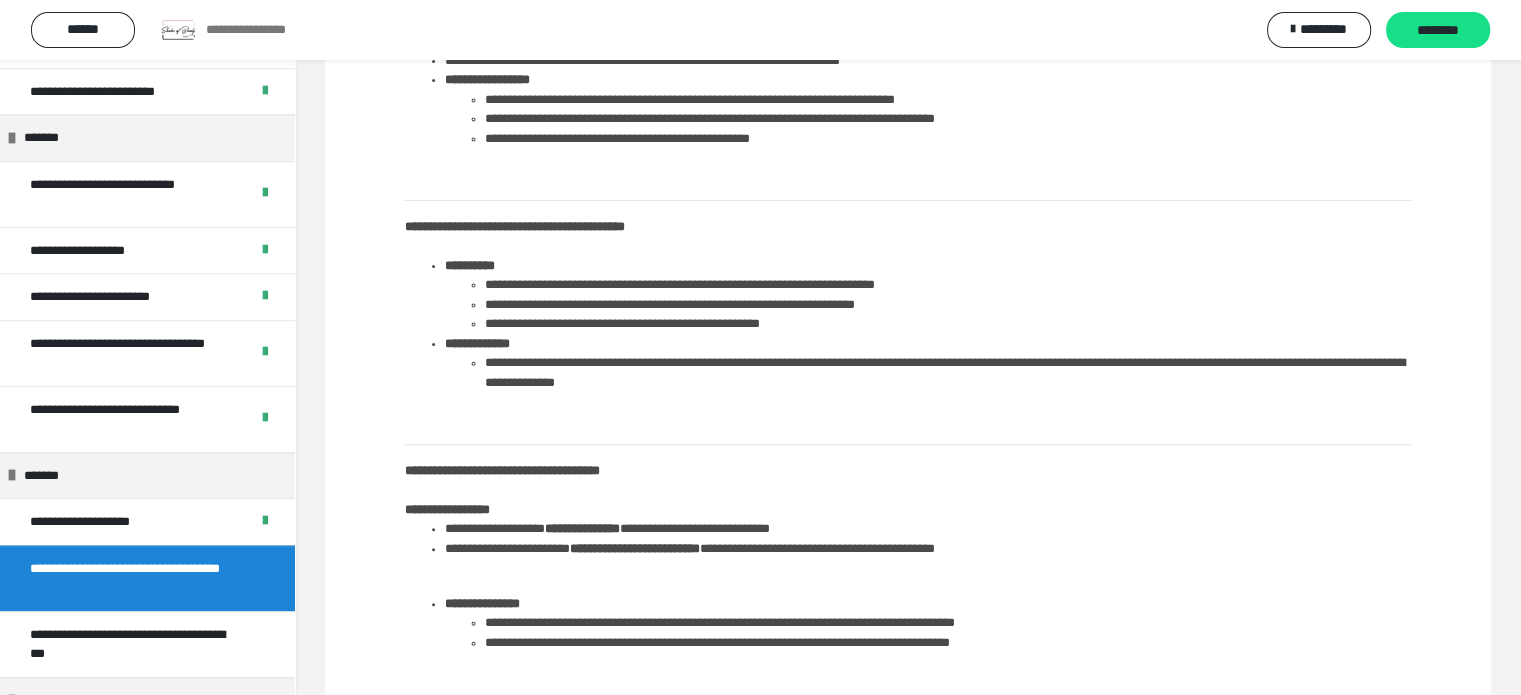 scroll, scrollTop: 0, scrollLeft: 0, axis: both 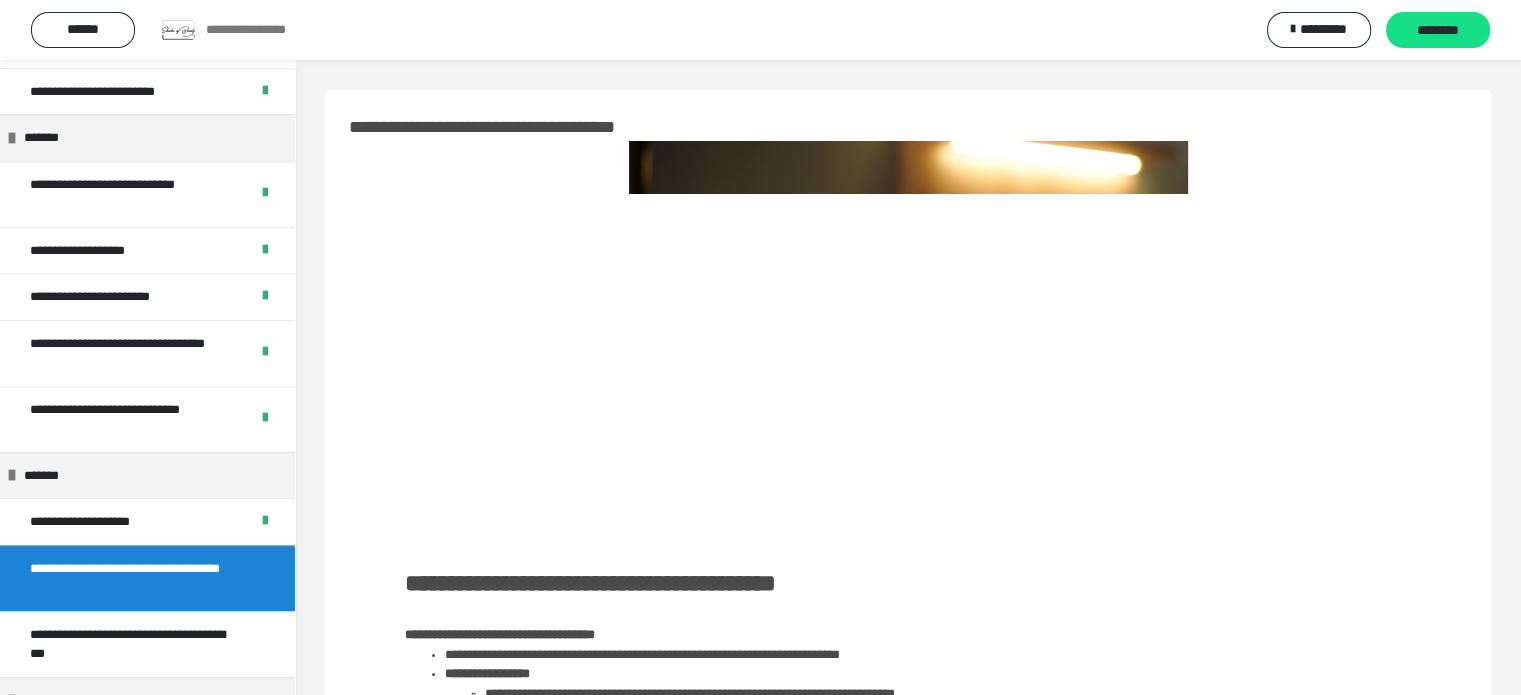 click on "**********" at bounding box center (908, 1028) 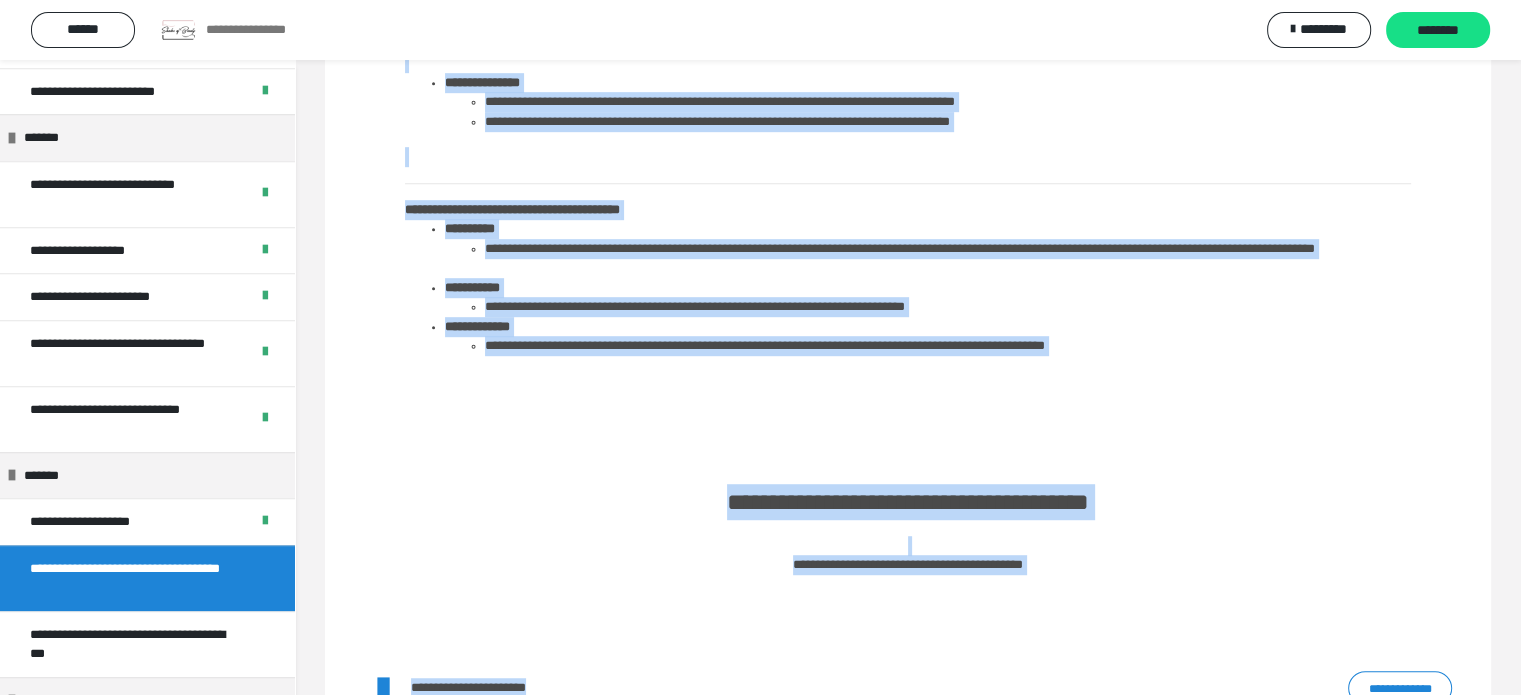 scroll, scrollTop: 1202, scrollLeft: 0, axis: vertical 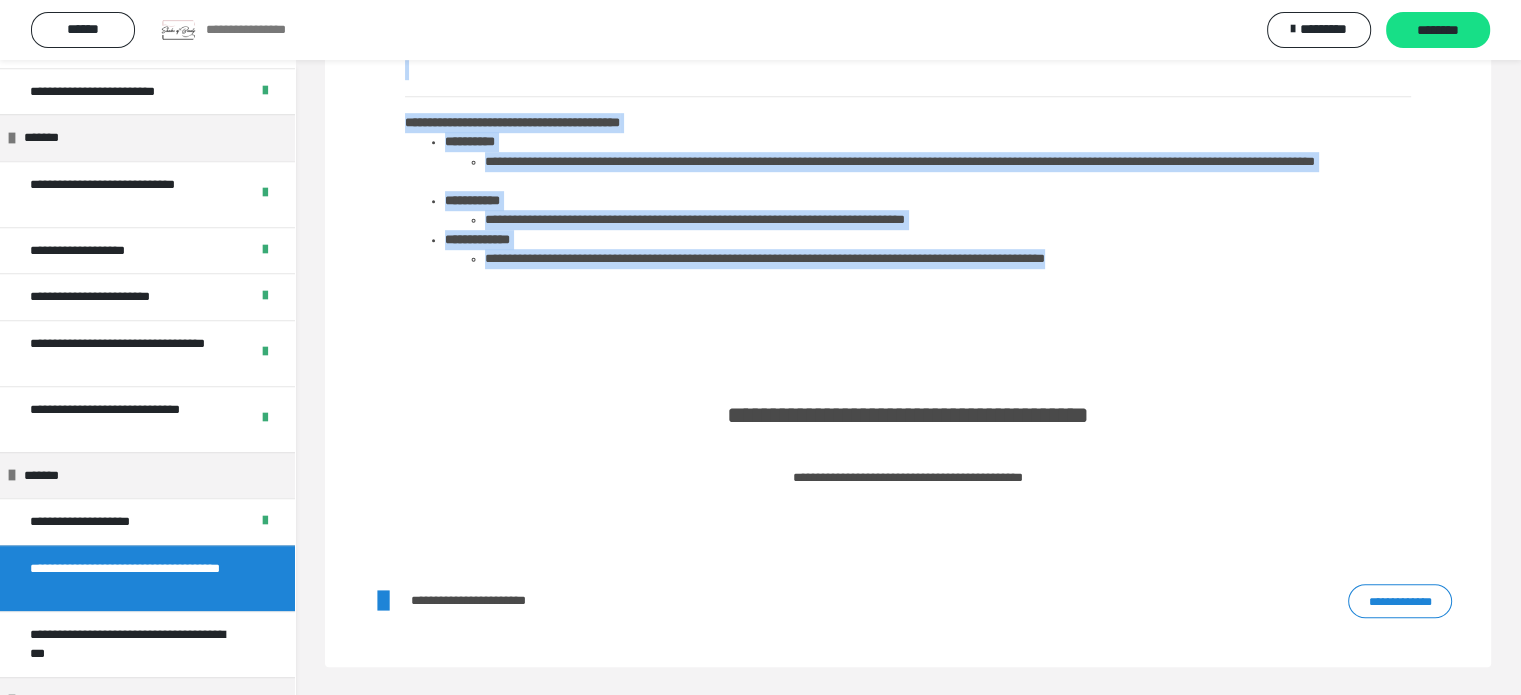 drag, startPoint x: 408, startPoint y: 579, endPoint x: 1308, endPoint y: 263, distance: 953.8637 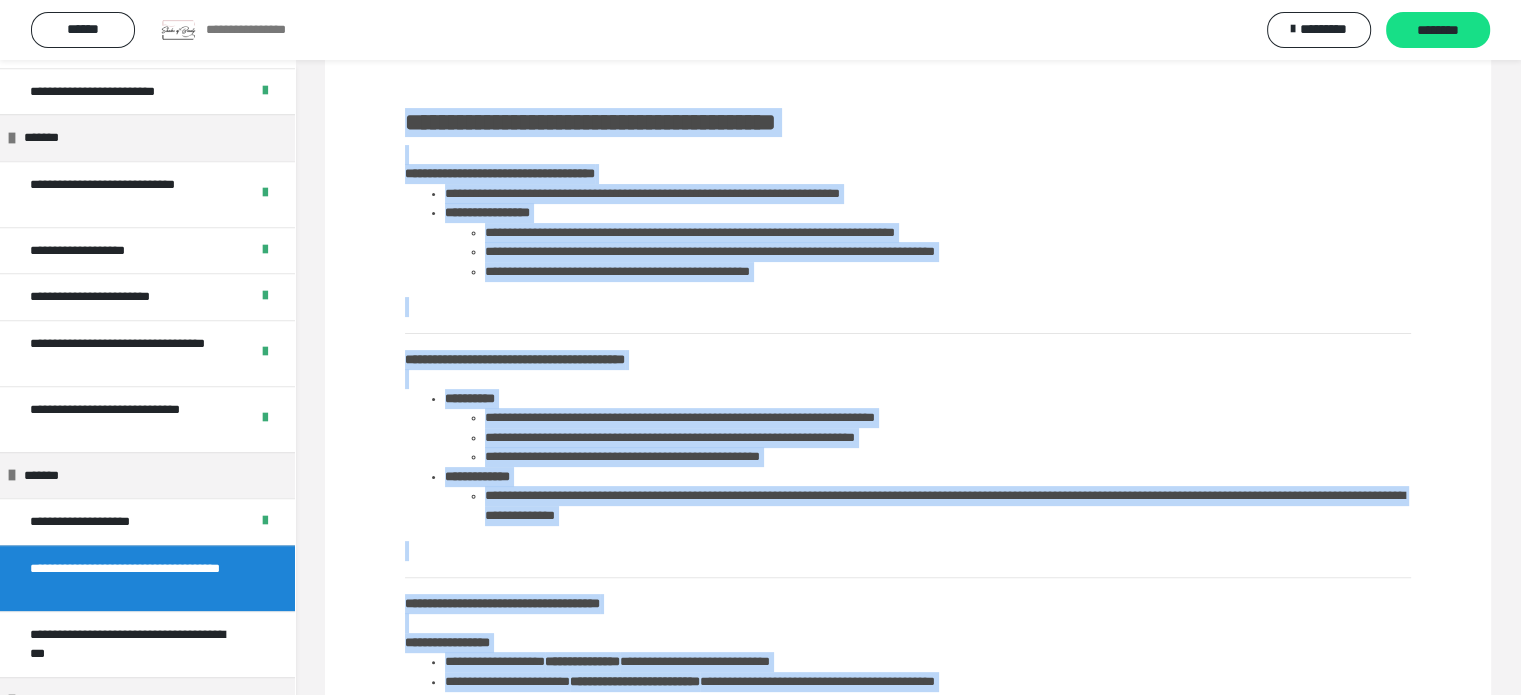 scroll, scrollTop: 480, scrollLeft: 0, axis: vertical 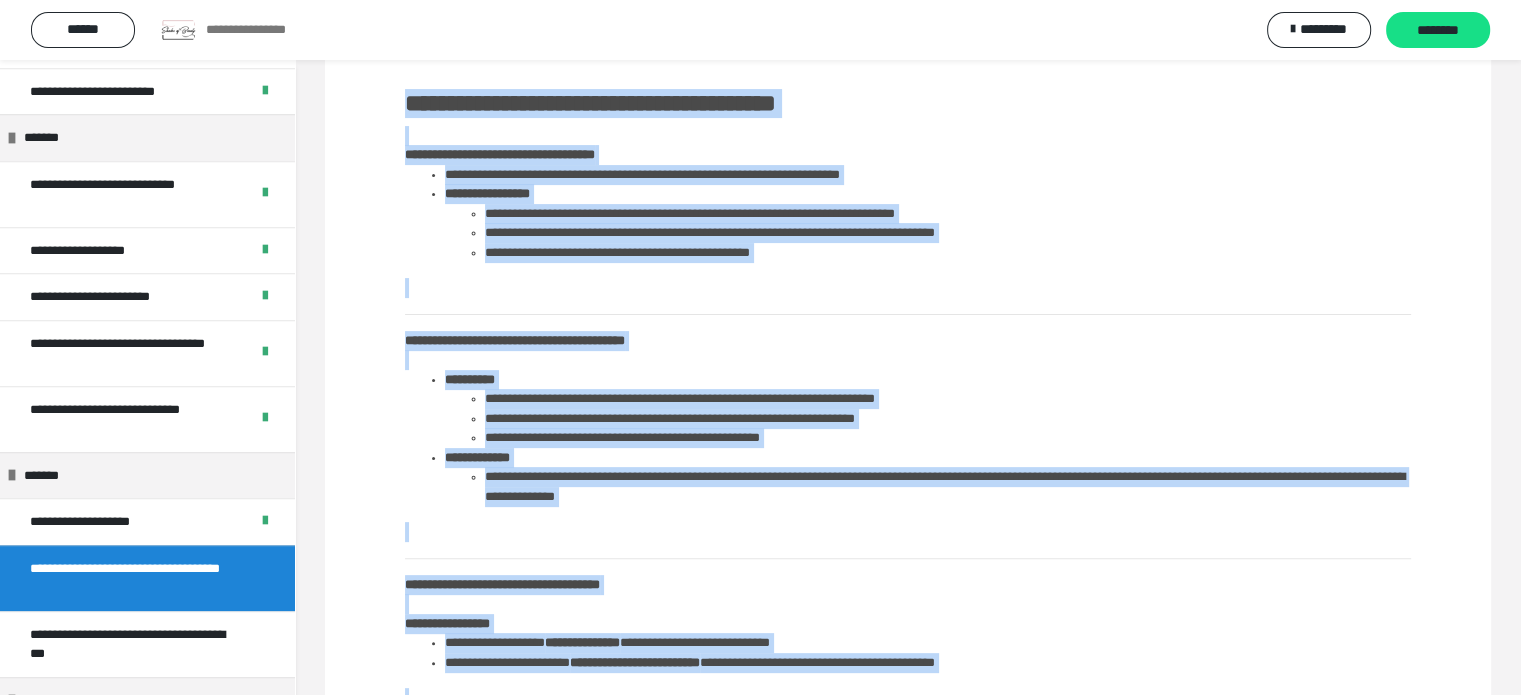 click on "**********" at bounding box center [908, 540] 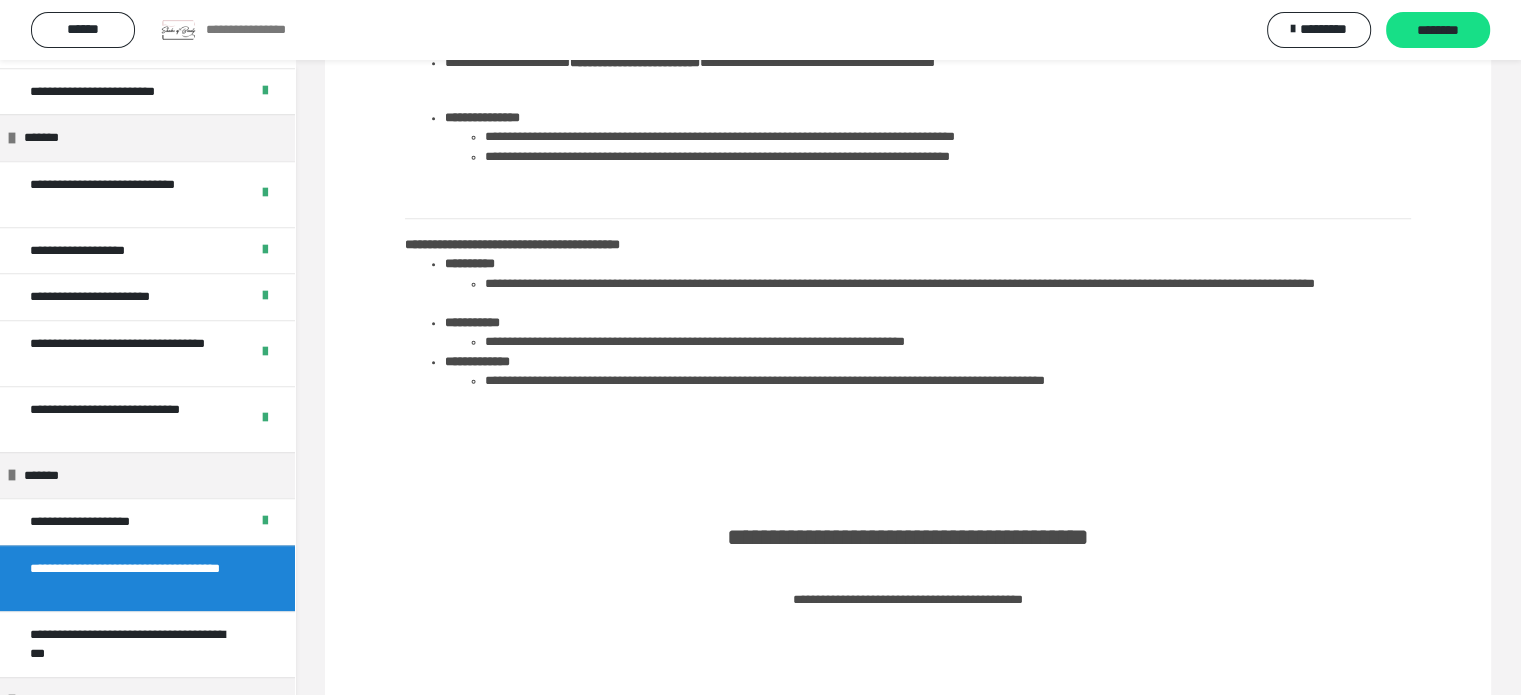 scroll, scrollTop: 1202, scrollLeft: 0, axis: vertical 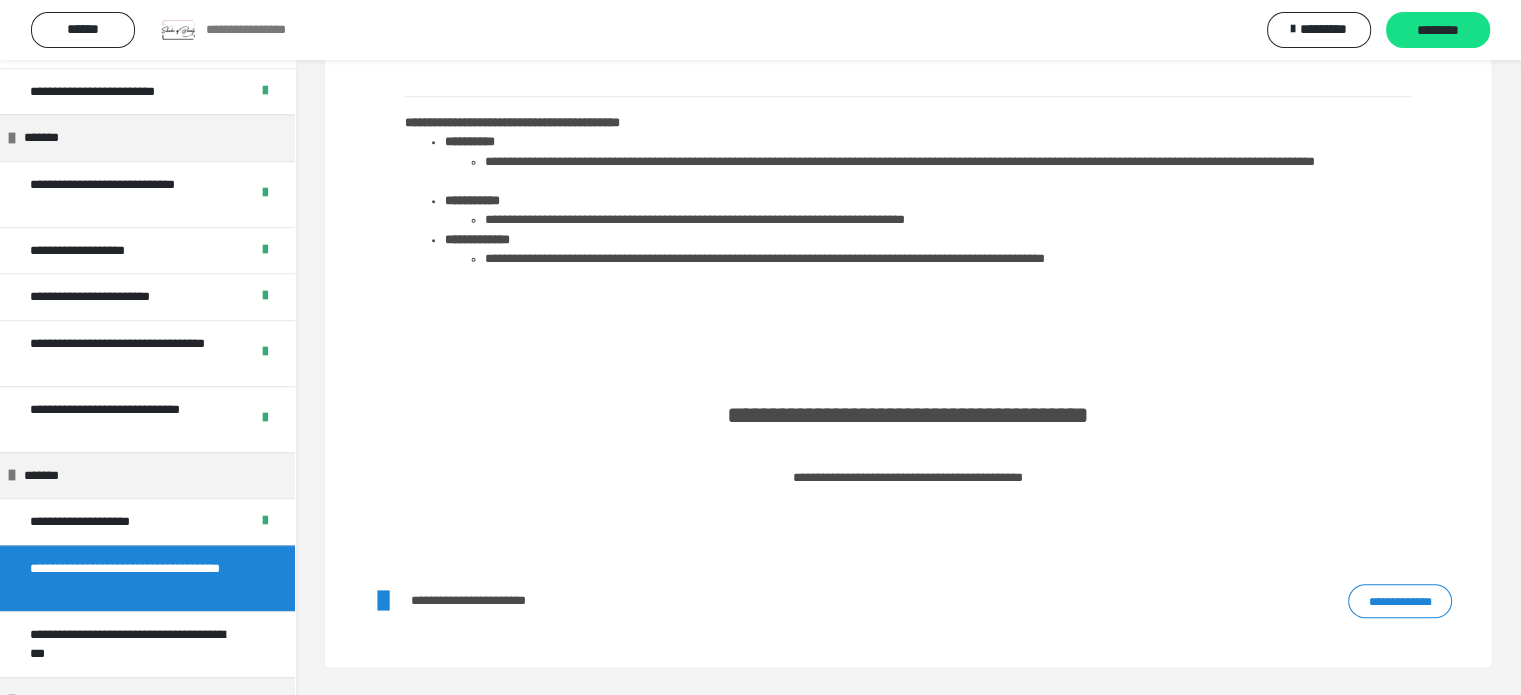 click on "**********" at bounding box center (1400, 601) 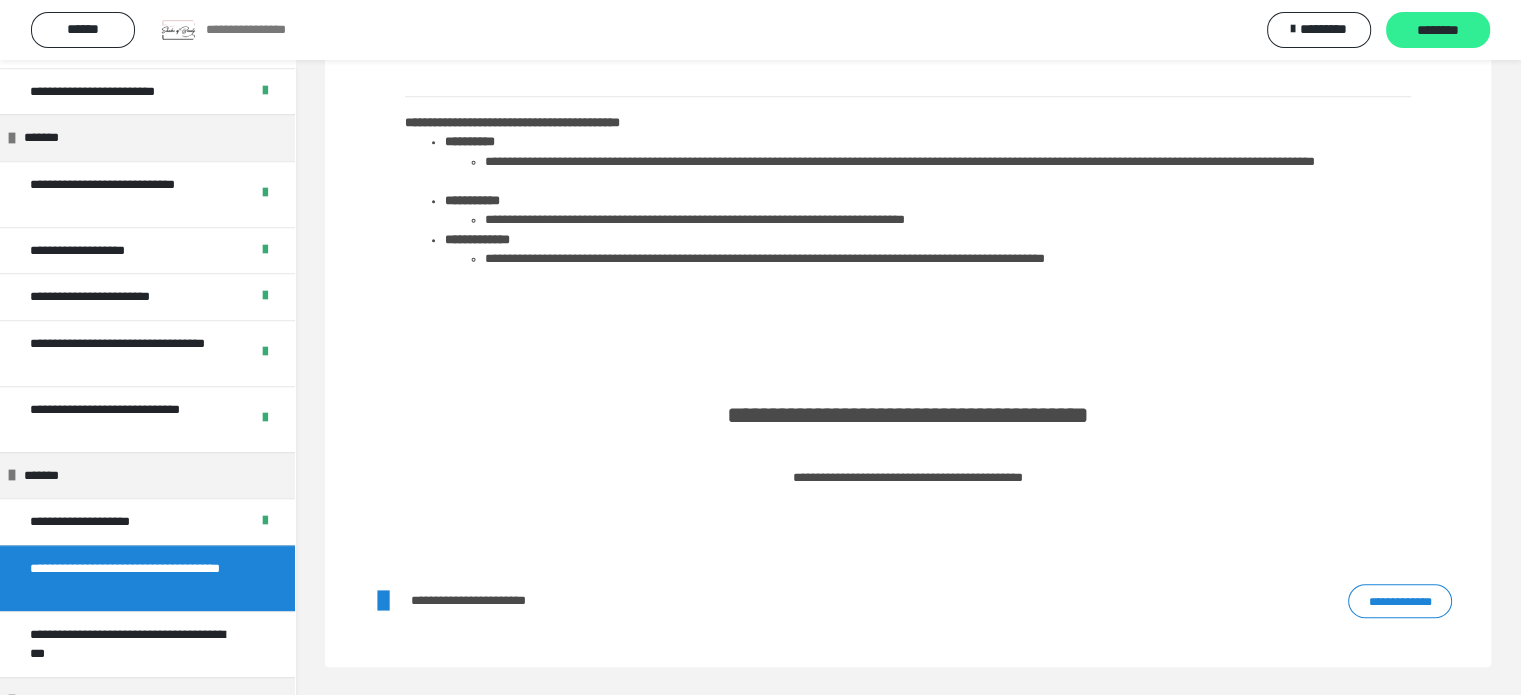 click on "********" at bounding box center [1438, 30] 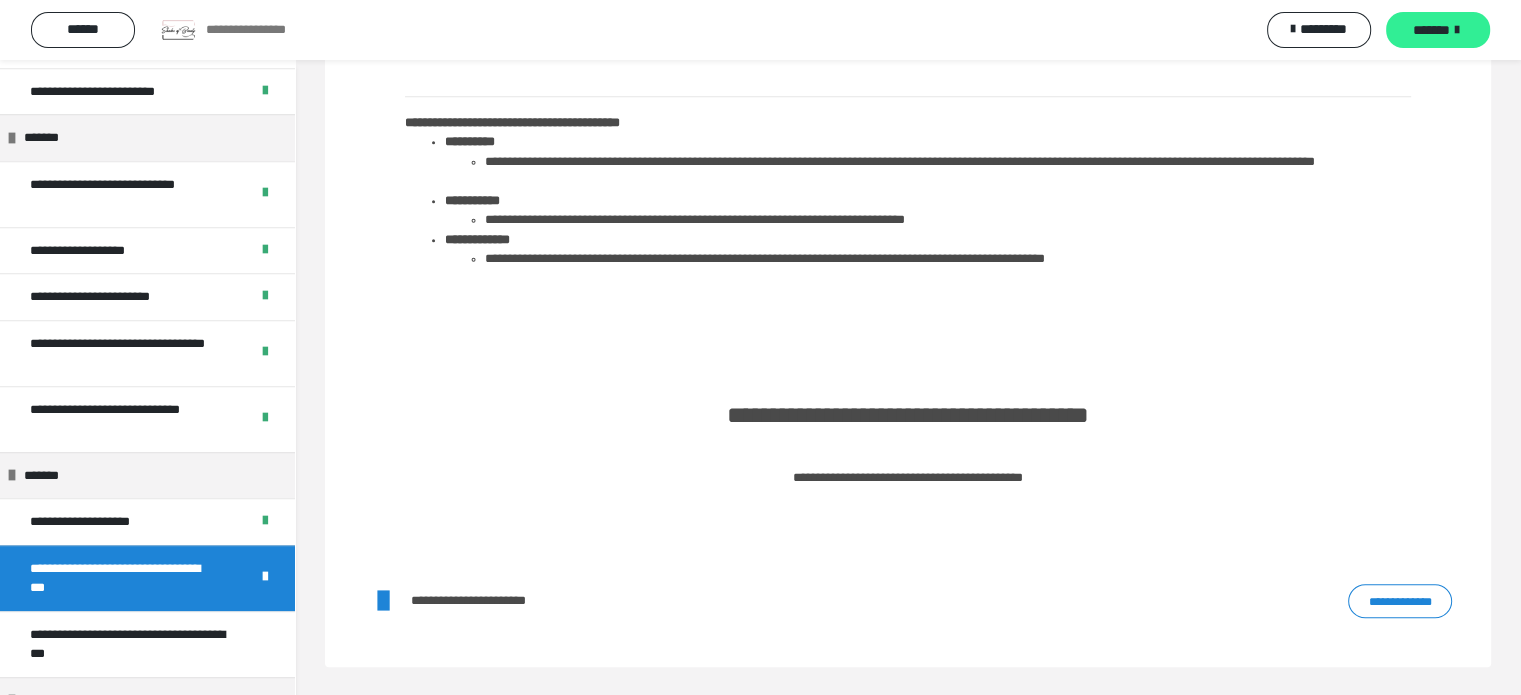 click on "*******" at bounding box center (1438, 30) 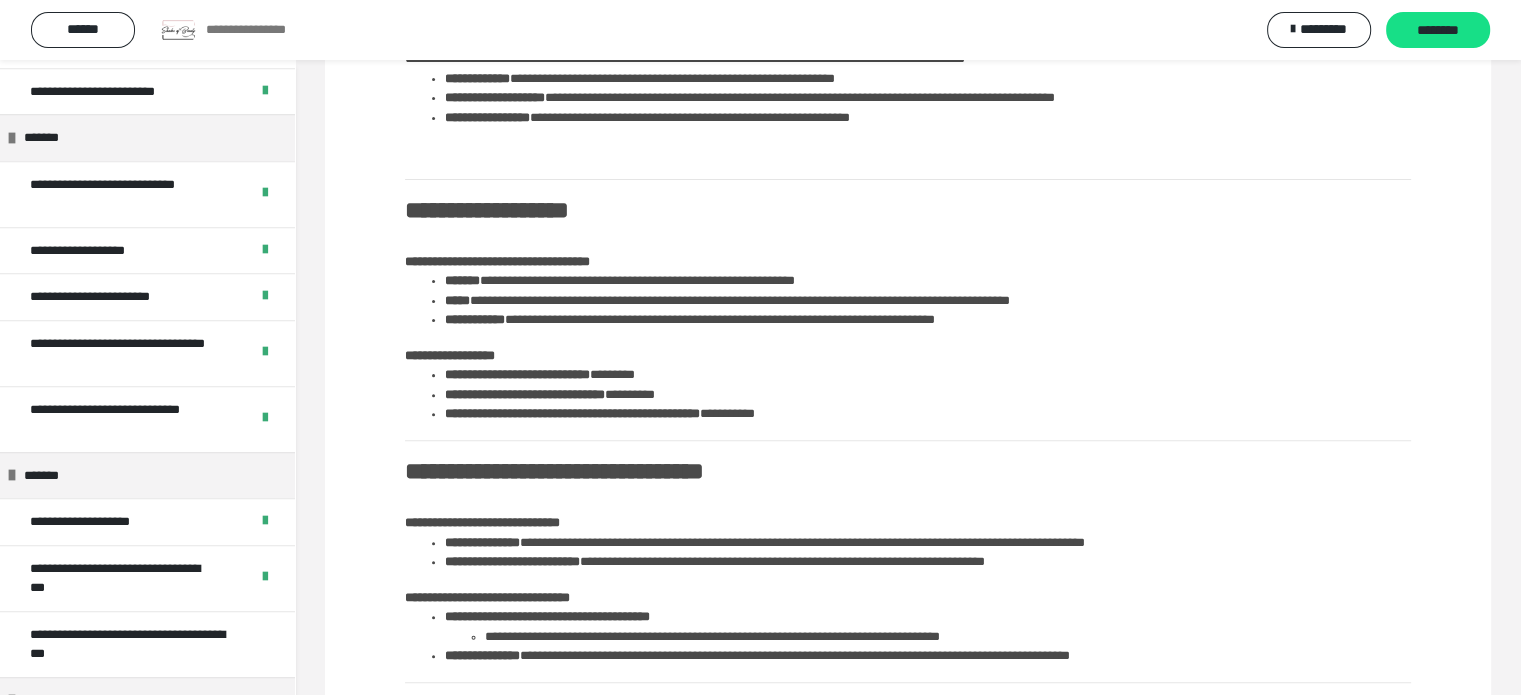 scroll, scrollTop: 1202, scrollLeft: 0, axis: vertical 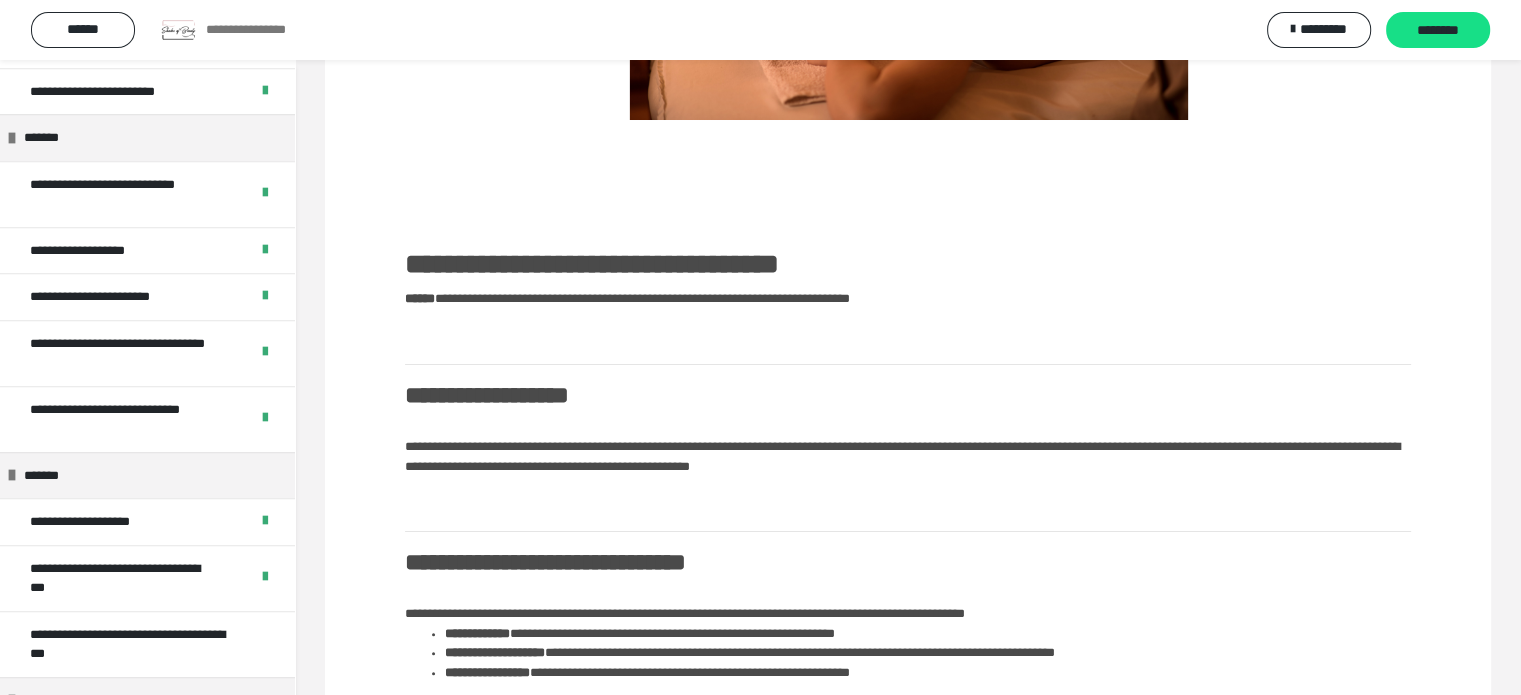 click on "**********" at bounding box center [908, 1013] 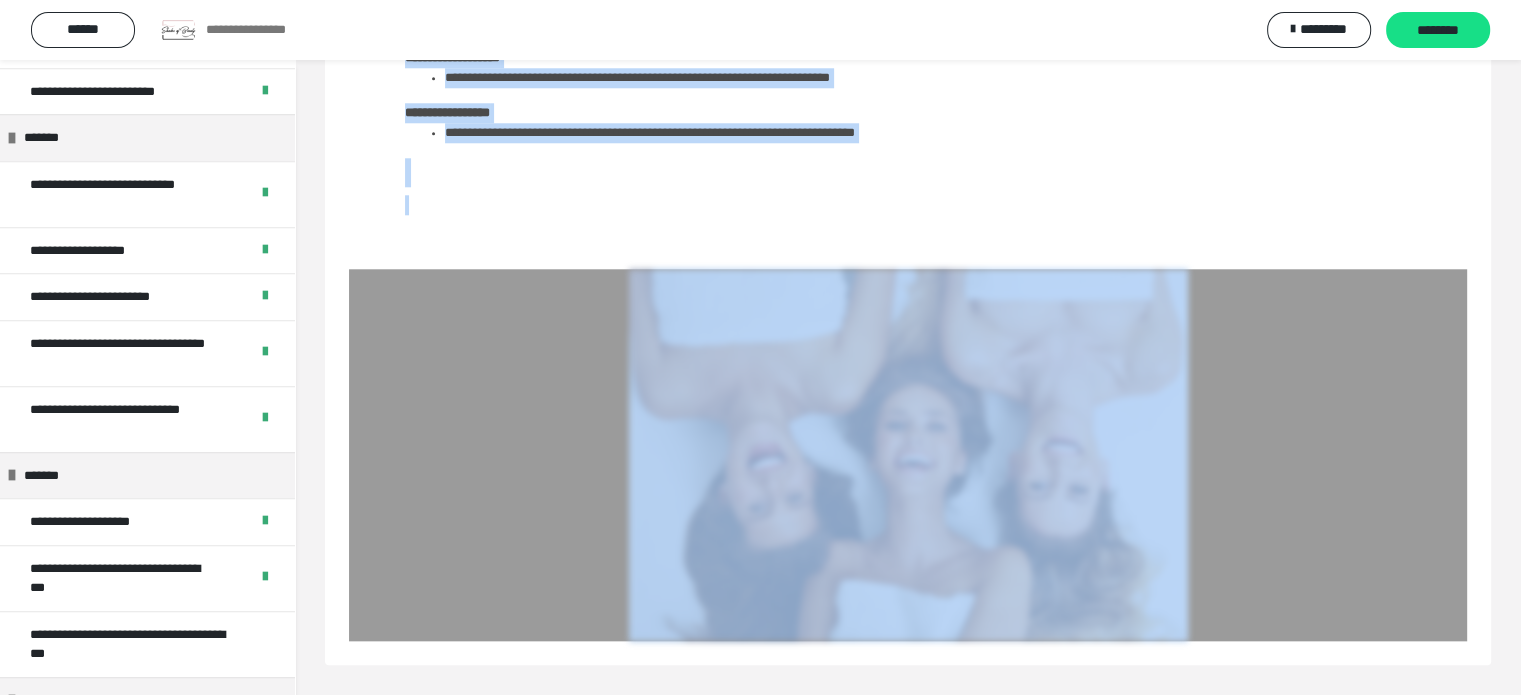 scroll, scrollTop: 2030, scrollLeft: 0, axis: vertical 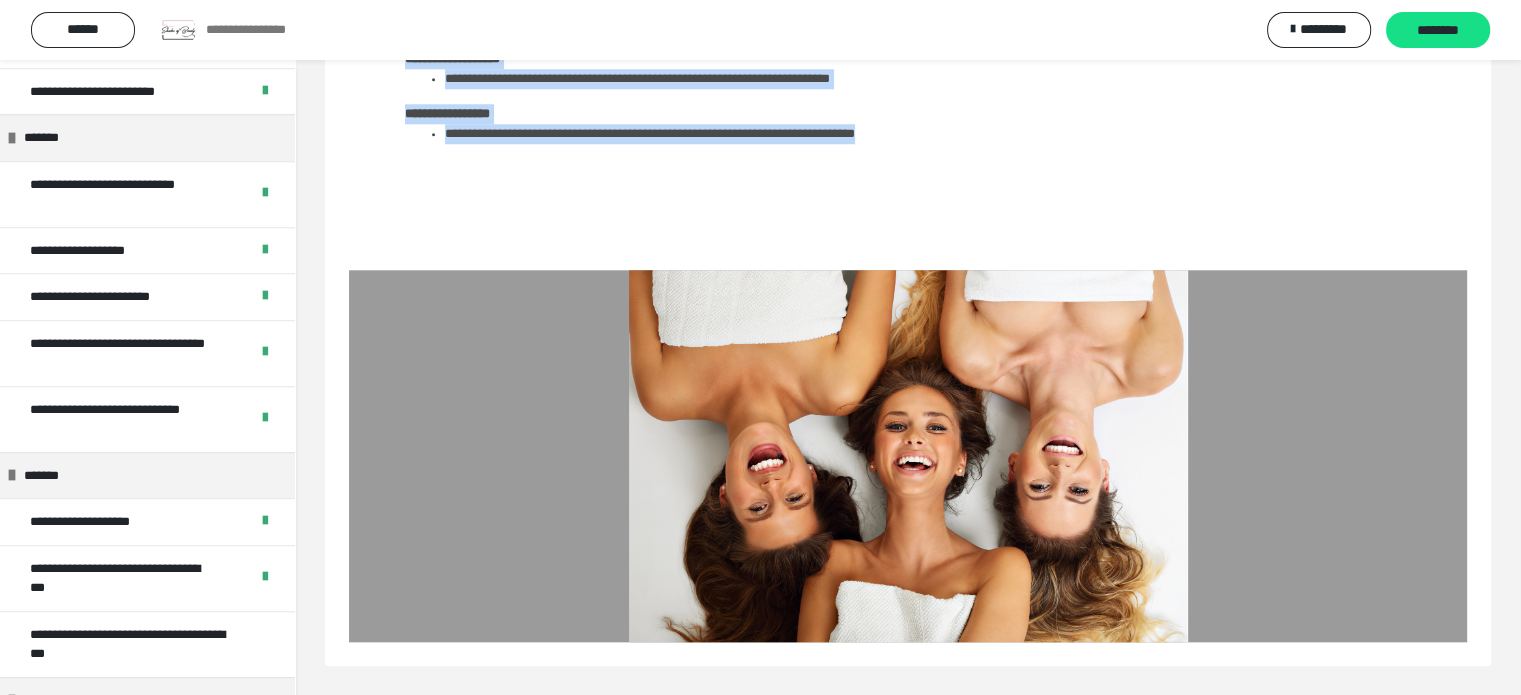 drag, startPoint x: 408, startPoint y: 262, endPoint x: 1030, endPoint y: 123, distance: 637.34216 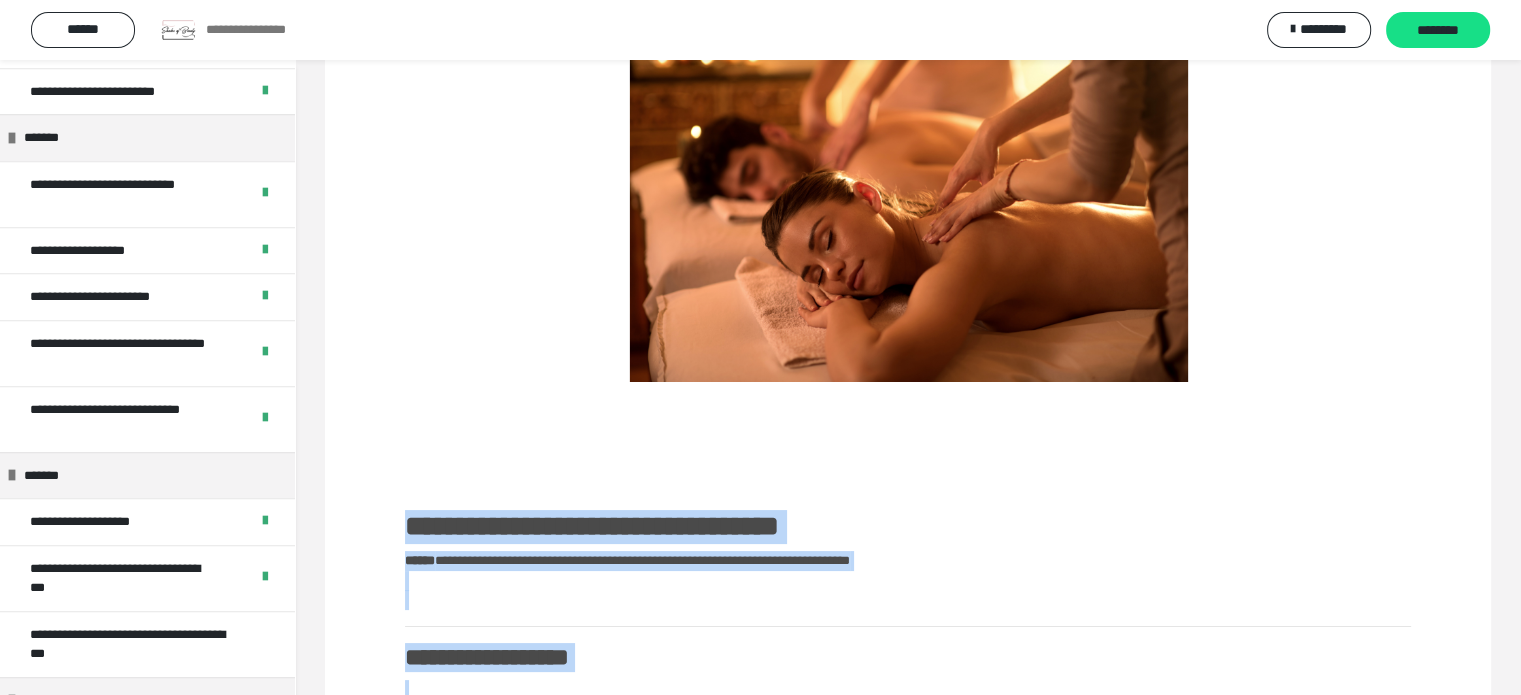scroll, scrollTop: 0, scrollLeft: 0, axis: both 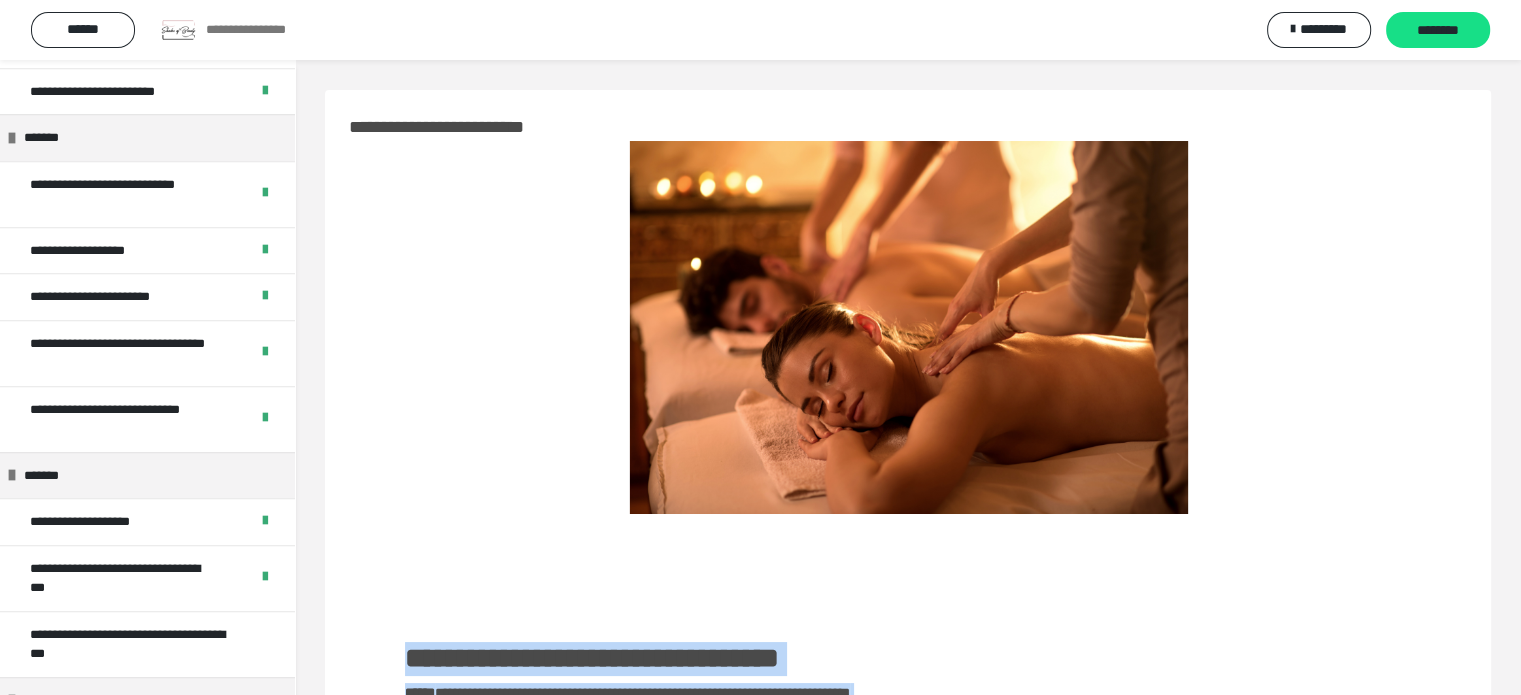 click on "**********" at bounding box center (908, 1407) 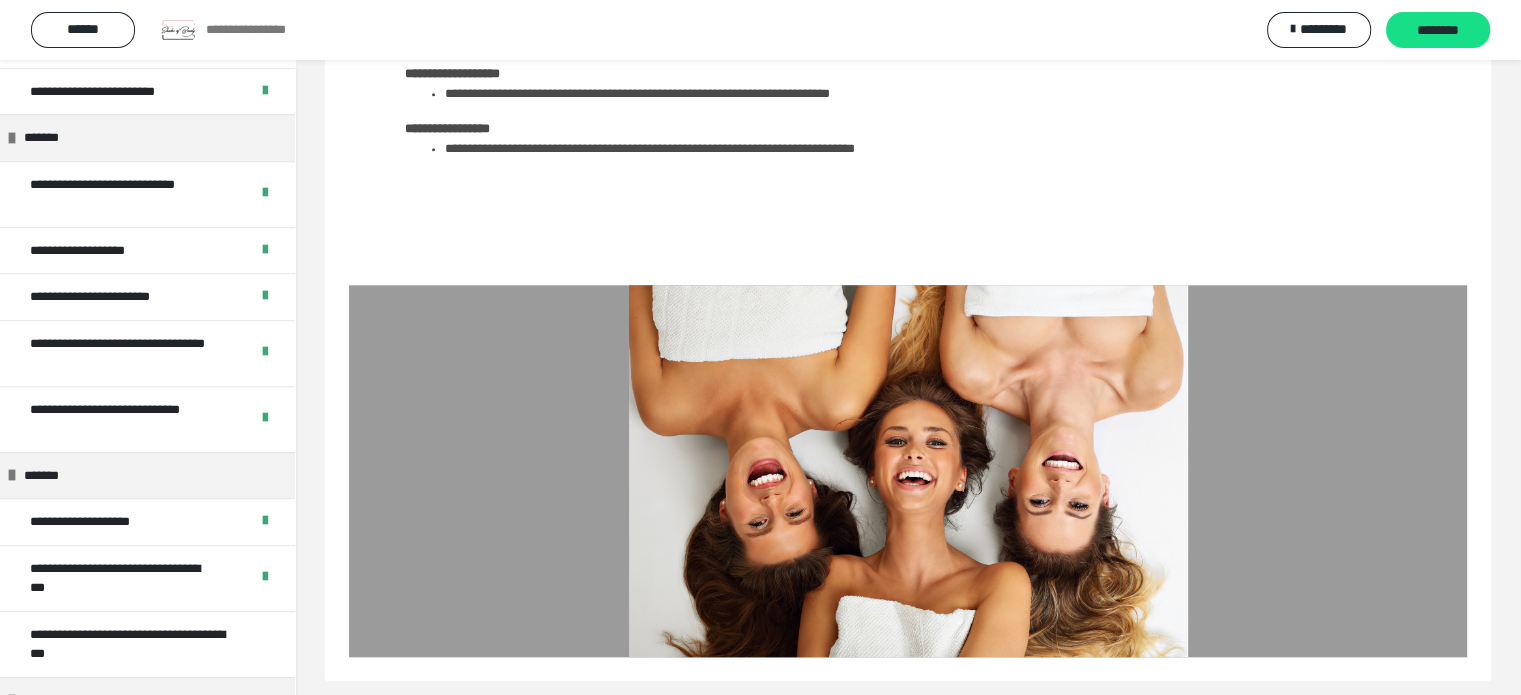scroll, scrollTop: 2030, scrollLeft: 0, axis: vertical 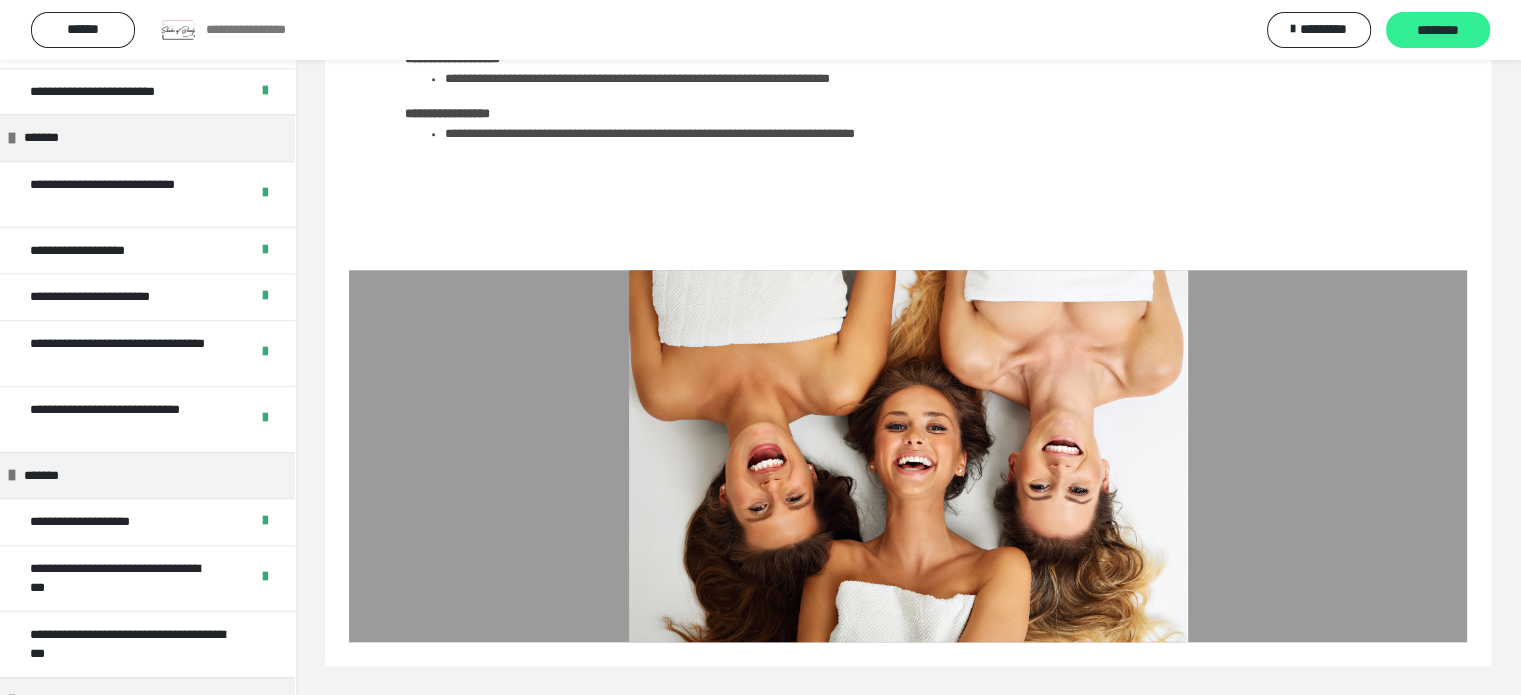 click on "********" at bounding box center [1438, 30] 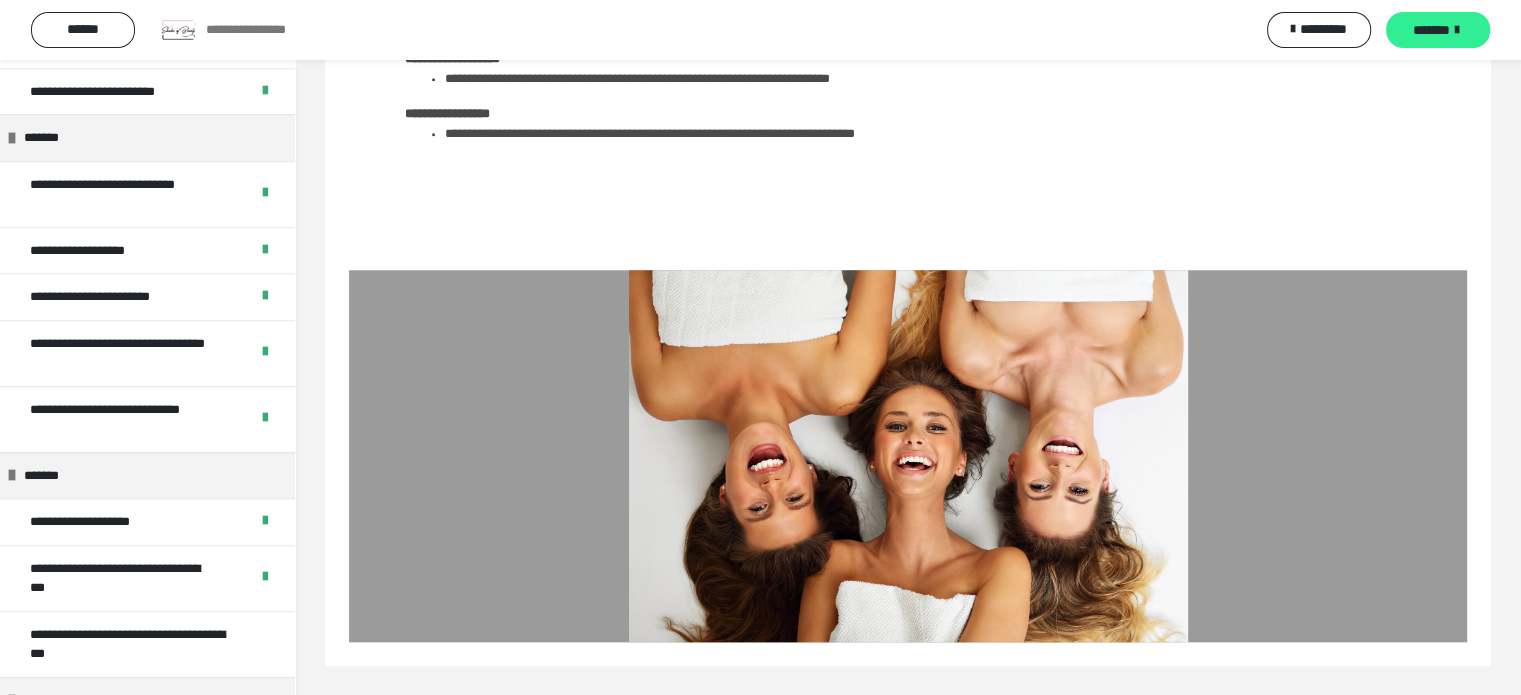 click on "*******" at bounding box center [1438, 30] 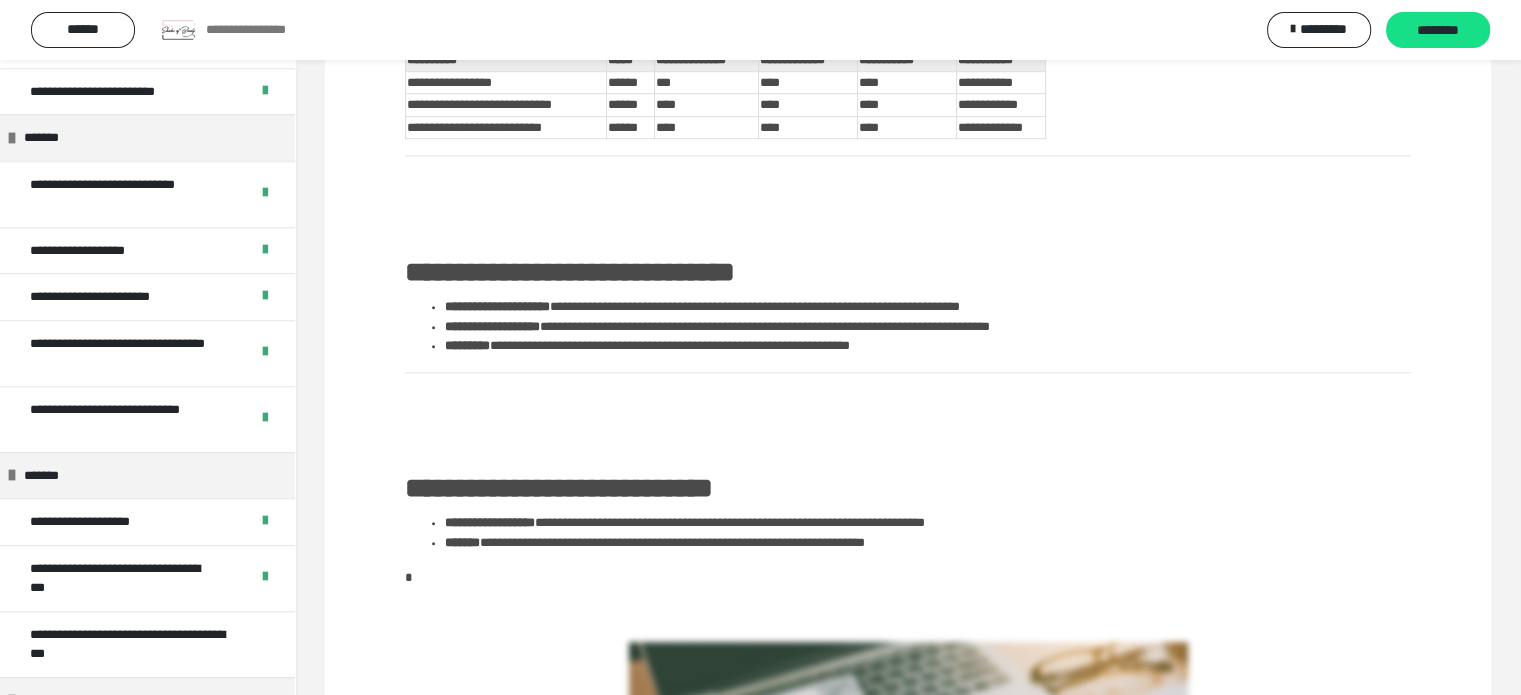 scroll, scrollTop: 1819, scrollLeft: 0, axis: vertical 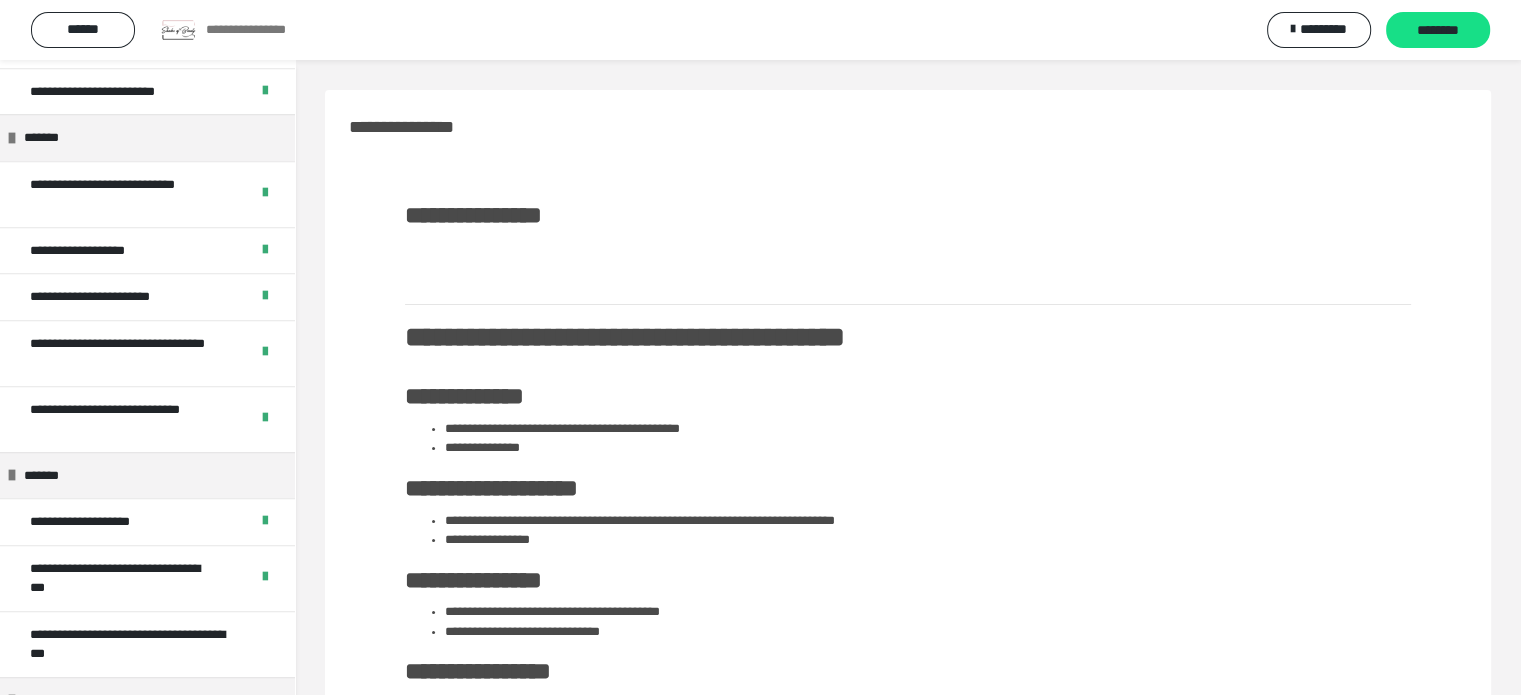click on "**********" at bounding box center [908, 1120] 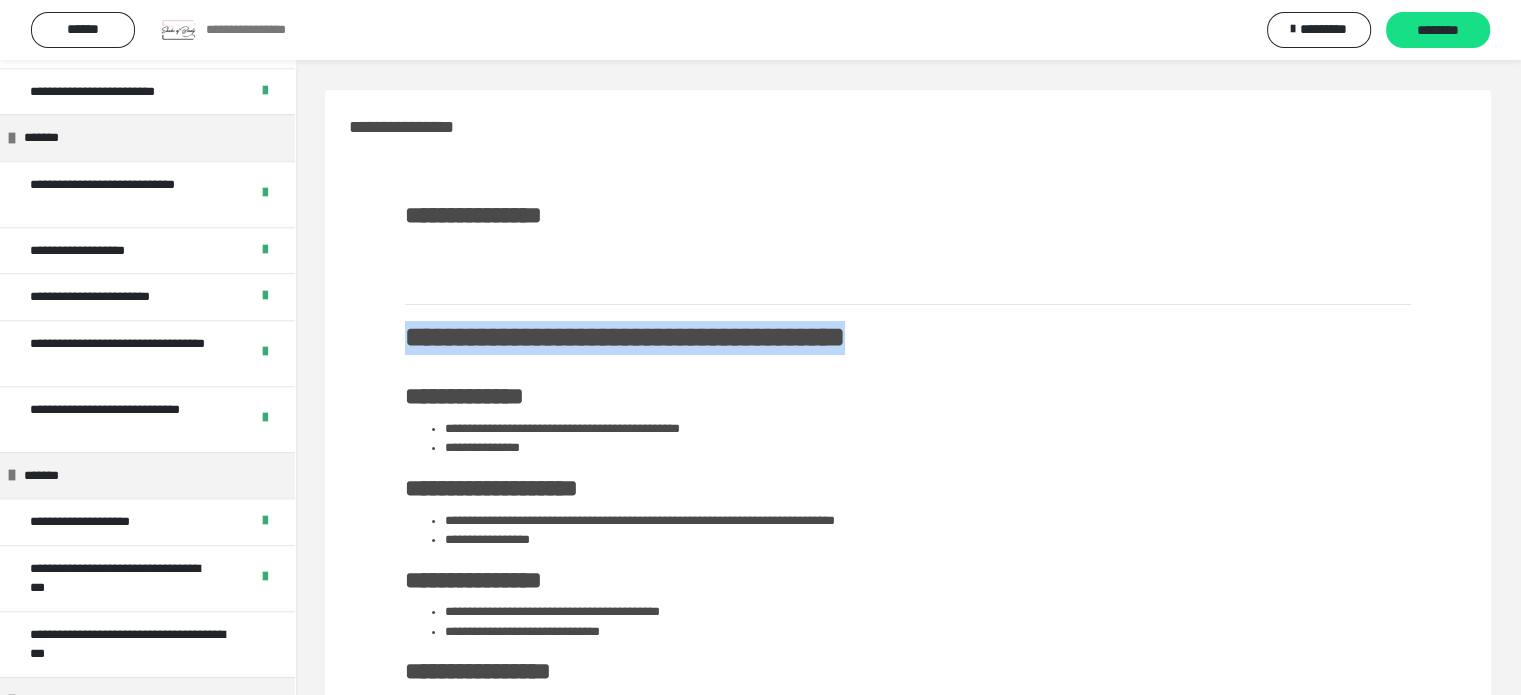 click on "**********" at bounding box center (908, 1120) 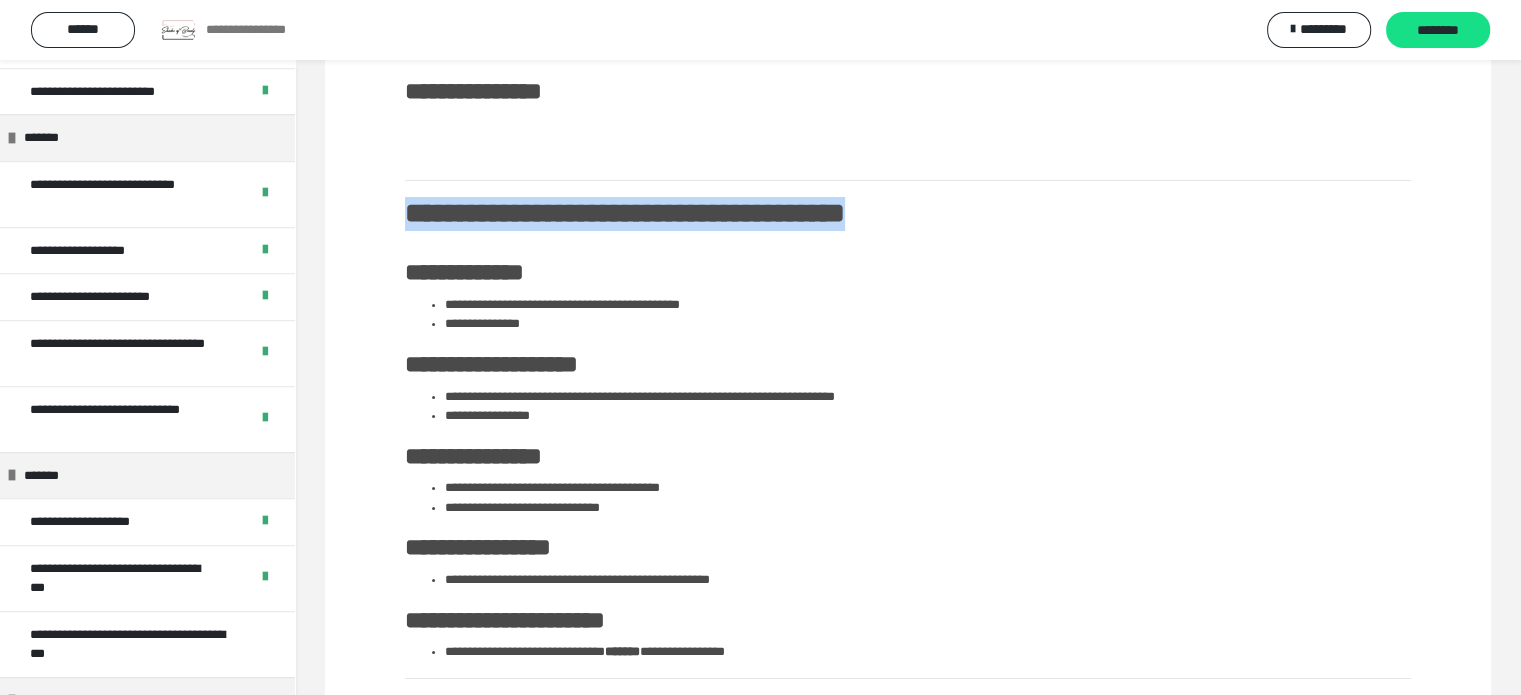 scroll, scrollTop: 120, scrollLeft: 0, axis: vertical 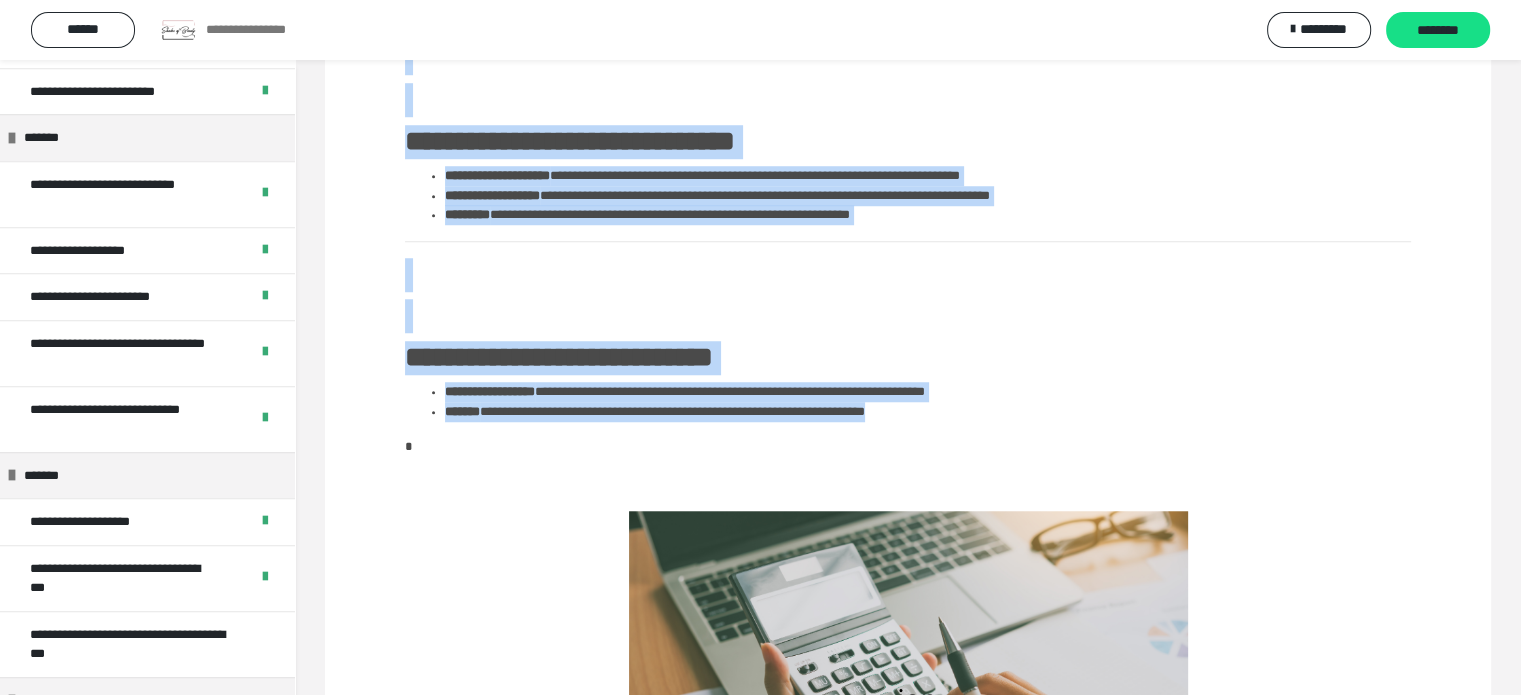 drag, startPoint x: 404, startPoint y: 209, endPoint x: 1089, endPoint y: 410, distance: 713.8809 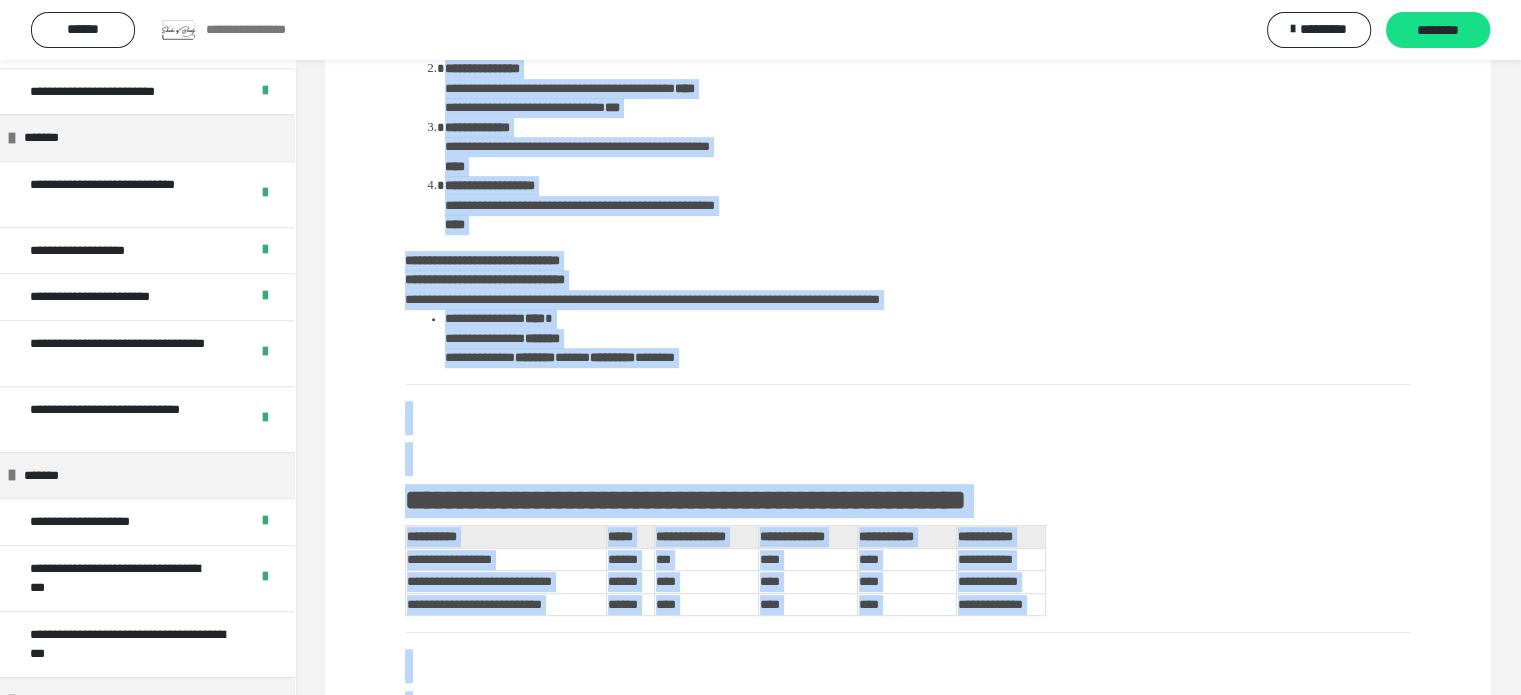 scroll, scrollTop: 372, scrollLeft: 0, axis: vertical 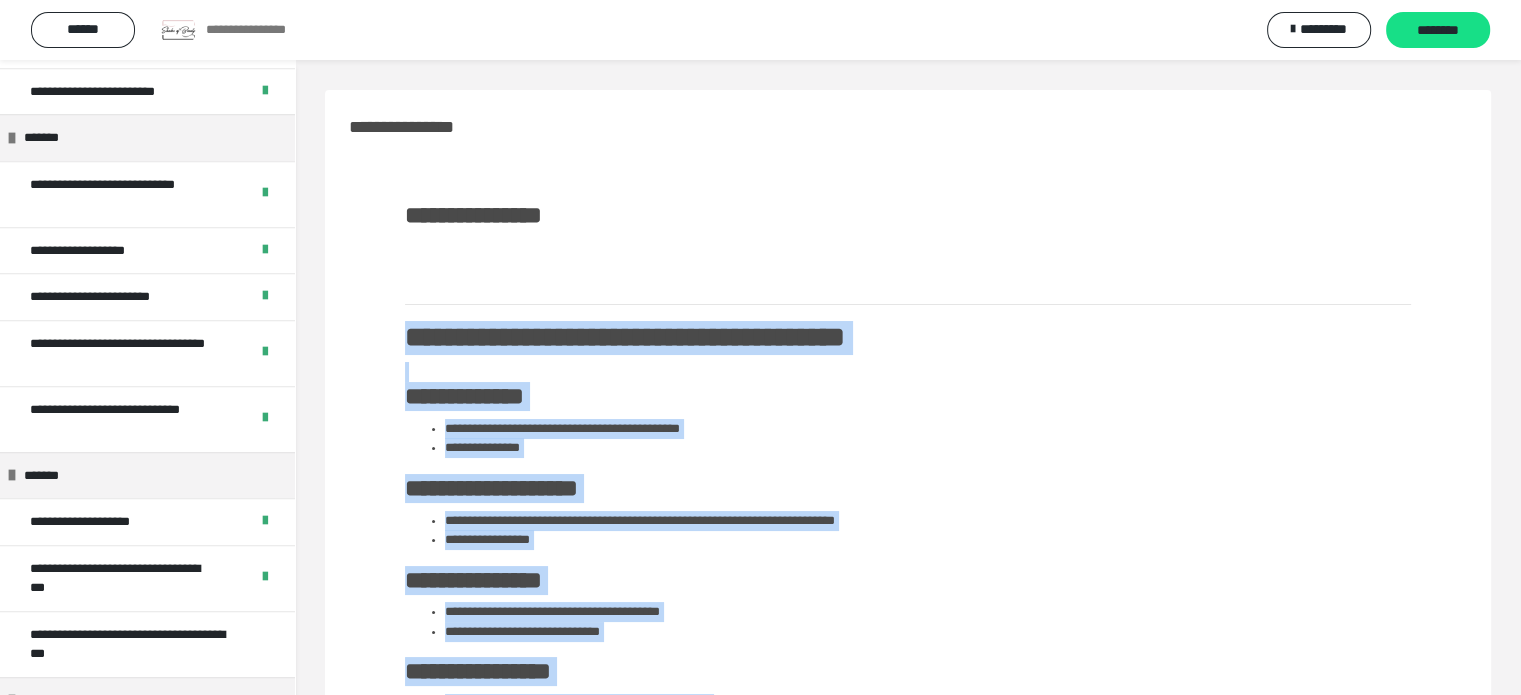 click on "**********" at bounding box center (908, 488) 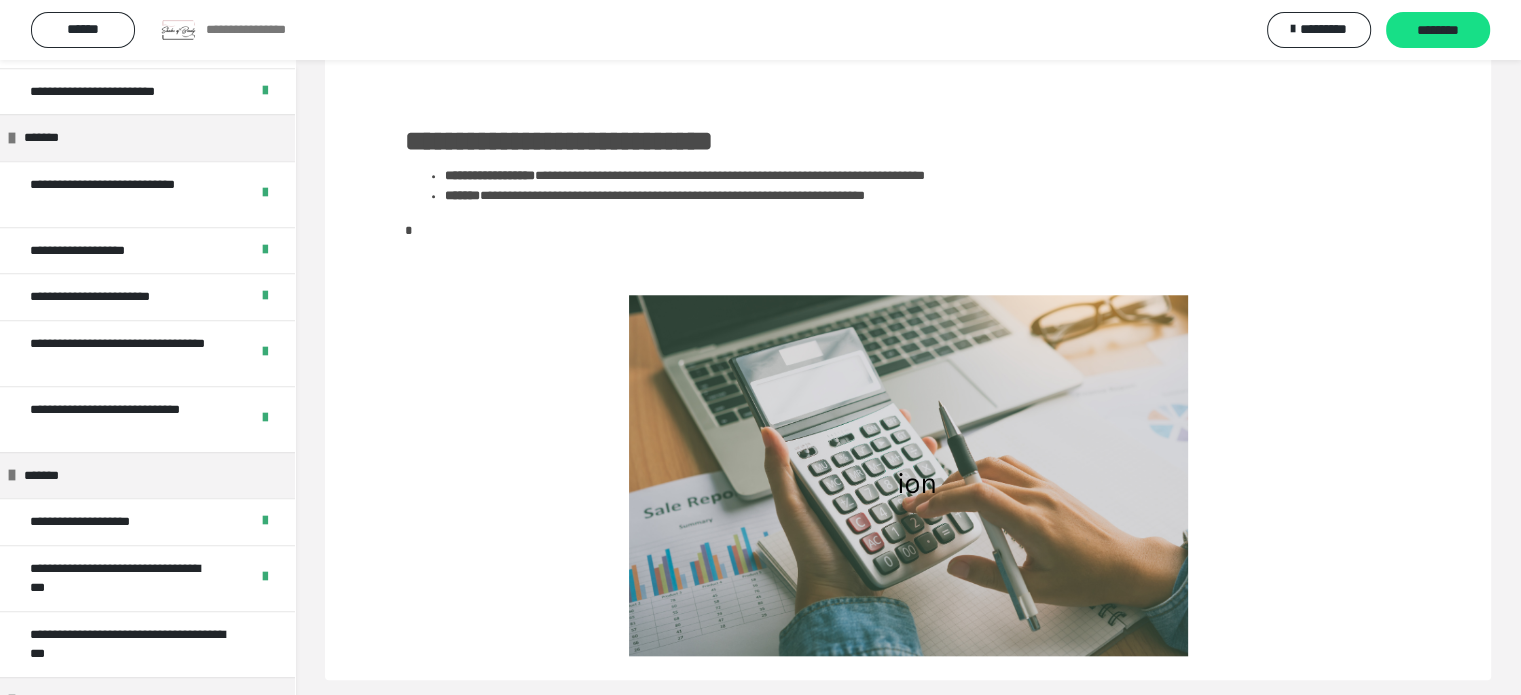 scroll, scrollTop: 1819, scrollLeft: 0, axis: vertical 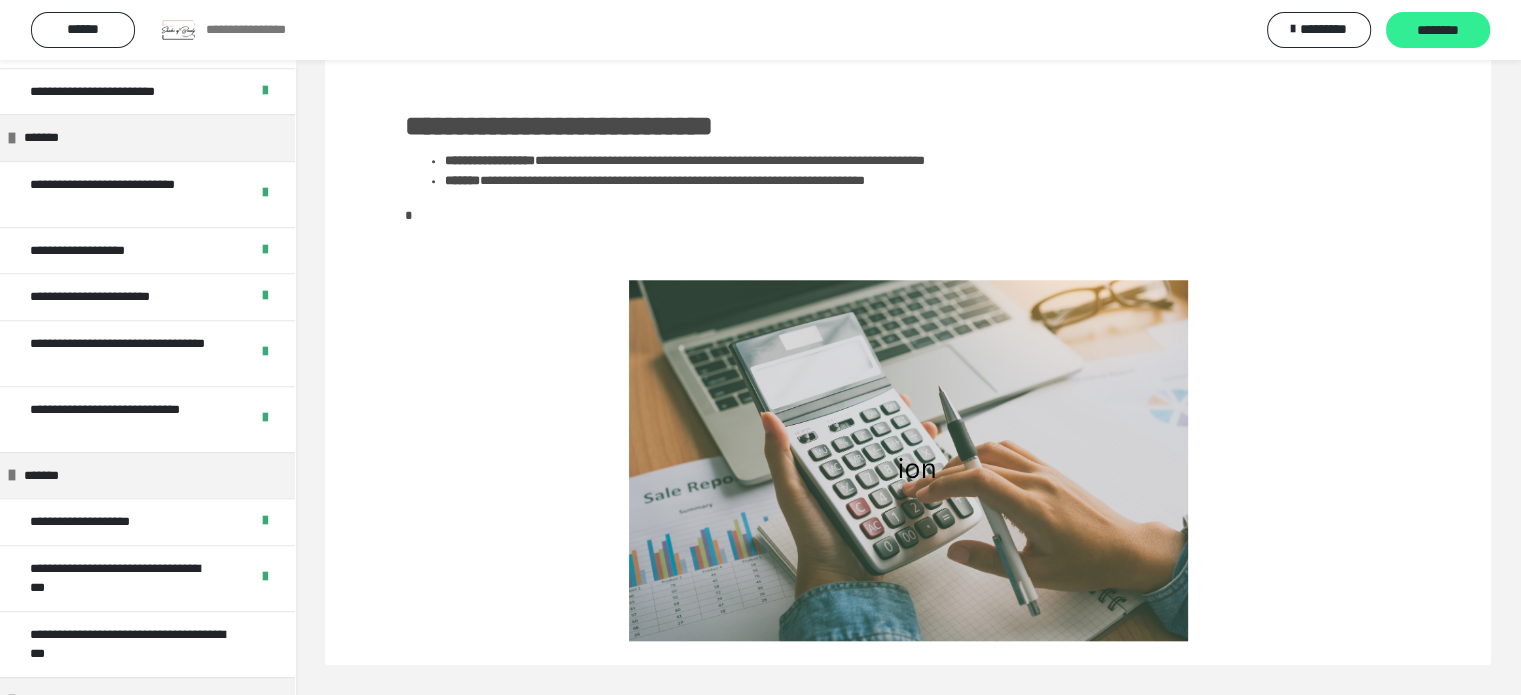click on "********" at bounding box center [1438, 31] 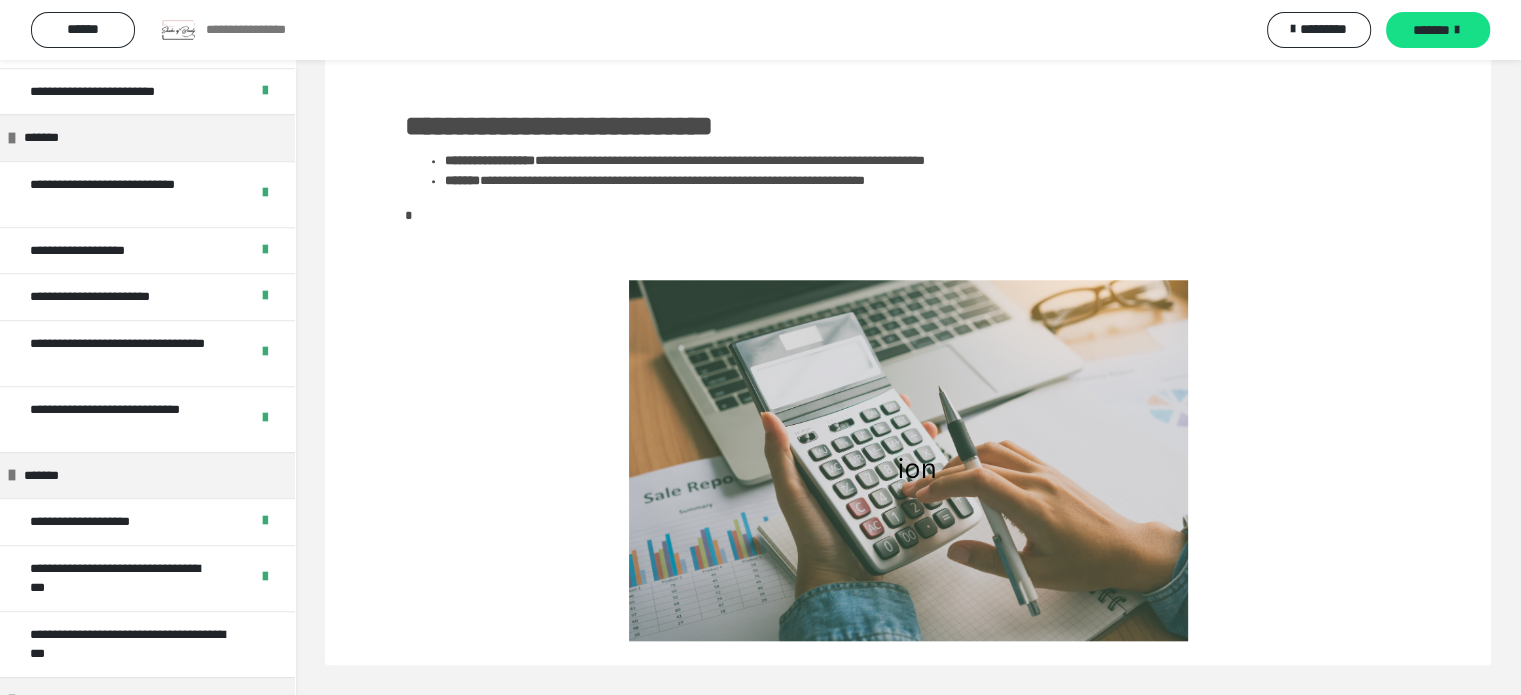 click on "*******" at bounding box center (1431, 30) 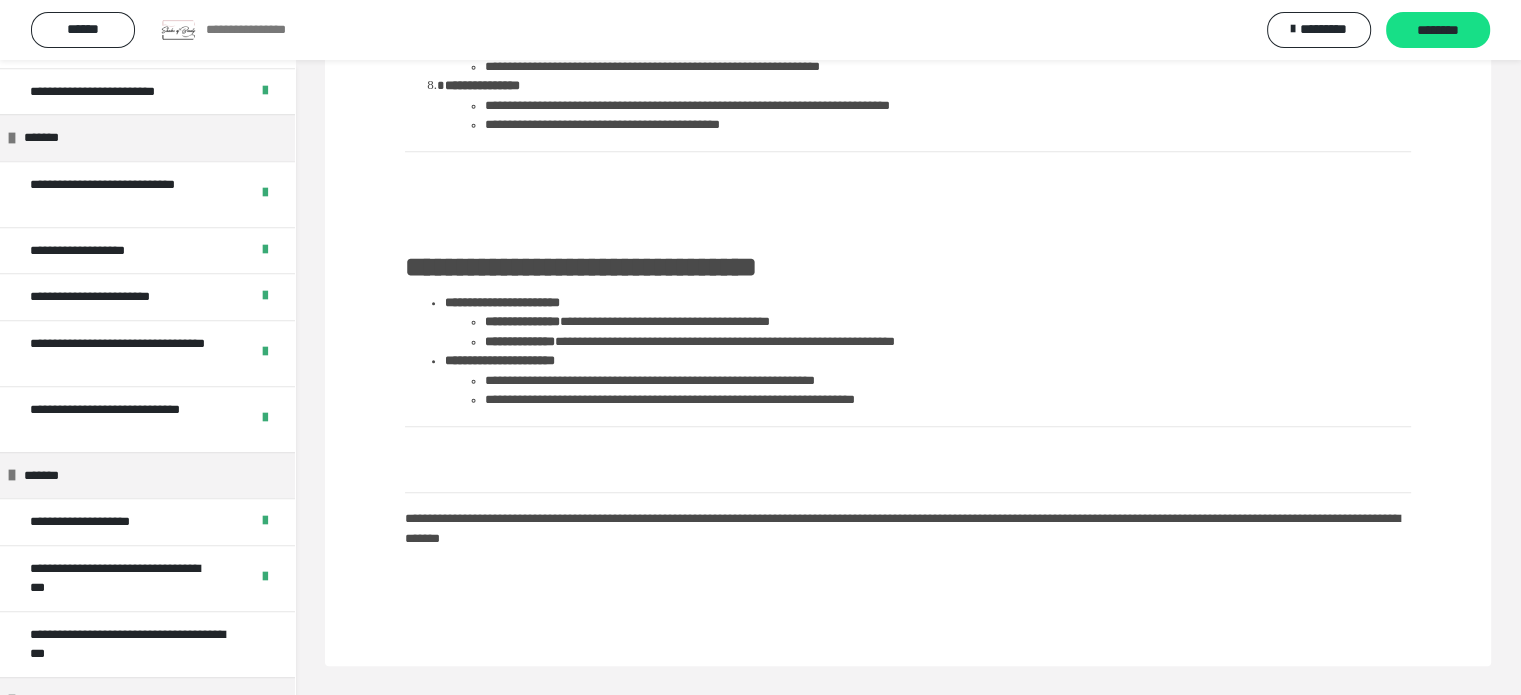 scroll, scrollTop: 1544, scrollLeft: 0, axis: vertical 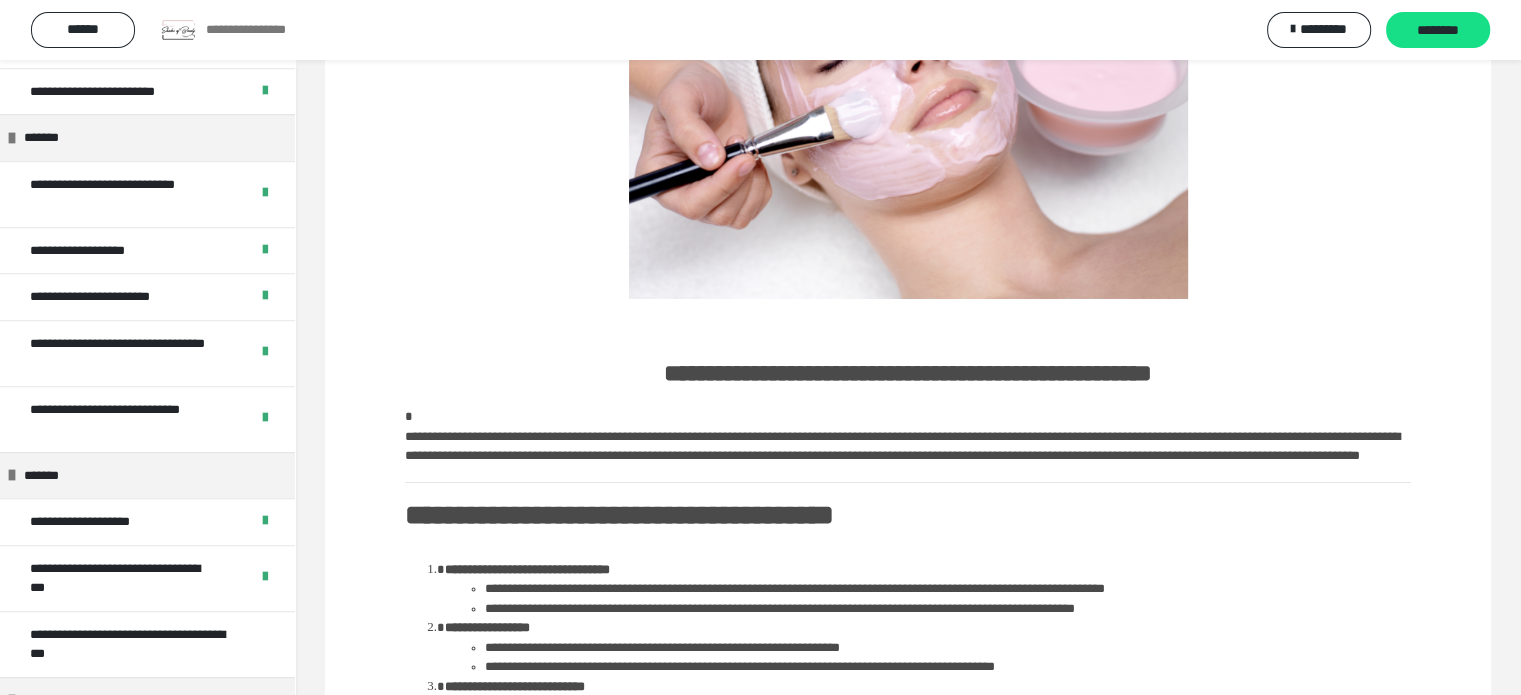 click on "**********" at bounding box center (908, 1114) 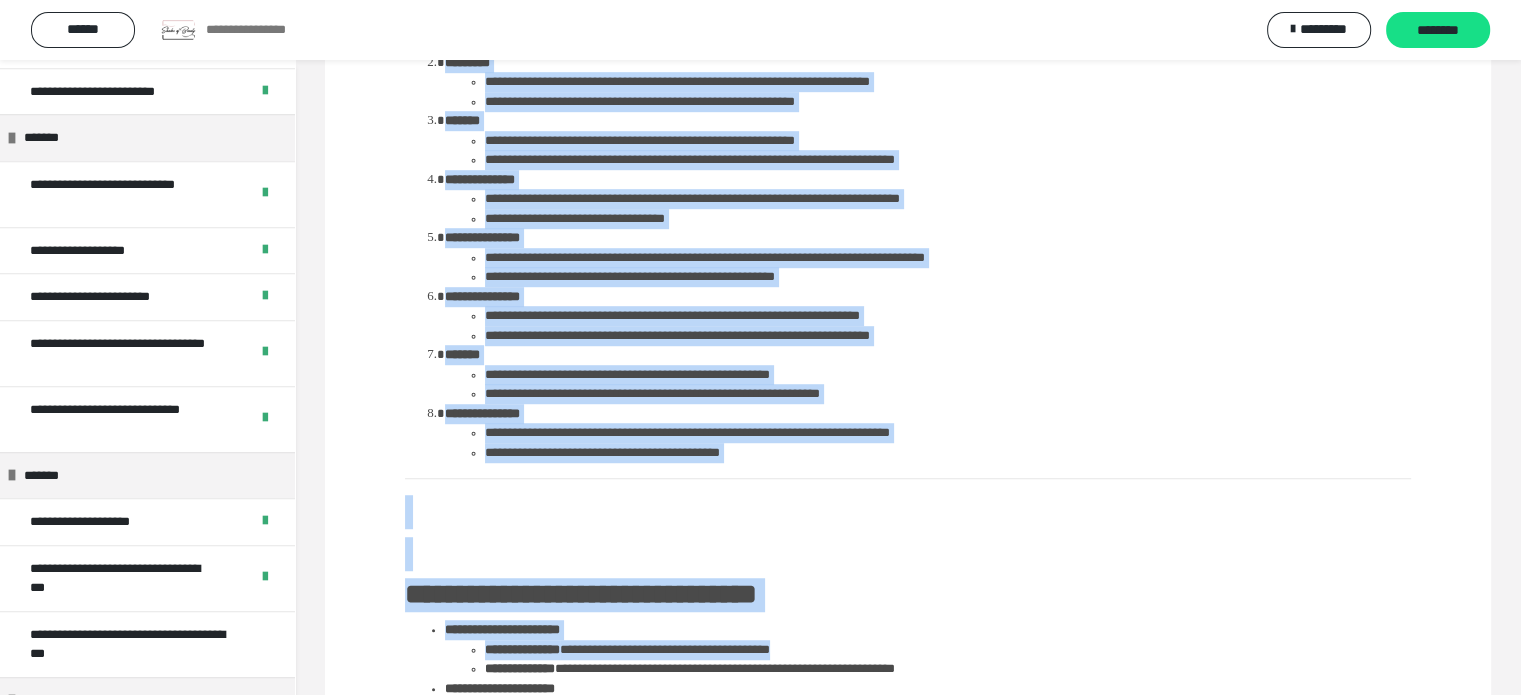 scroll, scrollTop: 1544, scrollLeft: 0, axis: vertical 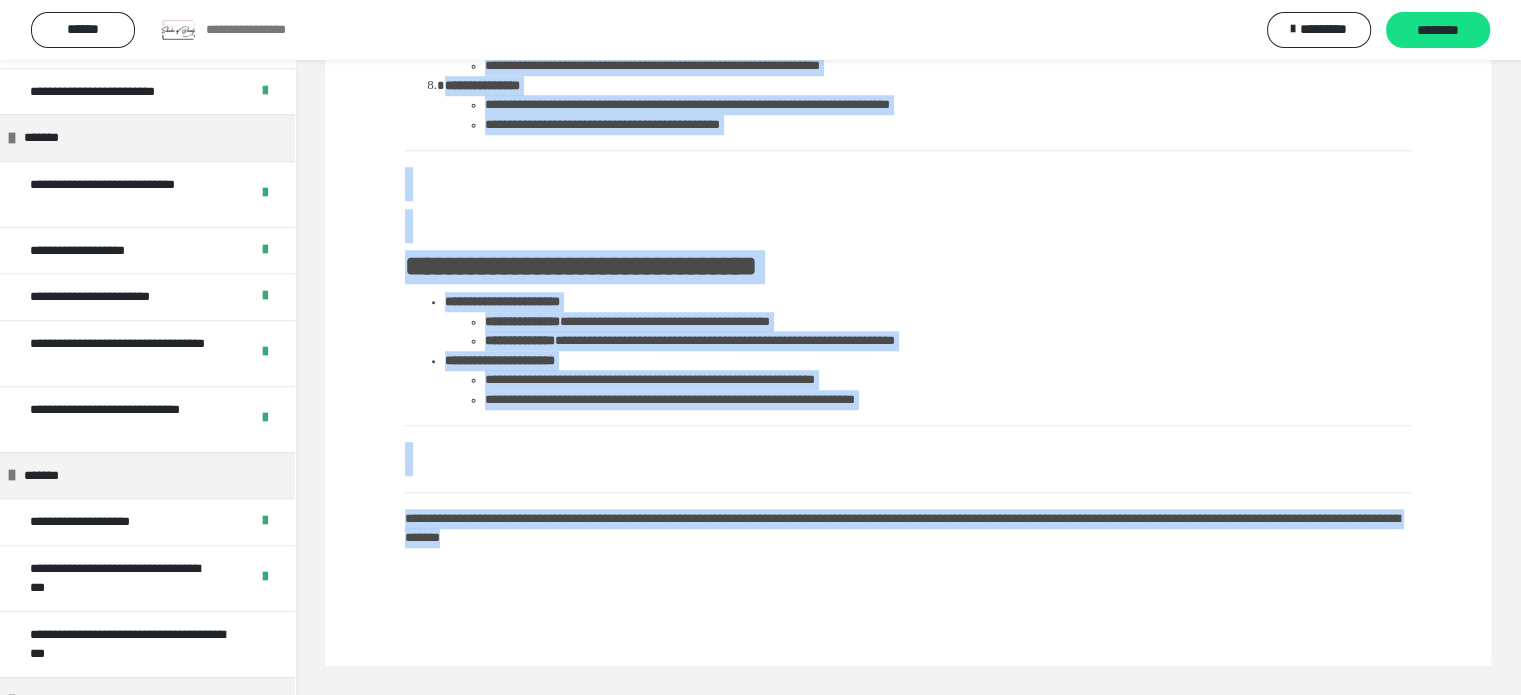 drag, startPoint x: 550, startPoint y: 95, endPoint x: 1268, endPoint y: 578, distance: 865.33984 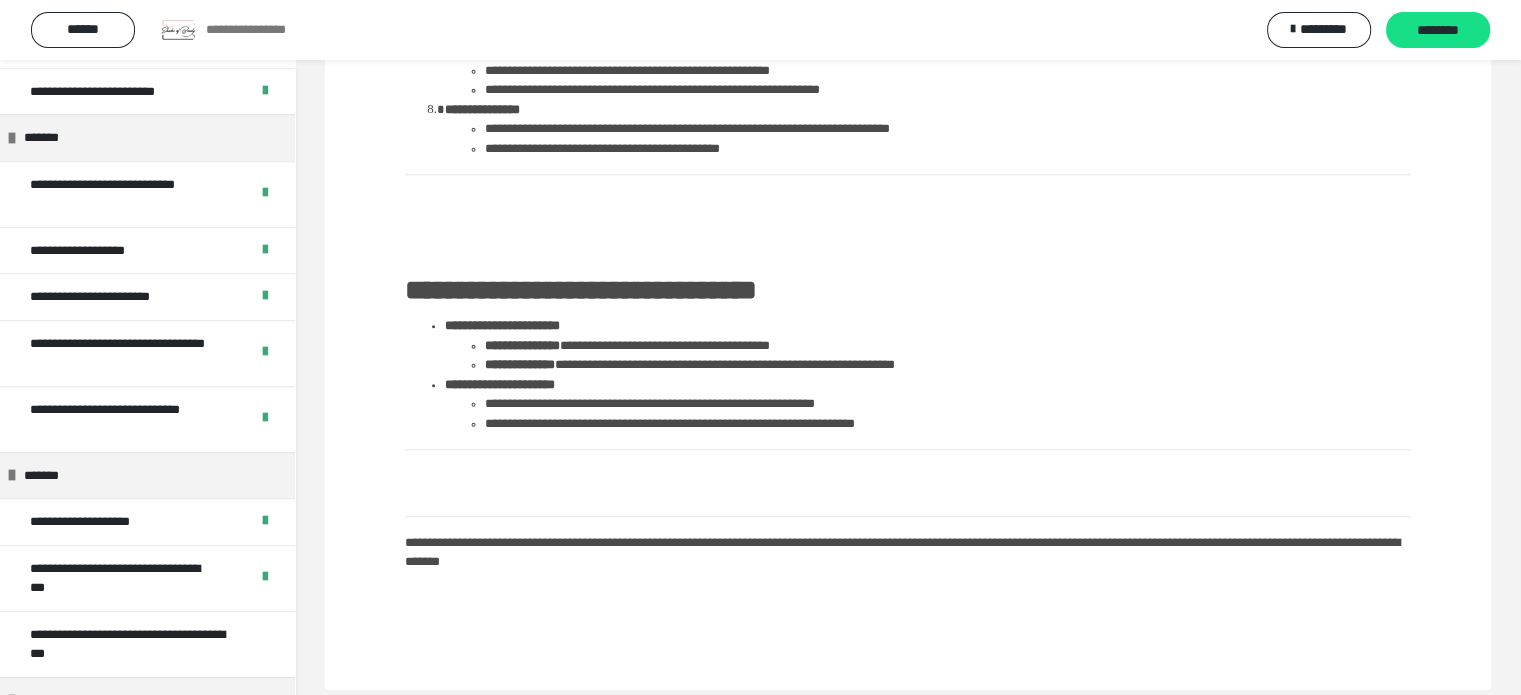 scroll, scrollTop: 1544, scrollLeft: 0, axis: vertical 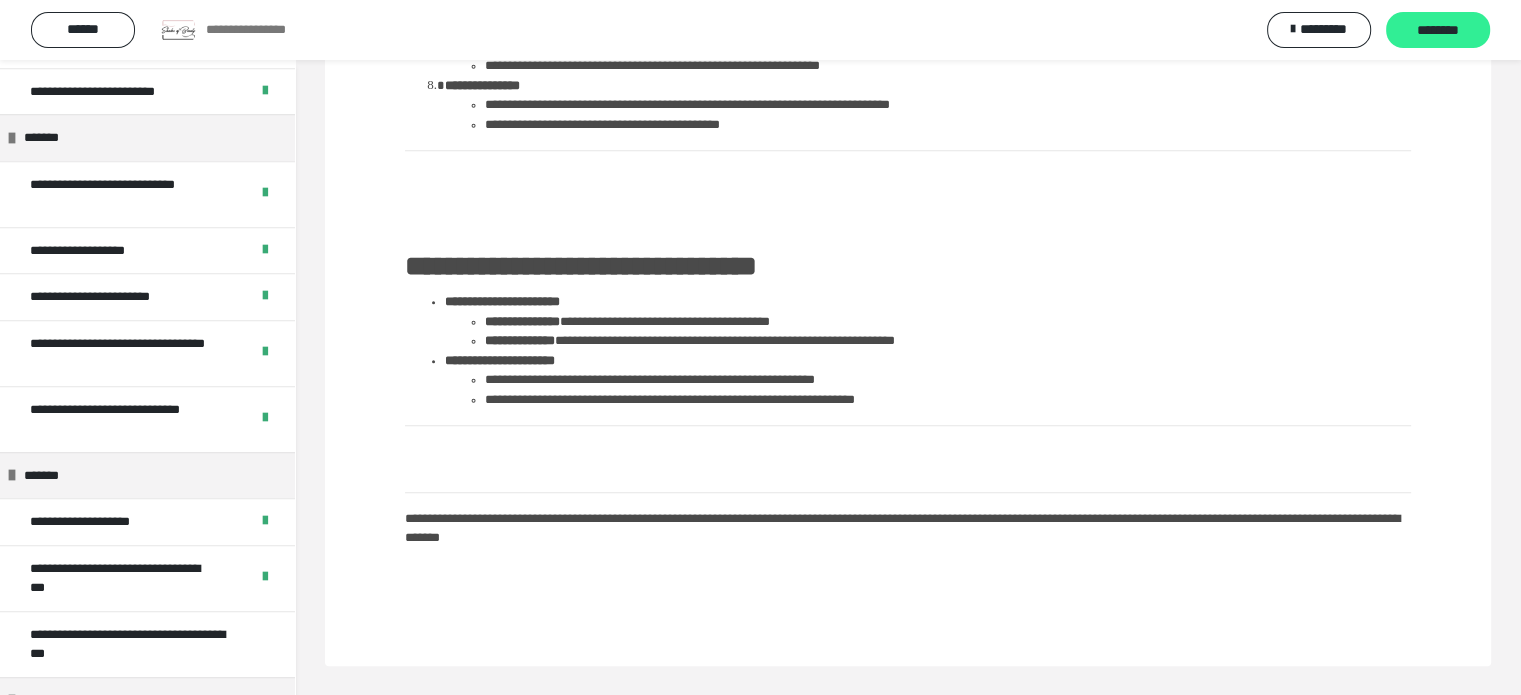 click on "********" at bounding box center [1438, 30] 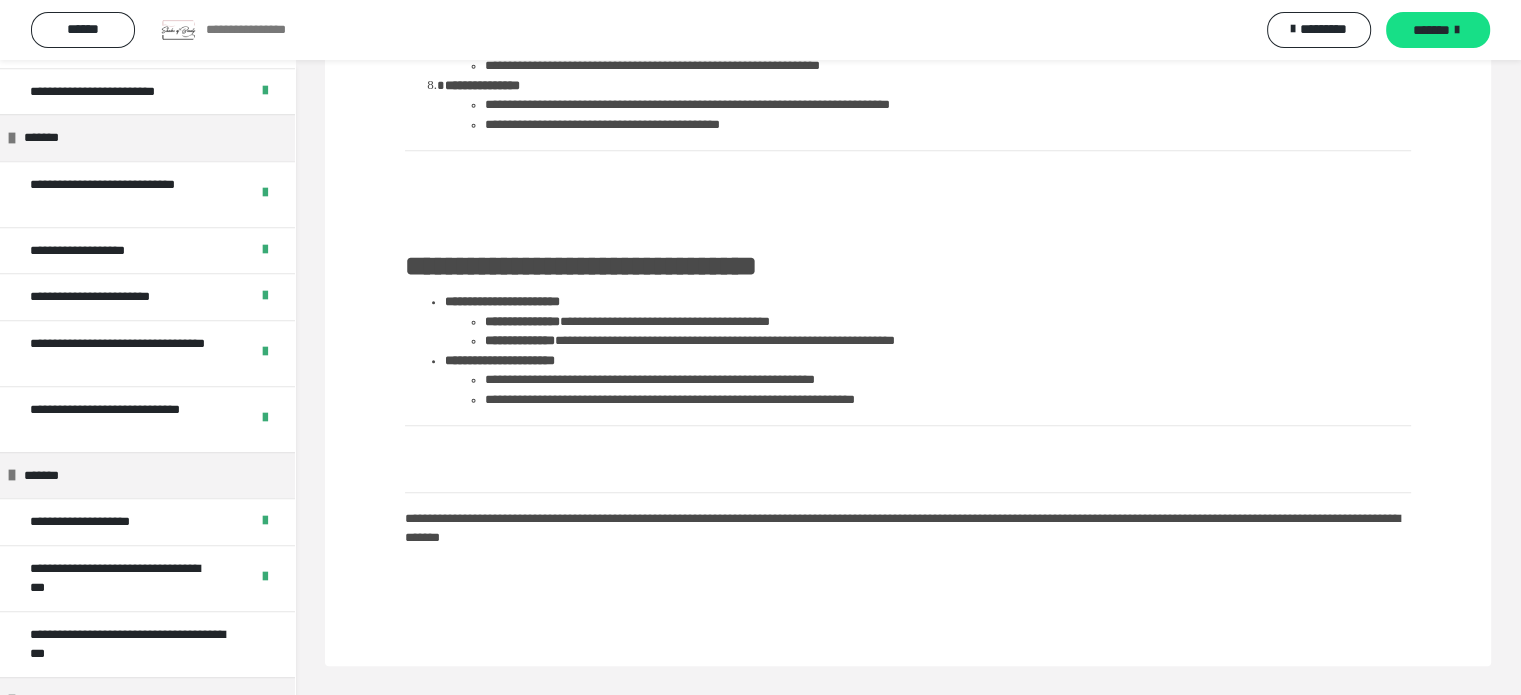 click on "*******" at bounding box center (1438, 30) 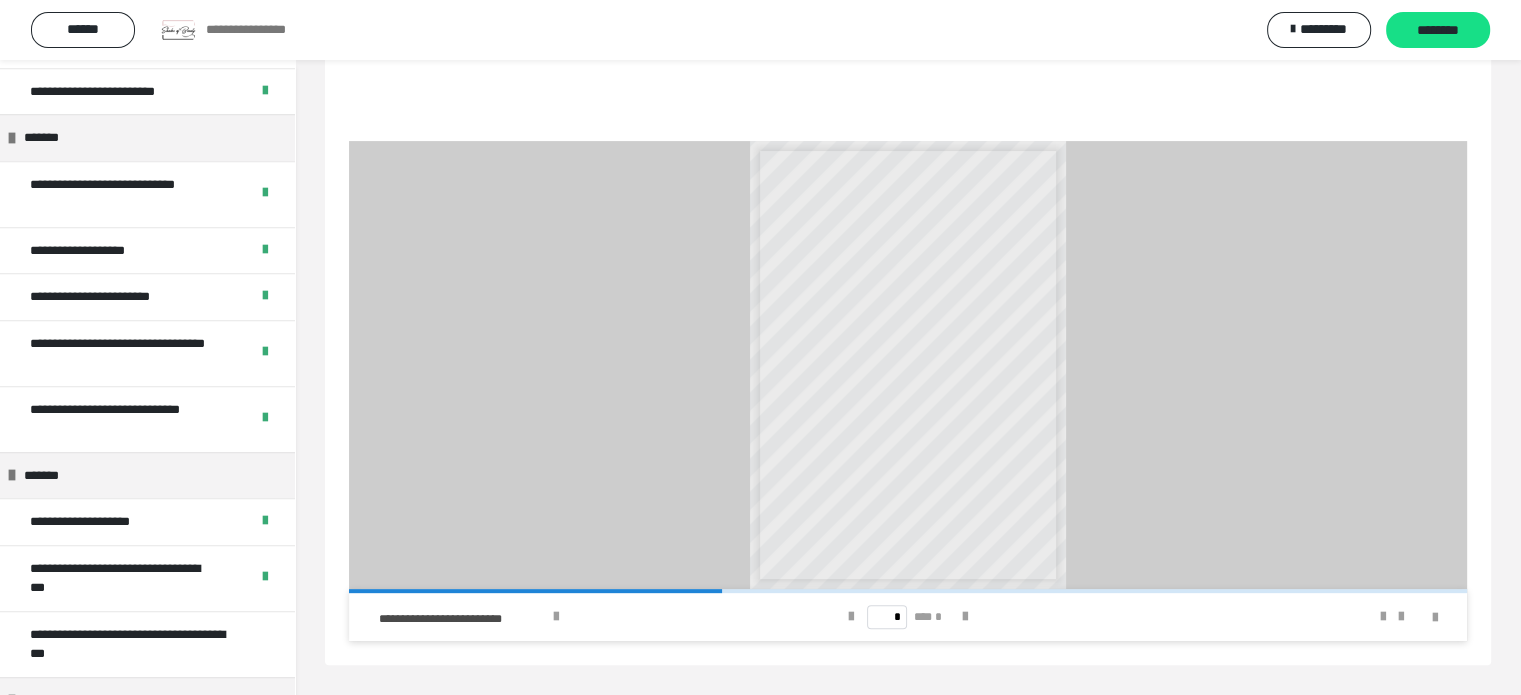 scroll, scrollTop: 262, scrollLeft: 0, axis: vertical 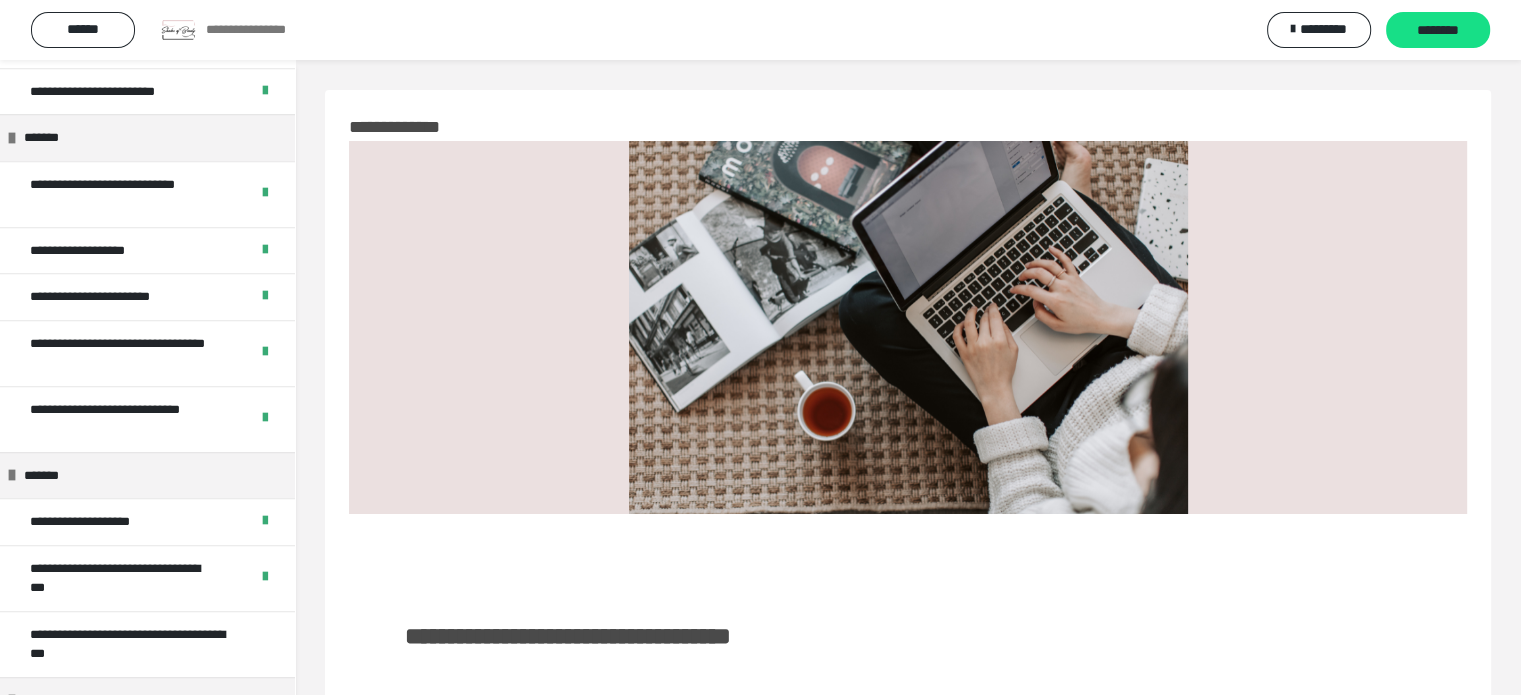 click on "**********" at bounding box center [908, 636] 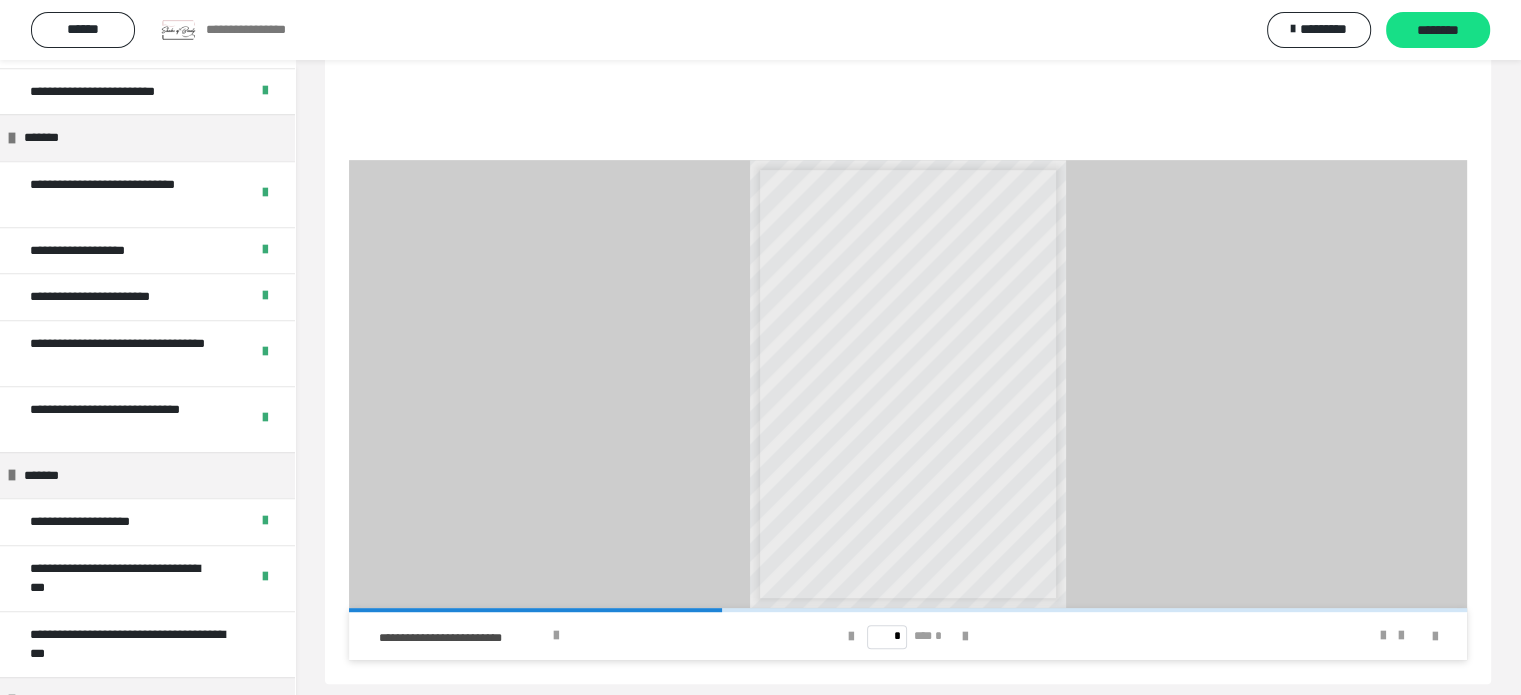 scroll, scrollTop: 870, scrollLeft: 0, axis: vertical 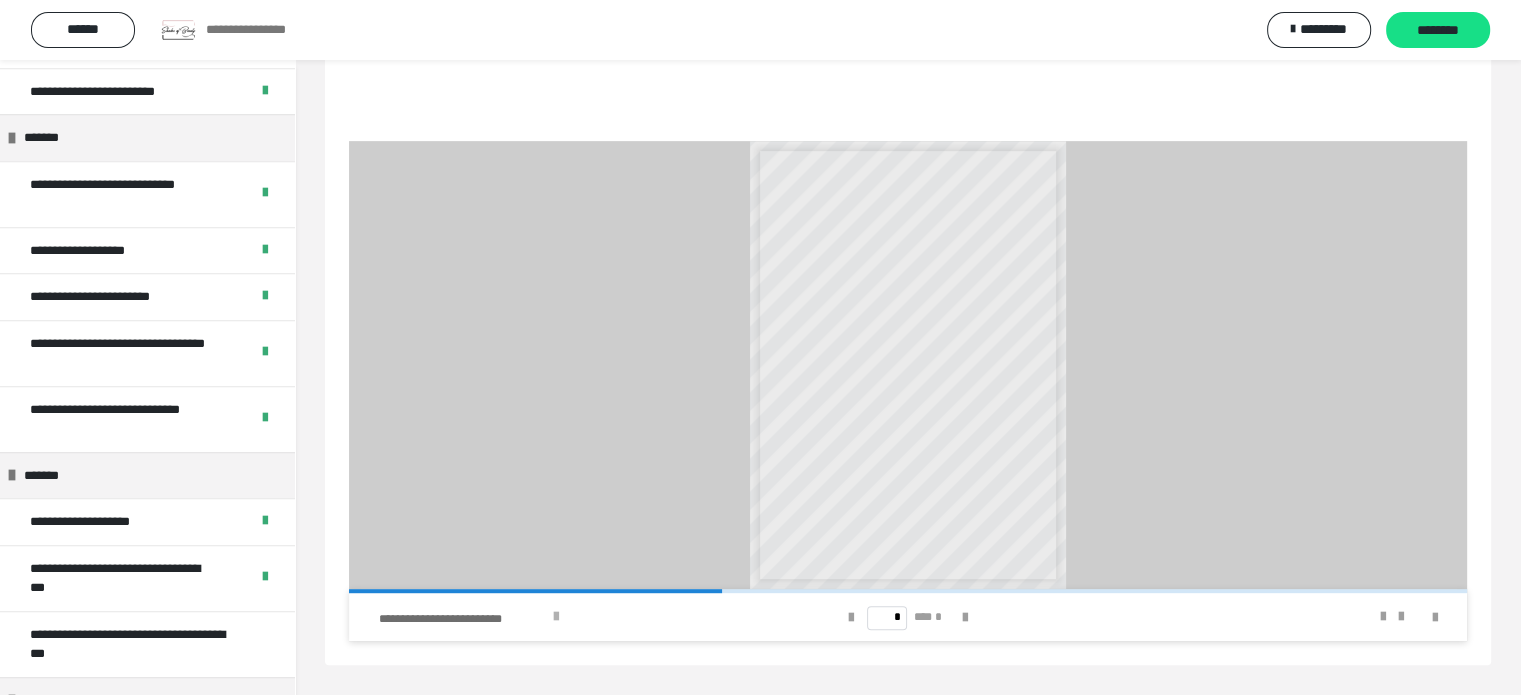 click on "**********" at bounding box center (570, 617) 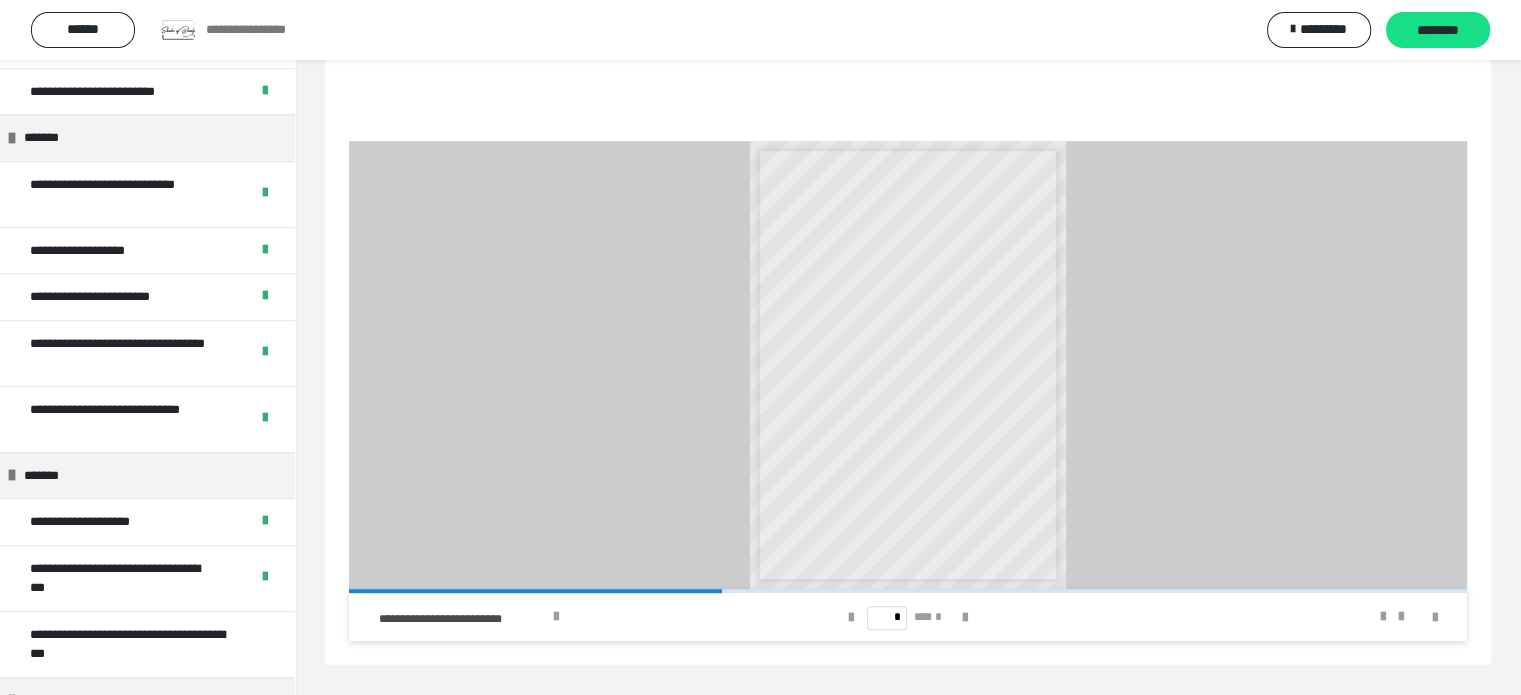 click on "**********" at bounding box center [908, 365] 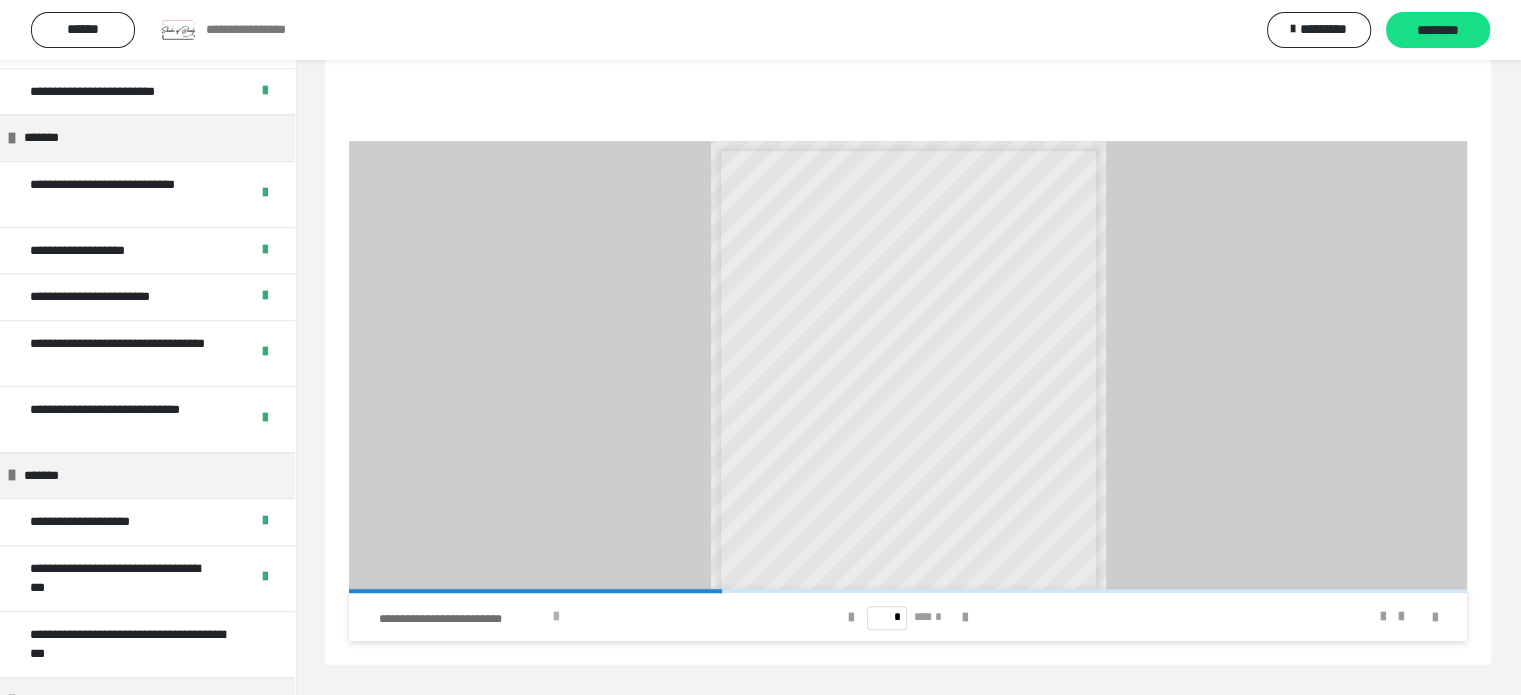 drag, startPoint x: 686, startPoint y: 443, endPoint x: 446, endPoint y: 624, distance: 300.60107 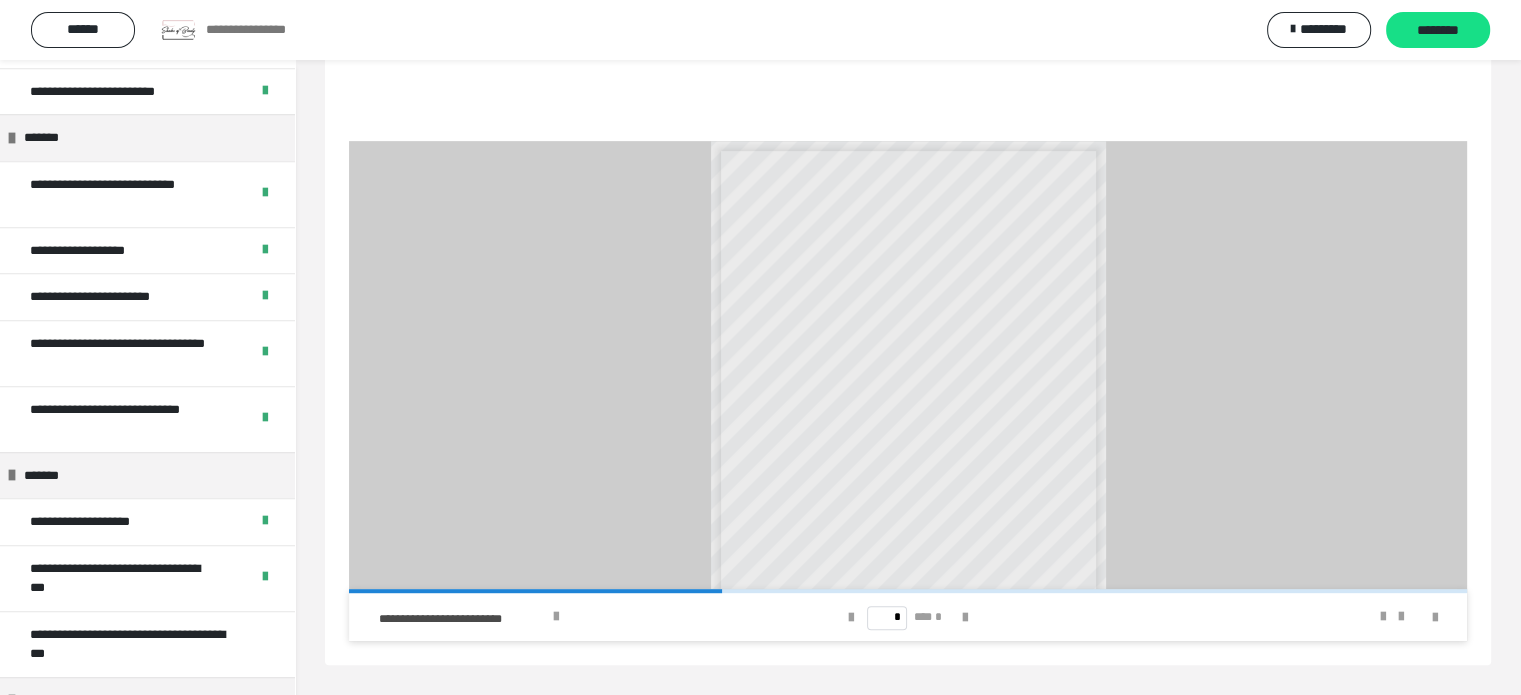 click on "**********" at bounding box center (908, -107) 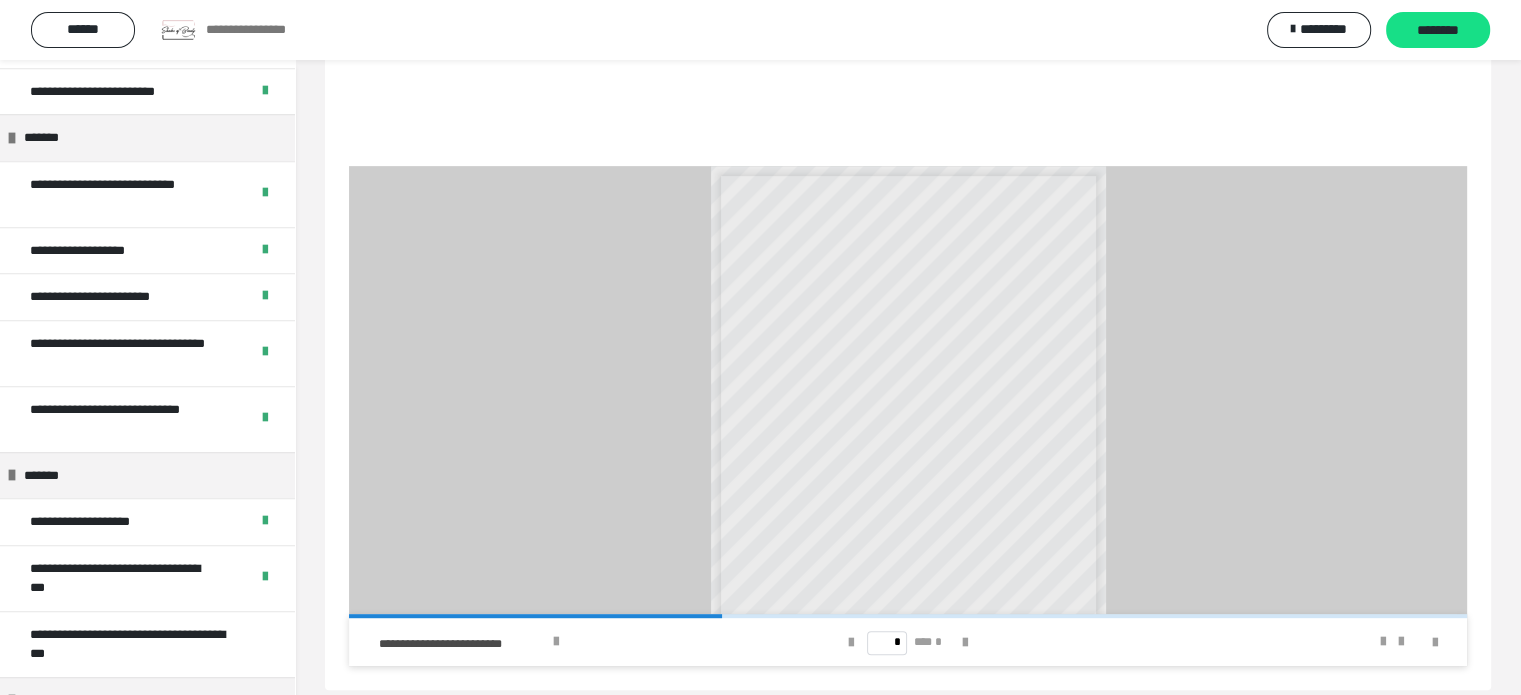 scroll, scrollTop: 870, scrollLeft: 0, axis: vertical 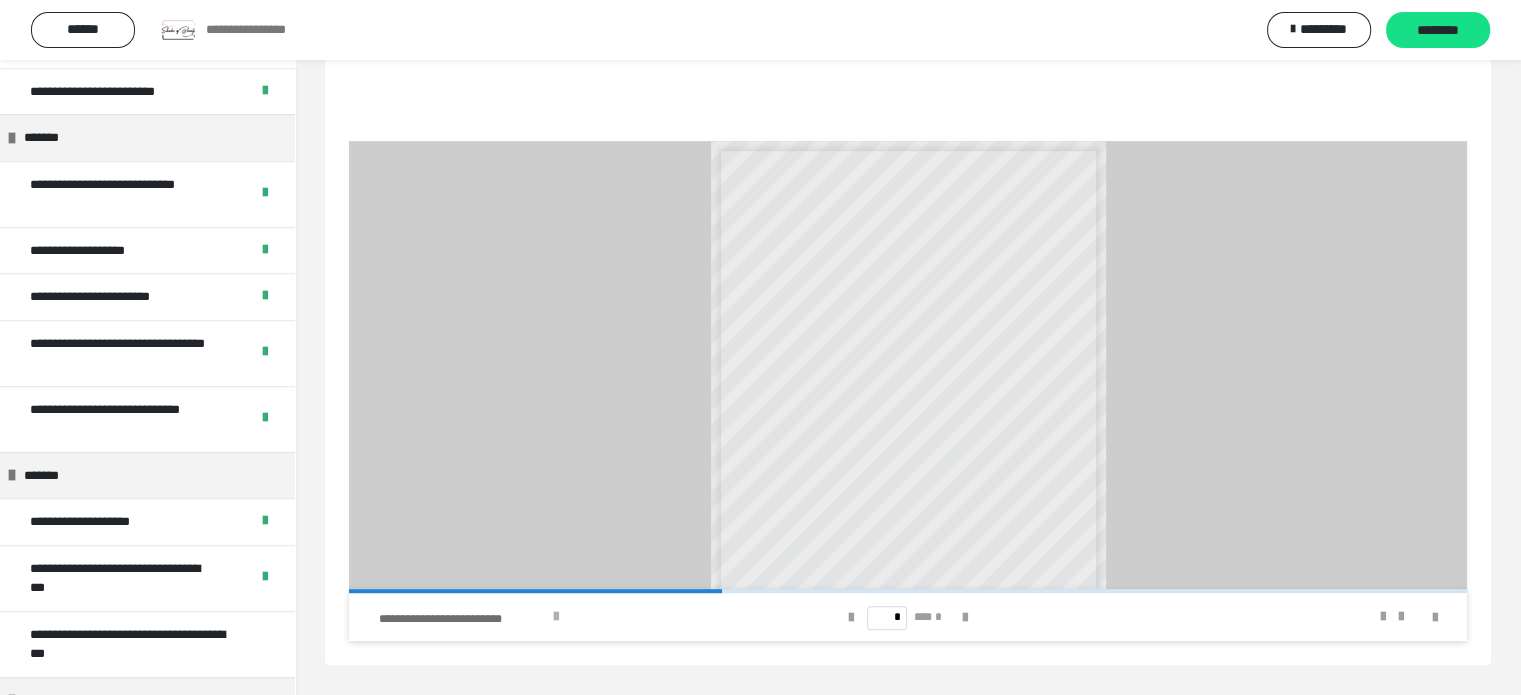 click on "**********" at bounding box center [570, 617] 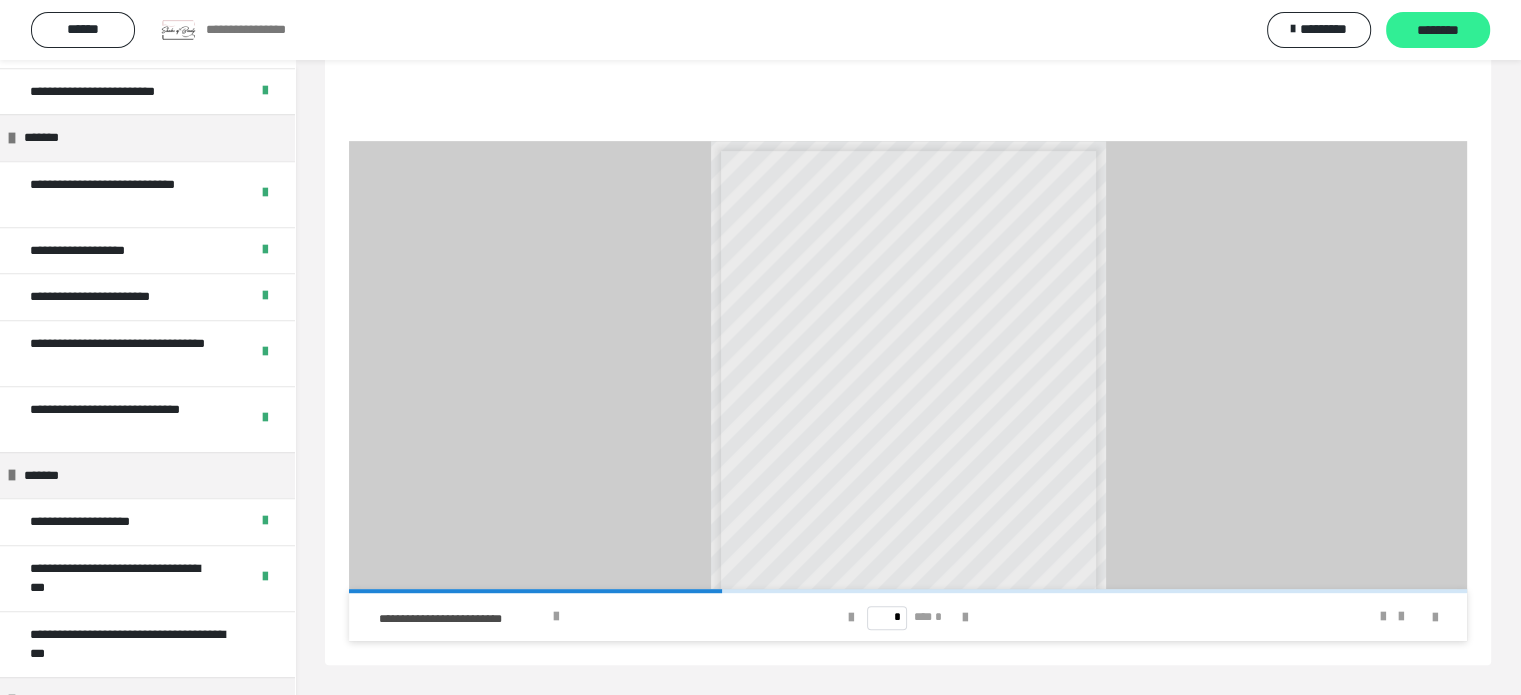 click on "********" at bounding box center (1438, 30) 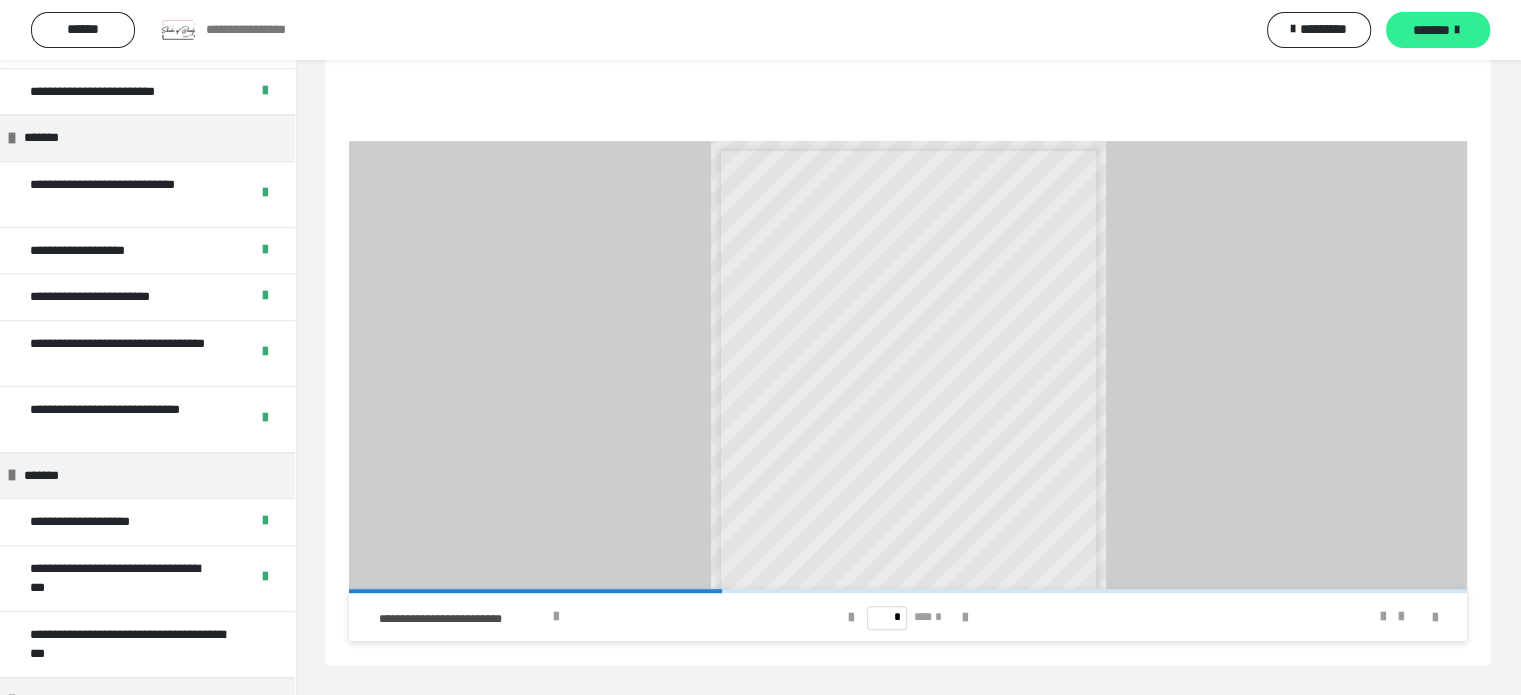 click on "*******" at bounding box center (1431, 30) 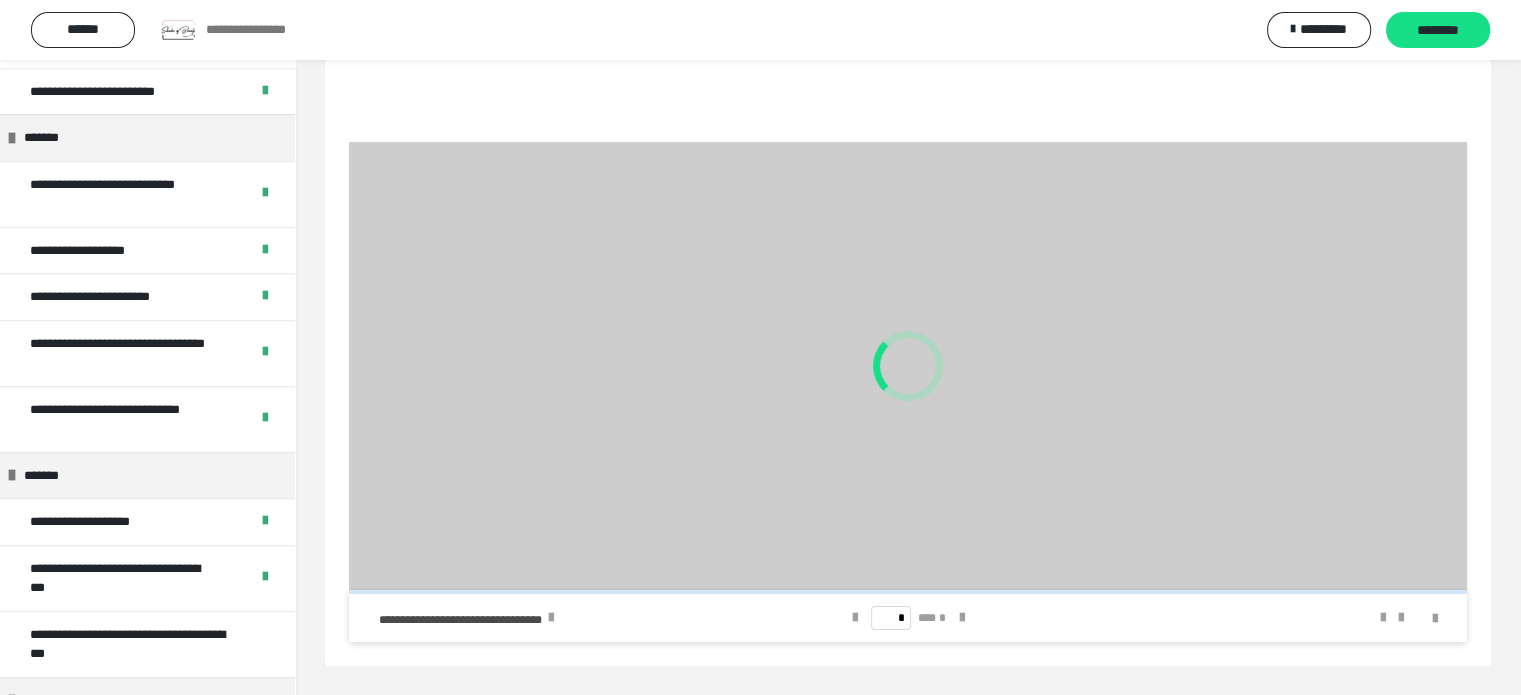 scroll, scrollTop: 870, scrollLeft: 0, axis: vertical 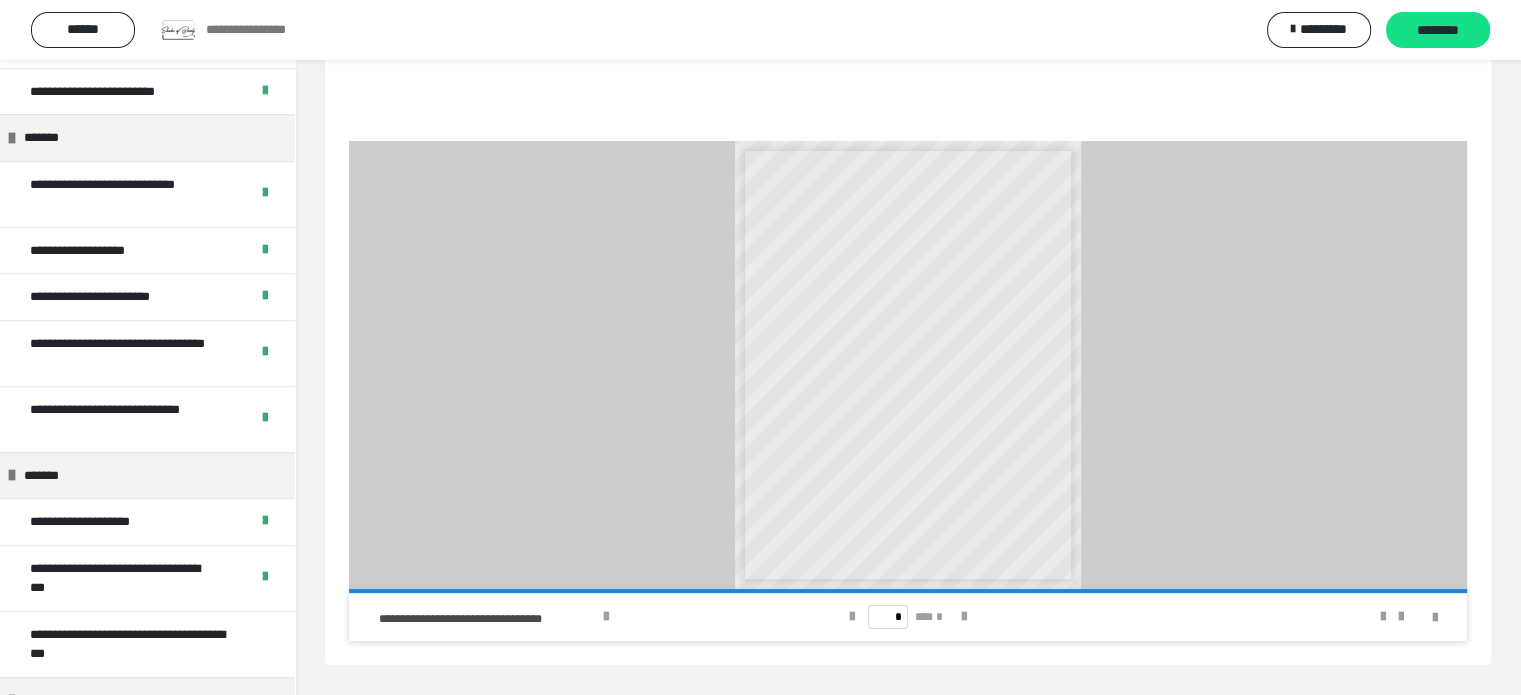click on "**********" at bounding box center [908, 31] 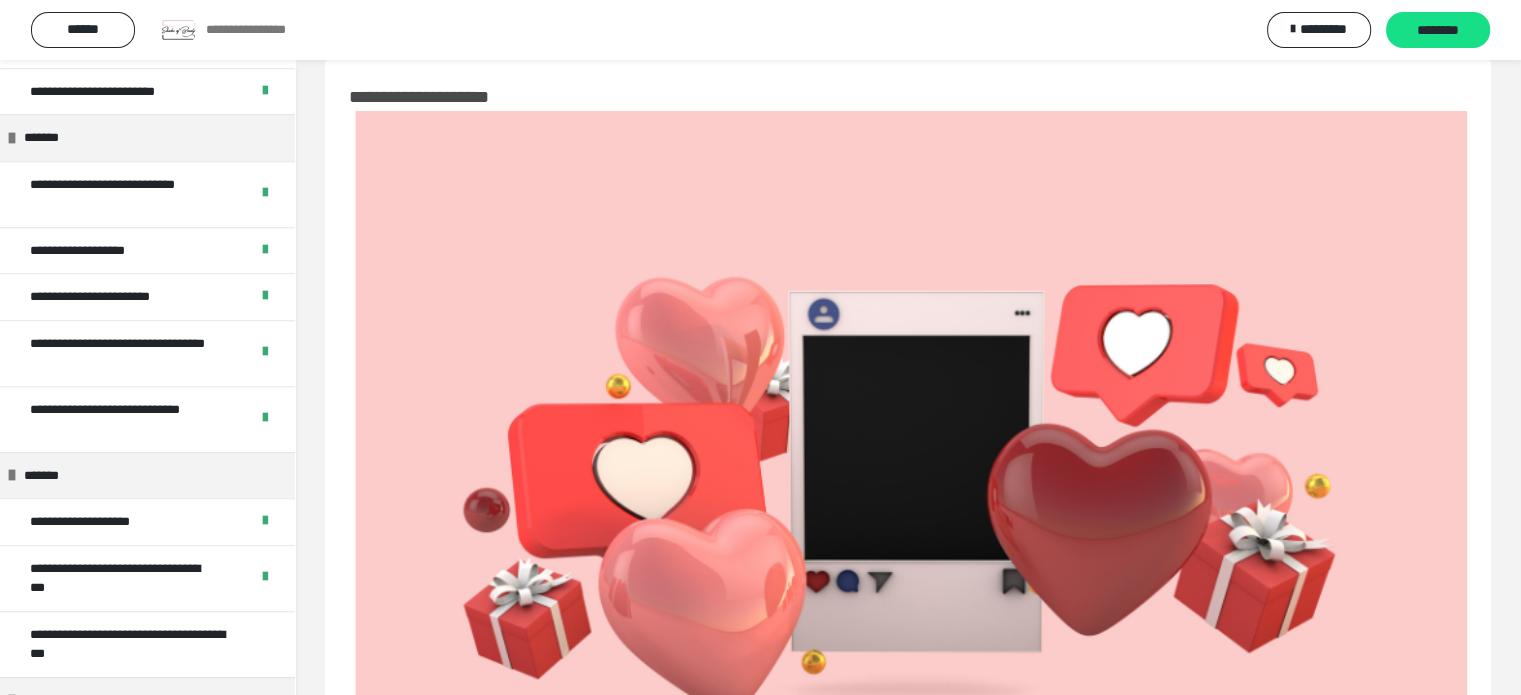 scroll, scrollTop: 0, scrollLeft: 0, axis: both 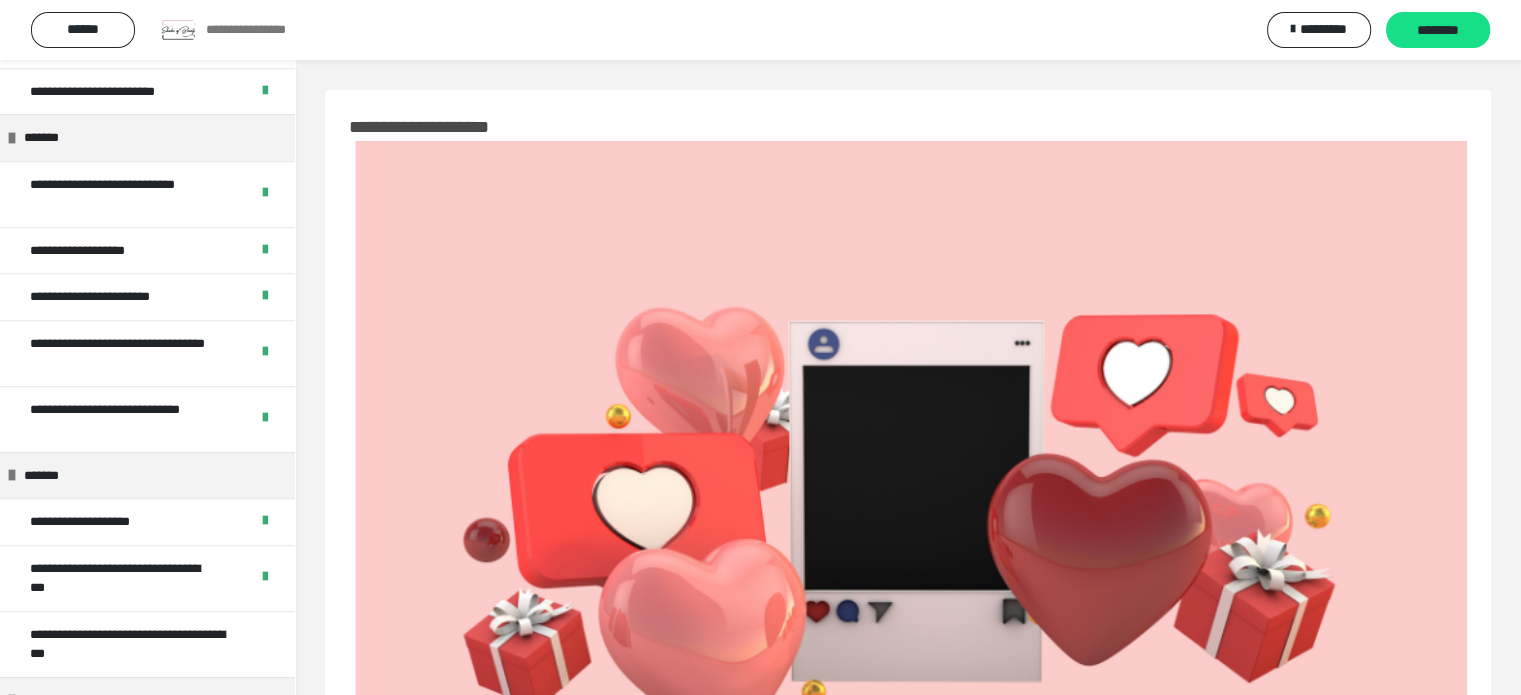click on "**********" at bounding box center [908, 852] 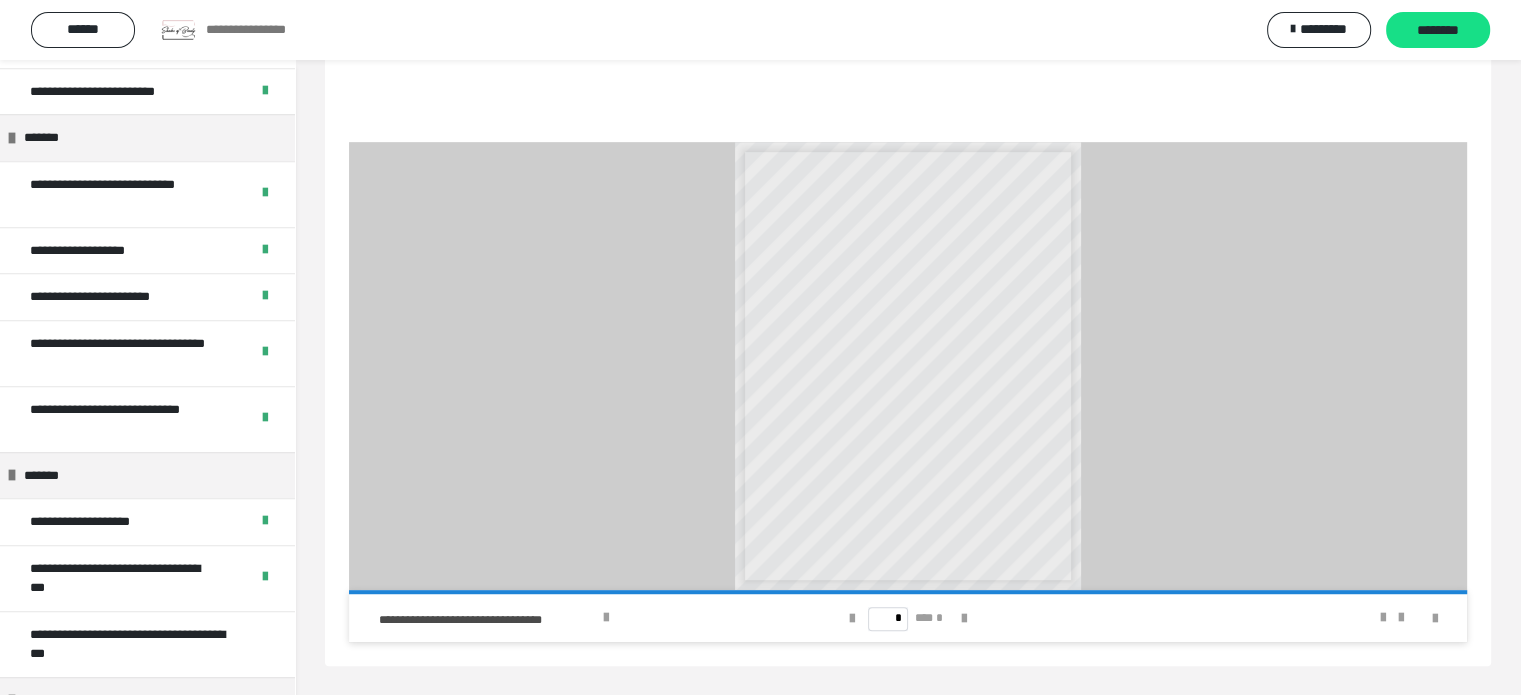 scroll, scrollTop: 948, scrollLeft: 0, axis: vertical 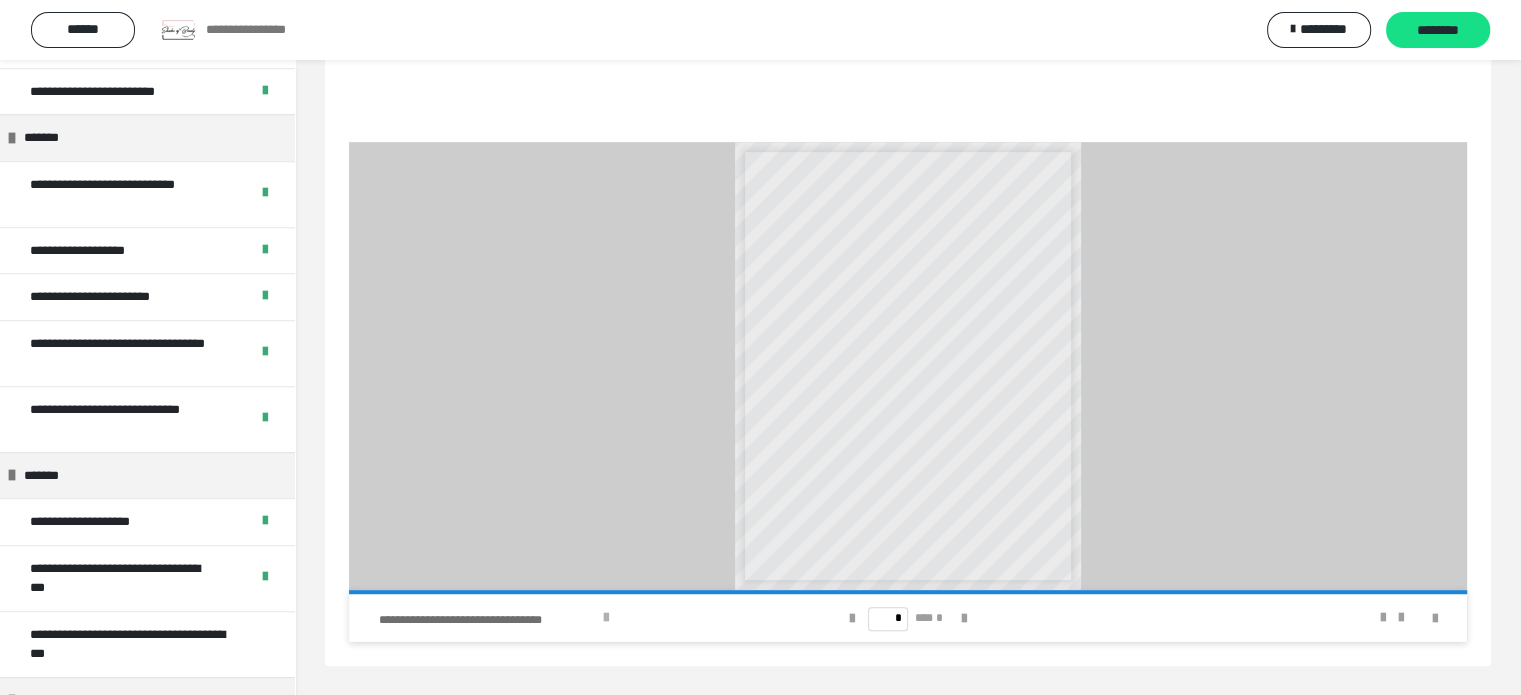 click on "**********" at bounding box center (570, 618) 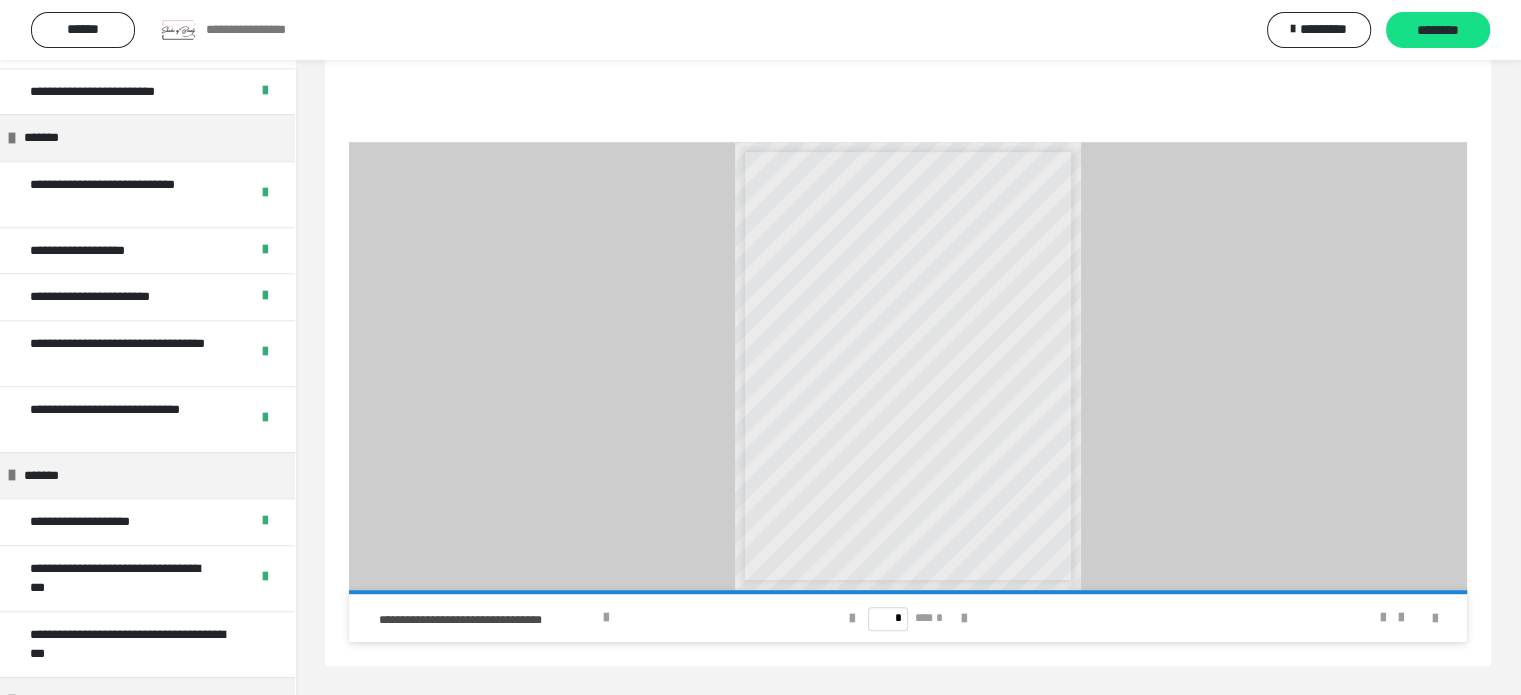 click on "**********" at bounding box center [908, -96] 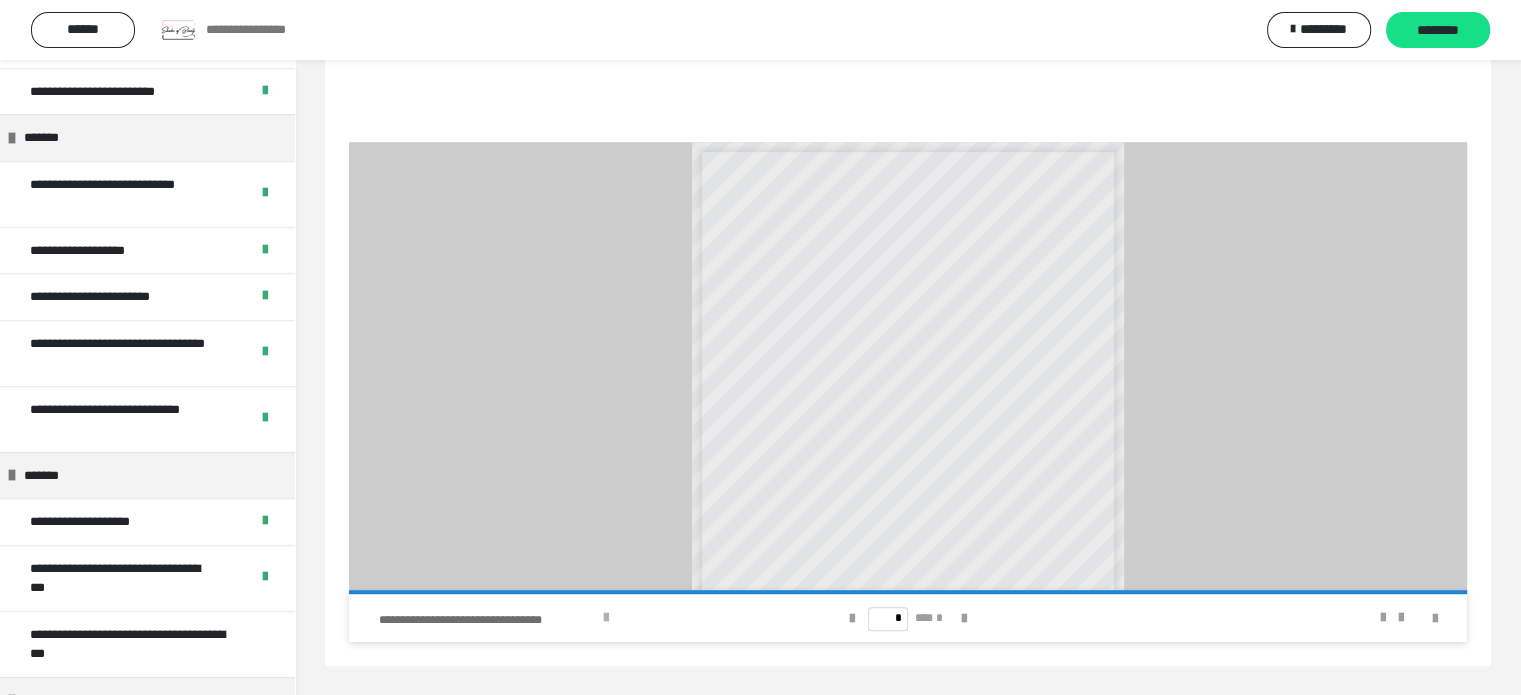 click on "**********" at bounding box center (570, 618) 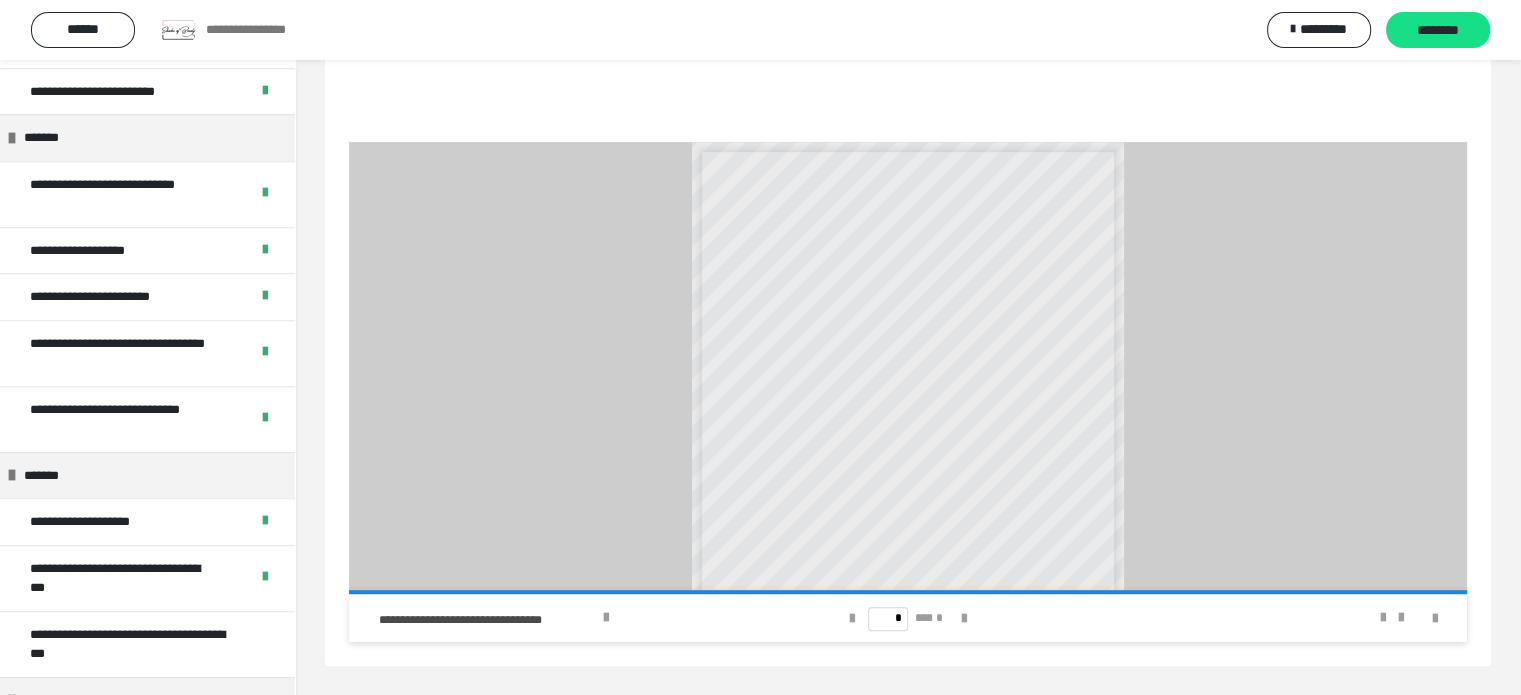 click on "**********" at bounding box center (908, 33) 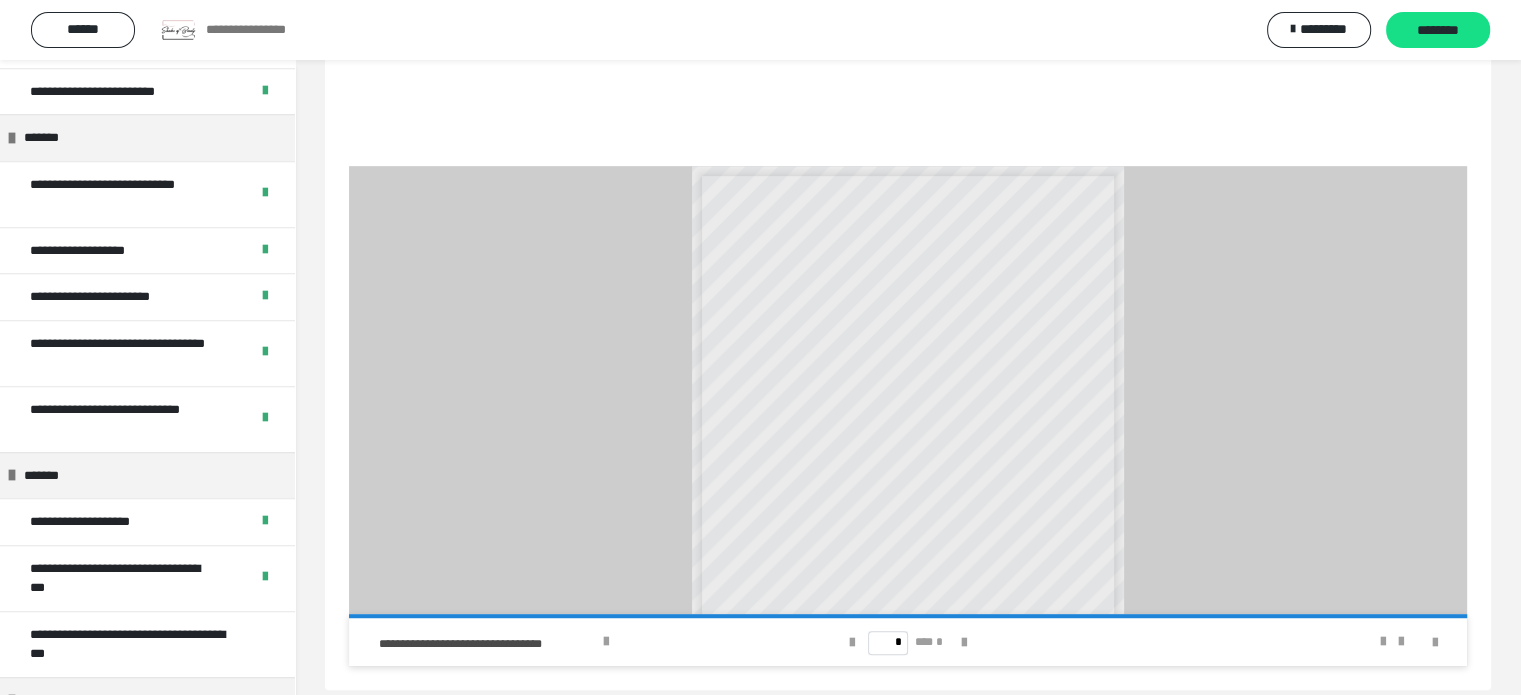 scroll, scrollTop: 948, scrollLeft: 0, axis: vertical 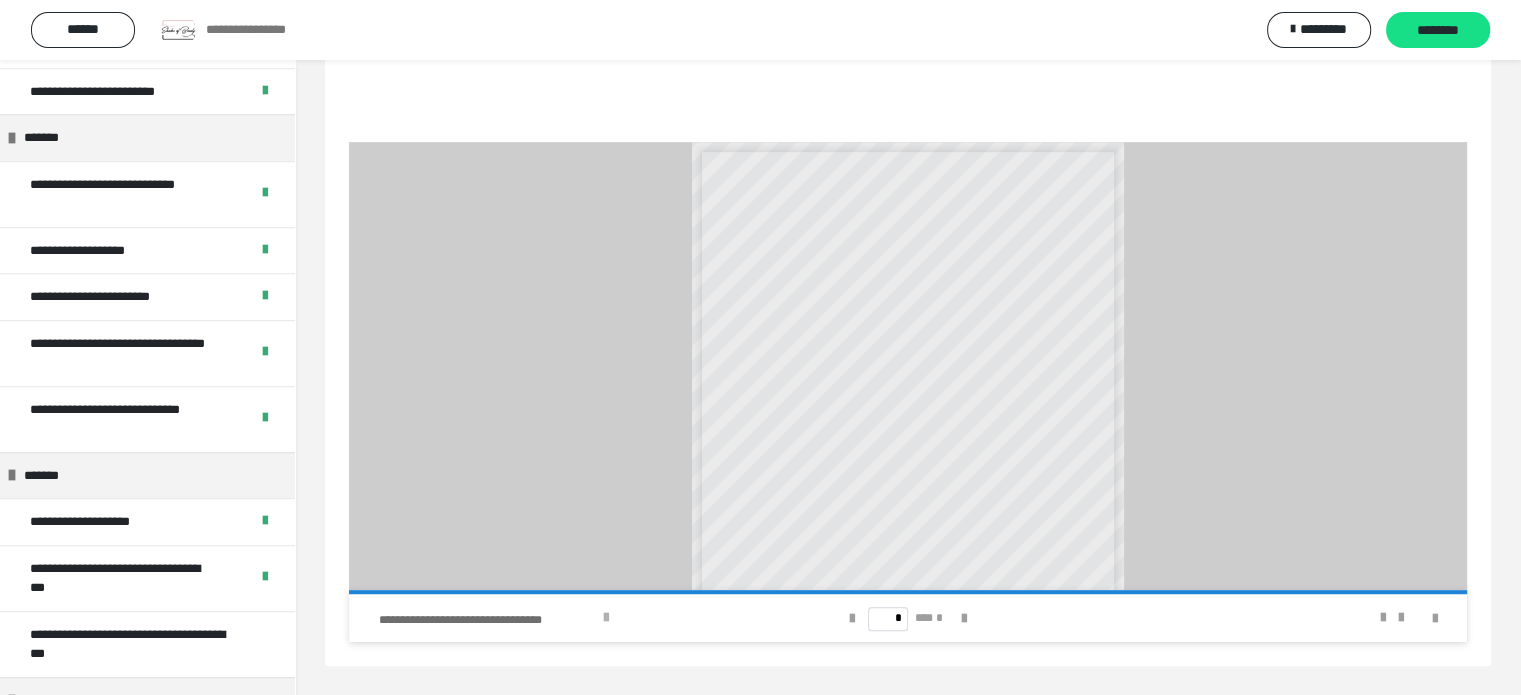 click on "**********" at bounding box center (488, 620) 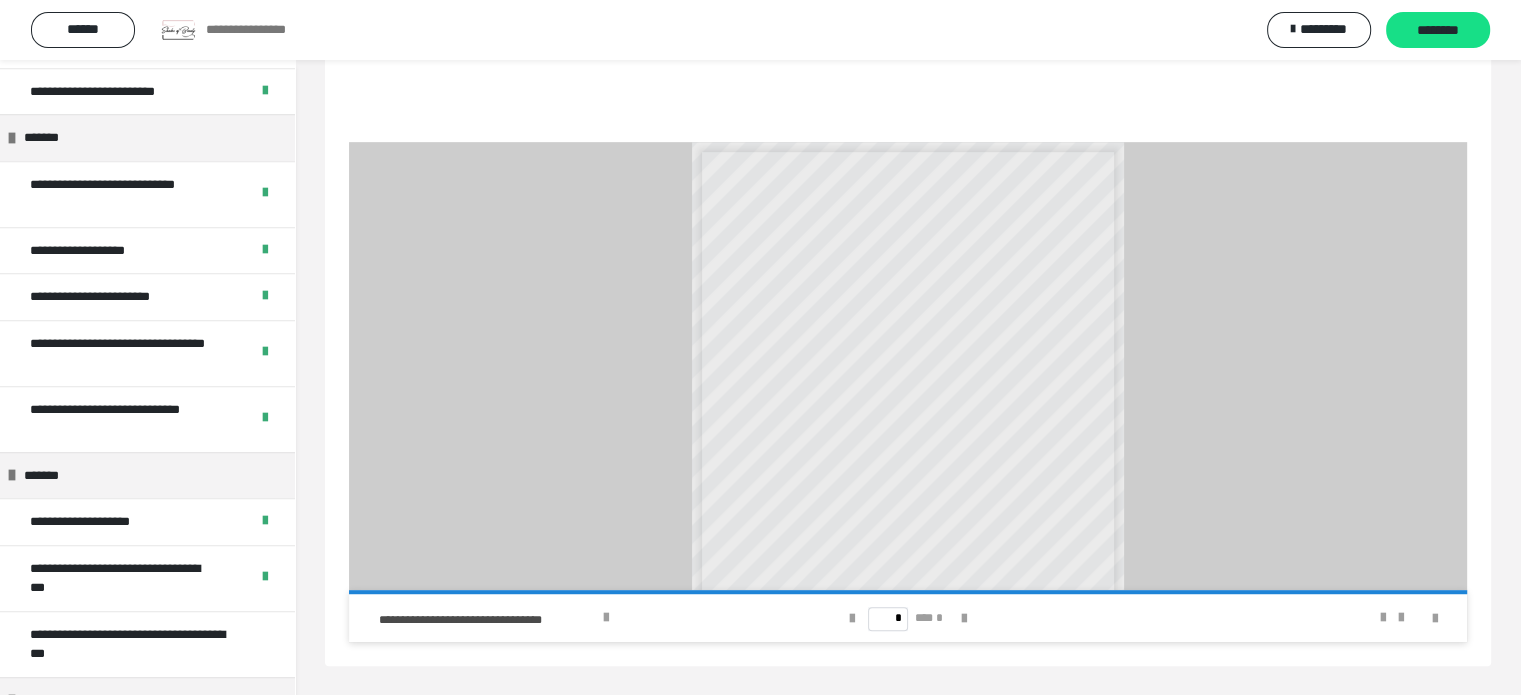 drag, startPoint x: 549, startPoint y: 612, endPoint x: 750, endPoint y: 470, distance: 246.09958 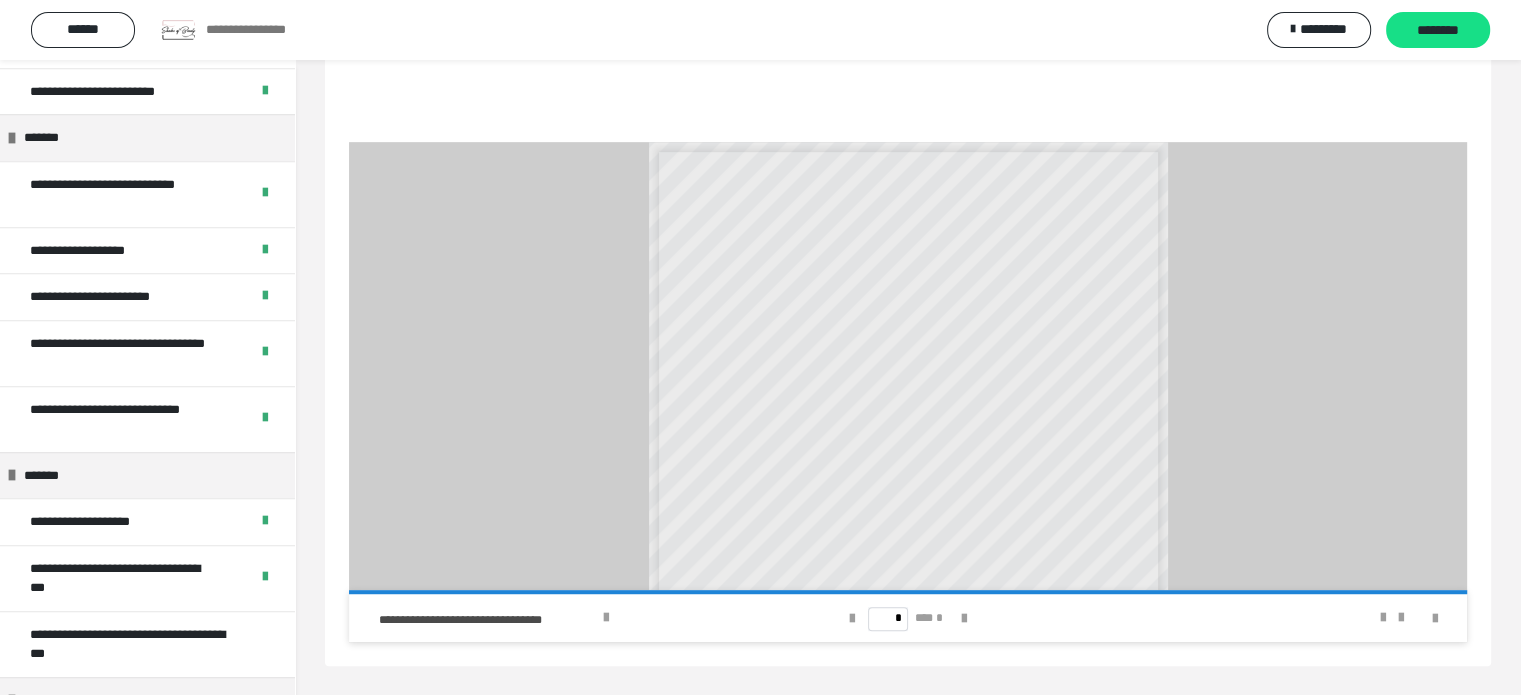 click on "**********" at bounding box center [909, 480] 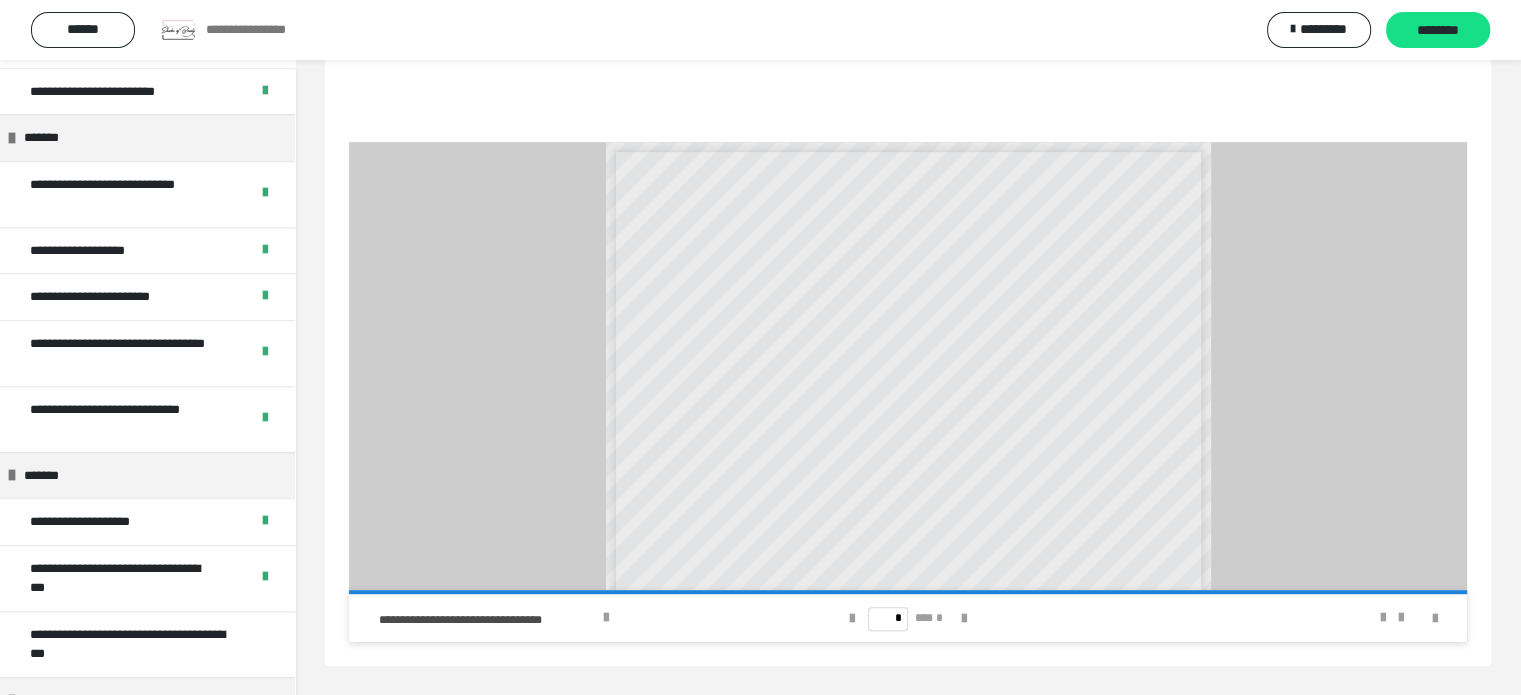 click on "**********" at bounding box center [906, 481] 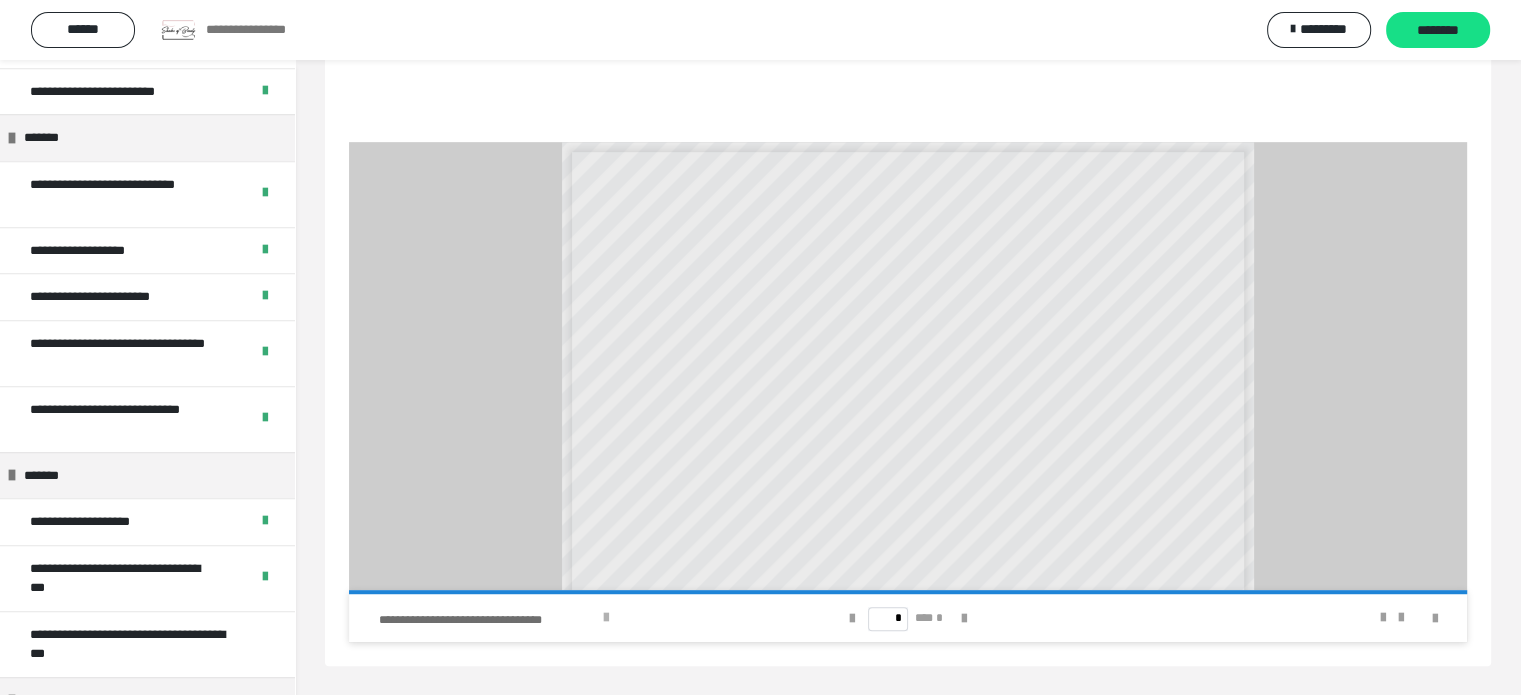 click on "**********" at bounding box center [488, 620] 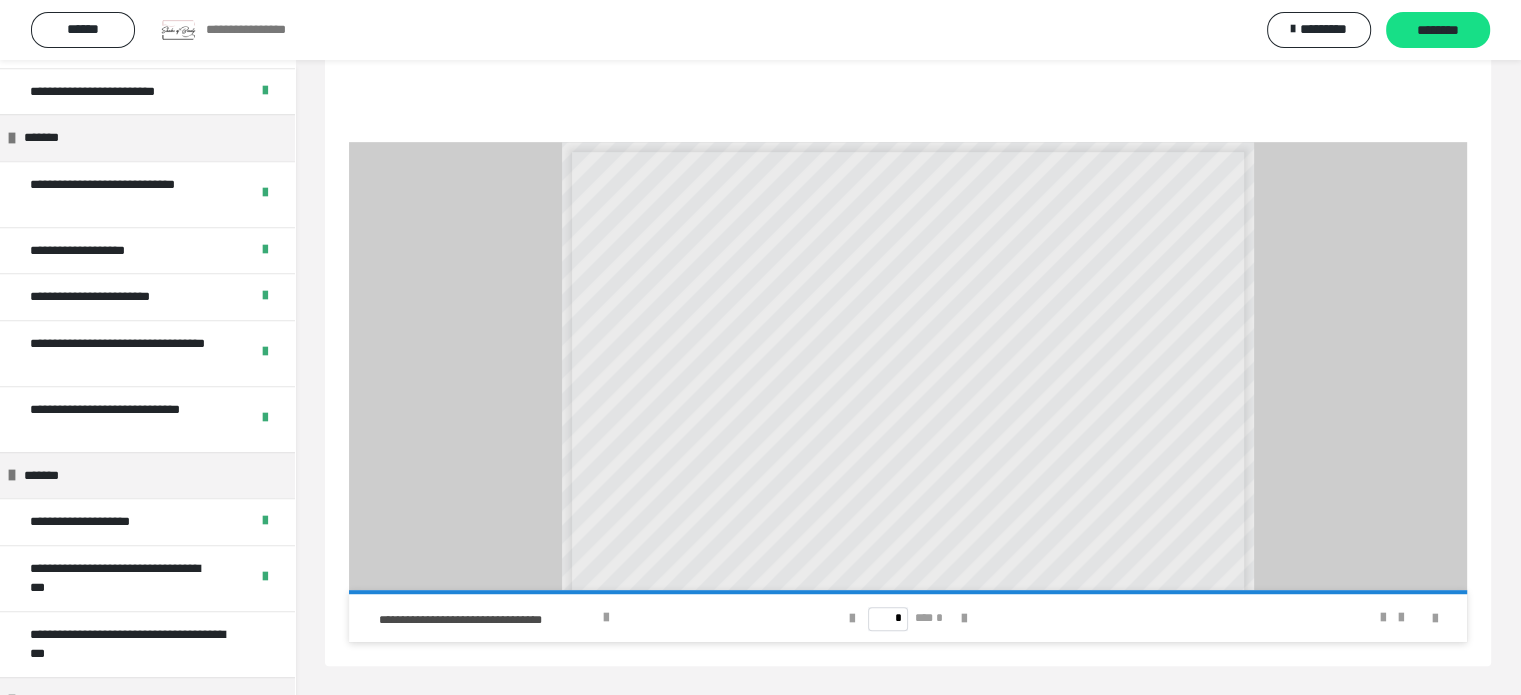 click on "**********" at bounding box center (908, -96) 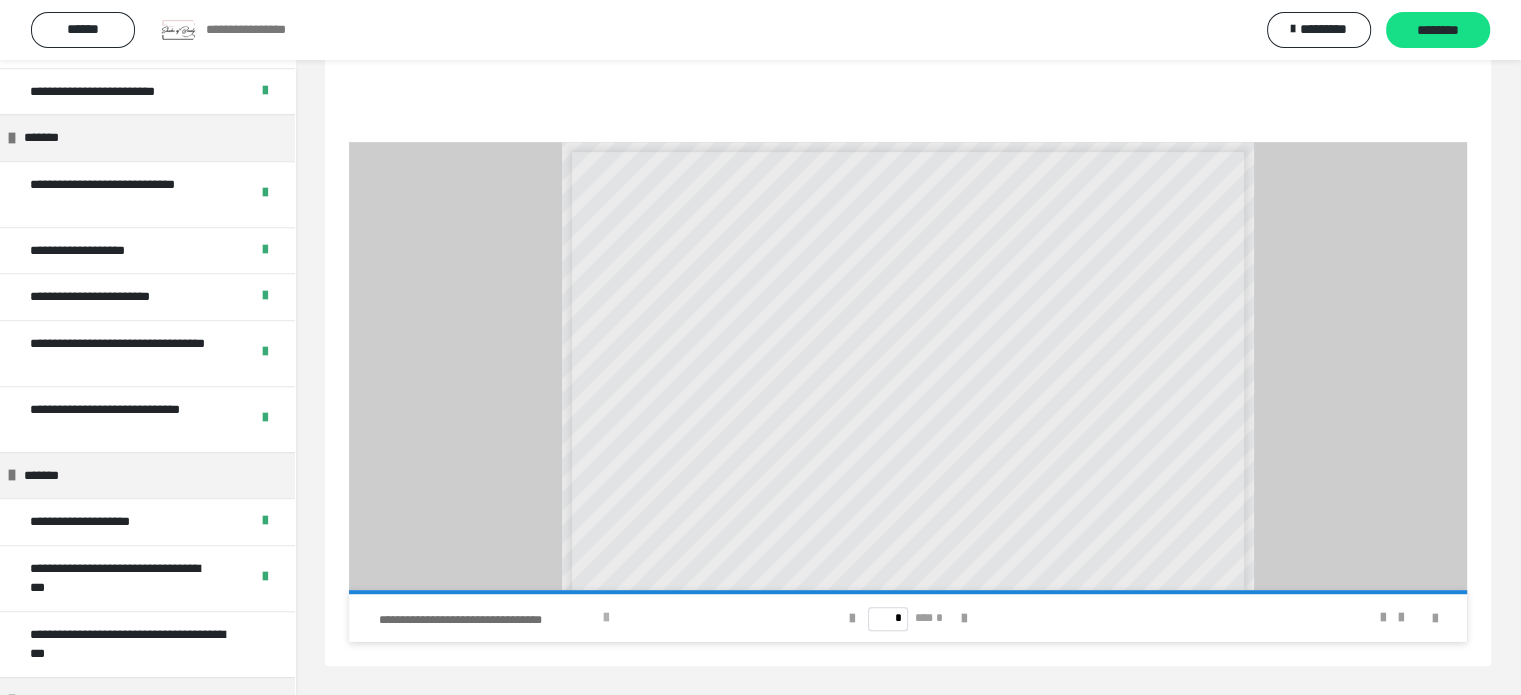 drag, startPoint x: 626, startPoint y: 649, endPoint x: 616, endPoint y: 620, distance: 30.675724 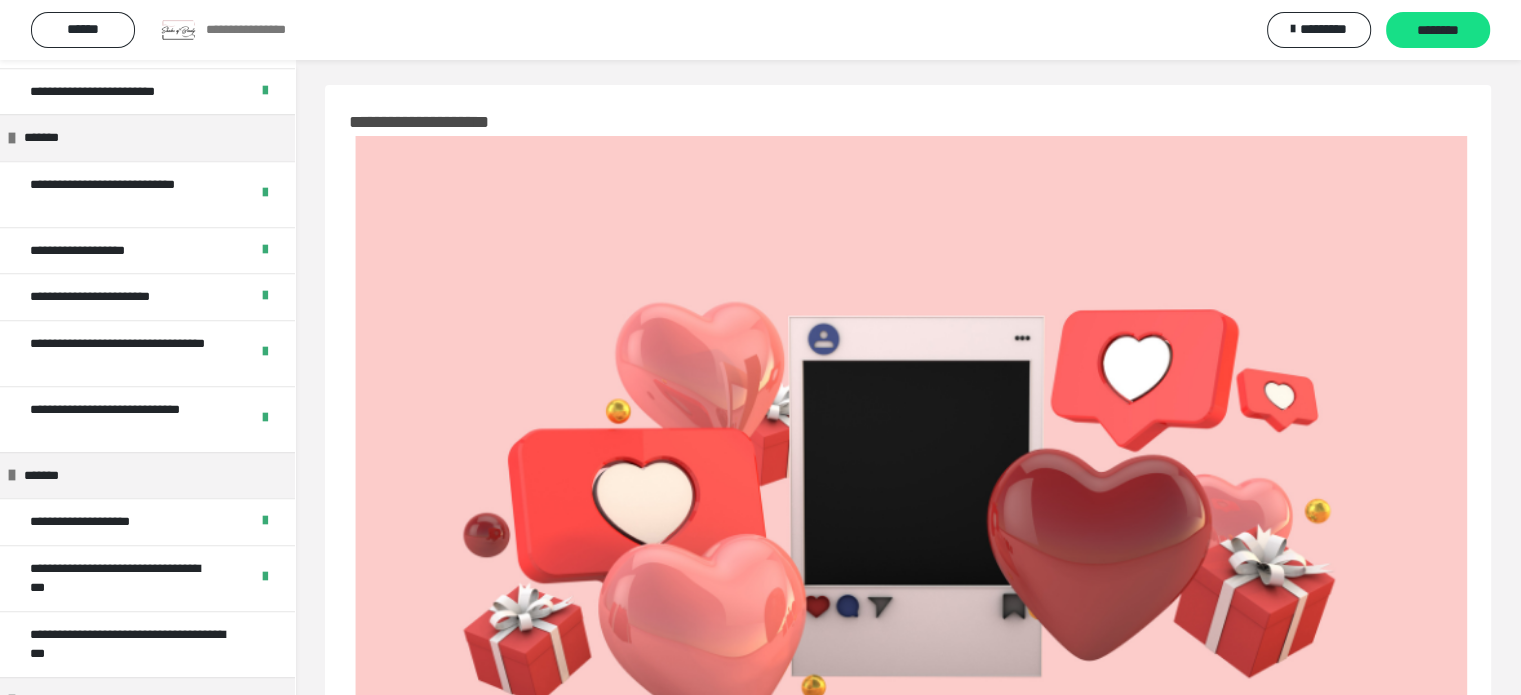scroll, scrollTop: 613, scrollLeft: 0, axis: vertical 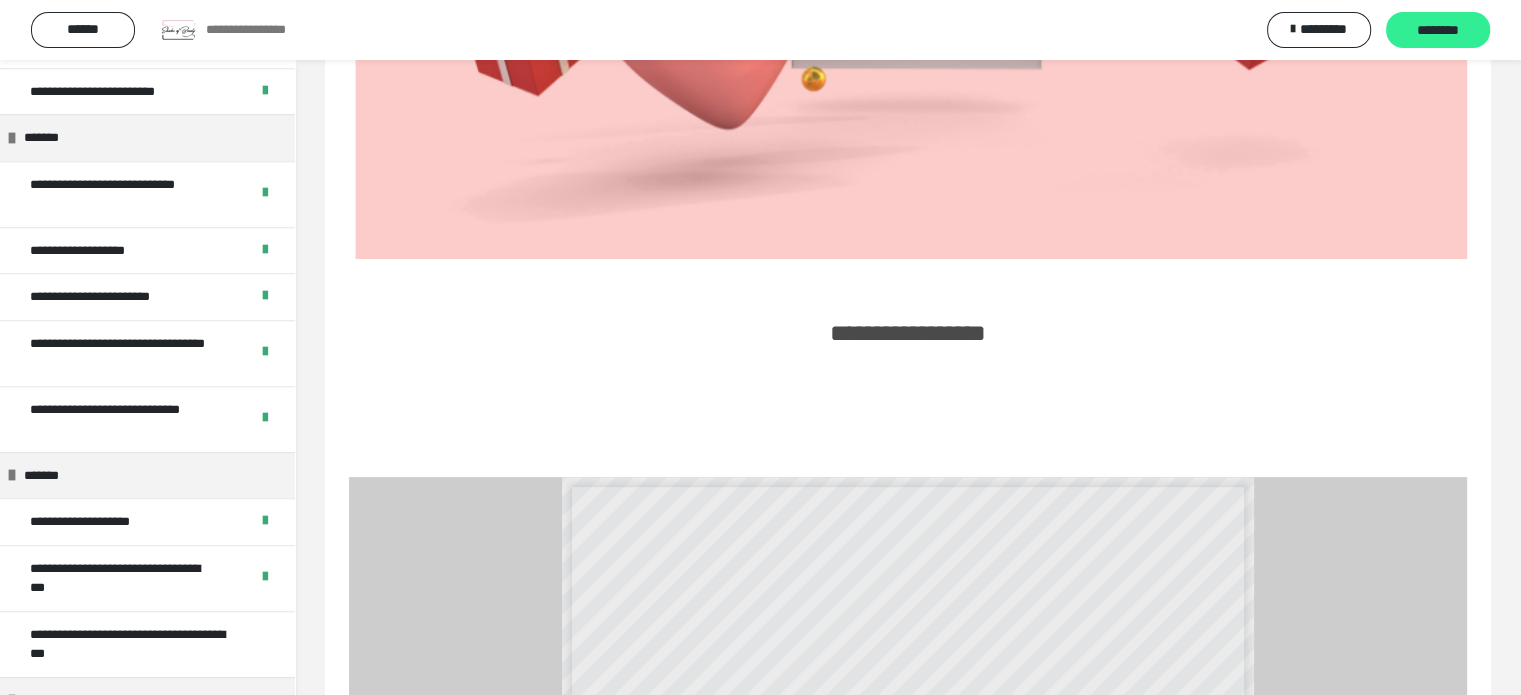 click on "********" at bounding box center [1438, 30] 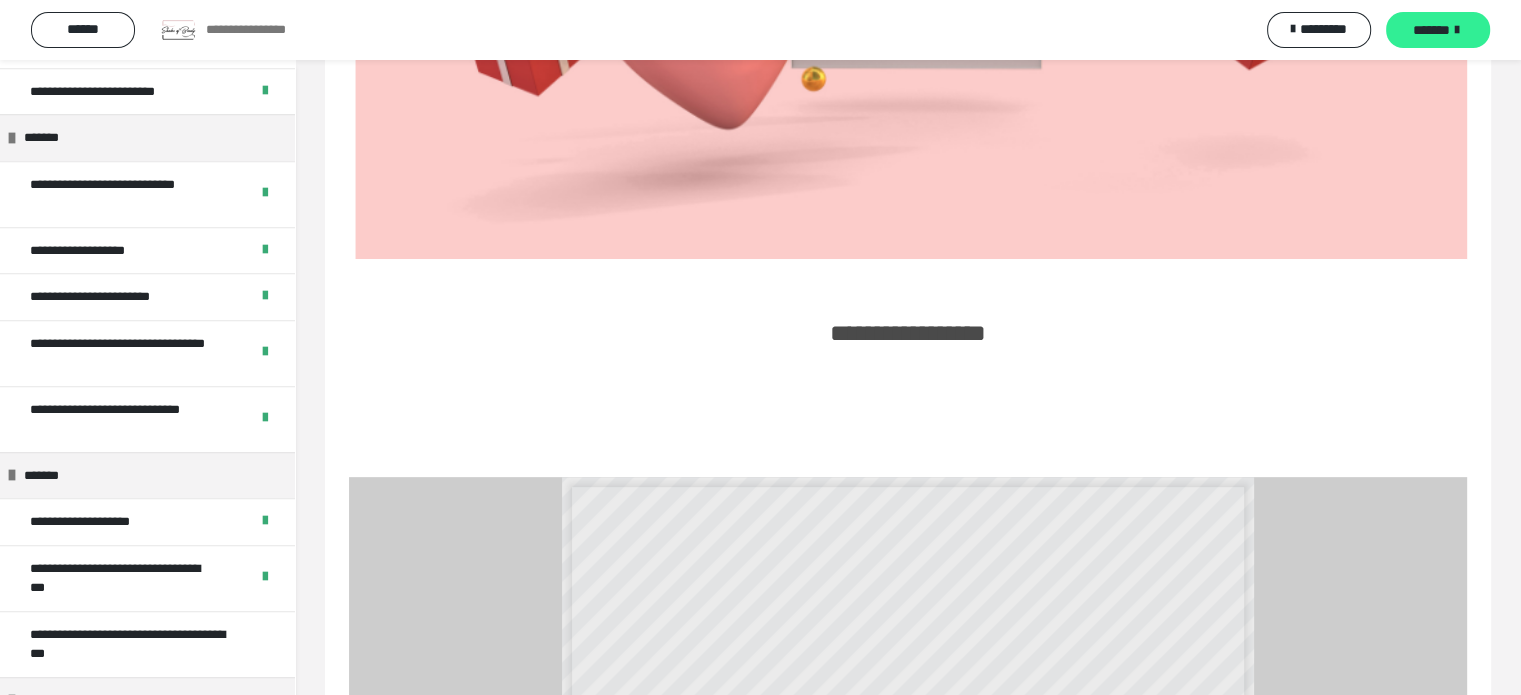 click at bounding box center [1457, 30] 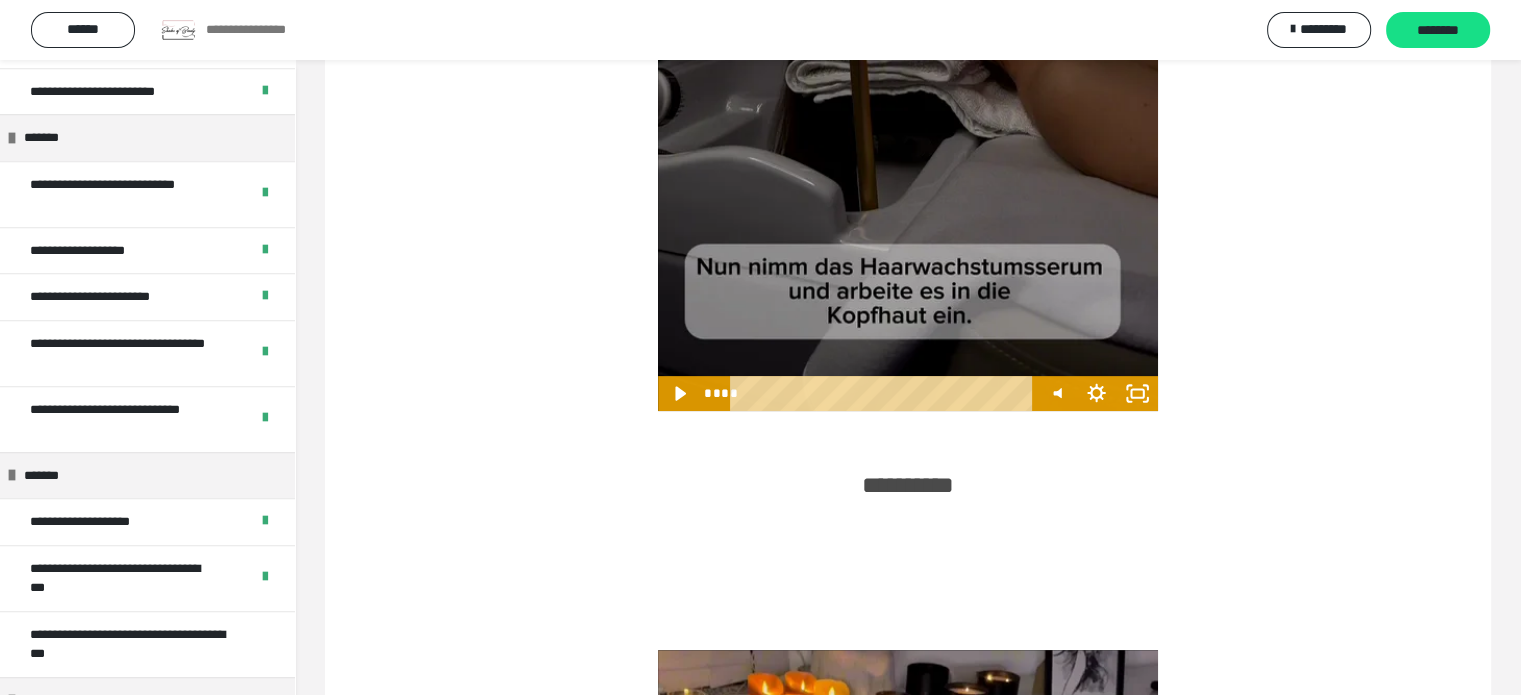 scroll, scrollTop: 1676, scrollLeft: 0, axis: vertical 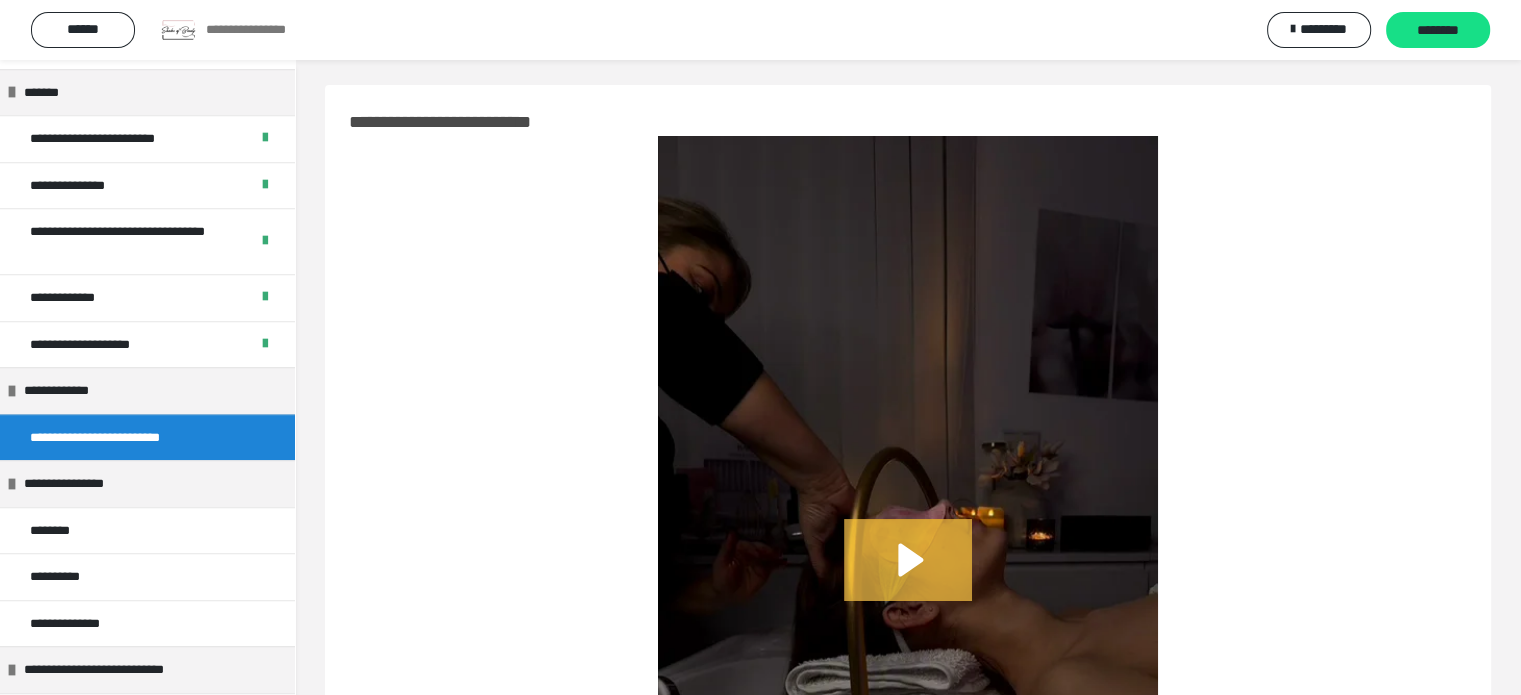 click 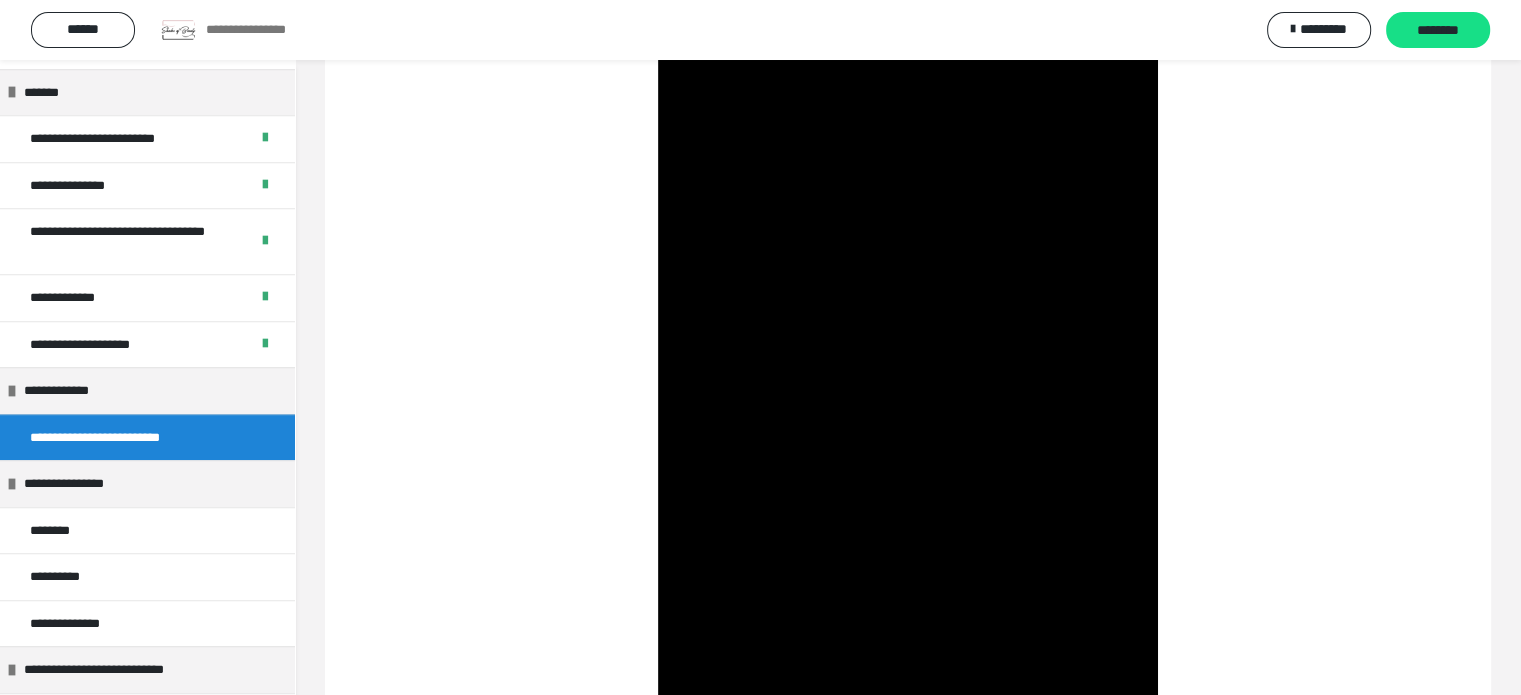 scroll, scrollTop: 125, scrollLeft: 0, axis: vertical 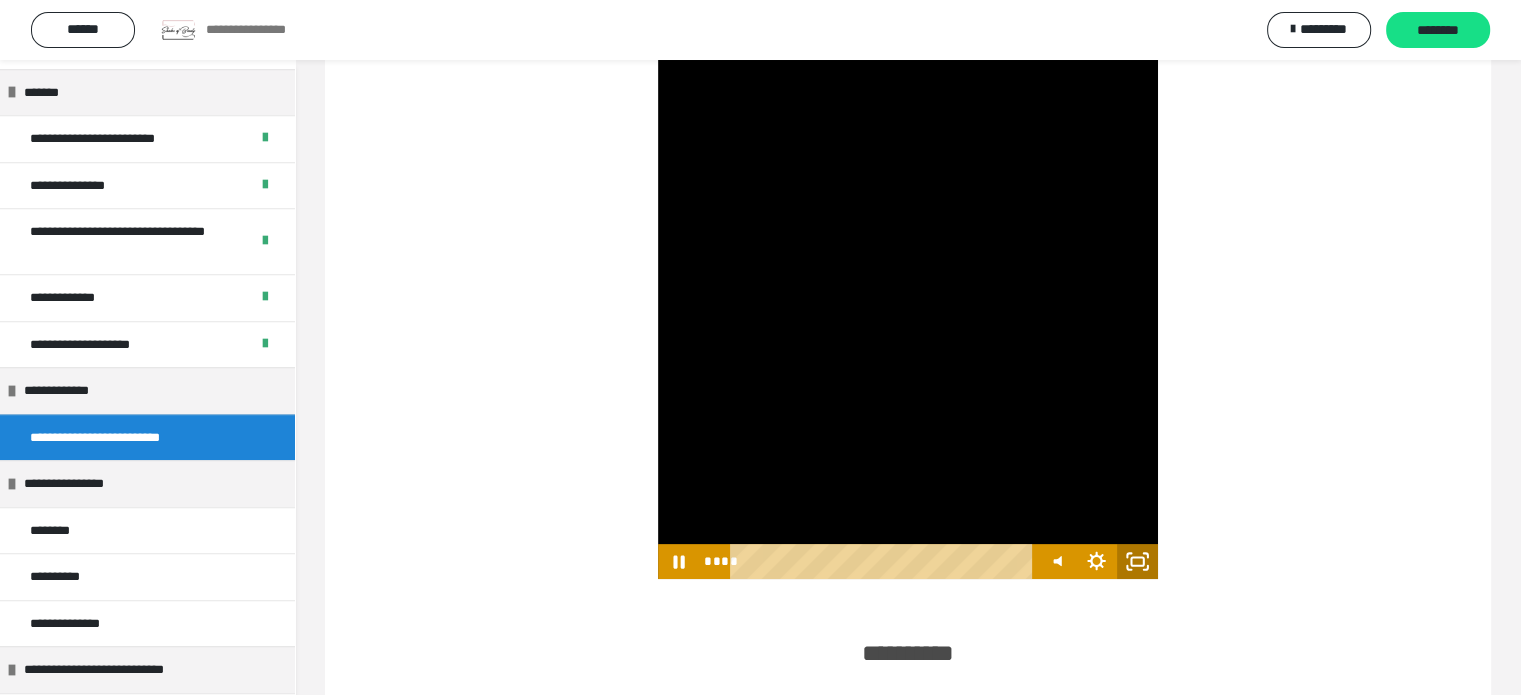 click 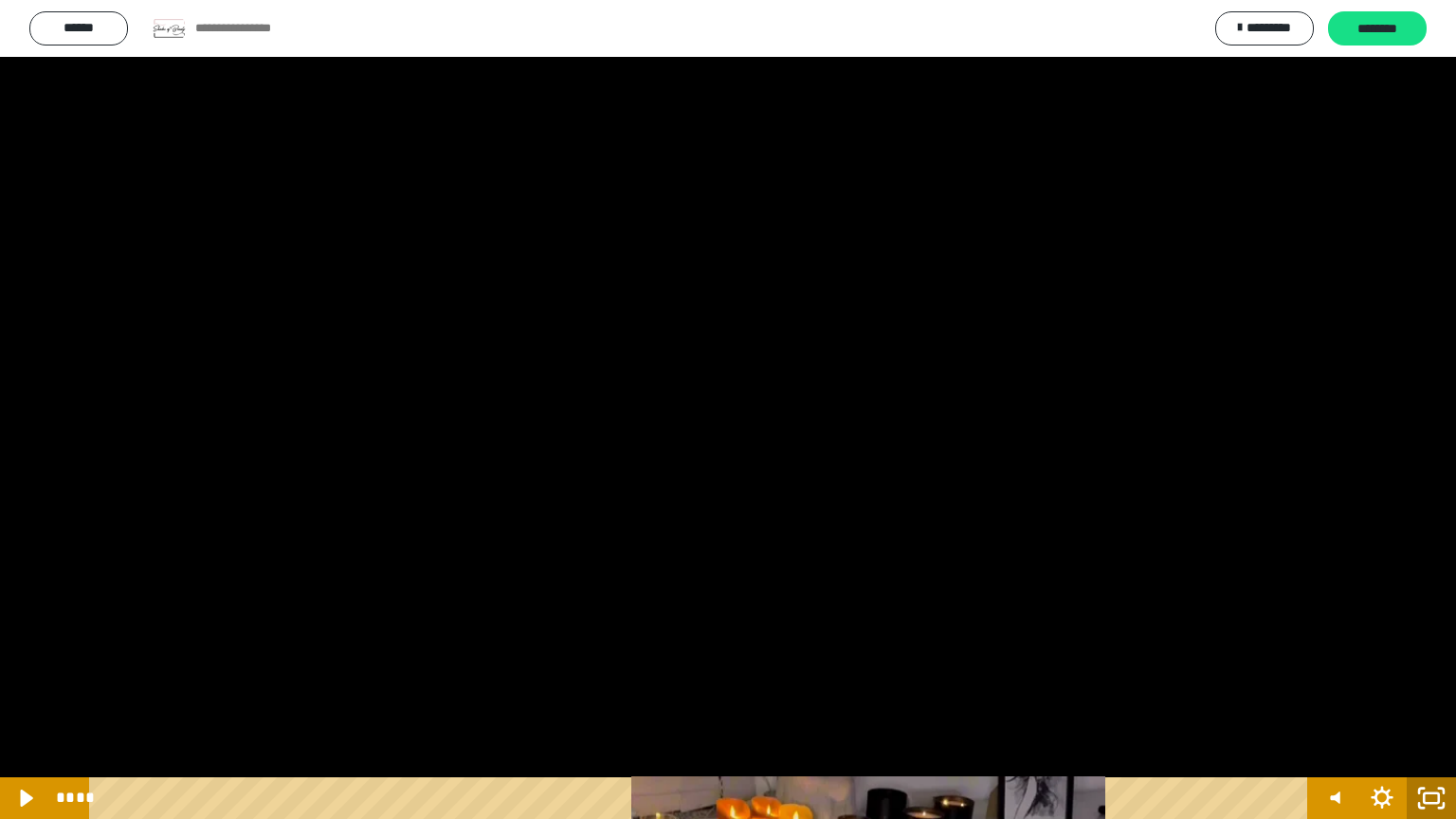 click 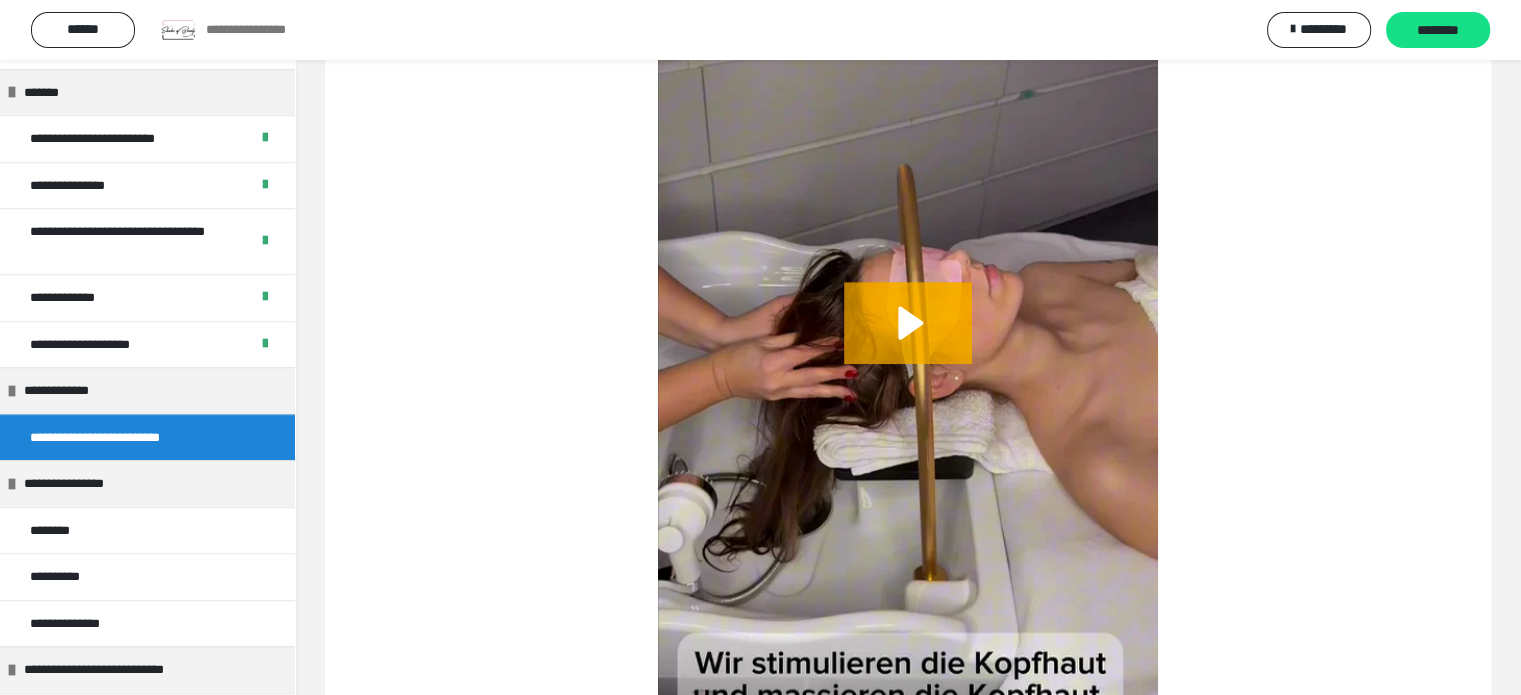 scroll, scrollTop: 1365, scrollLeft: 0, axis: vertical 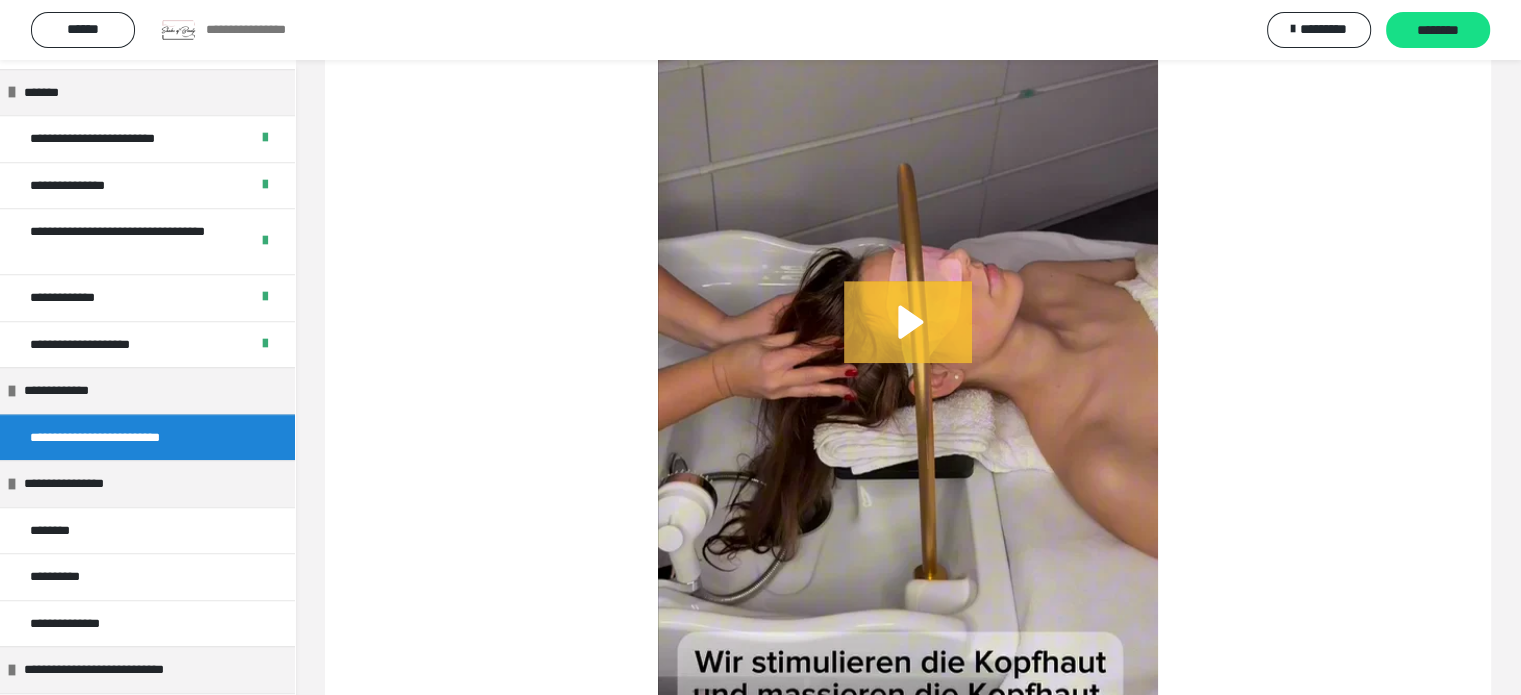 click 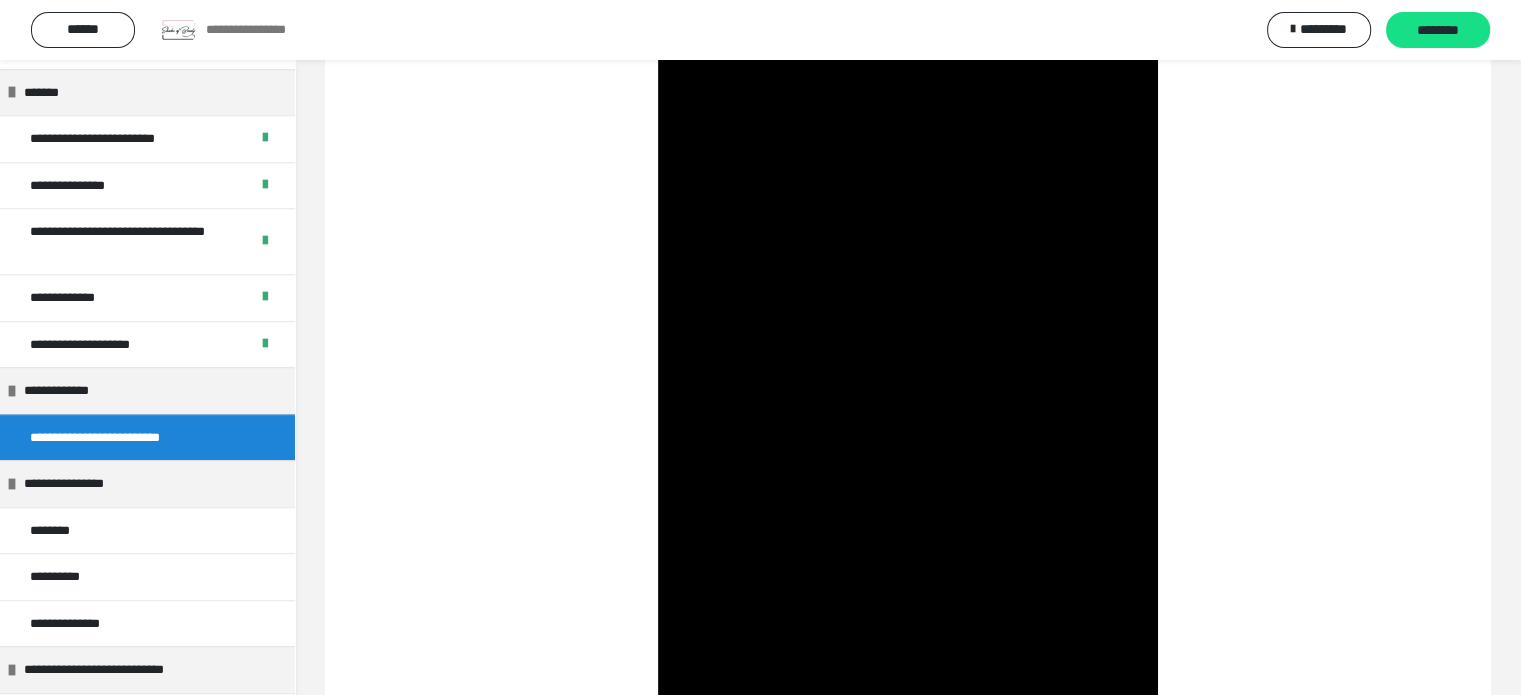 click at bounding box center [908, 339] 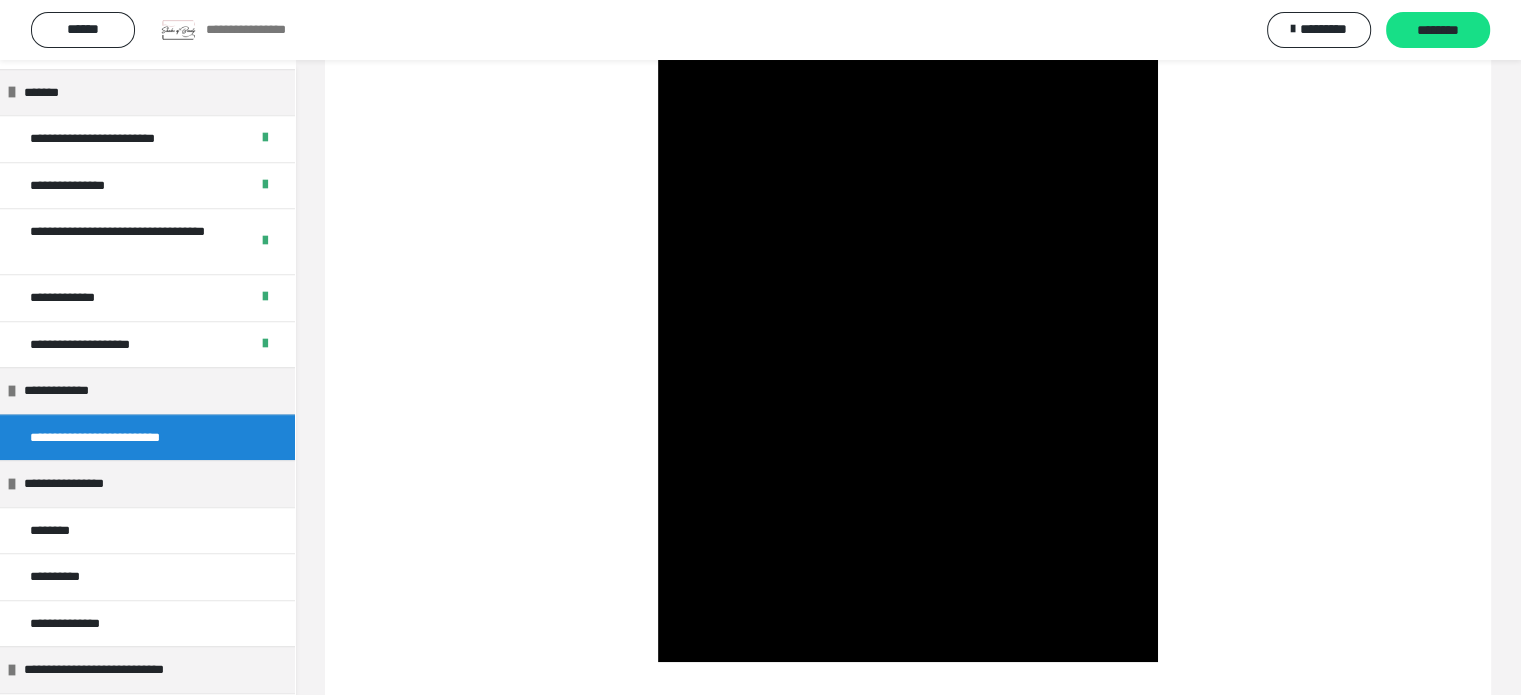 scroll, scrollTop: 1485, scrollLeft: 0, axis: vertical 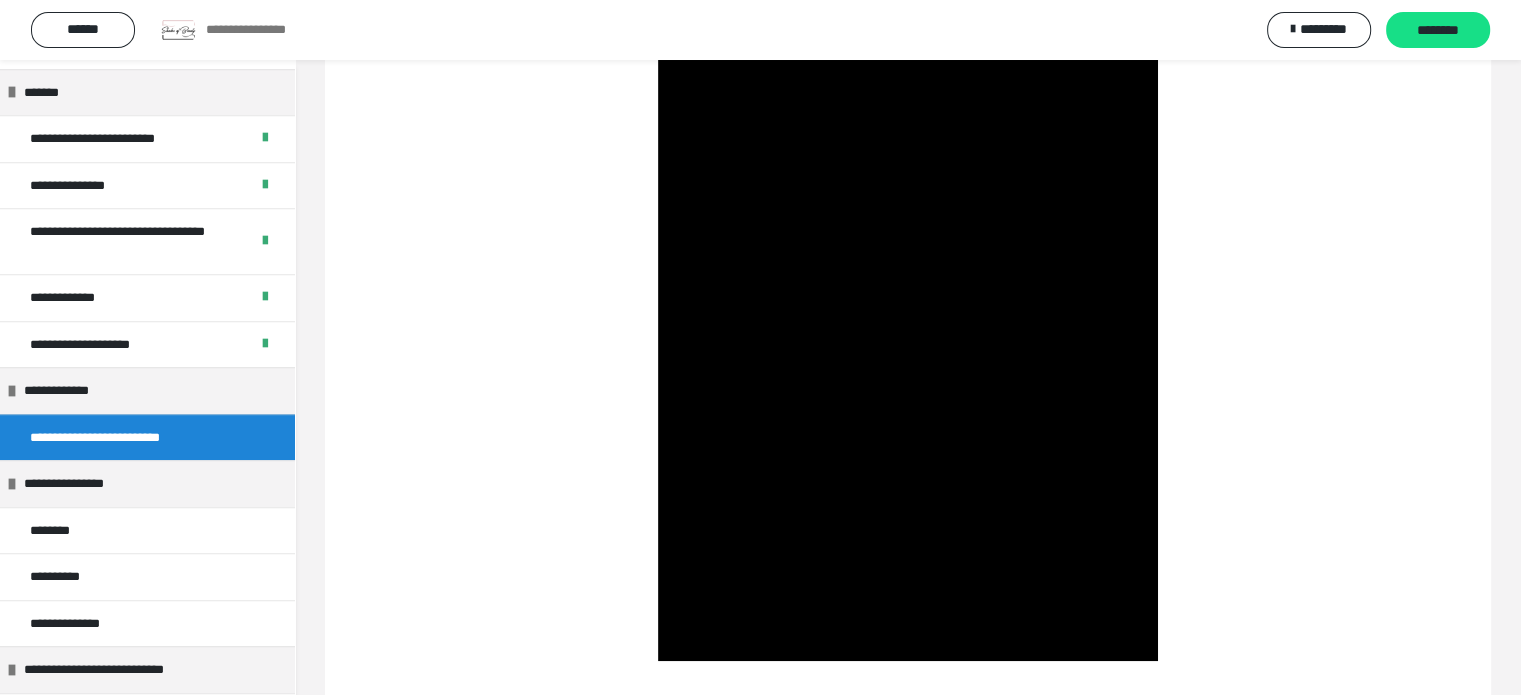 click at bounding box center [908, 219] 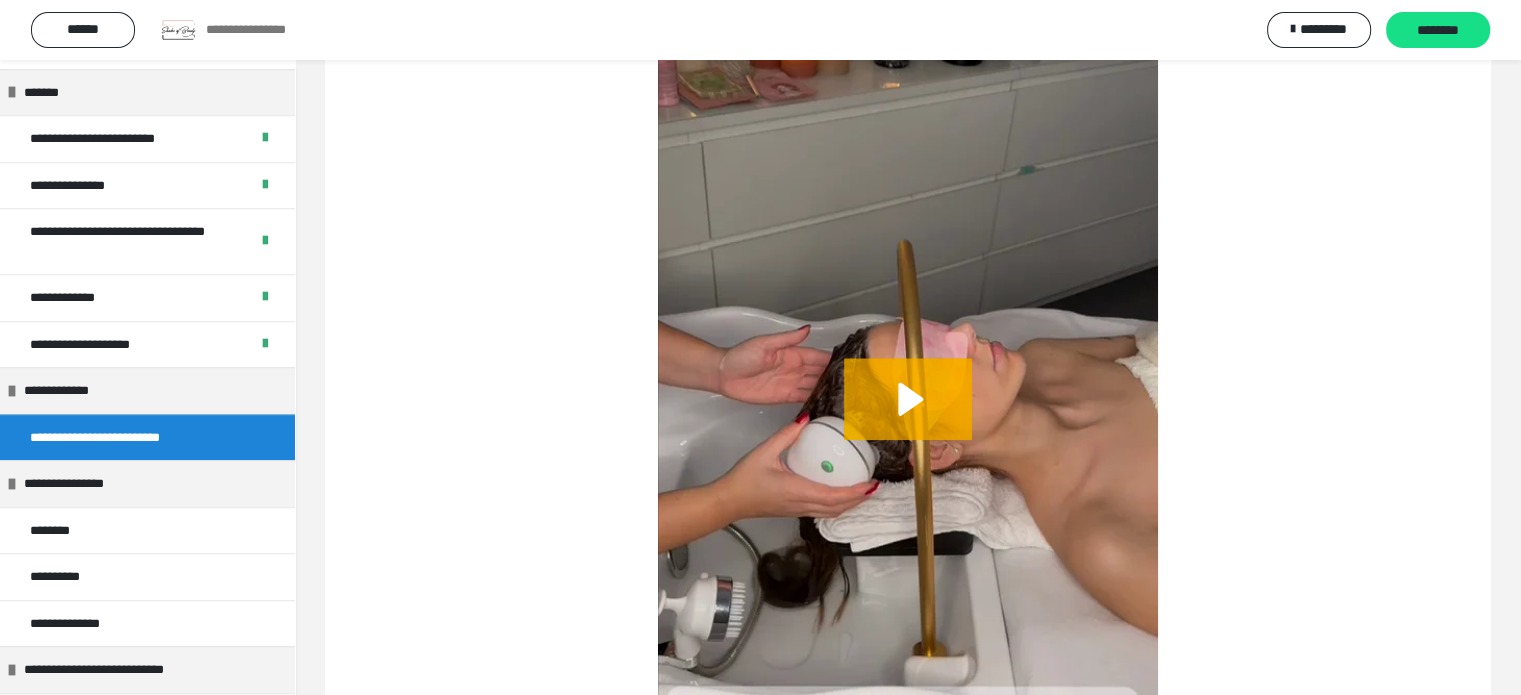 scroll, scrollTop: 2405, scrollLeft: 0, axis: vertical 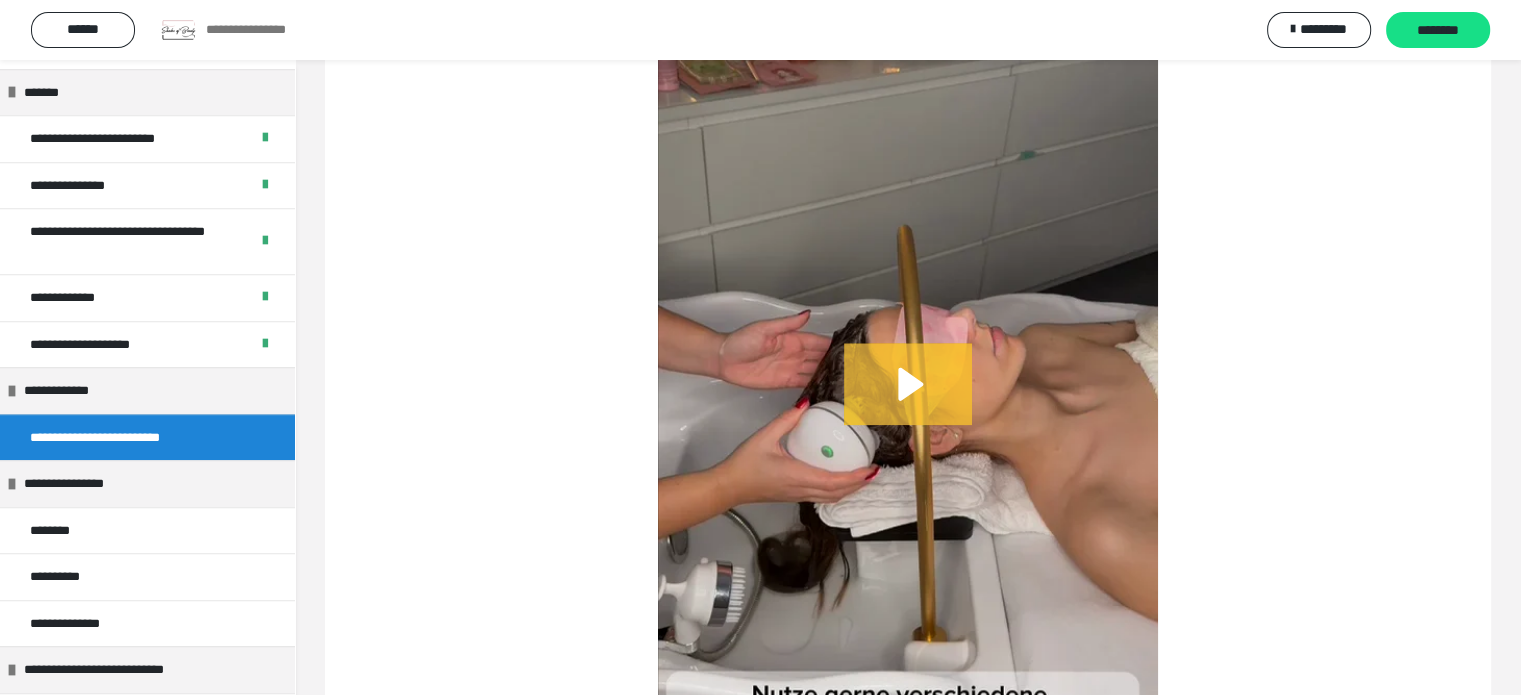 click 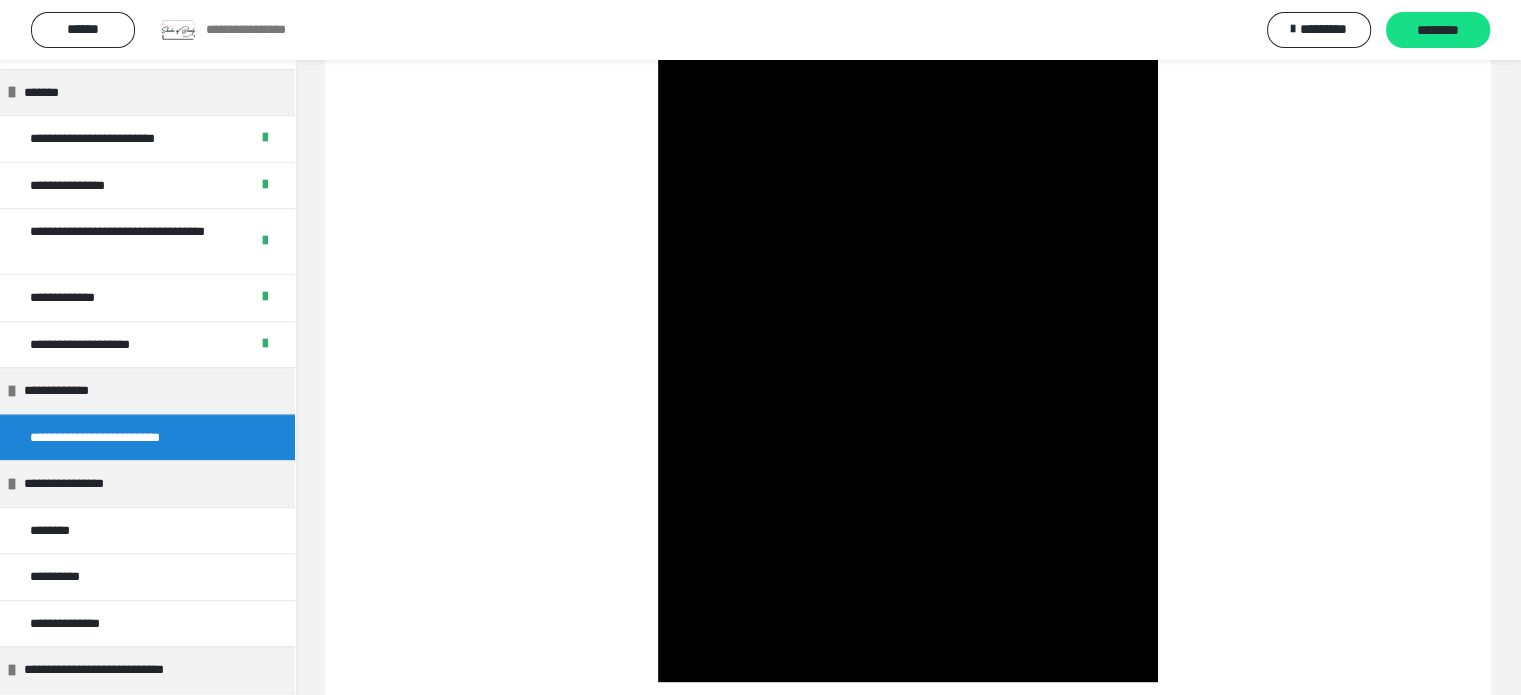 scroll, scrollTop: 2605, scrollLeft: 0, axis: vertical 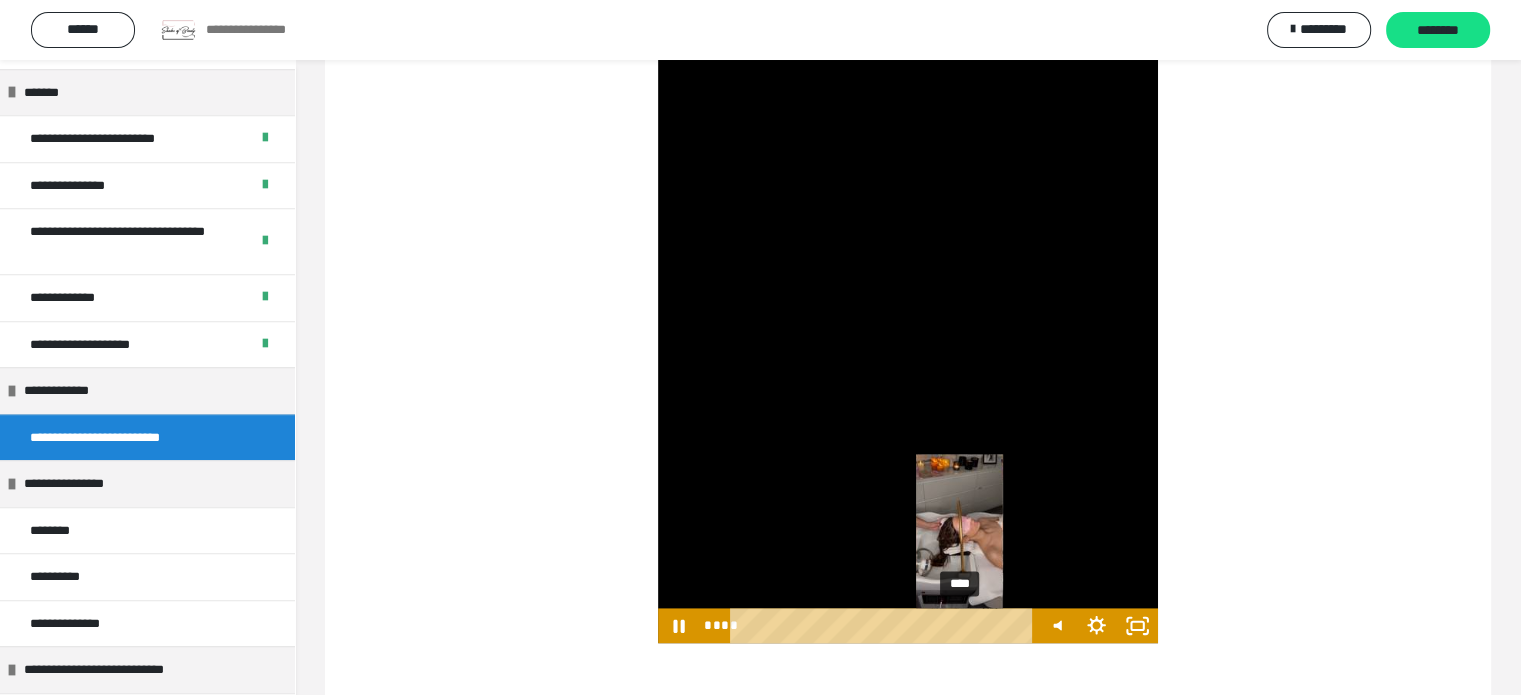 click on "****" at bounding box center [885, 625] 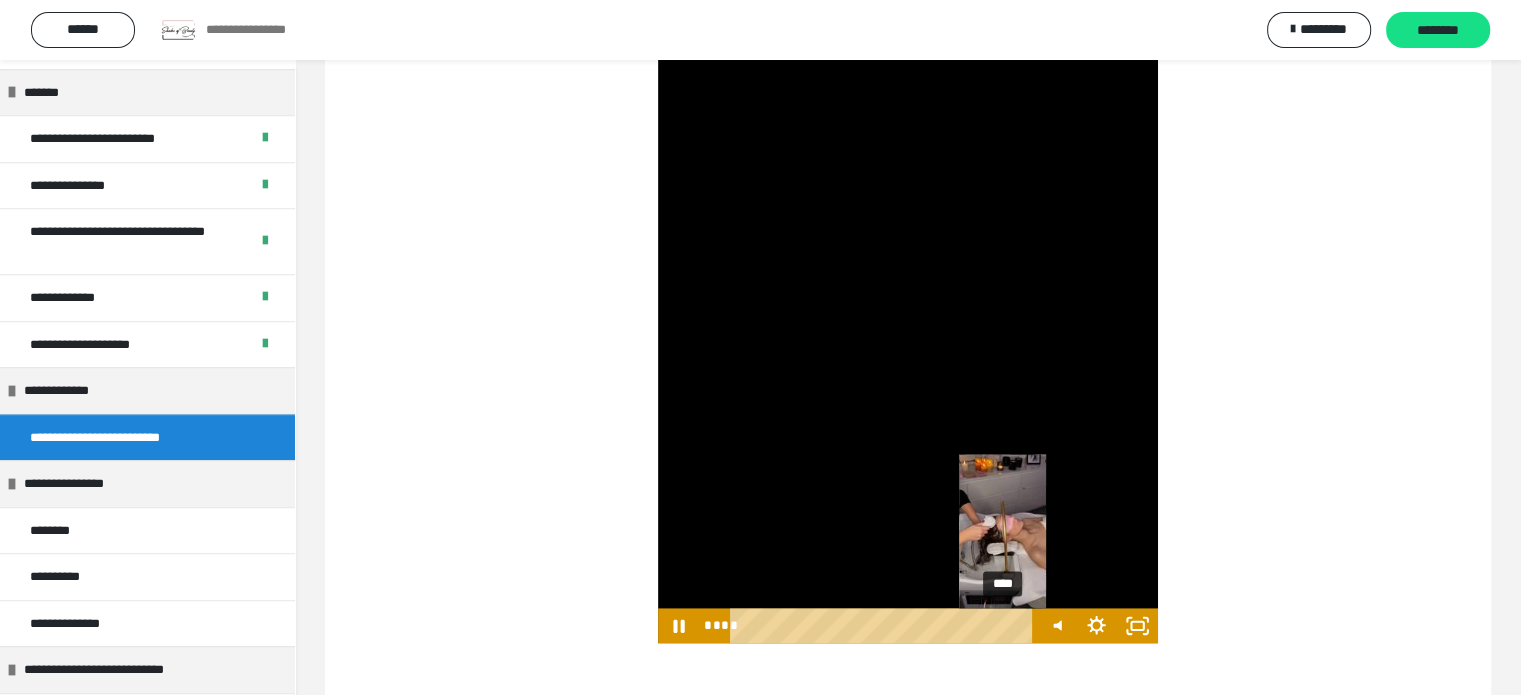click on "****" at bounding box center (885, 625) 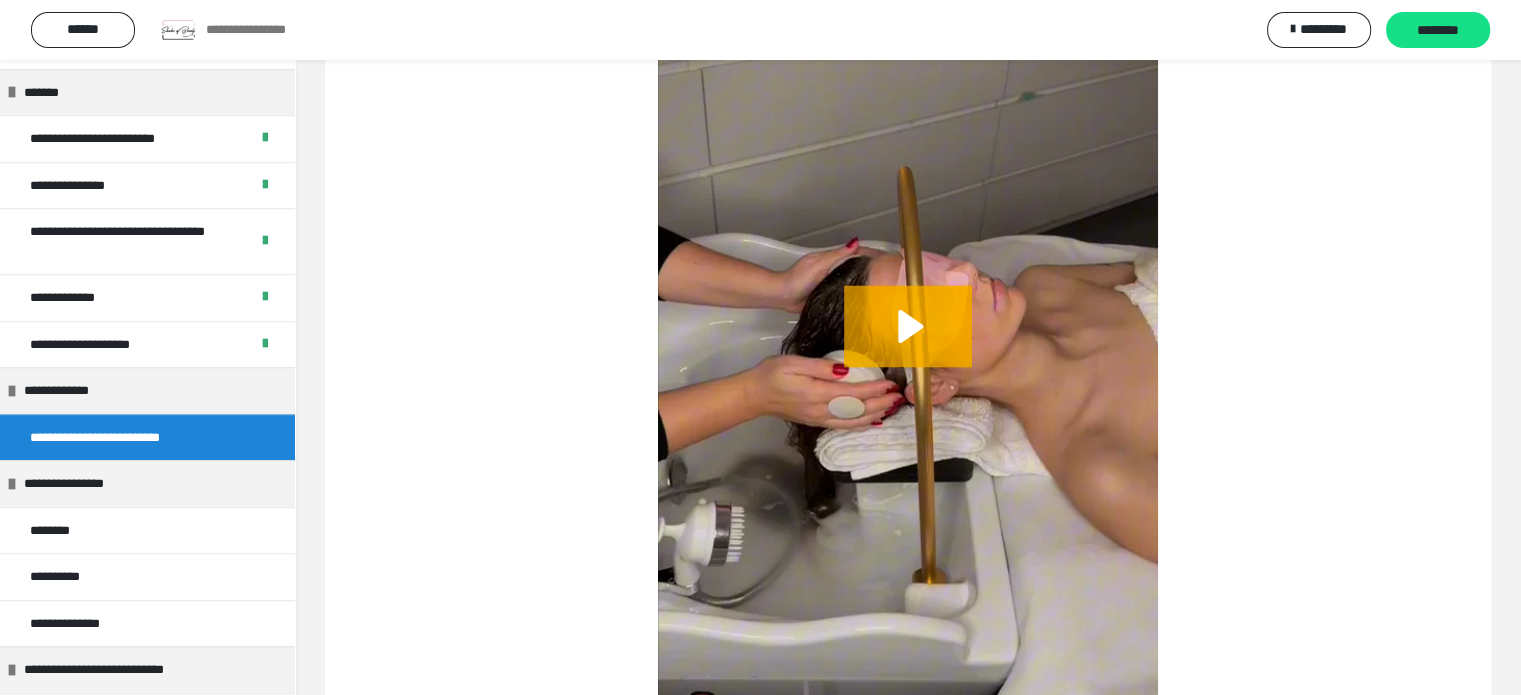 scroll, scrollTop: 3605, scrollLeft: 0, axis: vertical 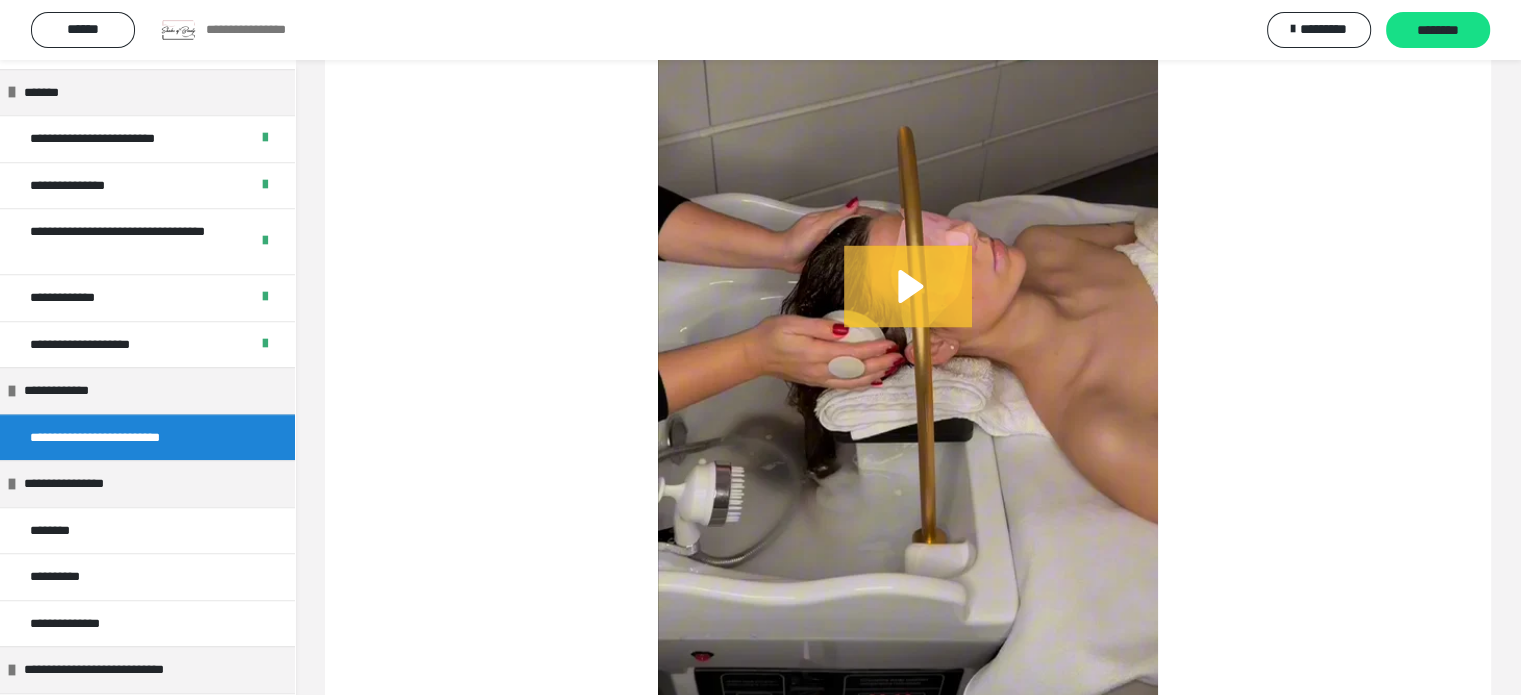click 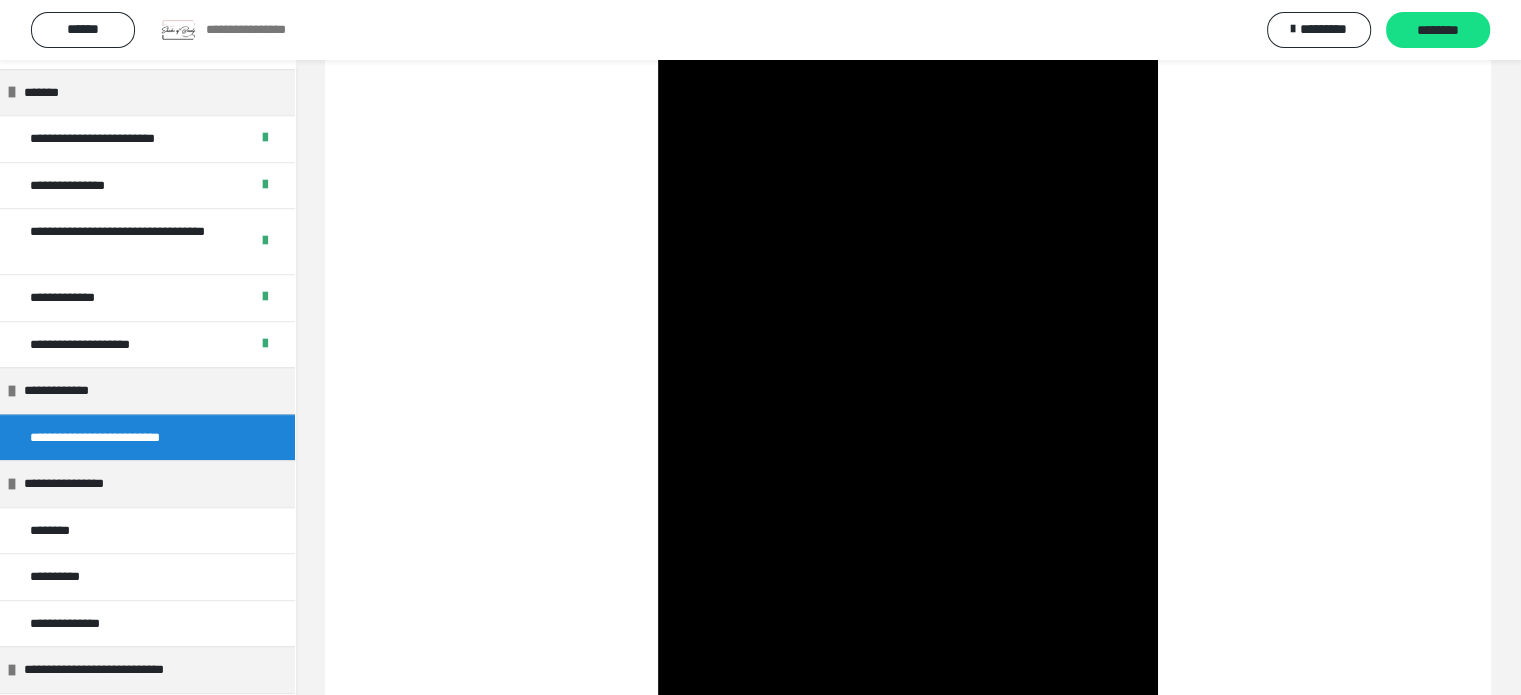 scroll, scrollTop: 3685, scrollLeft: 0, axis: vertical 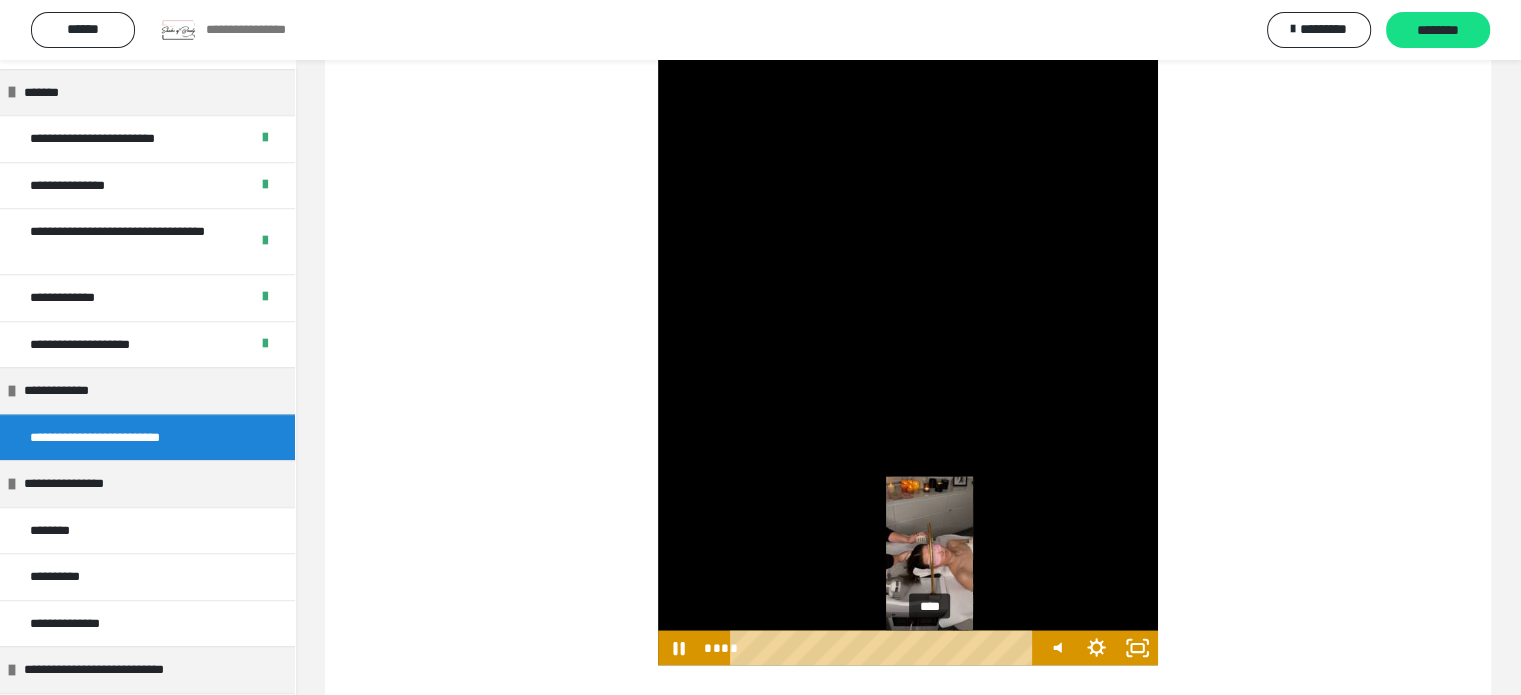 click on "****" at bounding box center [885, 647] 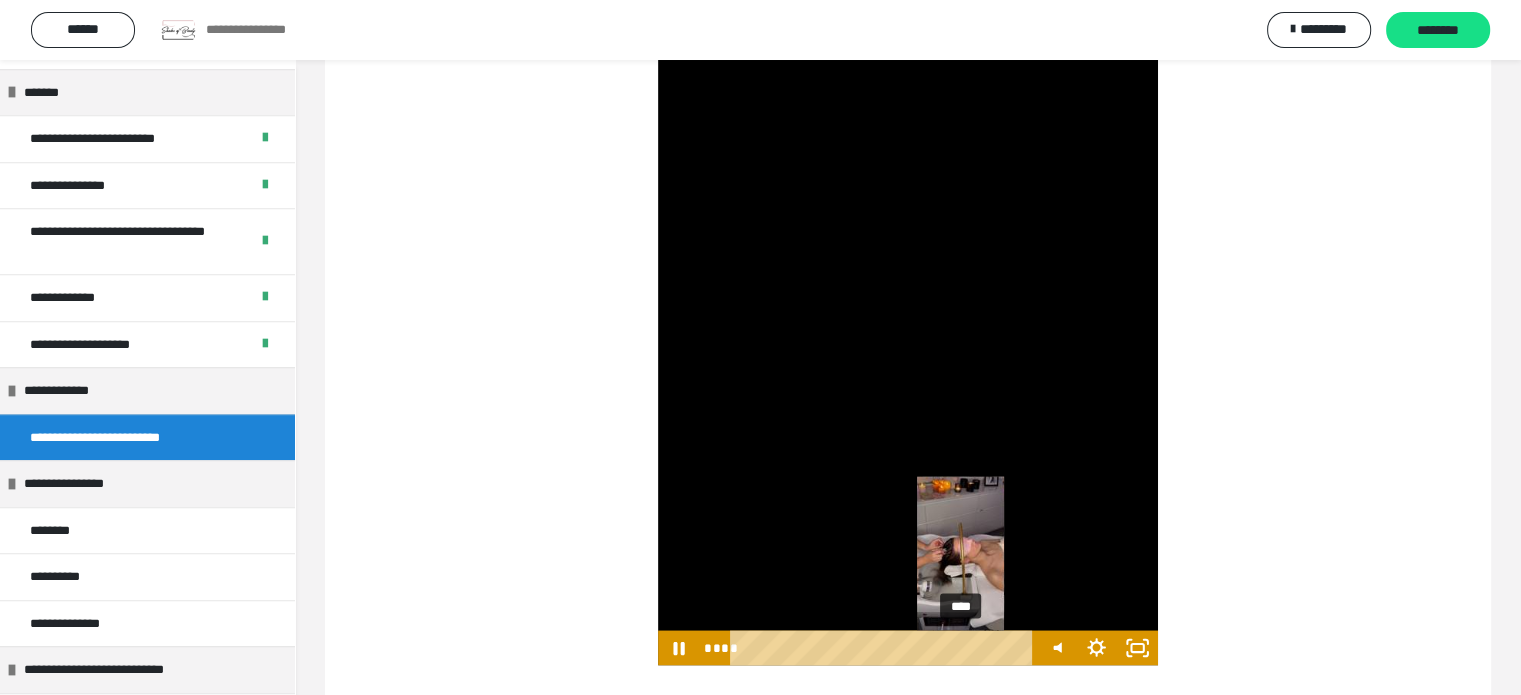 click on "****" at bounding box center (885, 647) 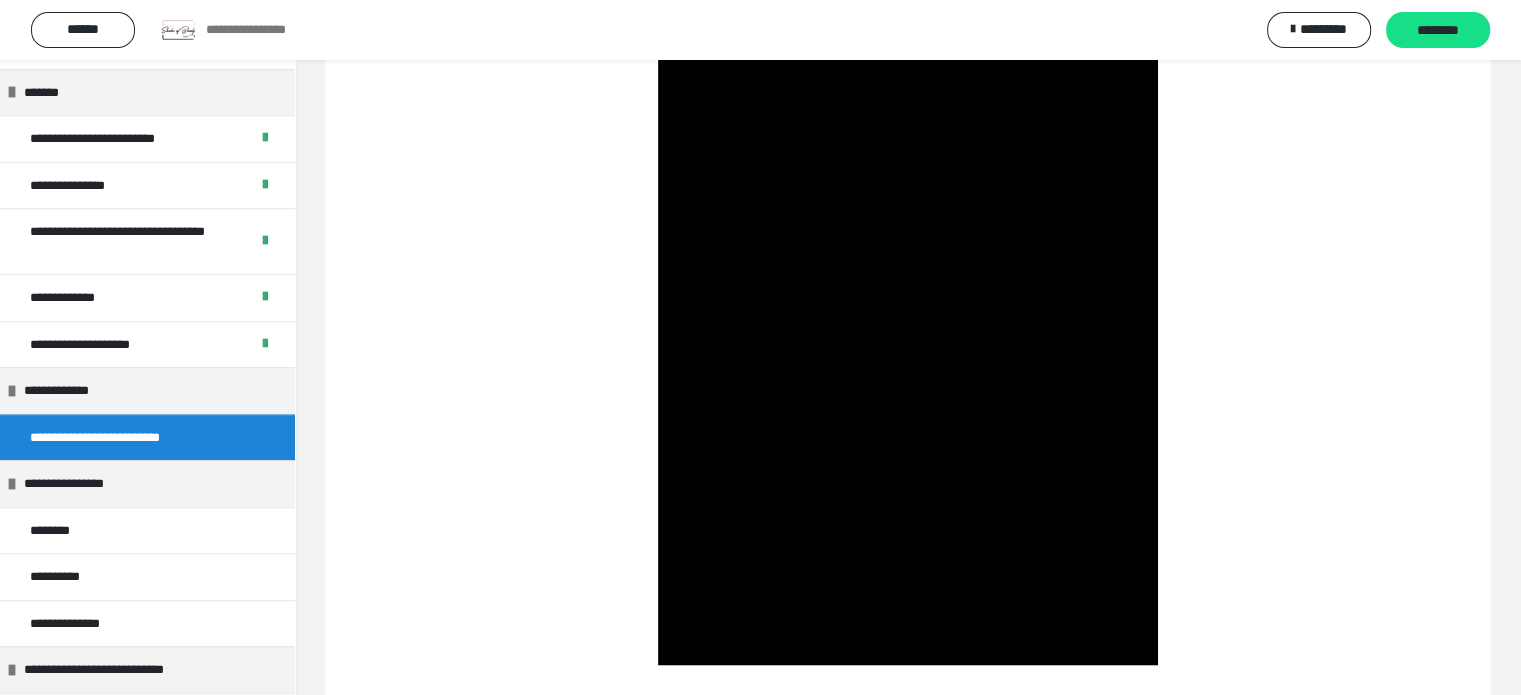 click at bounding box center (908, 223) 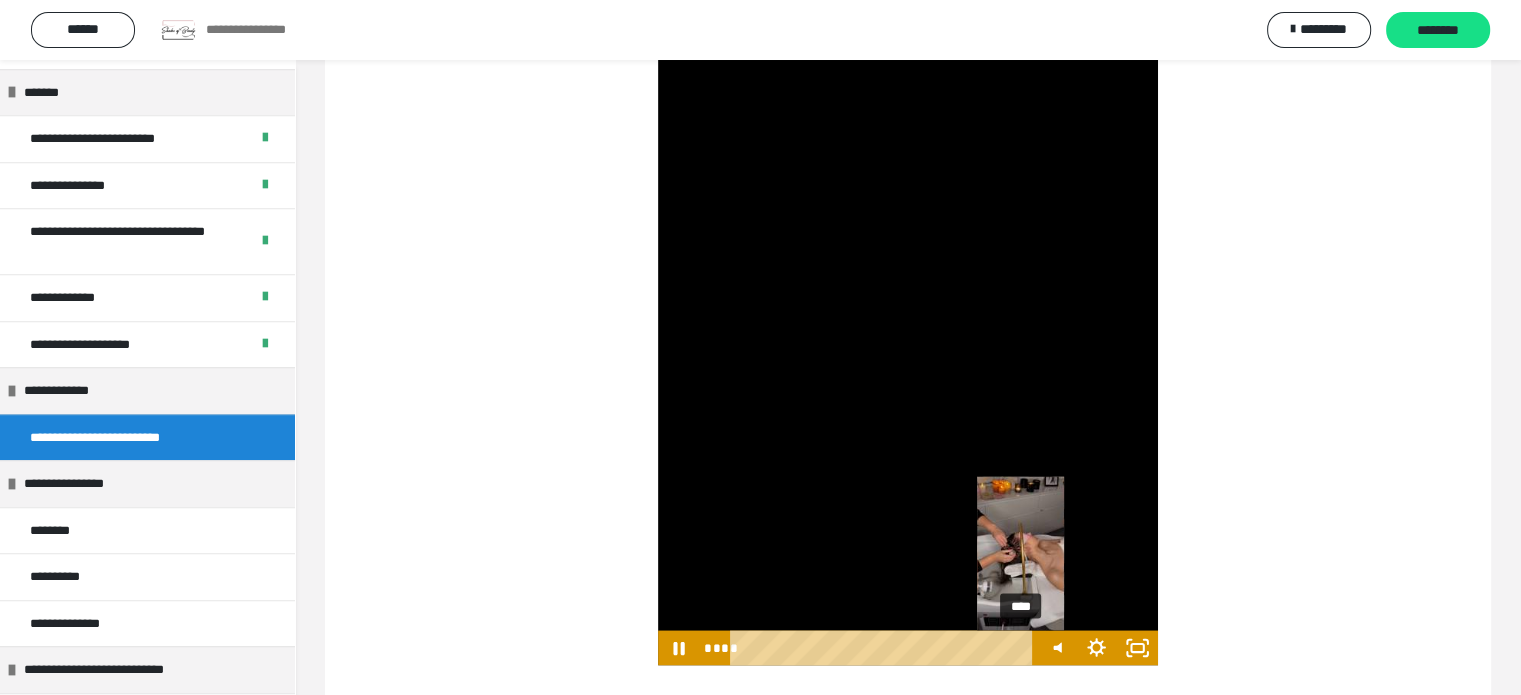 click on "****" at bounding box center (885, 647) 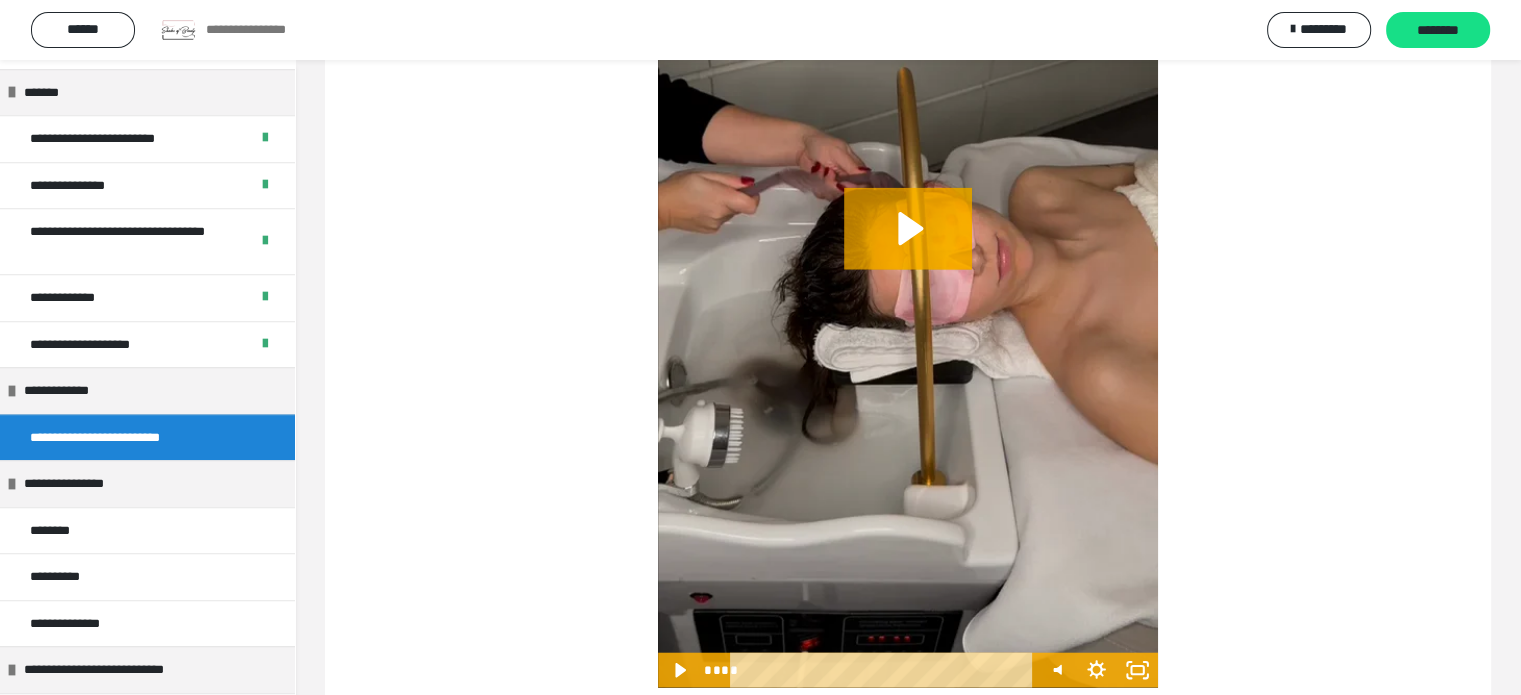 scroll, scrollTop: 4765, scrollLeft: 0, axis: vertical 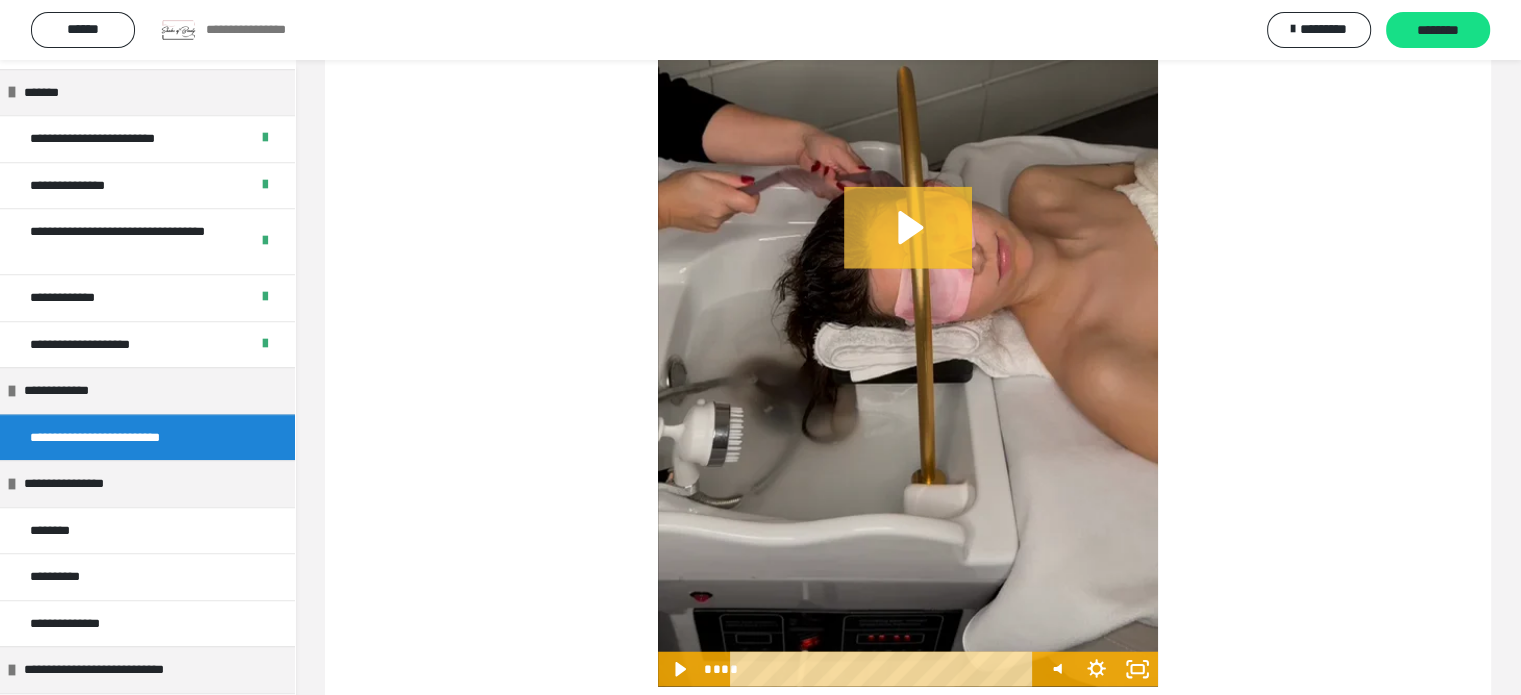click 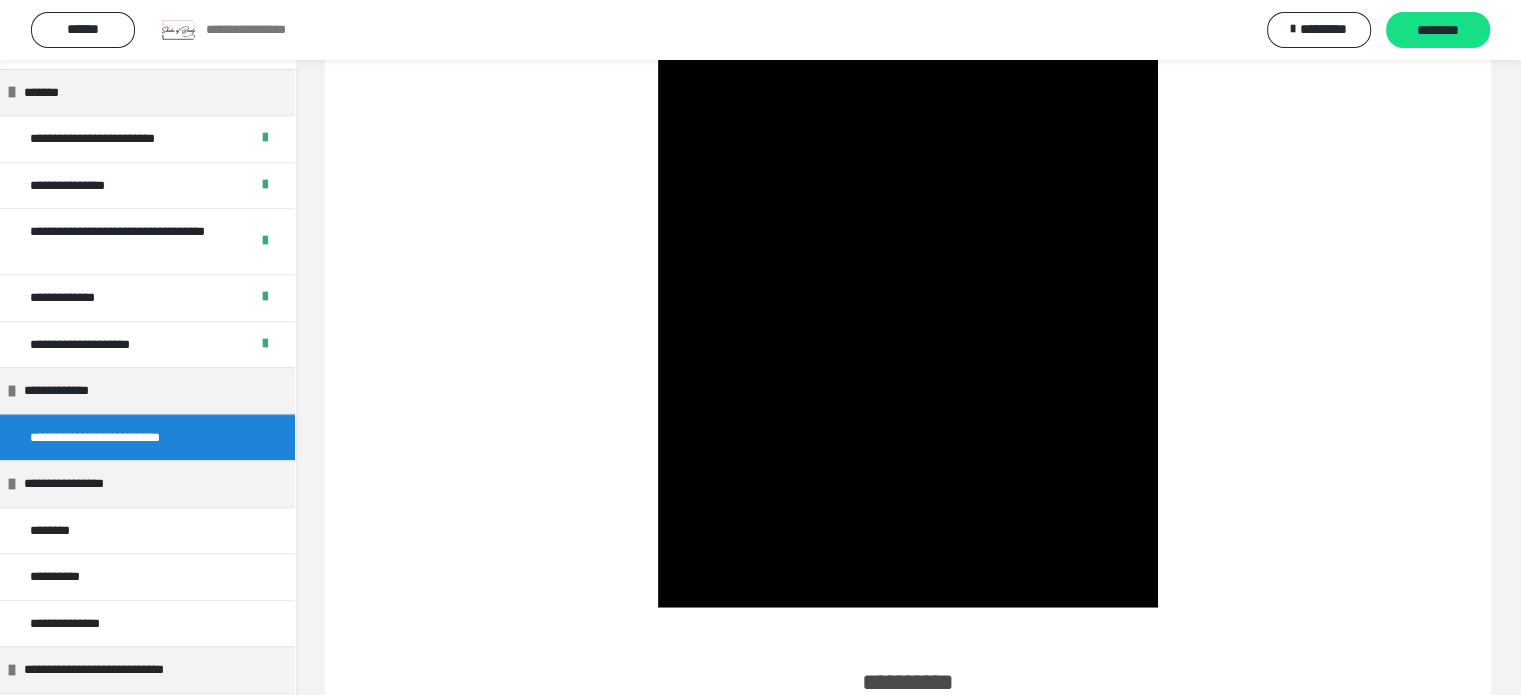 scroll, scrollTop: 4845, scrollLeft: 0, axis: vertical 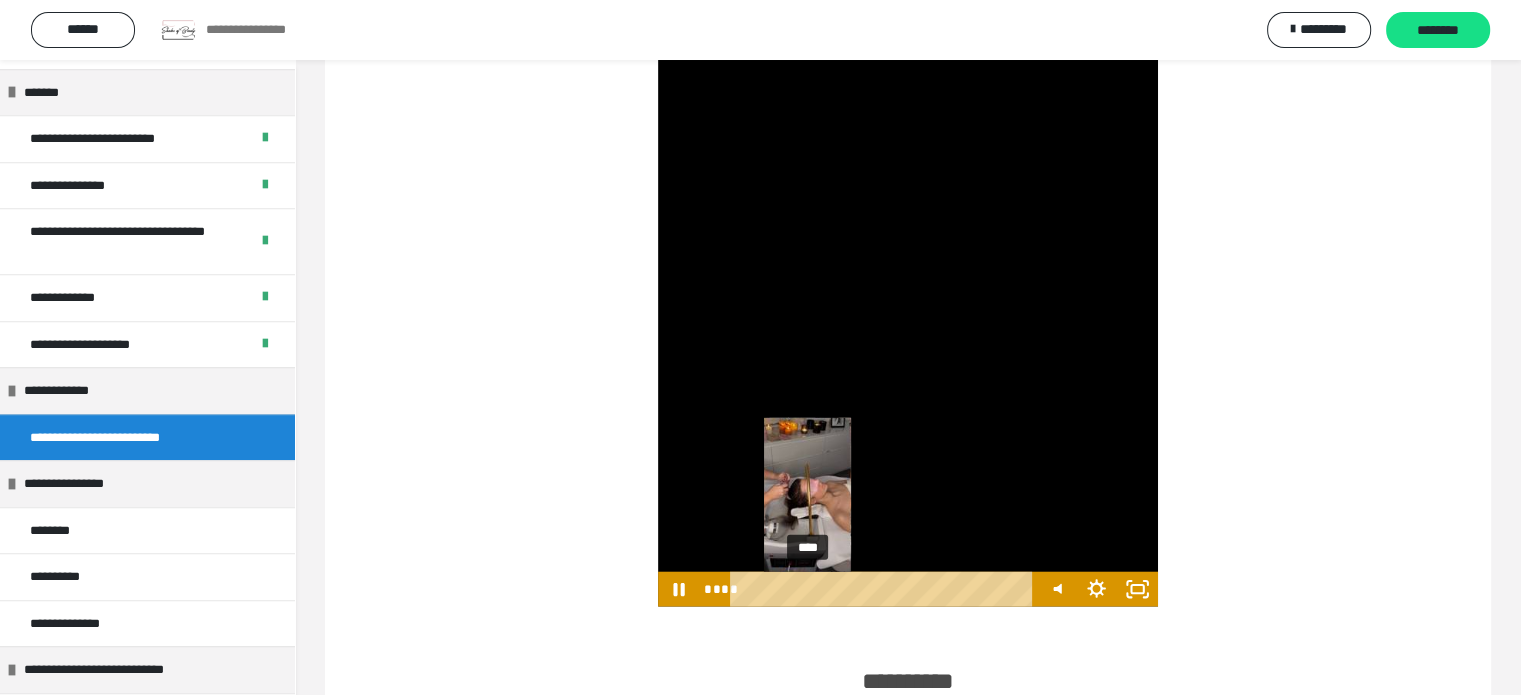 click on "****" at bounding box center (885, 589) 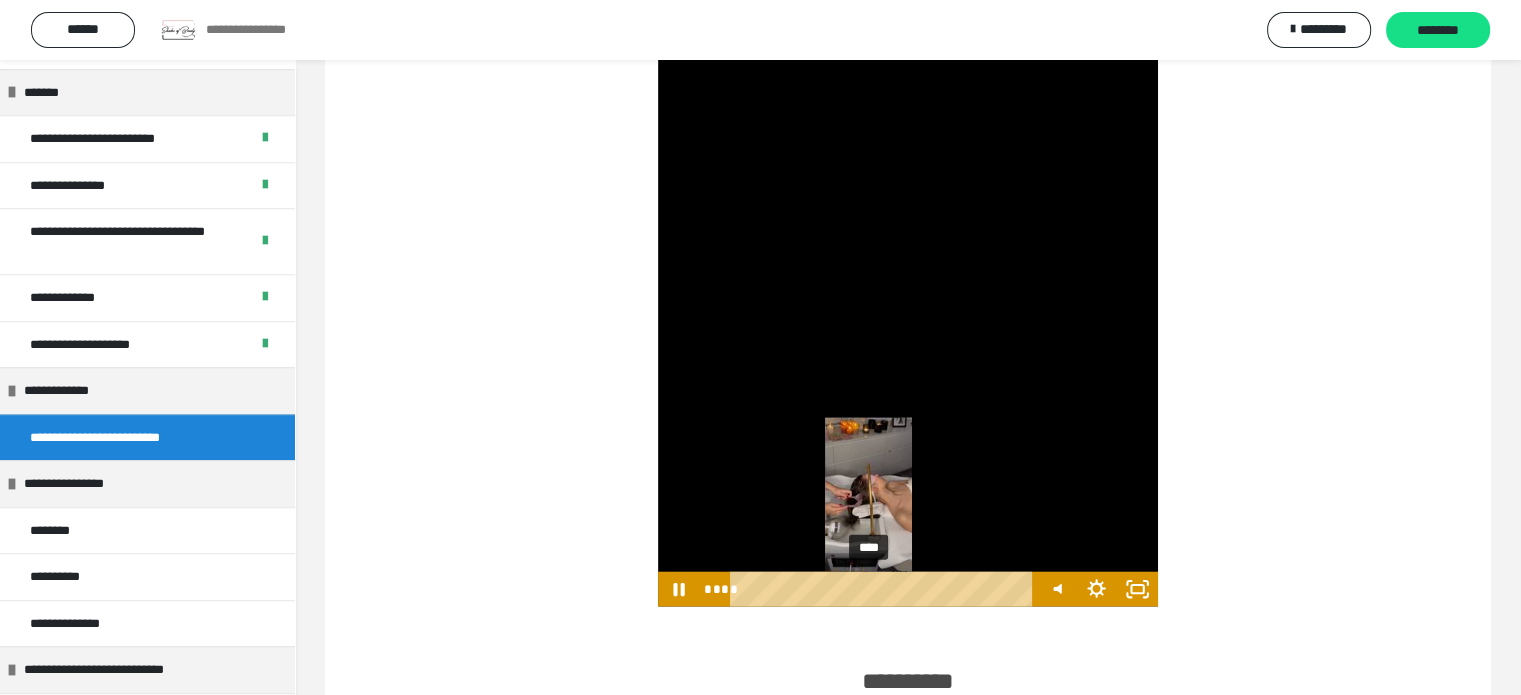 click on "****" at bounding box center (885, 589) 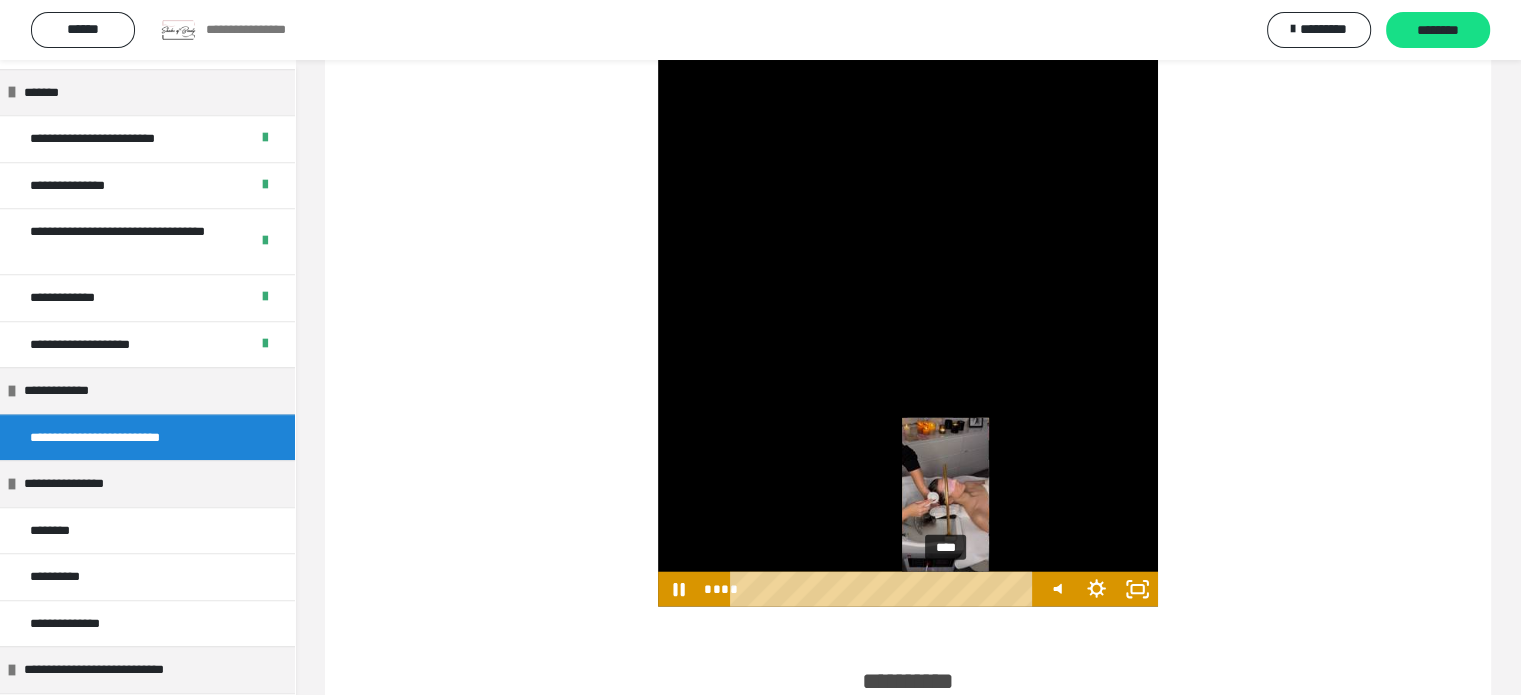 click on "****" at bounding box center [885, 589] 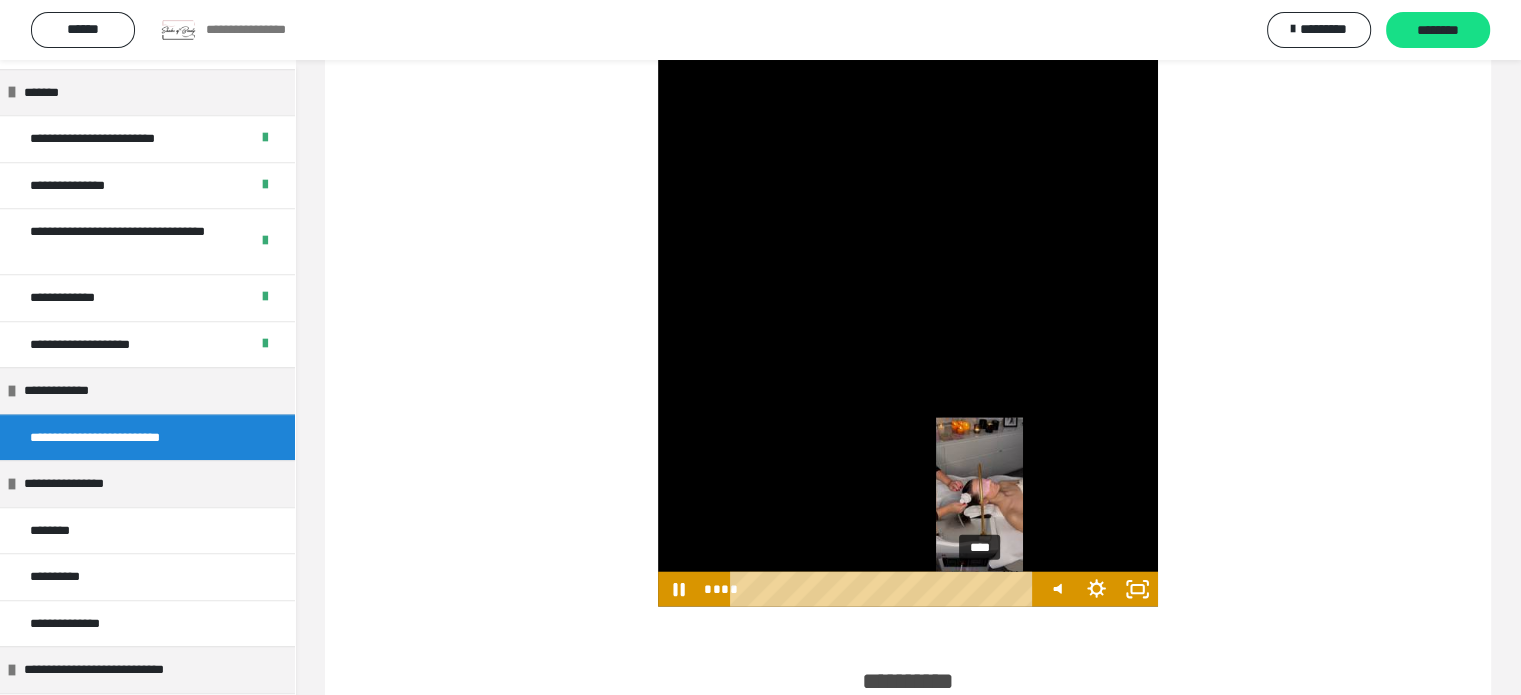 click on "****" at bounding box center (885, 589) 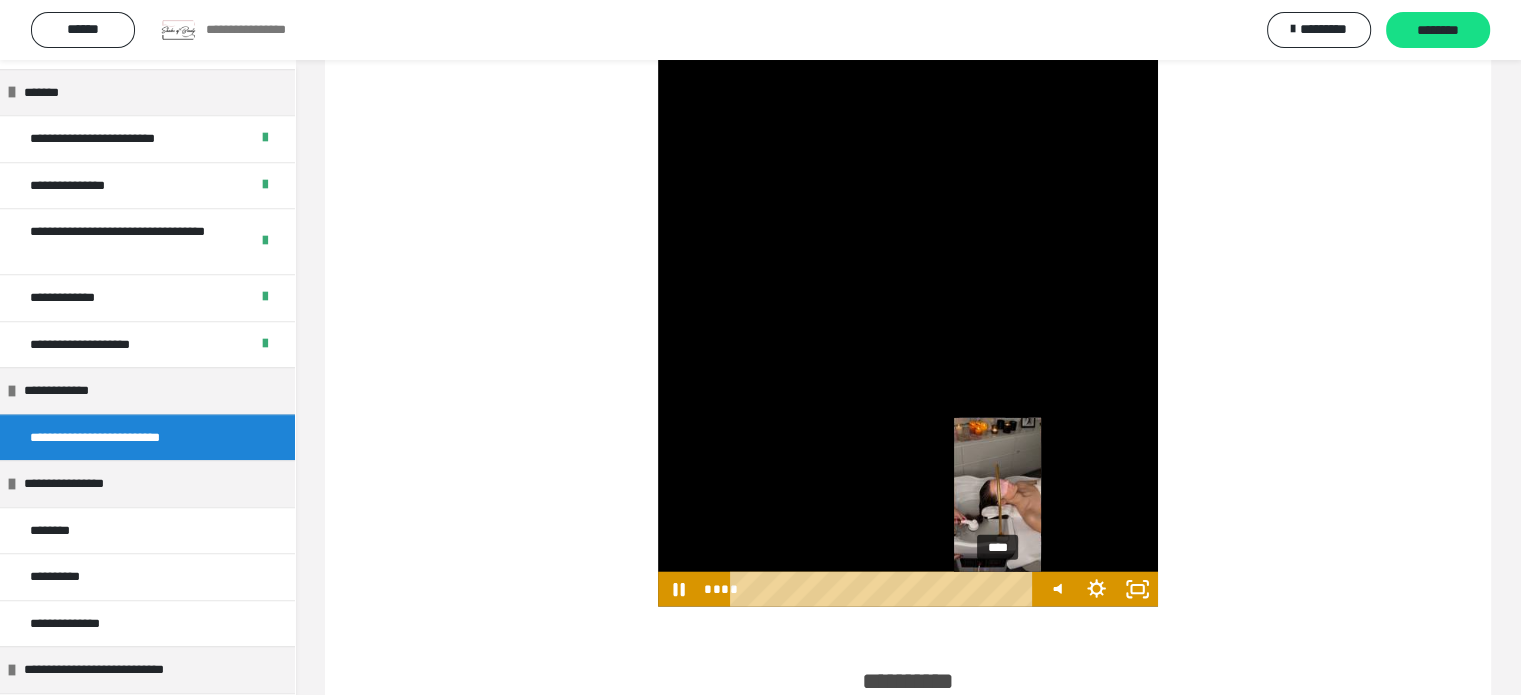 click on "****" at bounding box center (885, 589) 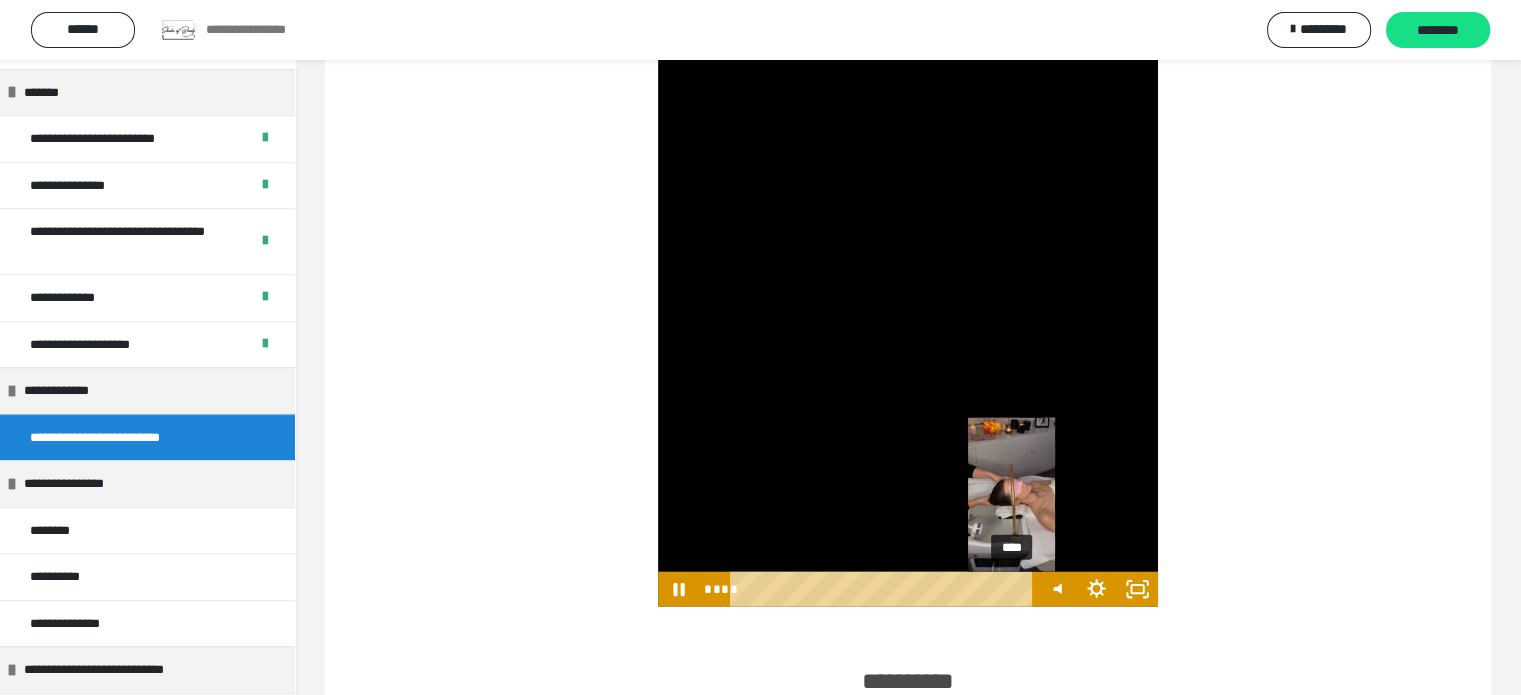 click on "****" at bounding box center (885, 589) 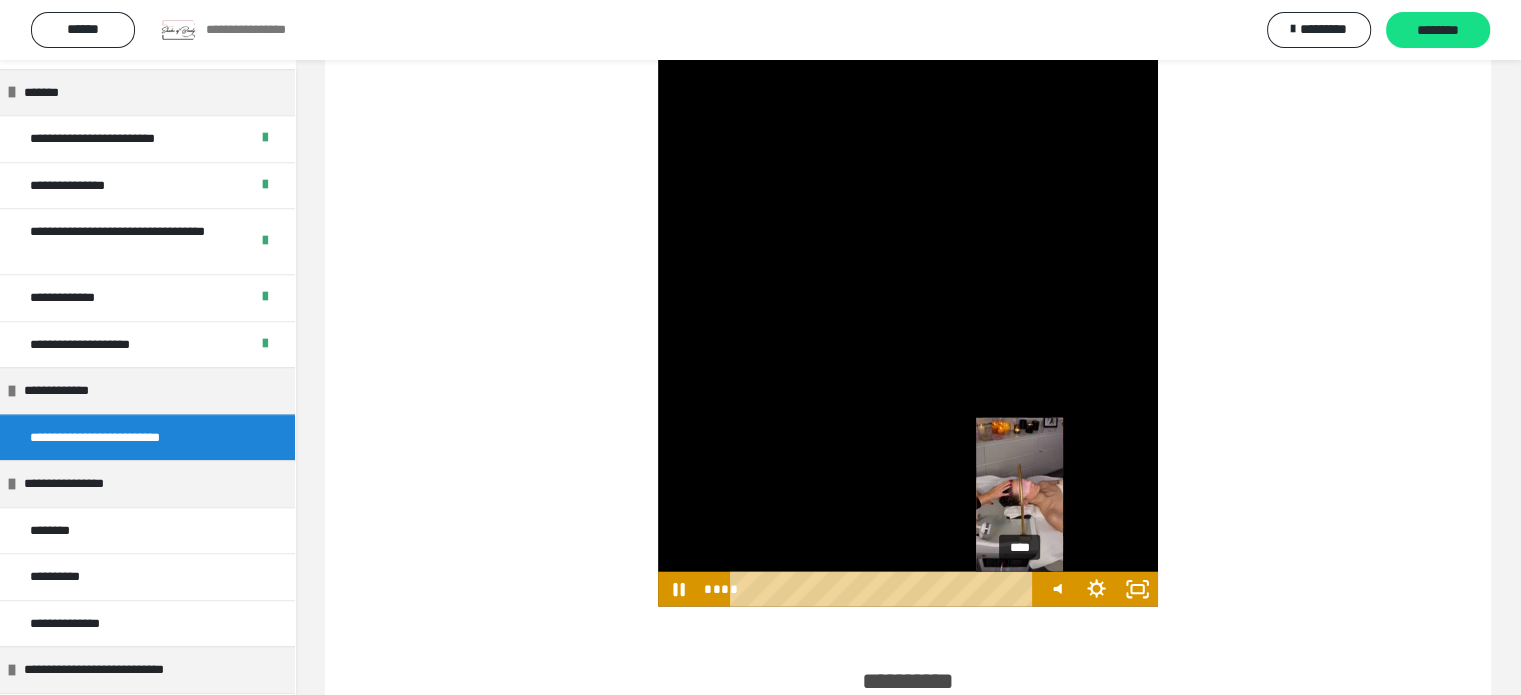 click on "****" at bounding box center [885, 589] 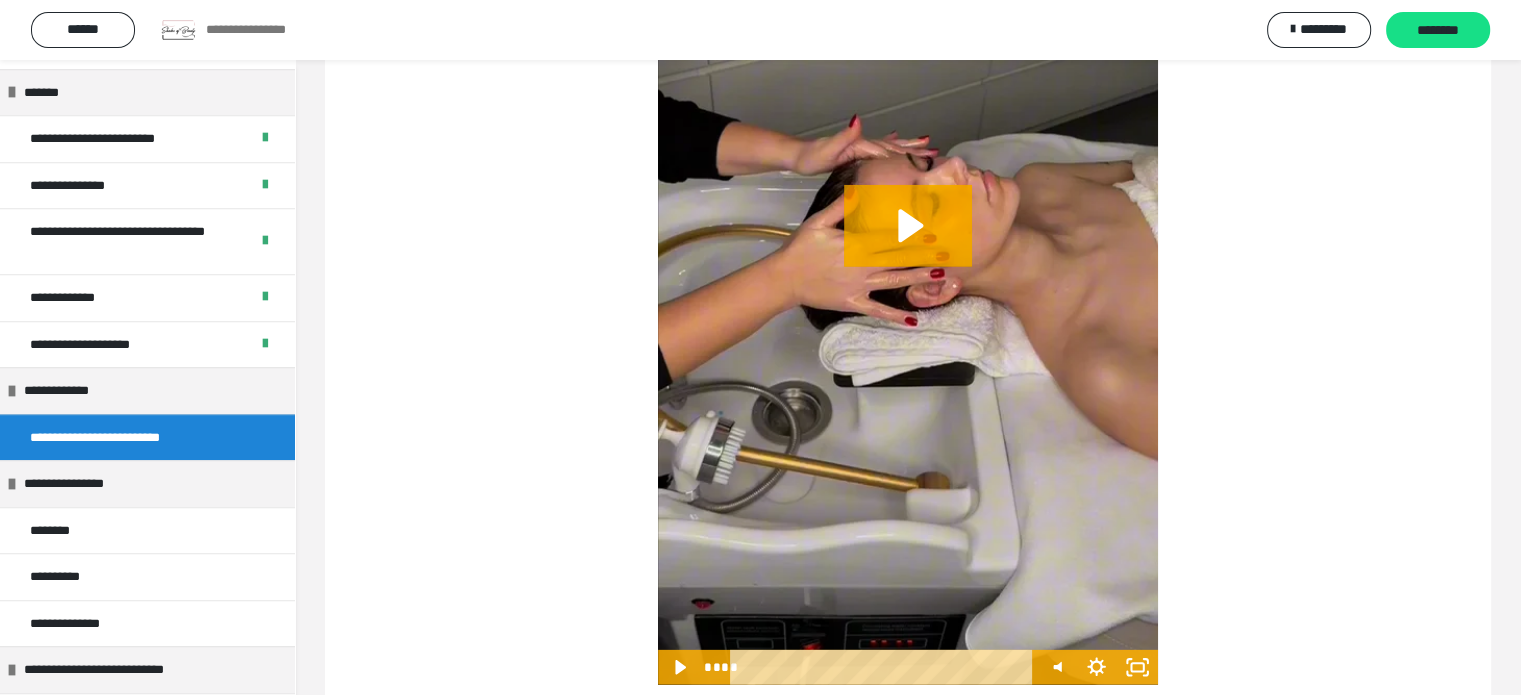 scroll, scrollTop: 5925, scrollLeft: 0, axis: vertical 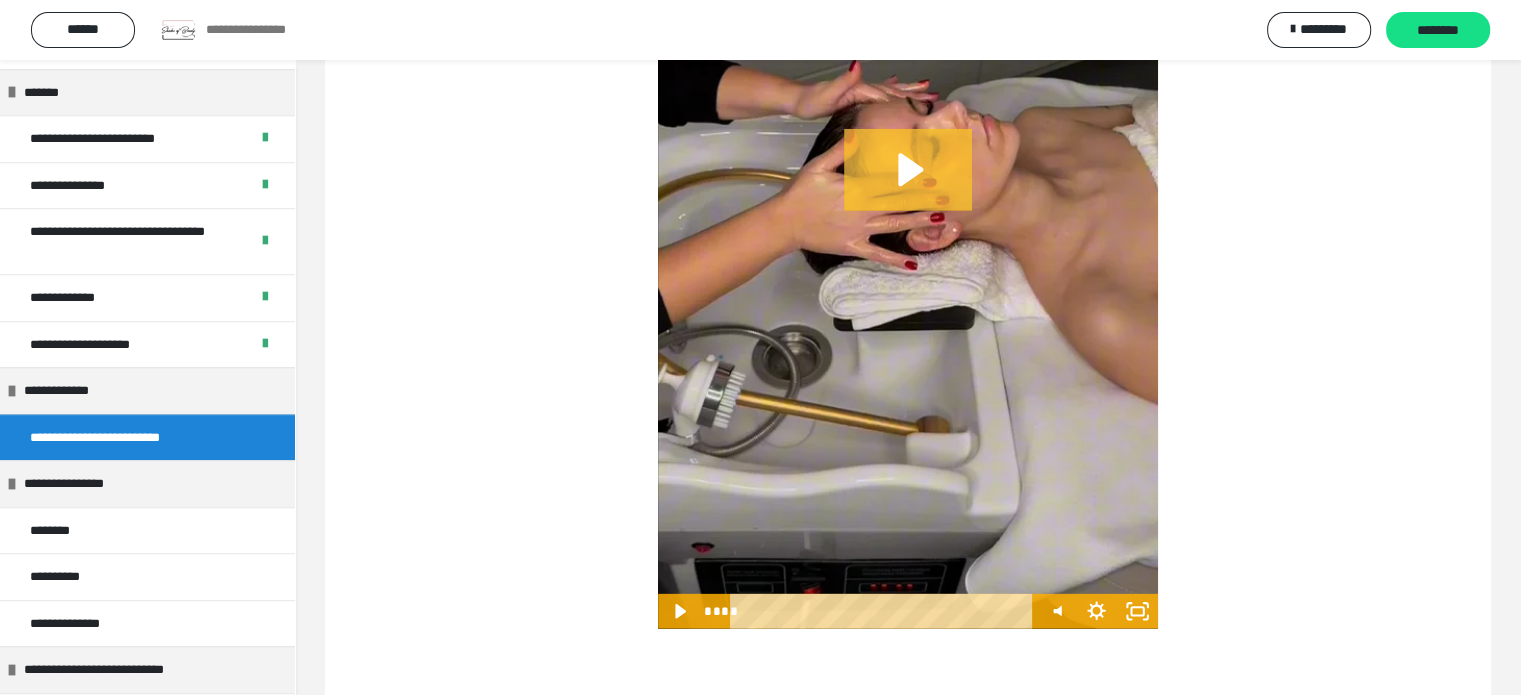 click 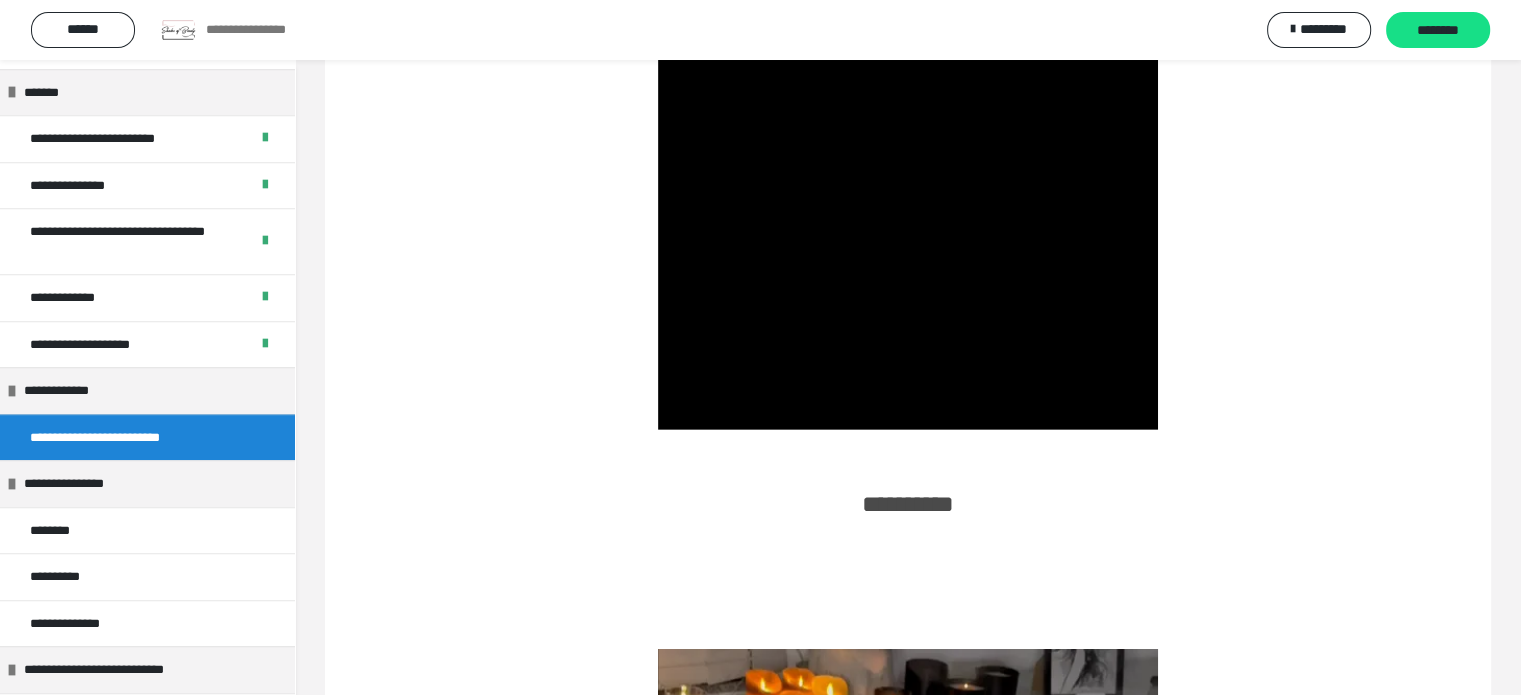 scroll, scrollTop: 6125, scrollLeft: 0, axis: vertical 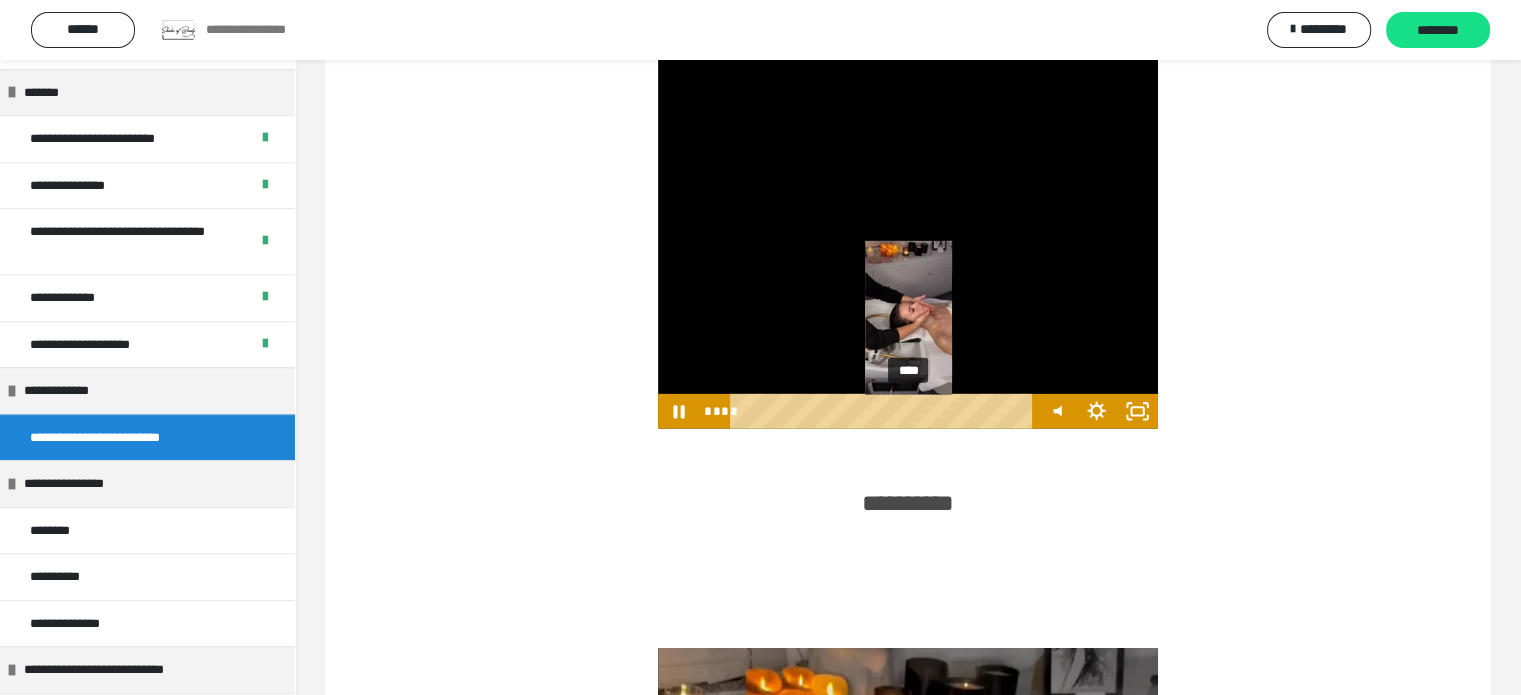 click on "****" at bounding box center (885, 411) 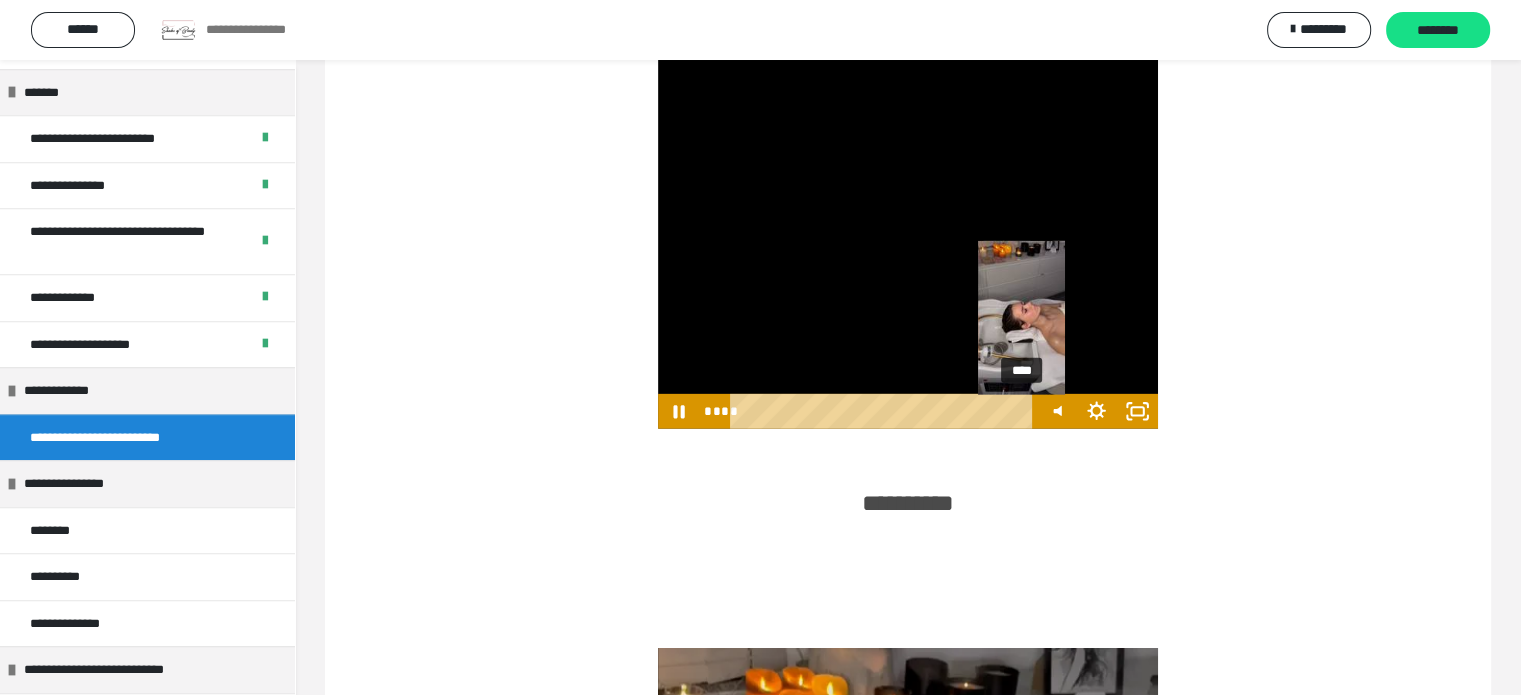 click on "****" at bounding box center (885, 411) 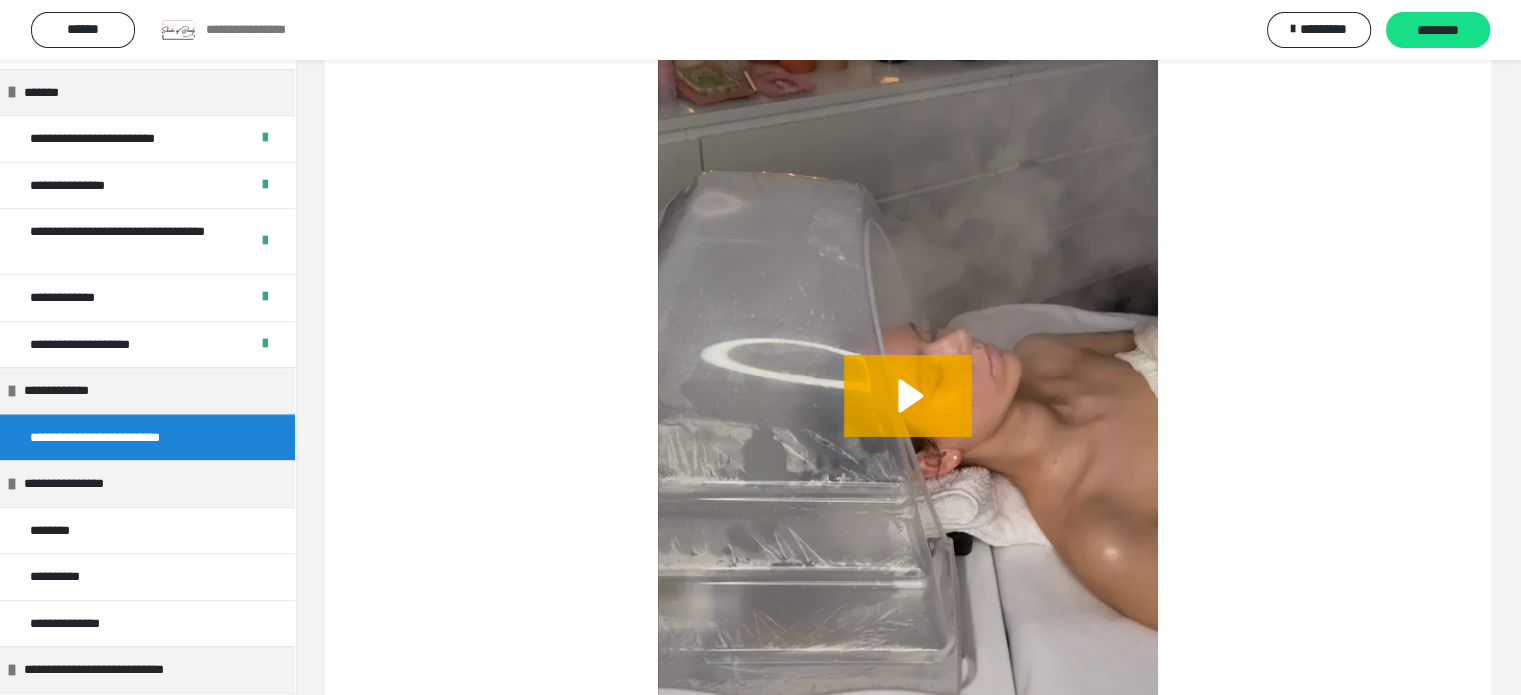 scroll, scrollTop: 6805, scrollLeft: 0, axis: vertical 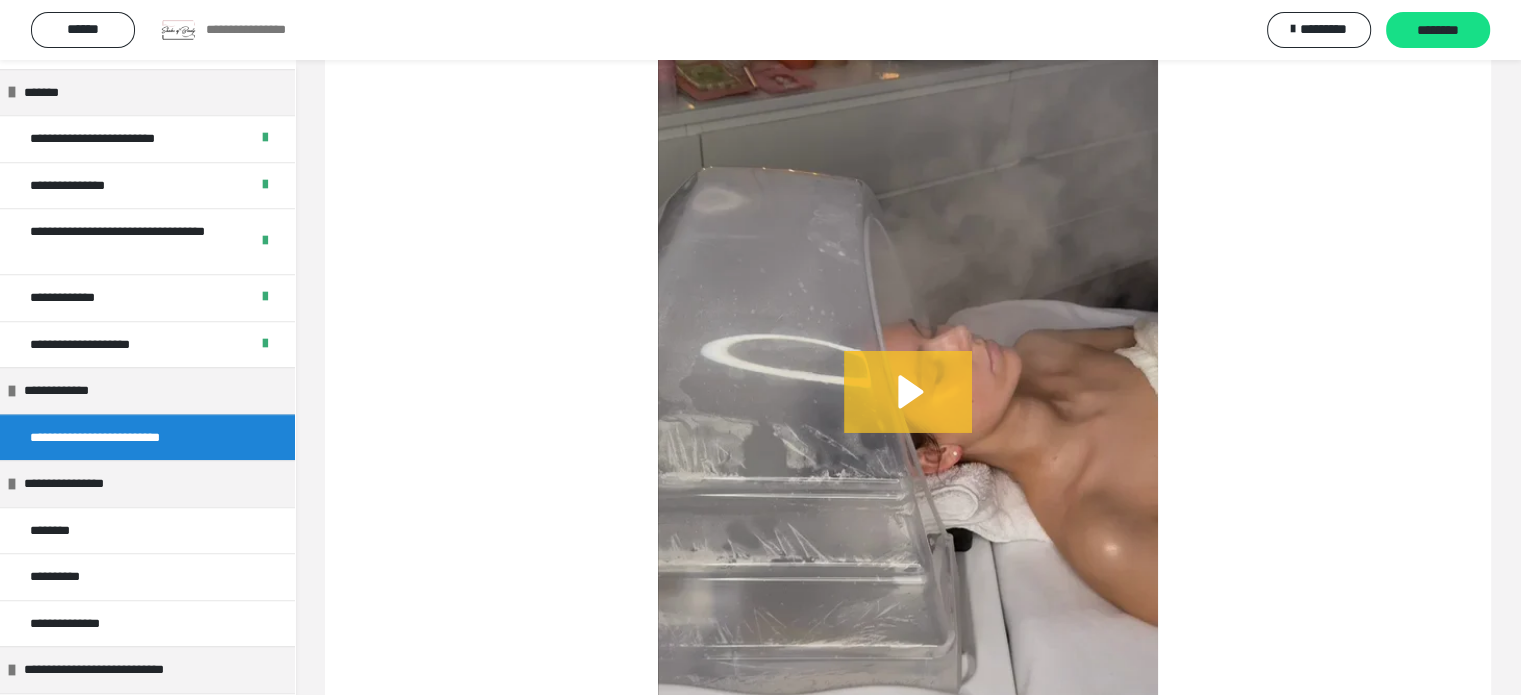 click 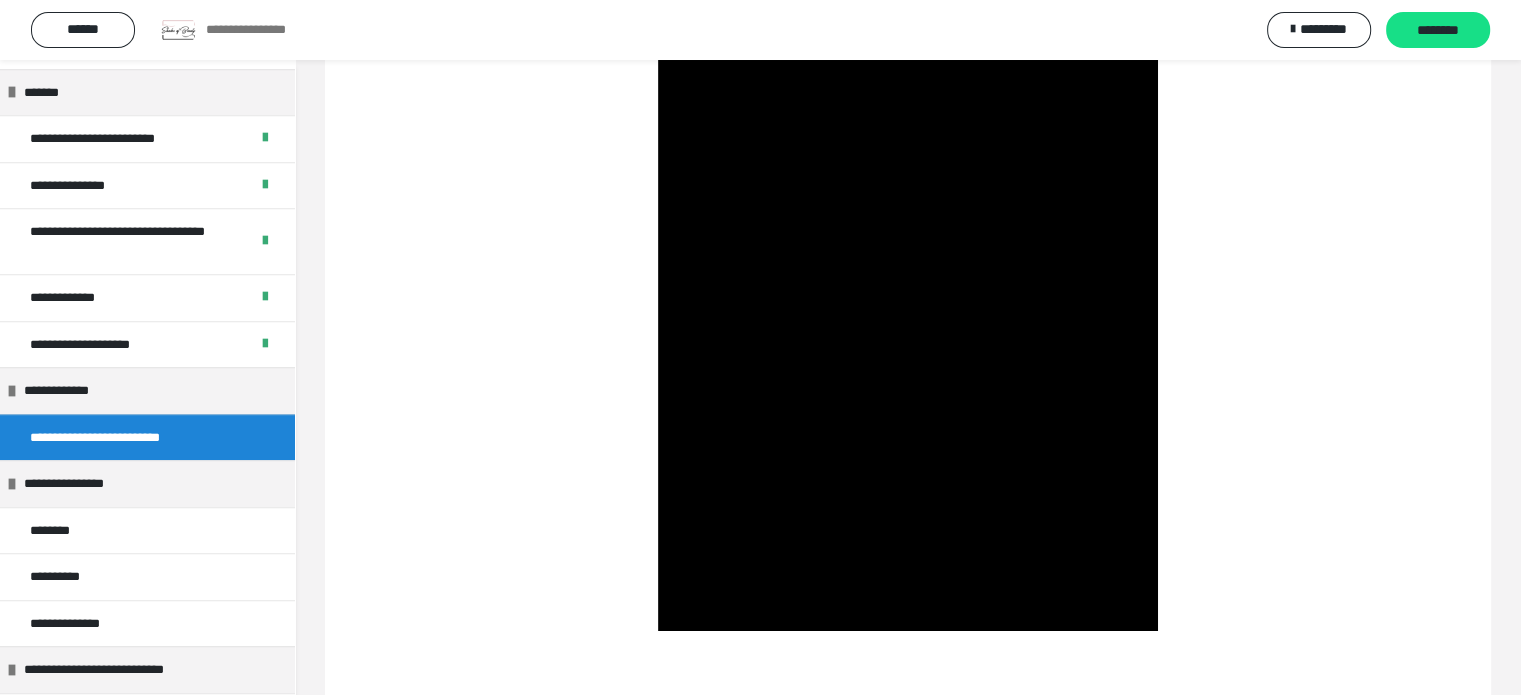 scroll, scrollTop: 7045, scrollLeft: 0, axis: vertical 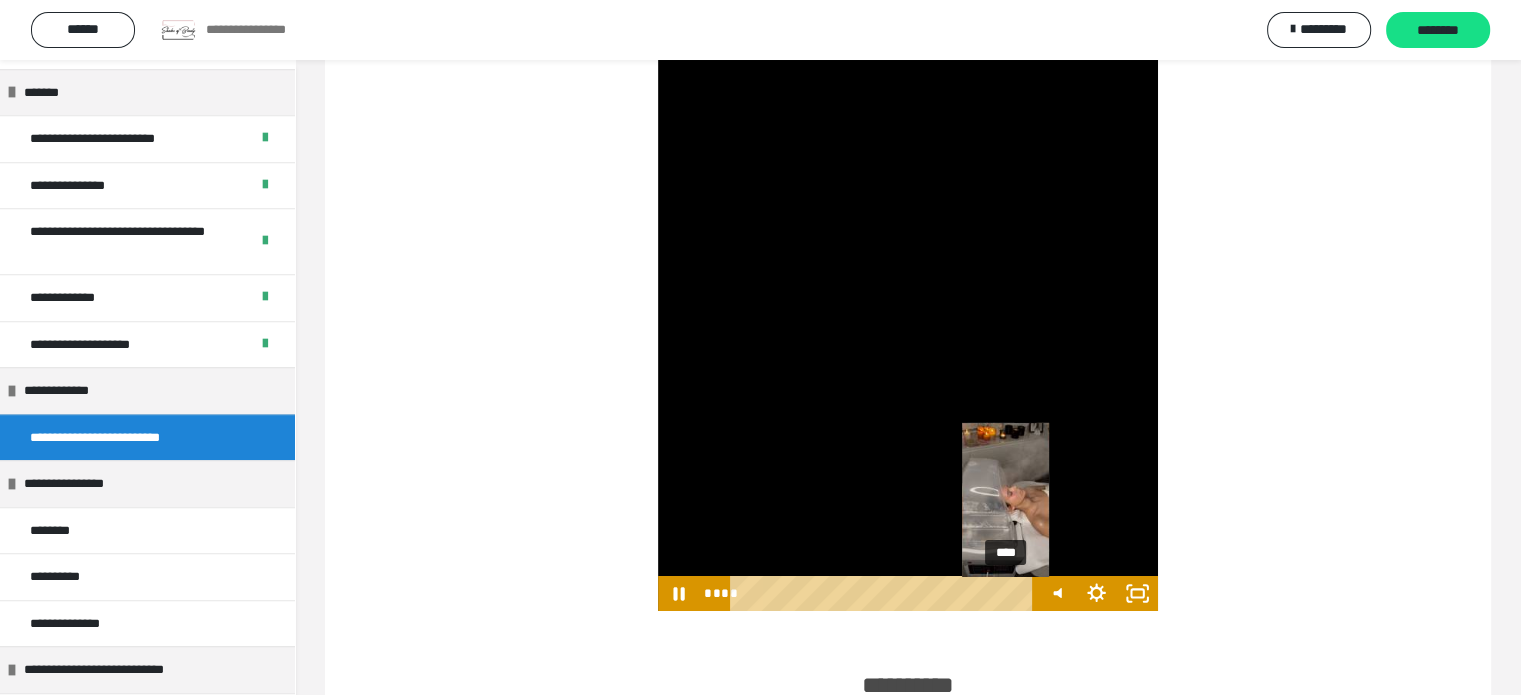 click on "****" at bounding box center [885, 593] 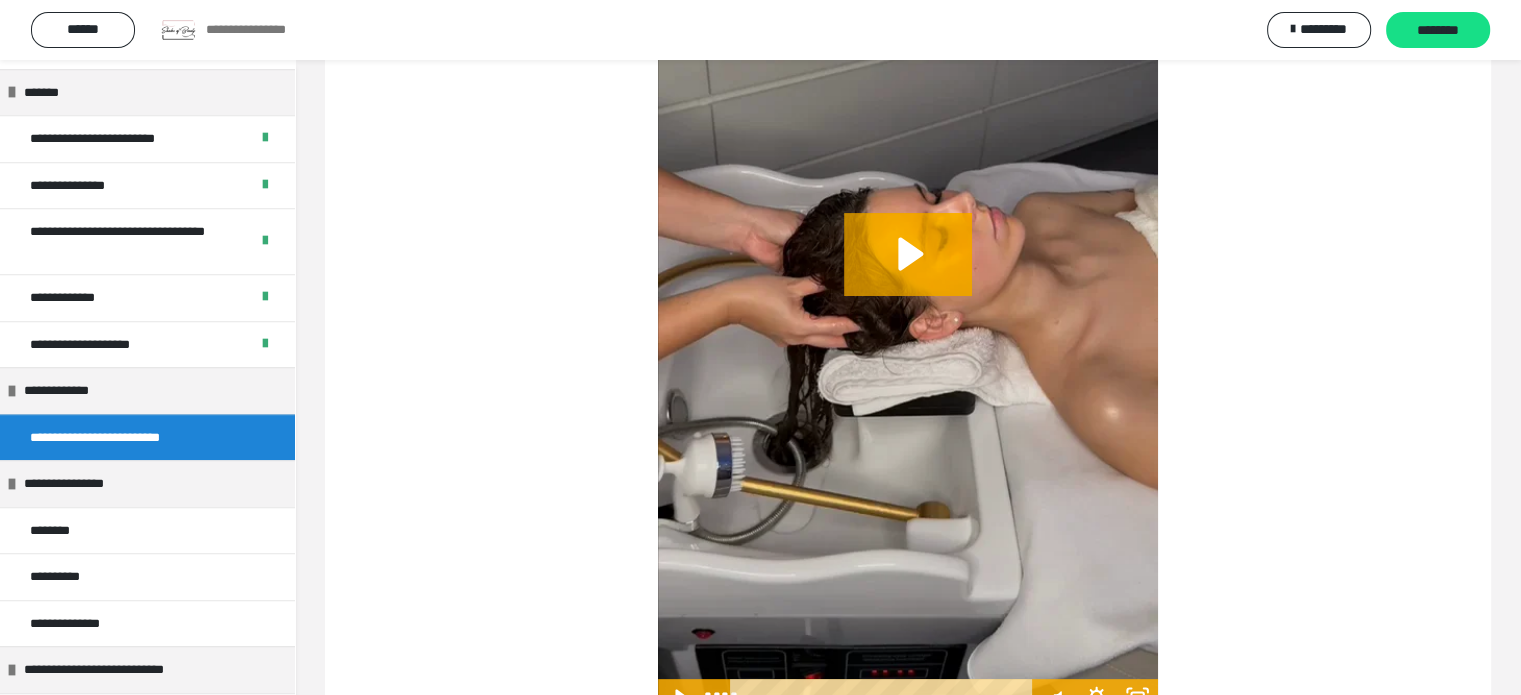 scroll, scrollTop: 8085, scrollLeft: 0, axis: vertical 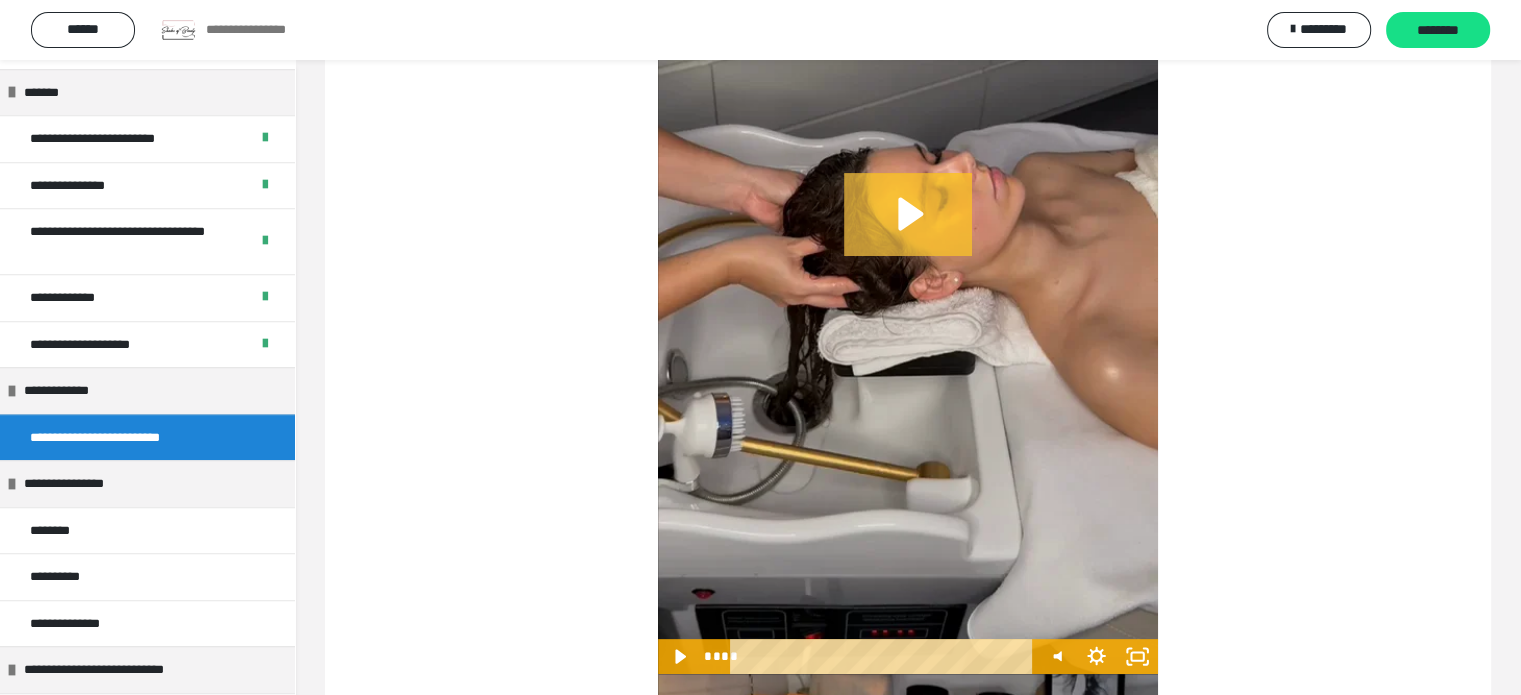 click 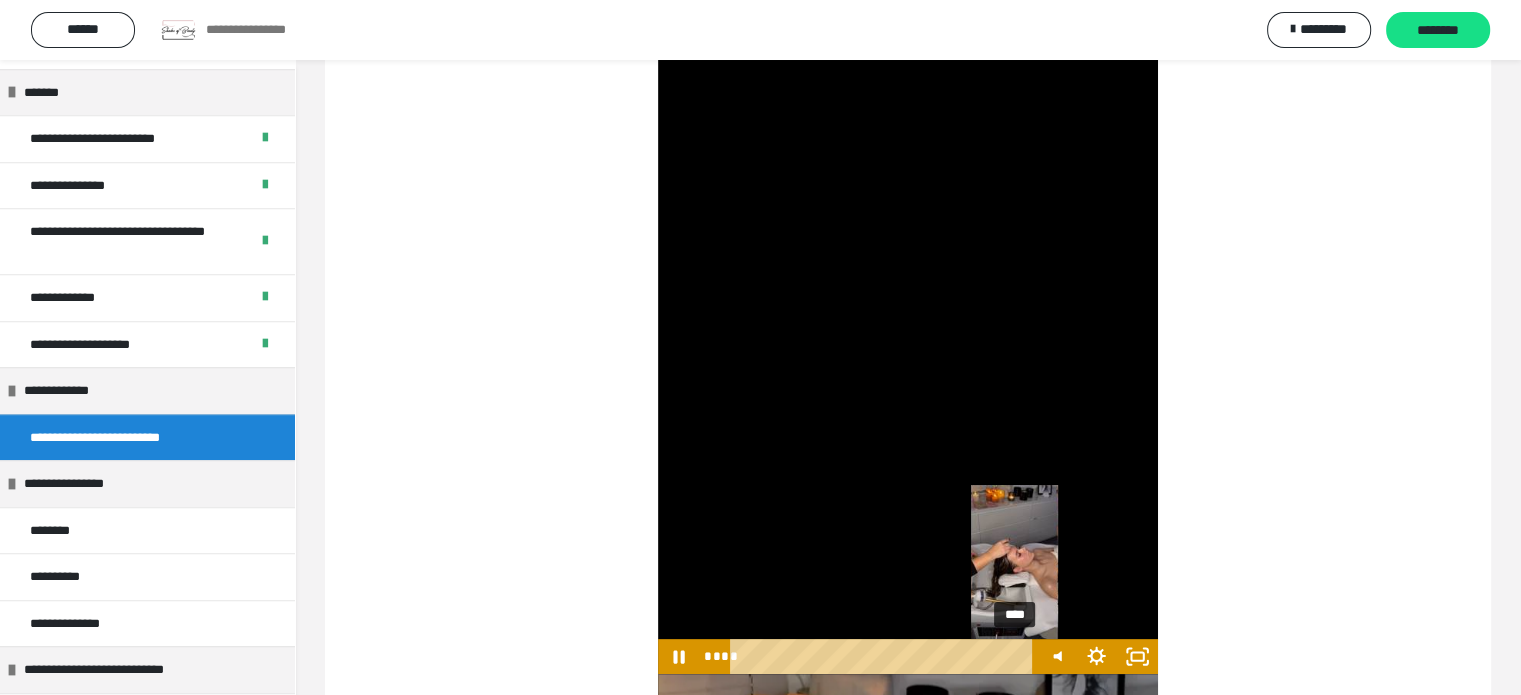 click on "****" at bounding box center (885, 656) 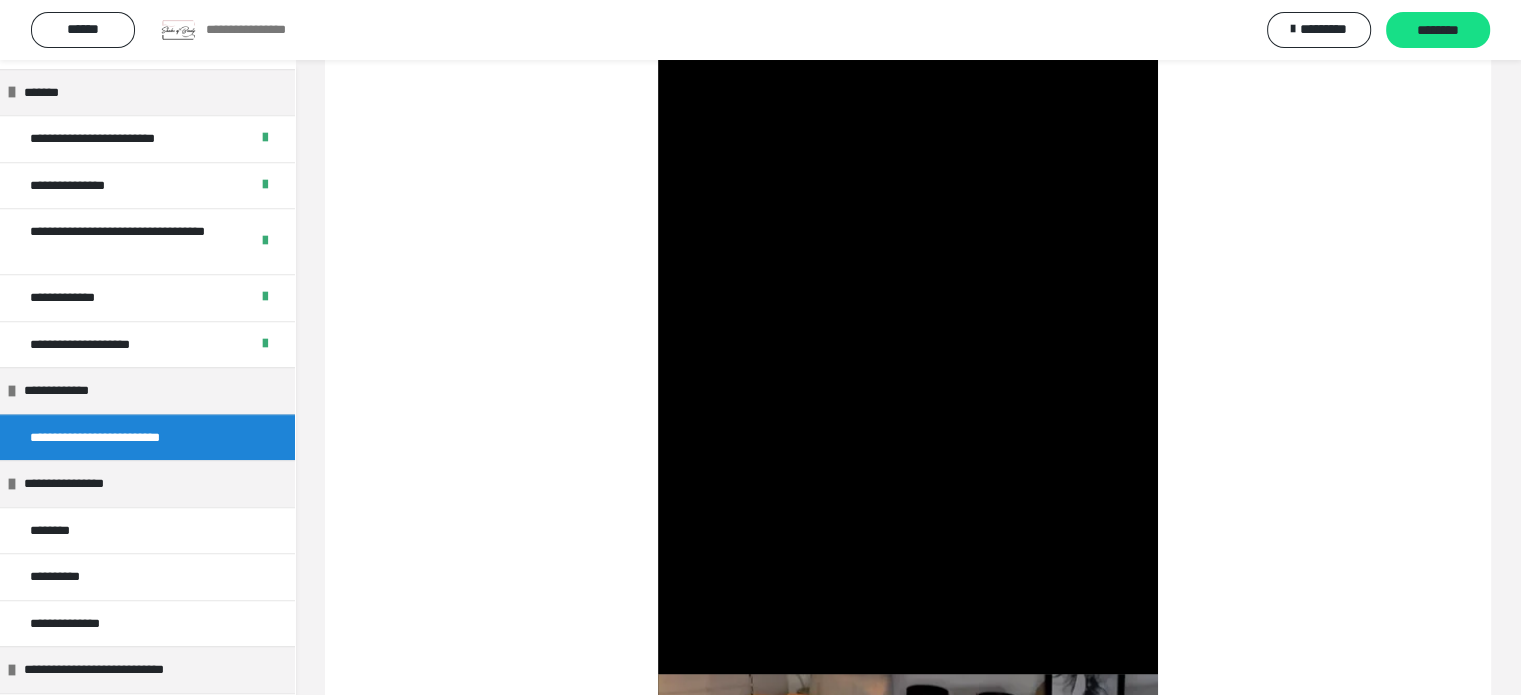 click at bounding box center (908, 231) 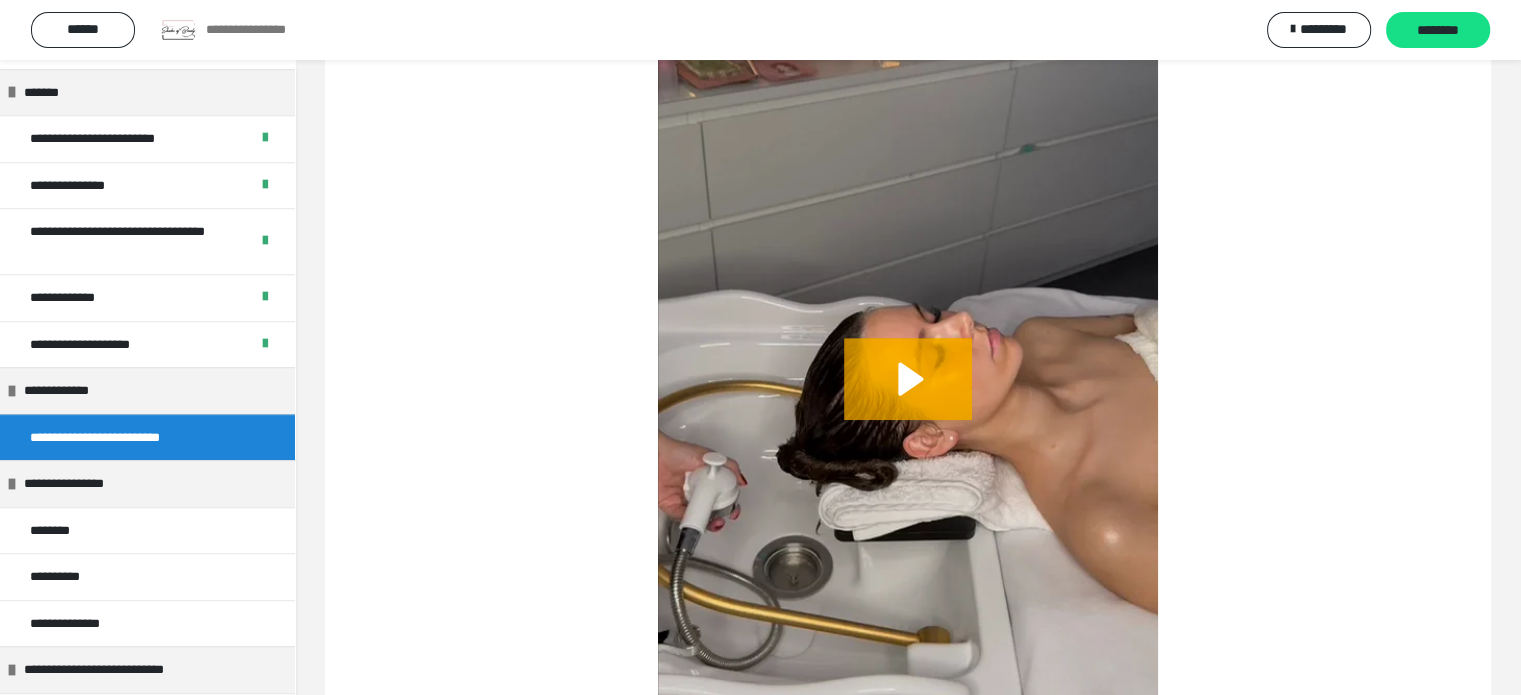scroll, scrollTop: 8805, scrollLeft: 0, axis: vertical 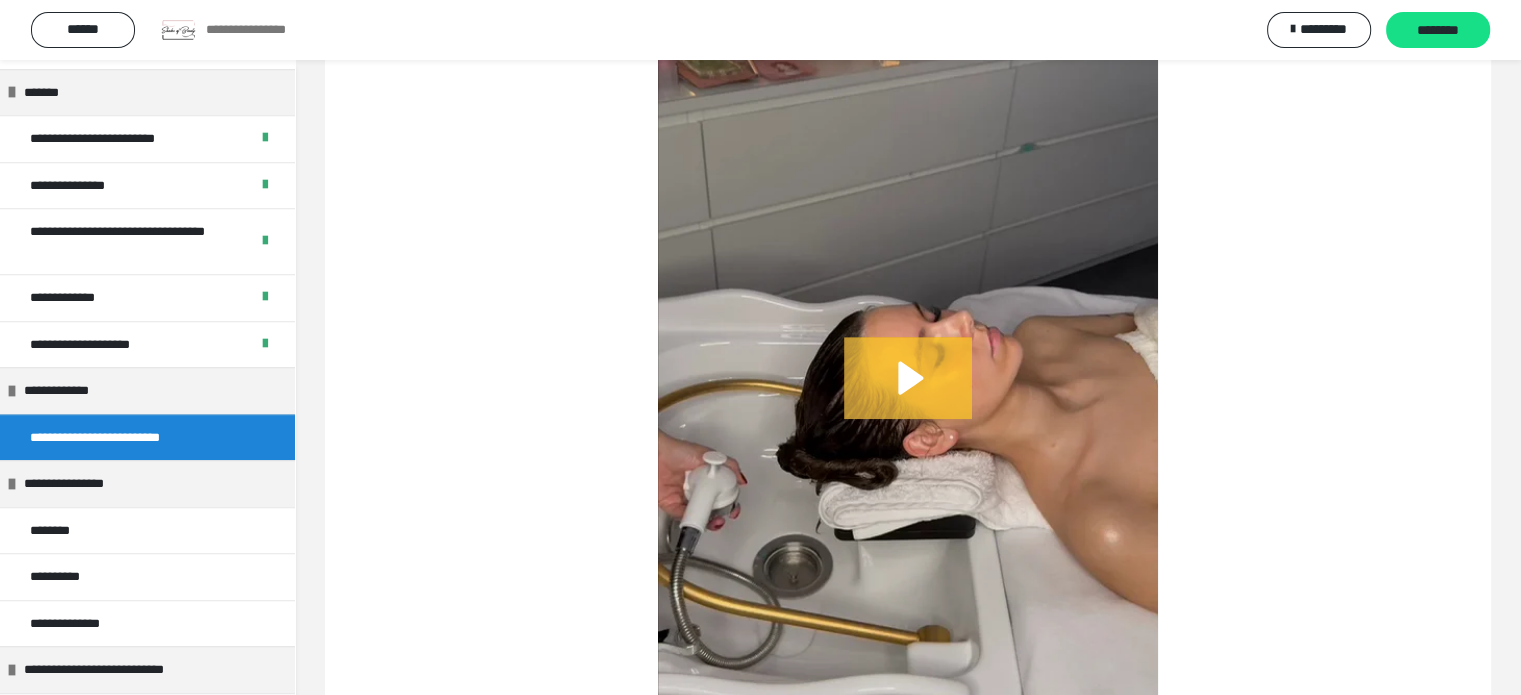 click 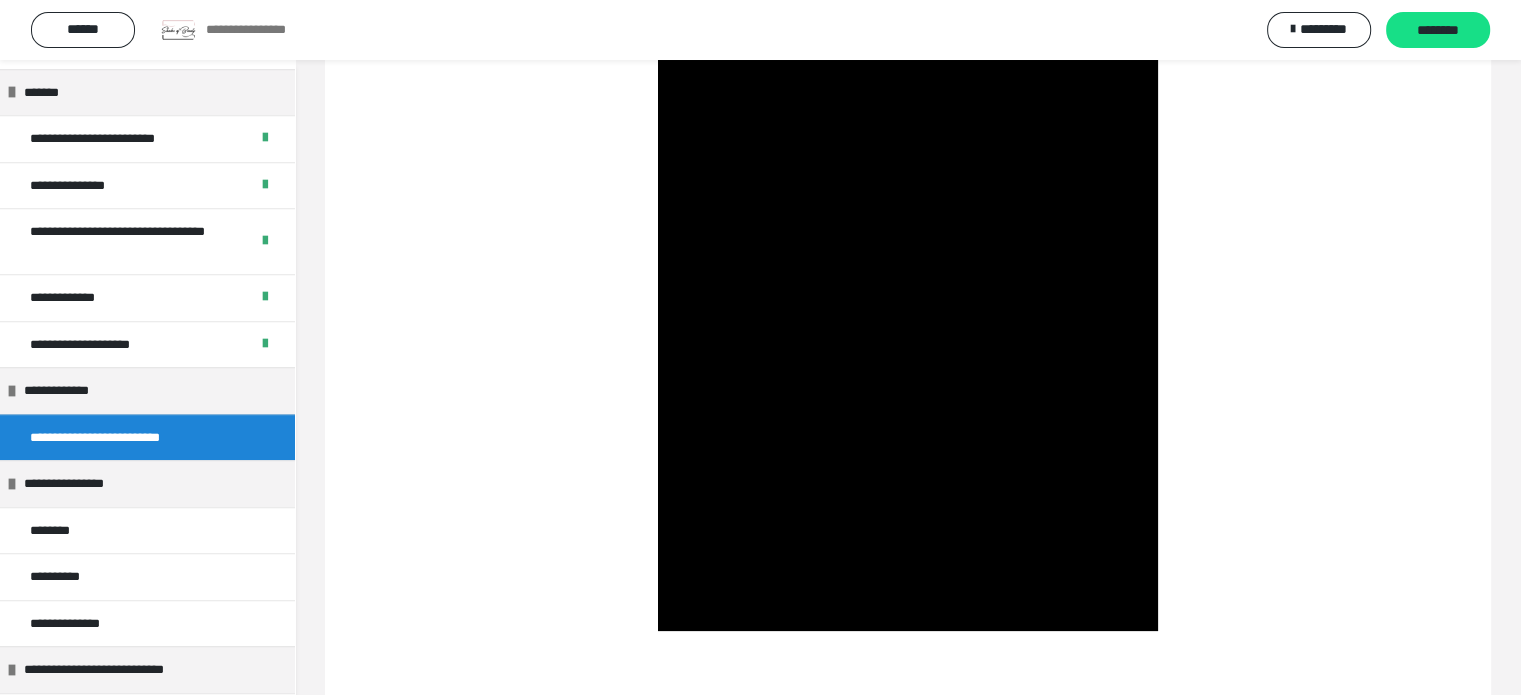 scroll, scrollTop: 9013, scrollLeft: 0, axis: vertical 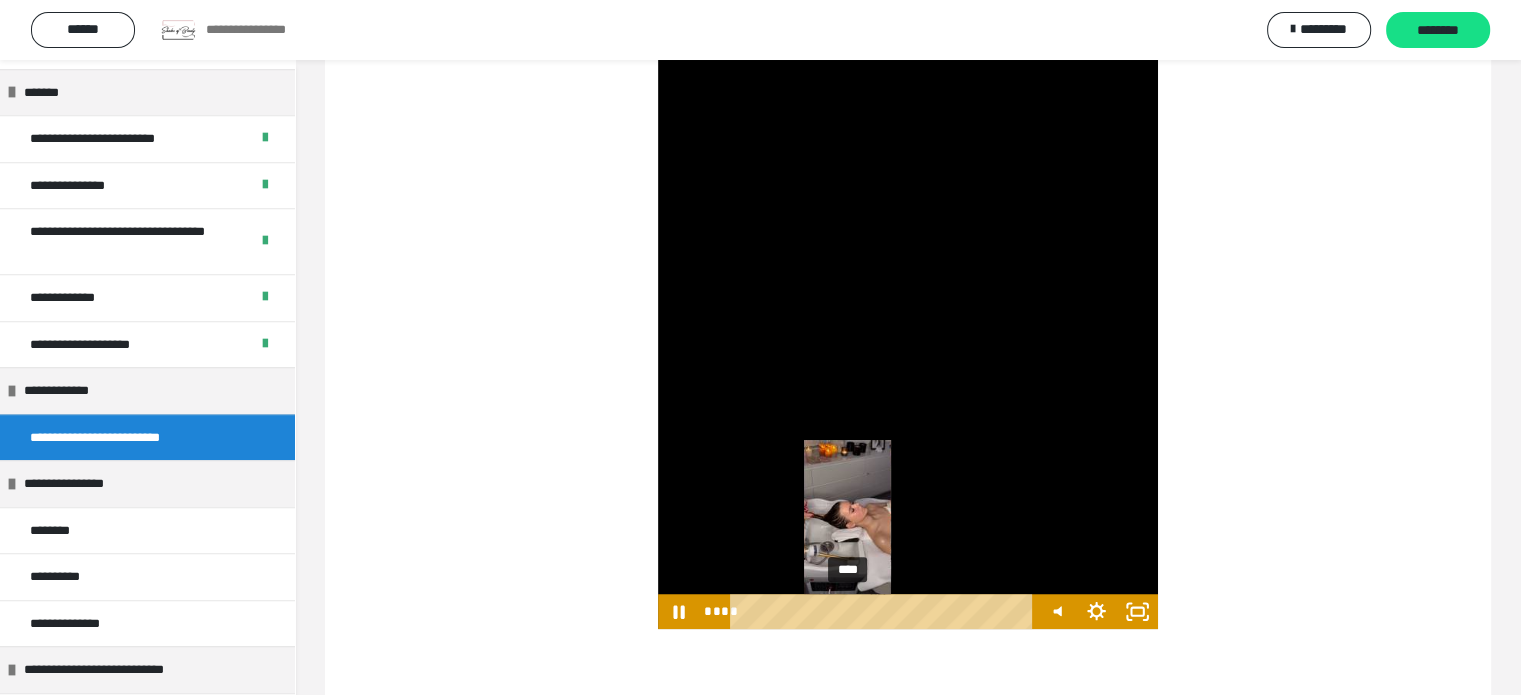 click on "****" at bounding box center [885, 611] 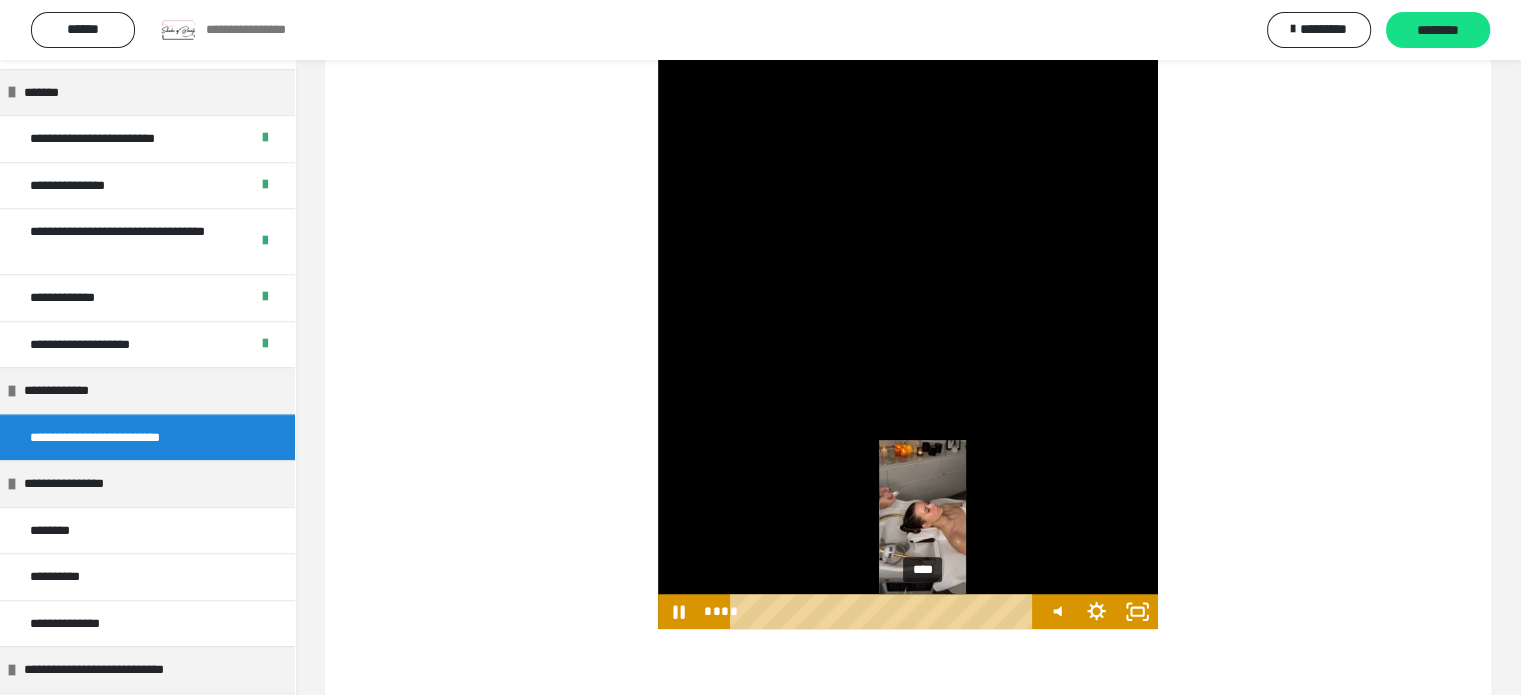click on "****" at bounding box center [885, 611] 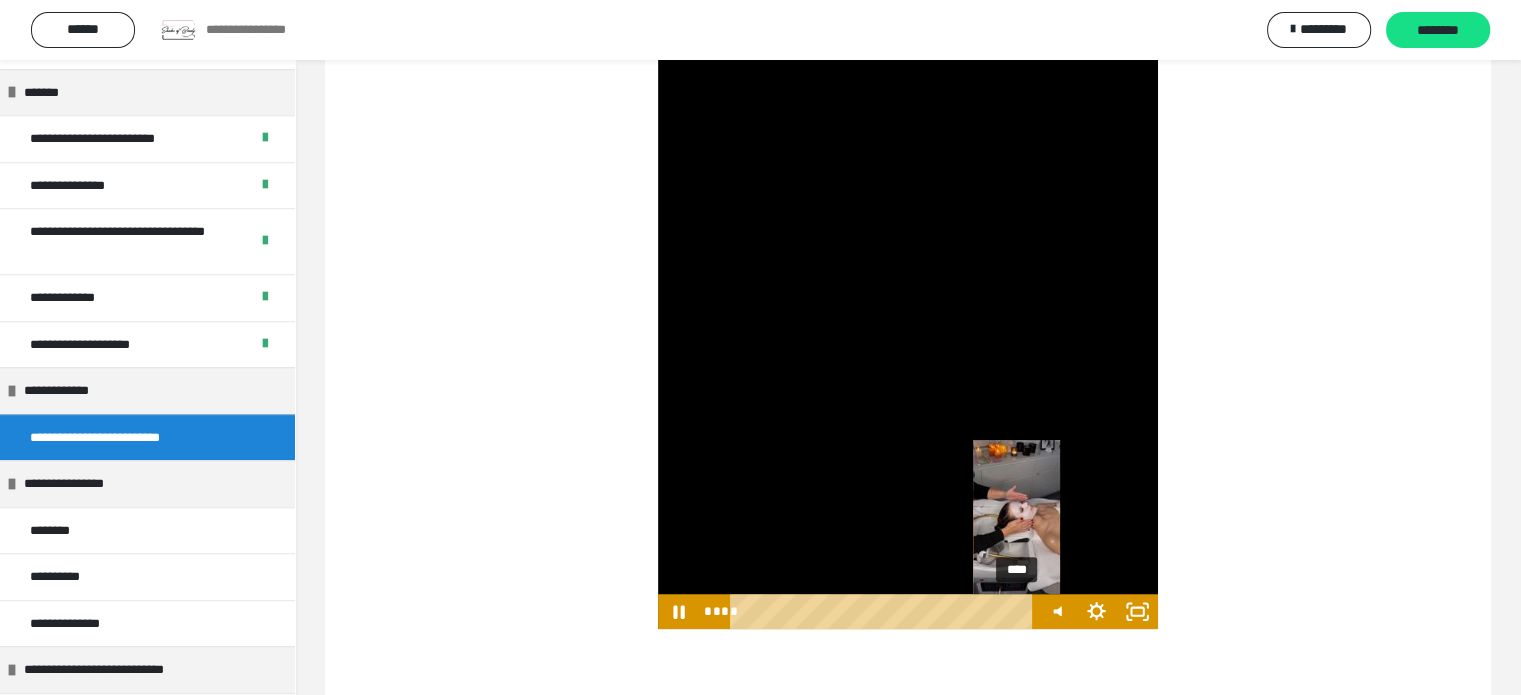 click on "****" at bounding box center (885, 611) 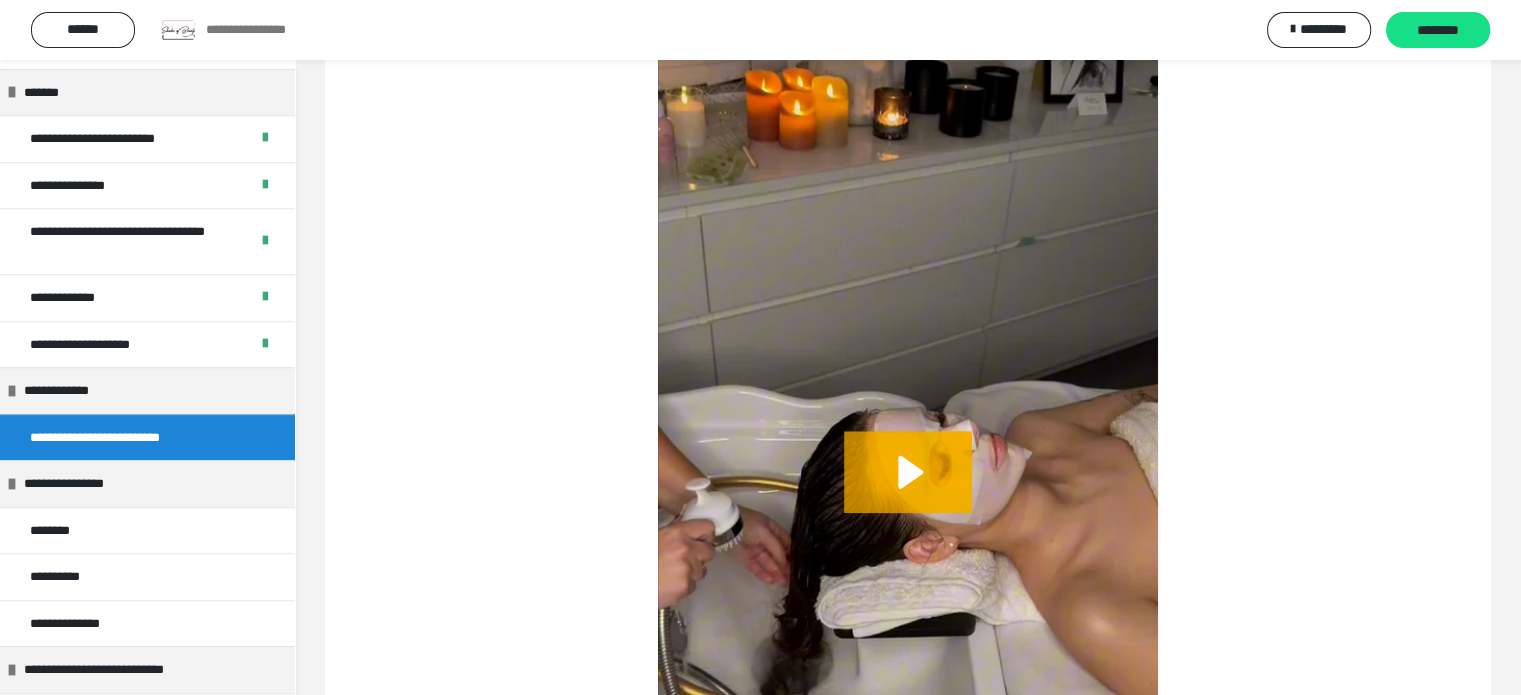 scroll, scrollTop: 9853, scrollLeft: 0, axis: vertical 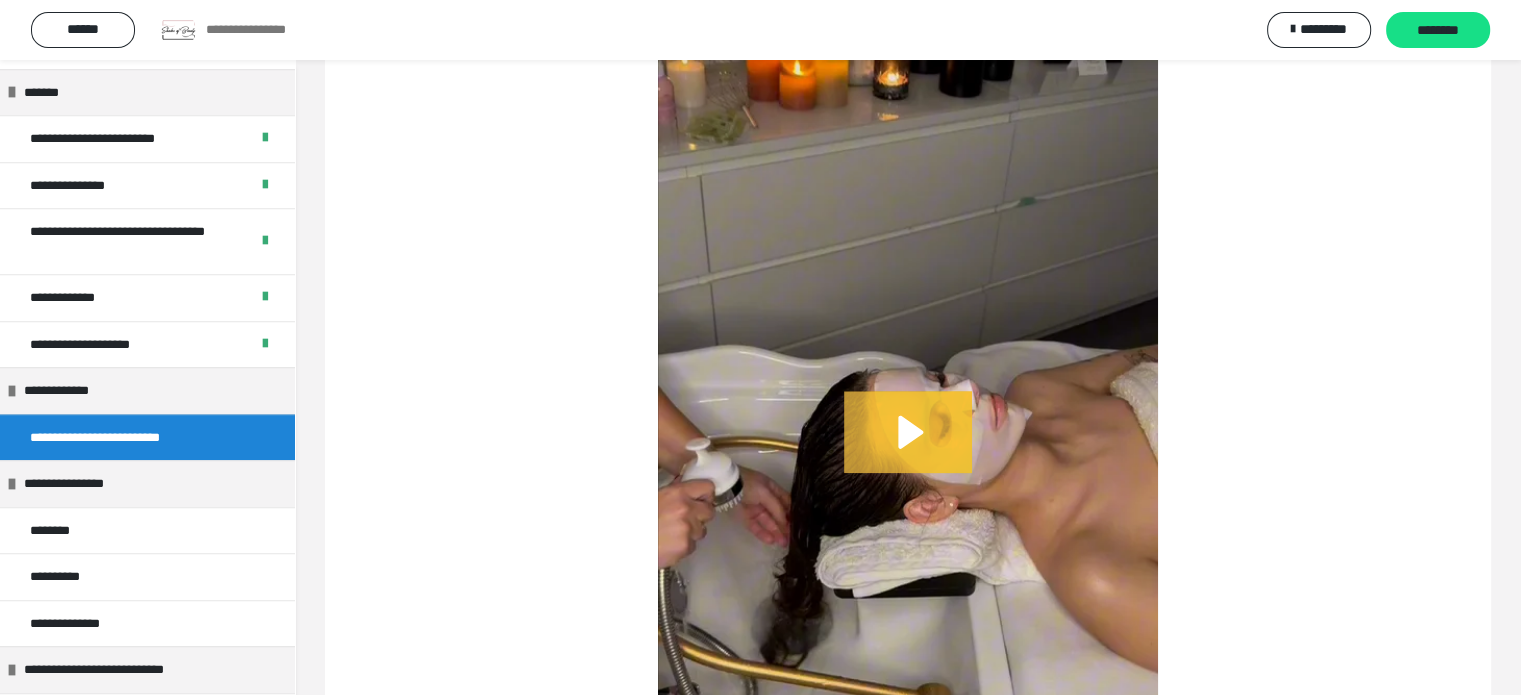click 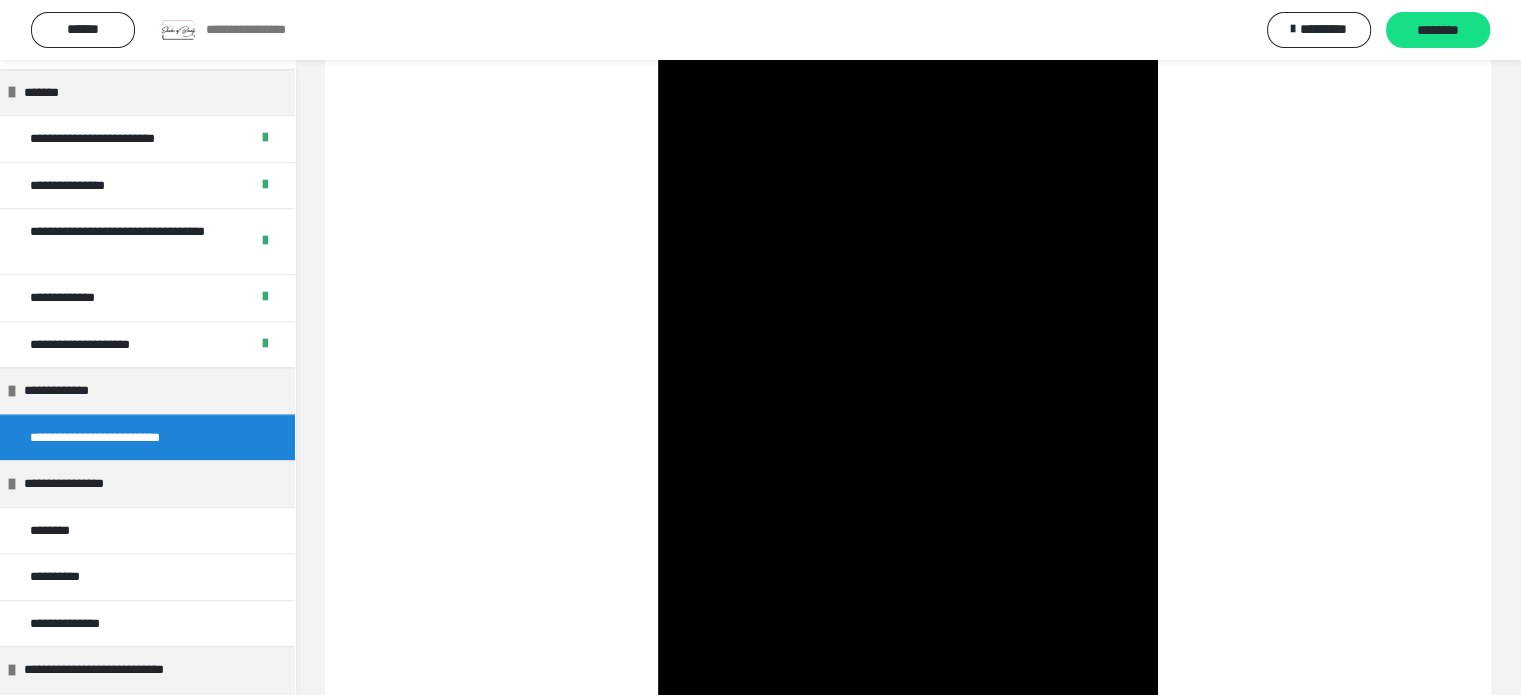 scroll, scrollTop: 10053, scrollLeft: 0, axis: vertical 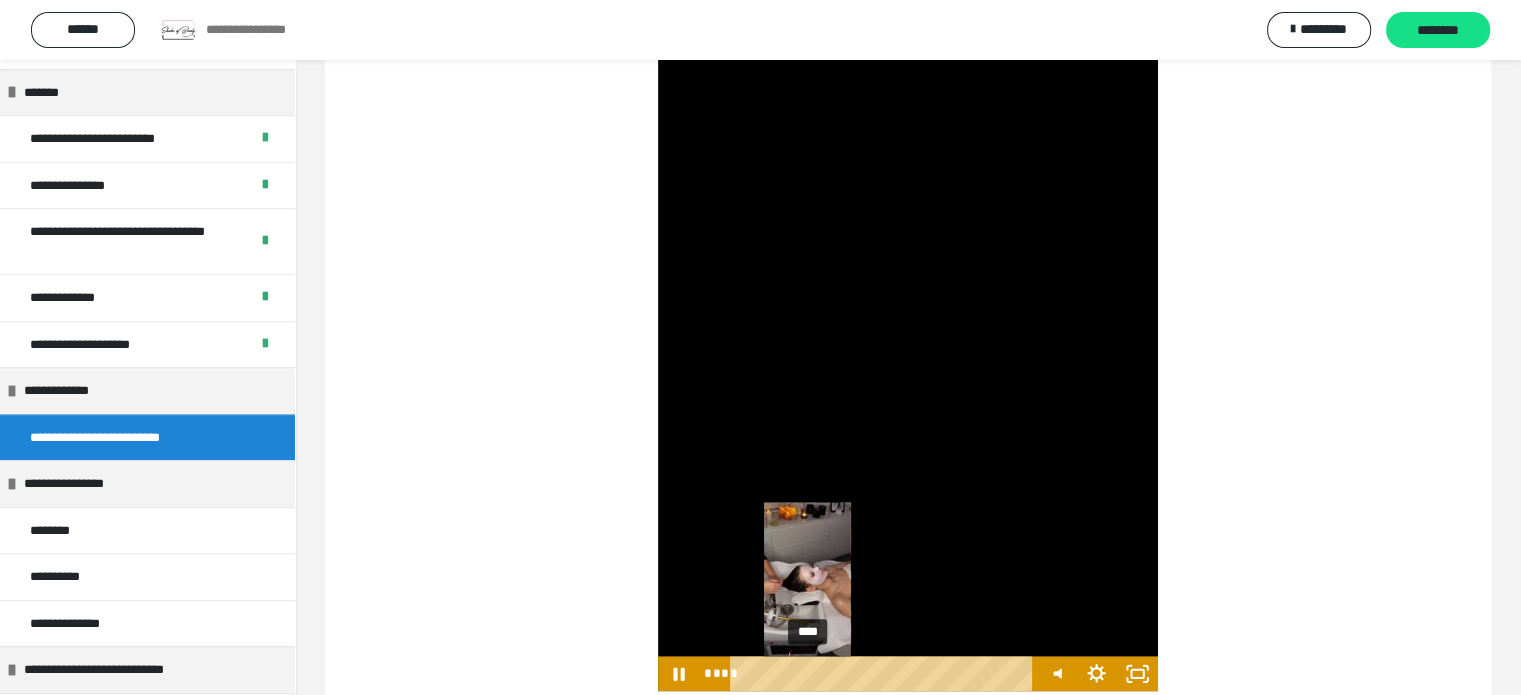 click on "****" at bounding box center [885, 673] 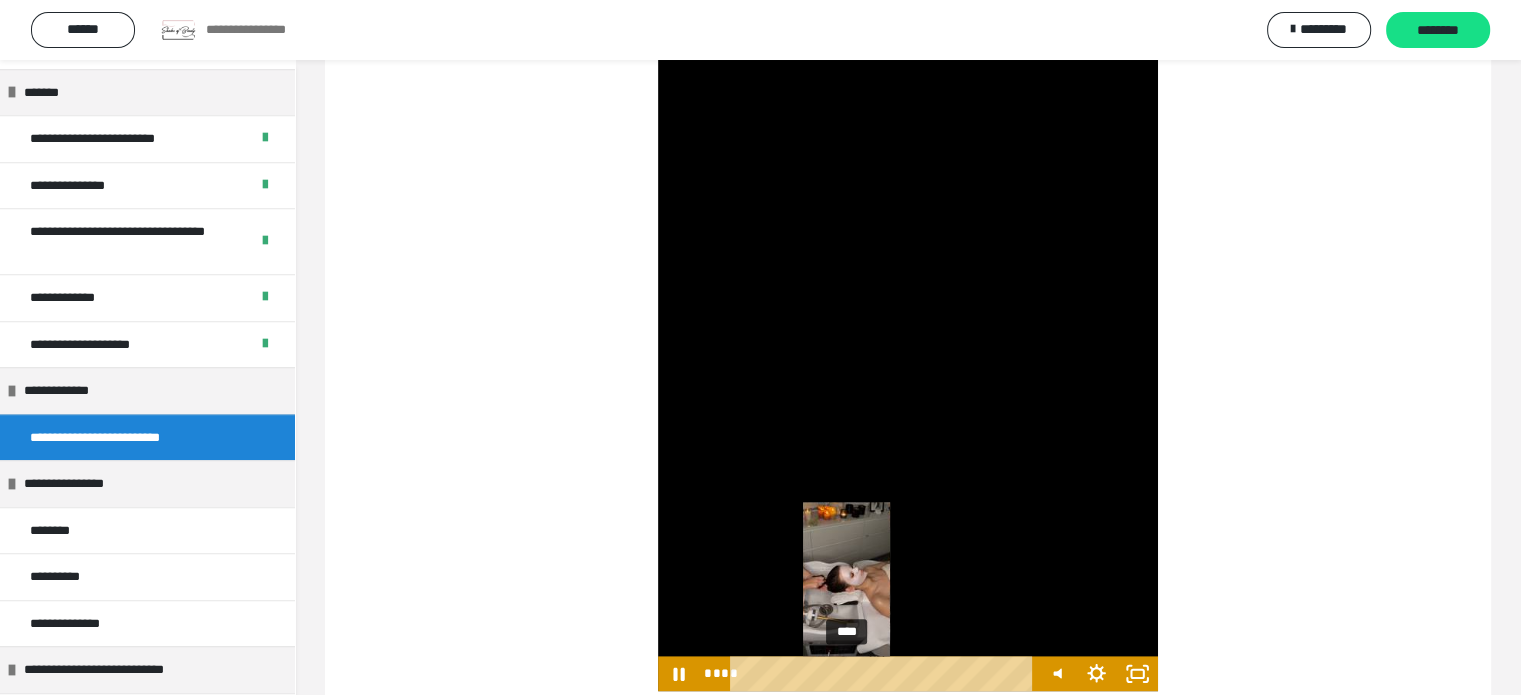 click on "****" at bounding box center (885, 673) 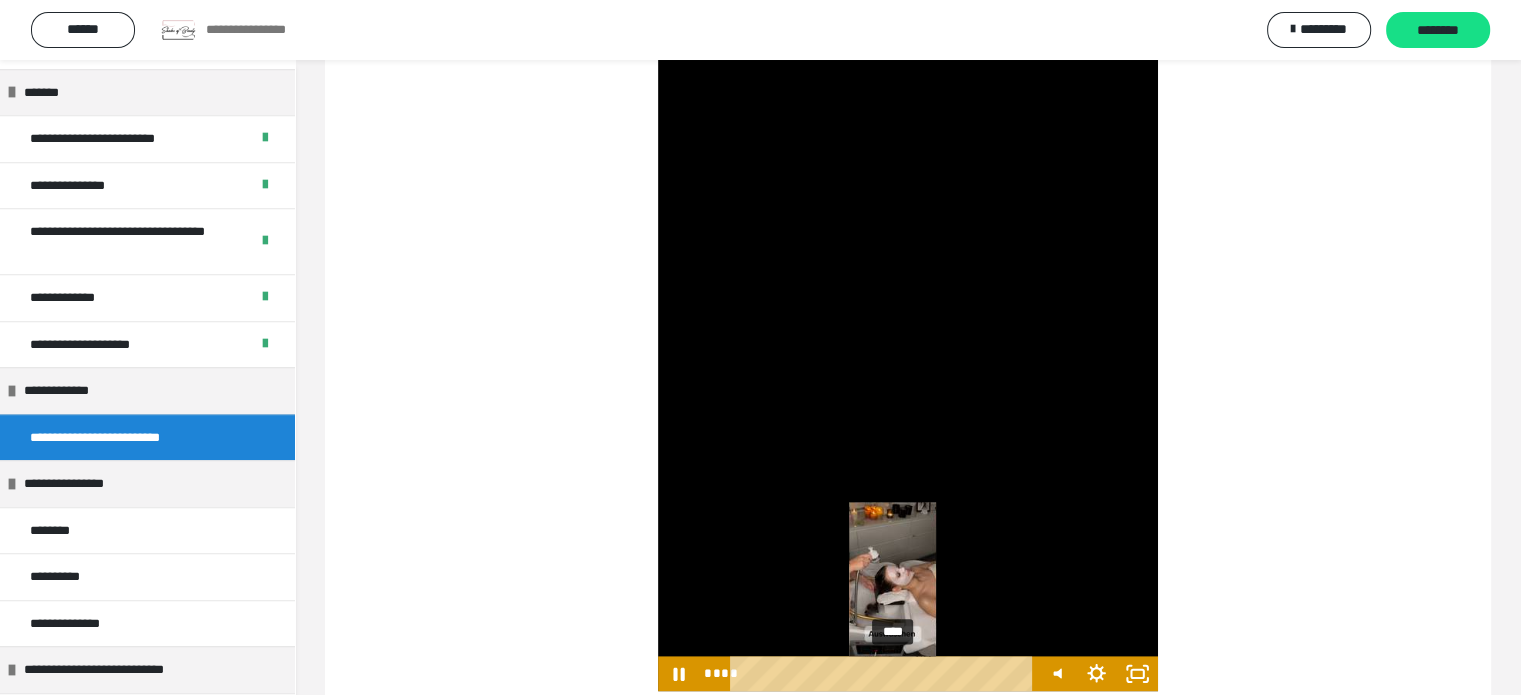 click on "****" at bounding box center (885, 673) 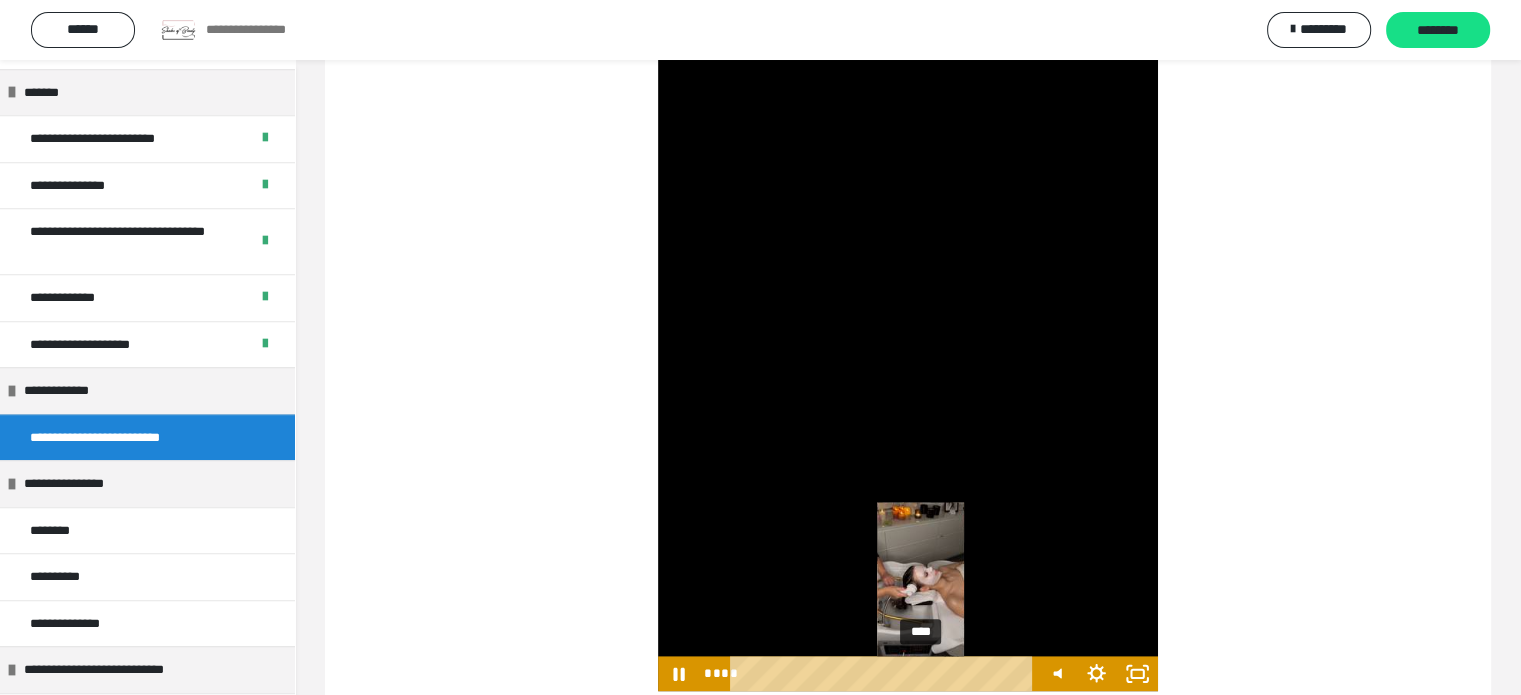 click on "****" at bounding box center [885, 673] 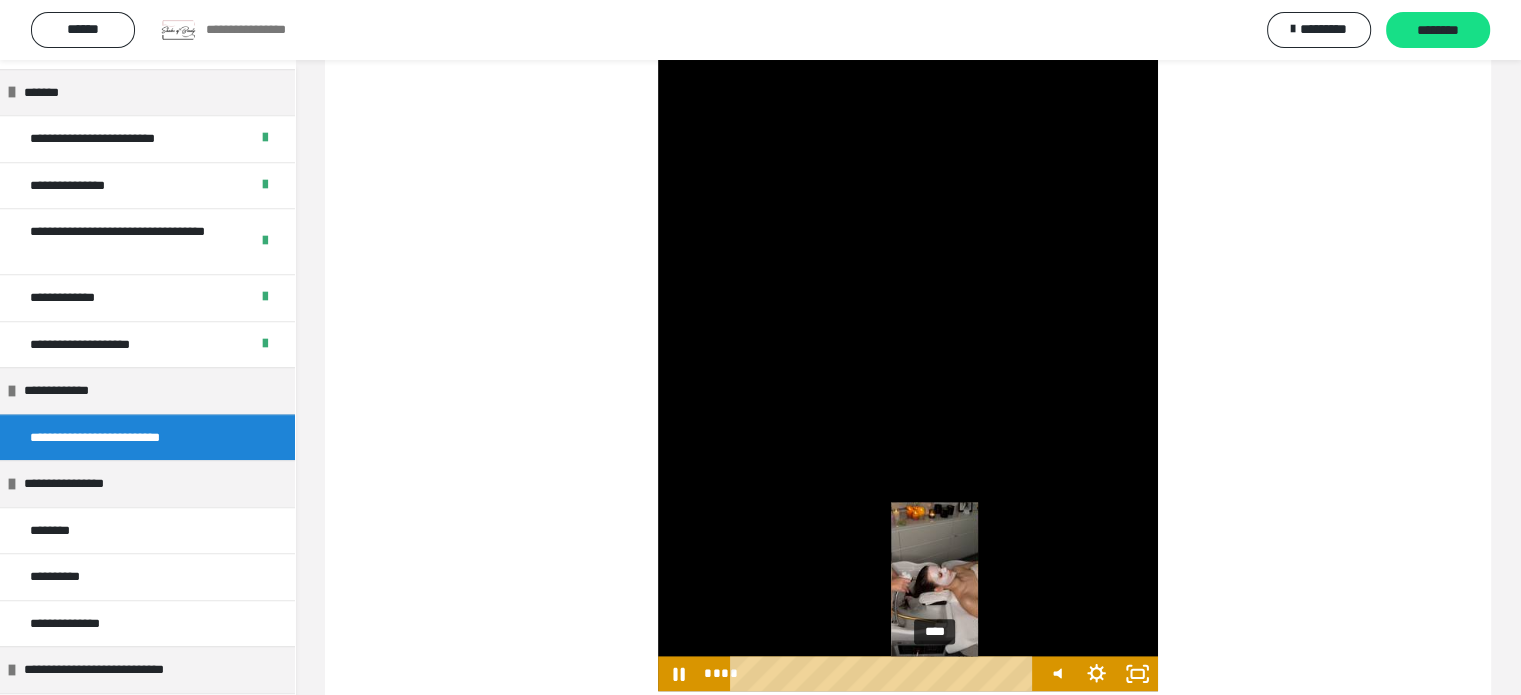 click on "****" at bounding box center [885, 673] 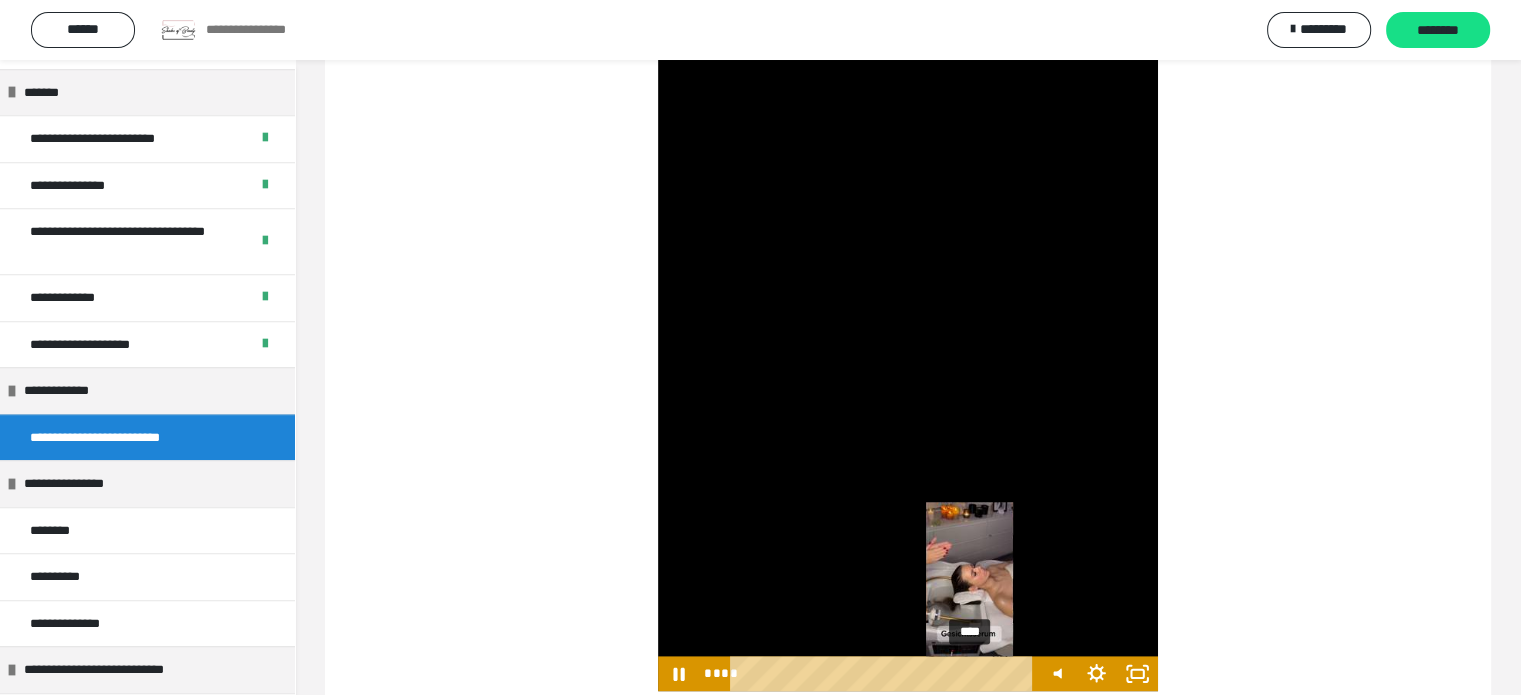 click on "****" at bounding box center [885, 673] 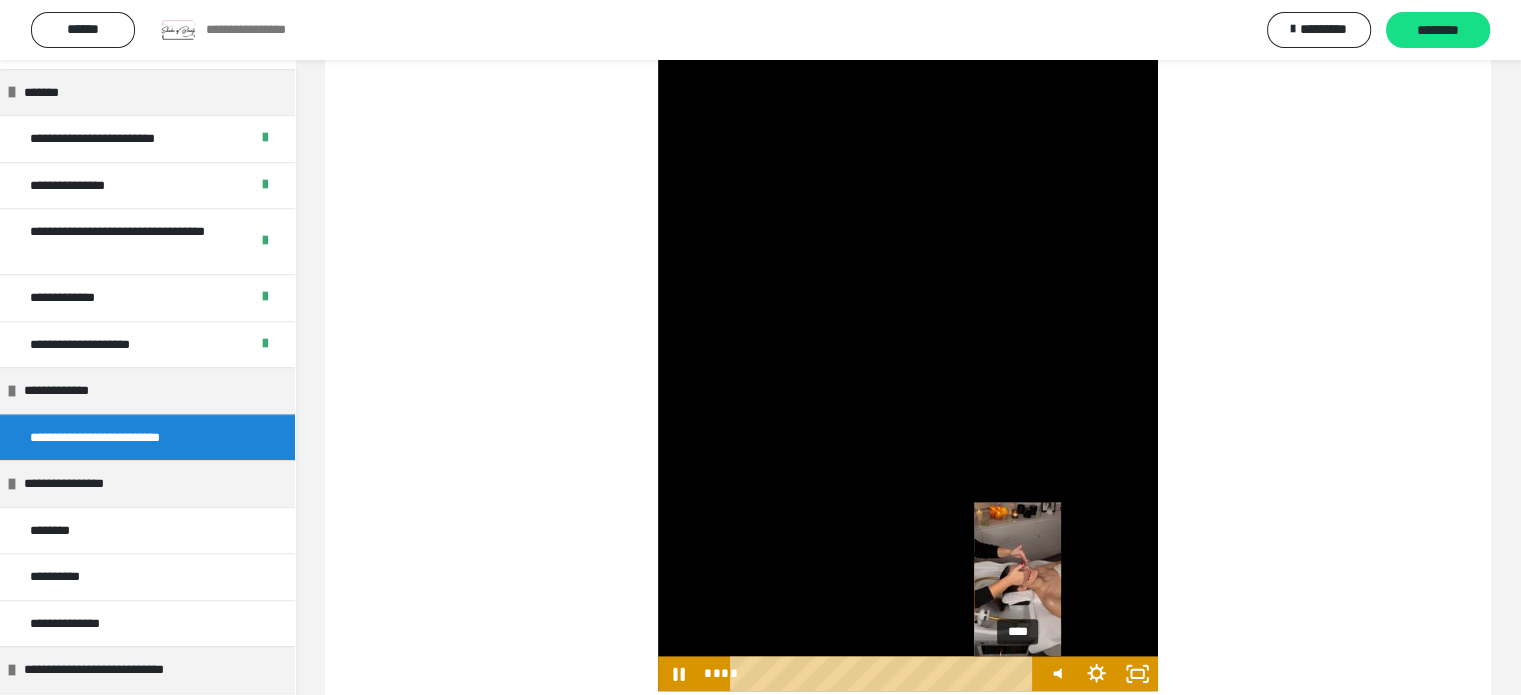click on "****" at bounding box center [885, 673] 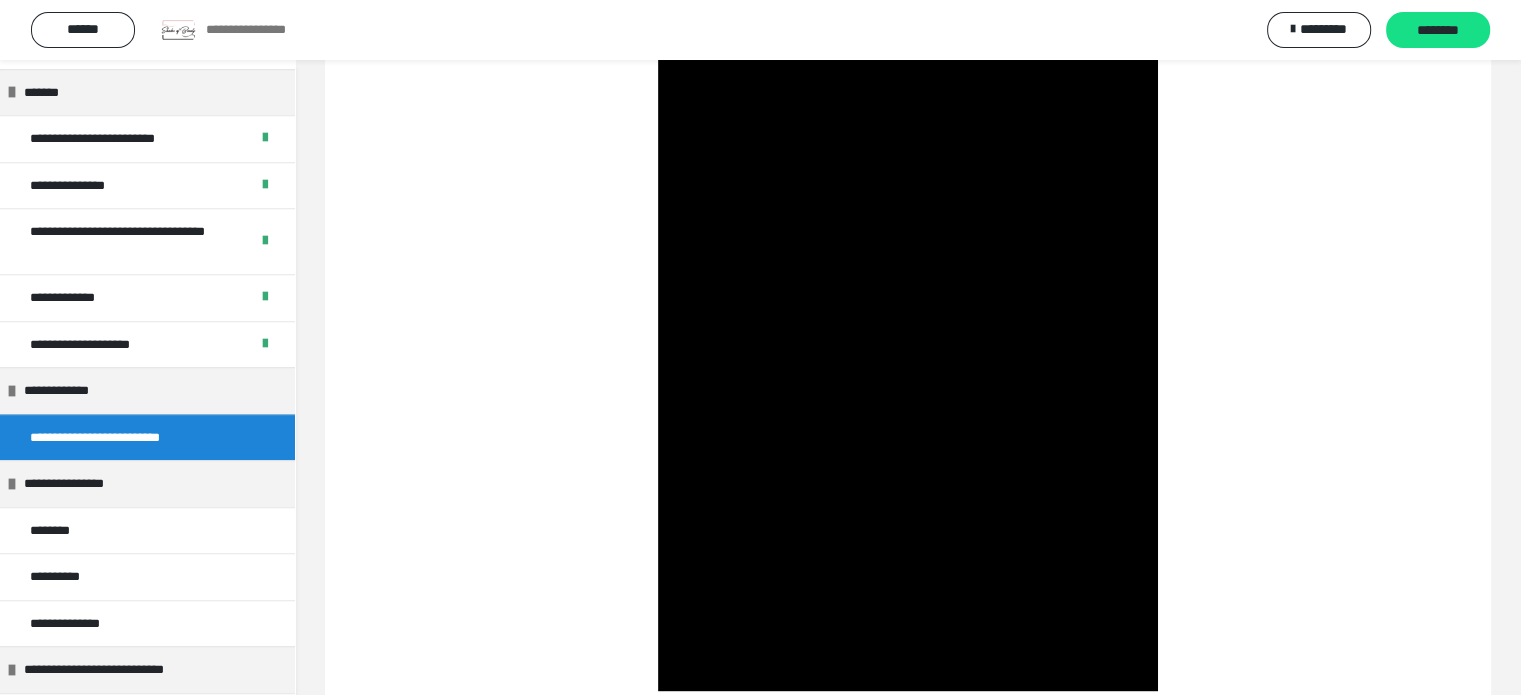 click at bounding box center (908, 249) 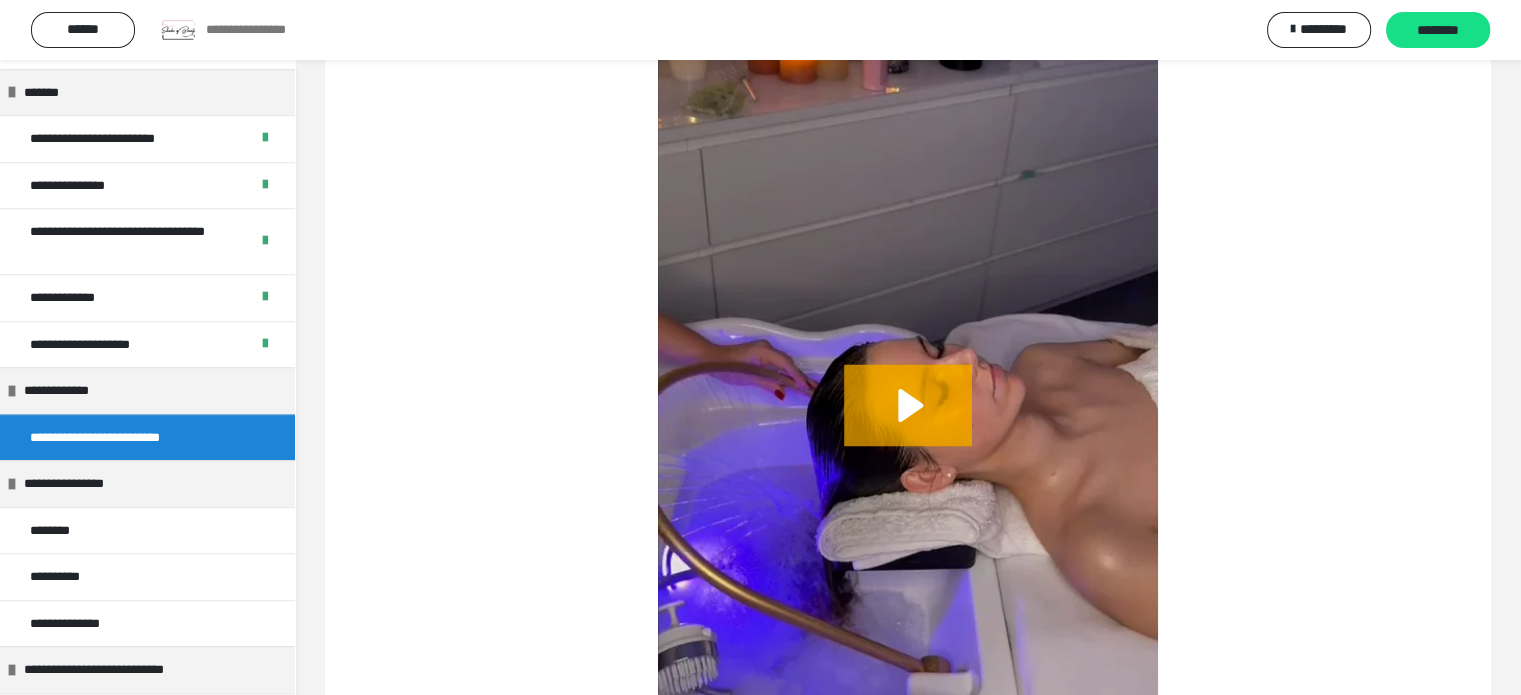 scroll, scrollTop: 11013, scrollLeft: 0, axis: vertical 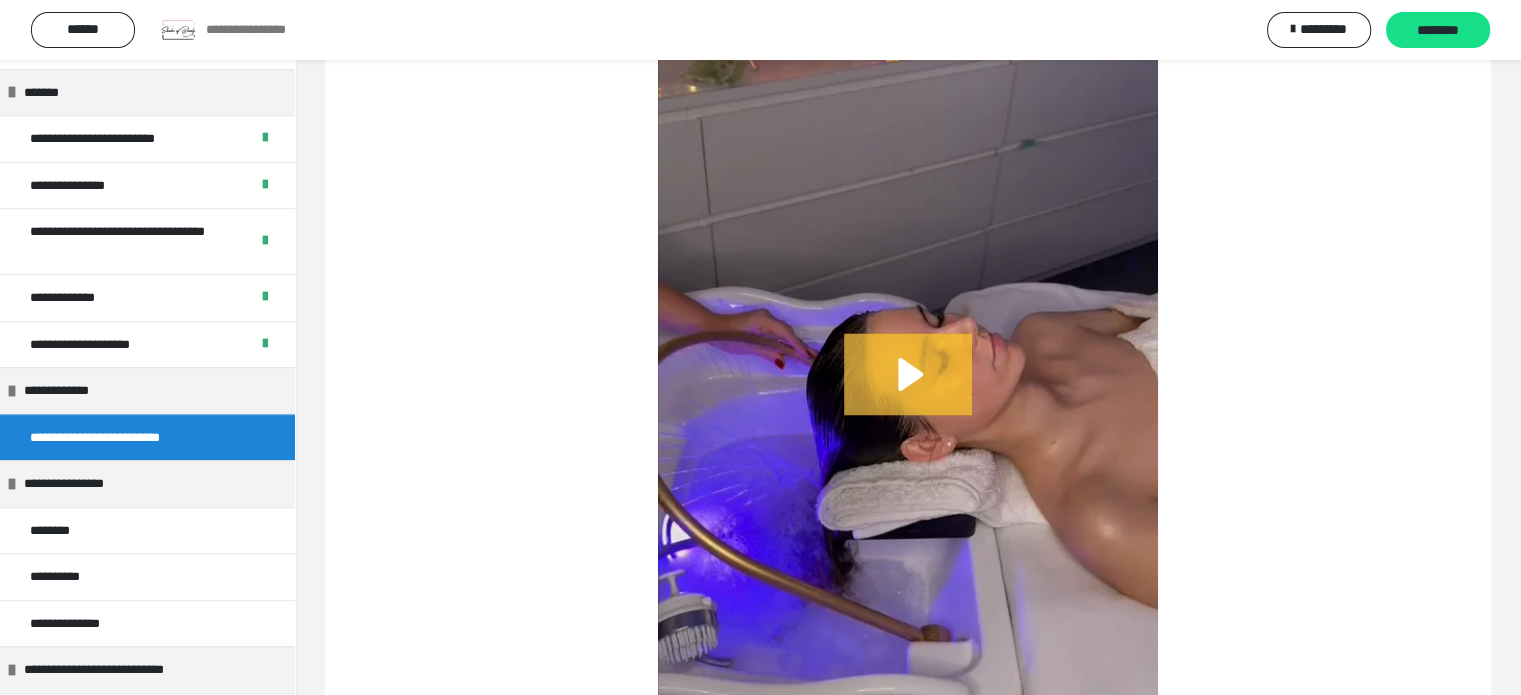 click 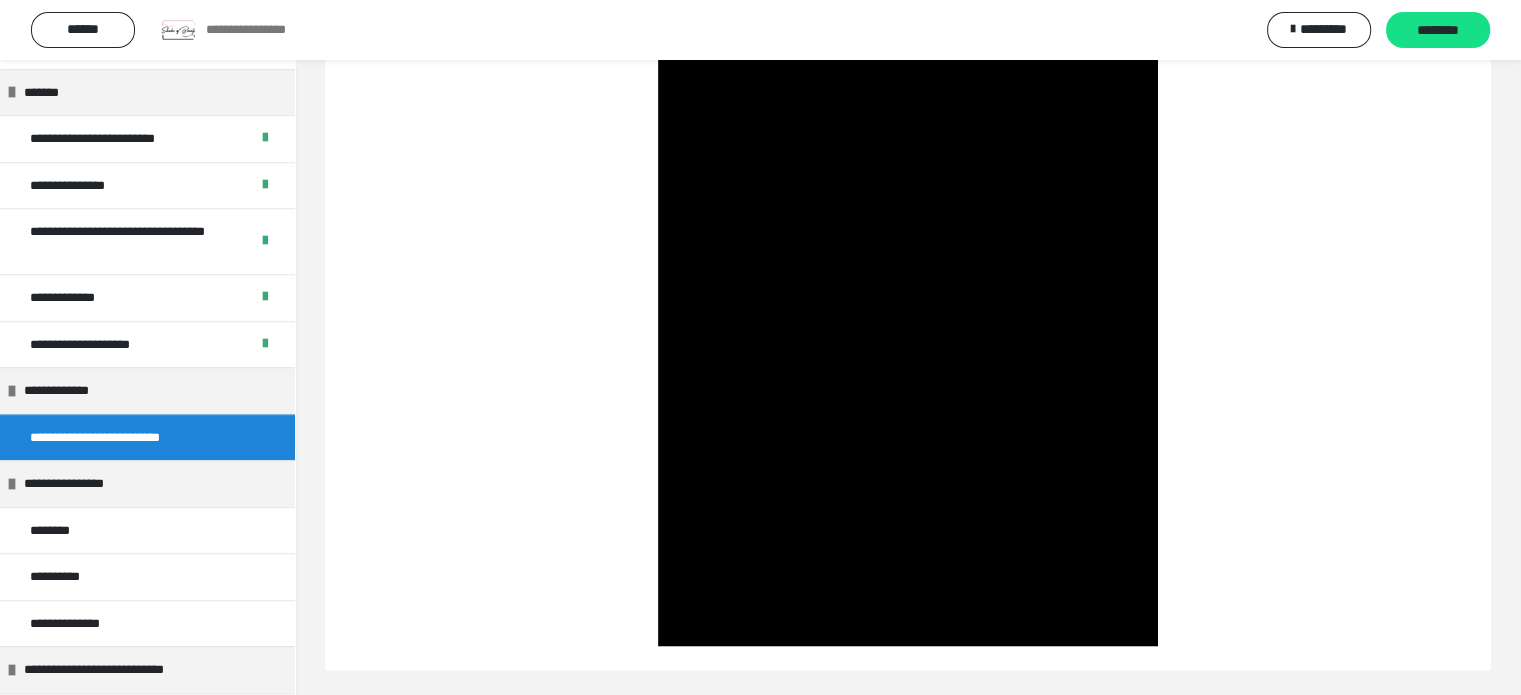 scroll, scrollTop: 11204, scrollLeft: 0, axis: vertical 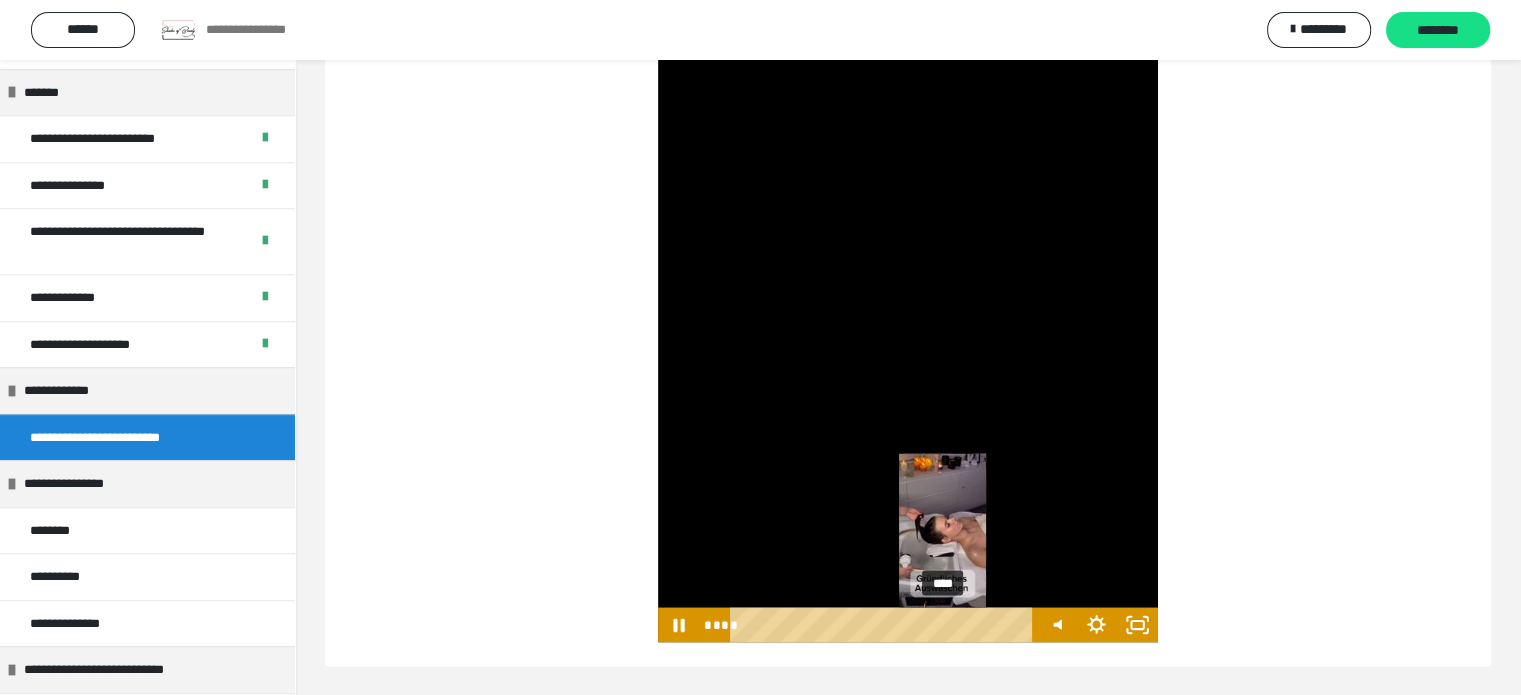 click on "****" at bounding box center [885, 624] 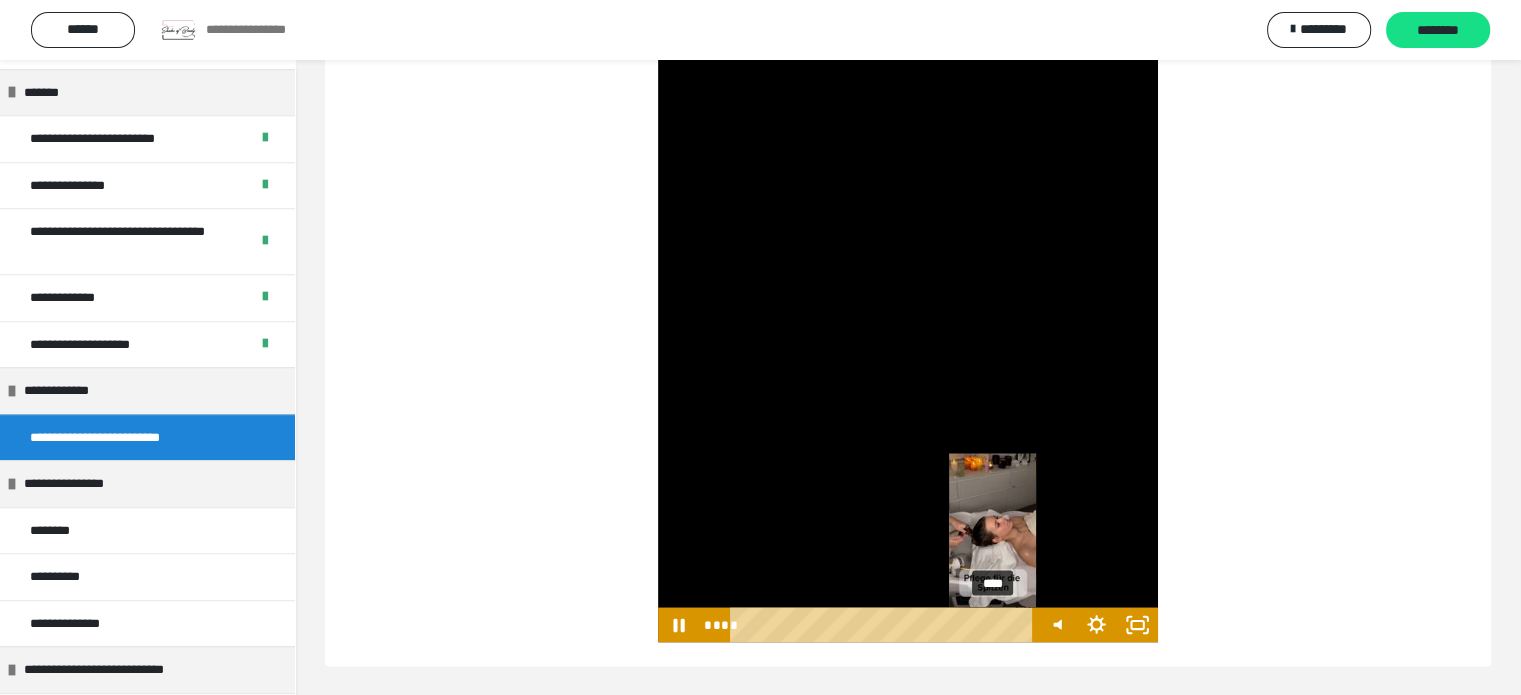 click on "****" at bounding box center [885, 624] 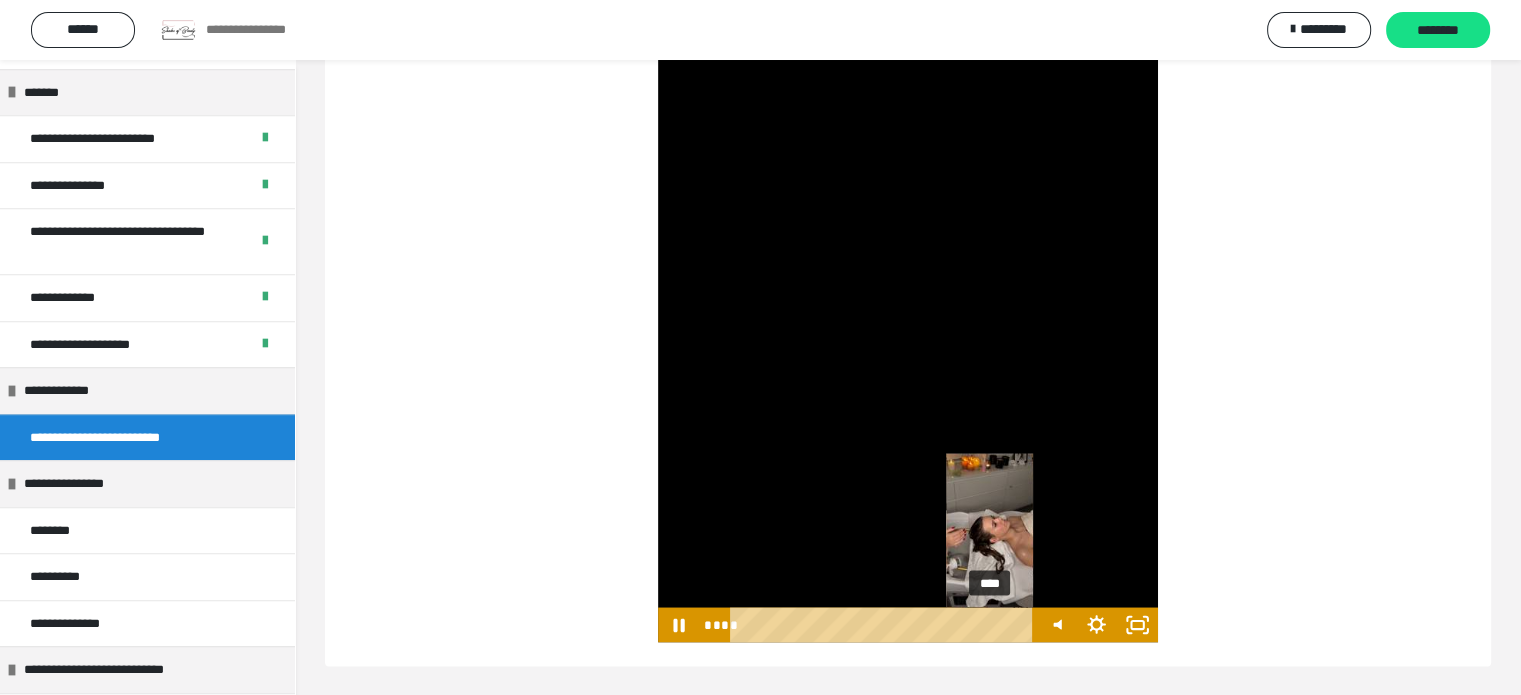 click at bounding box center [990, 625] 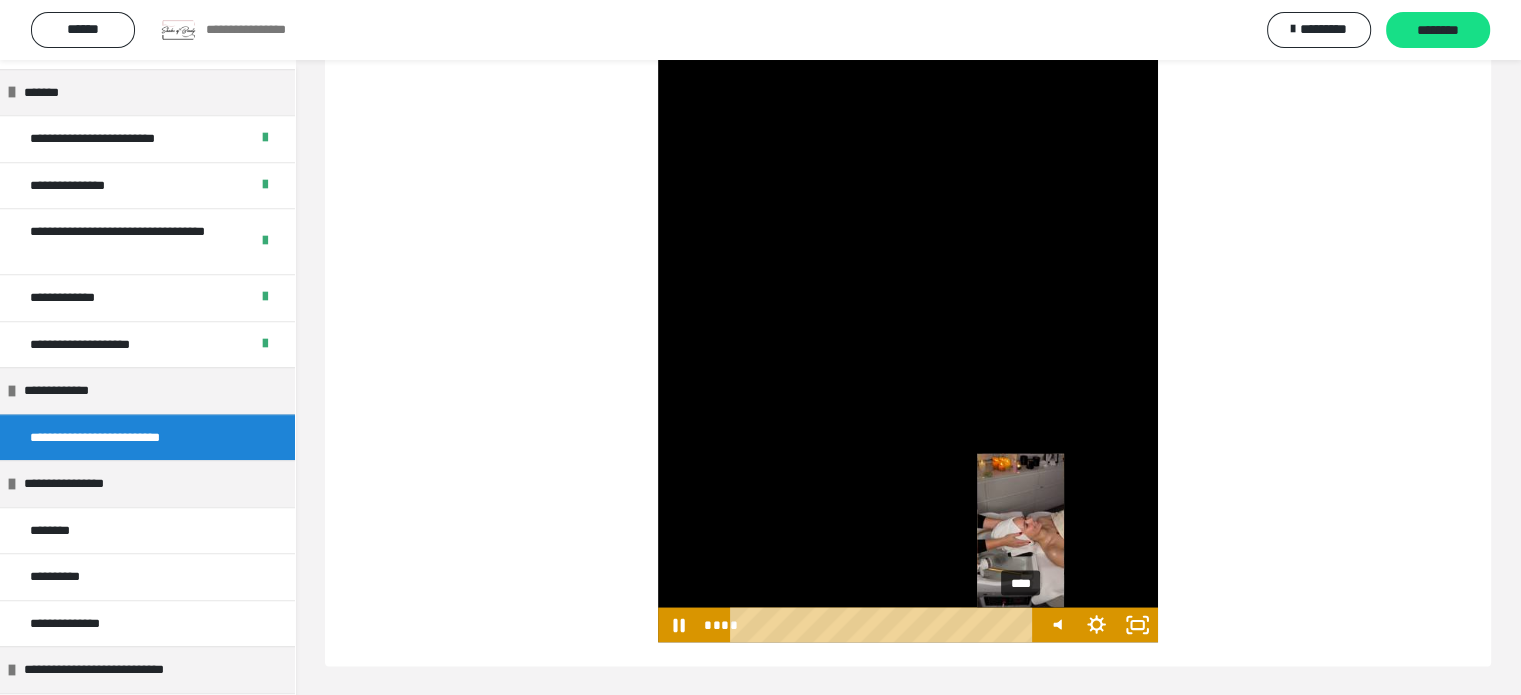 click on "****" at bounding box center (885, 624) 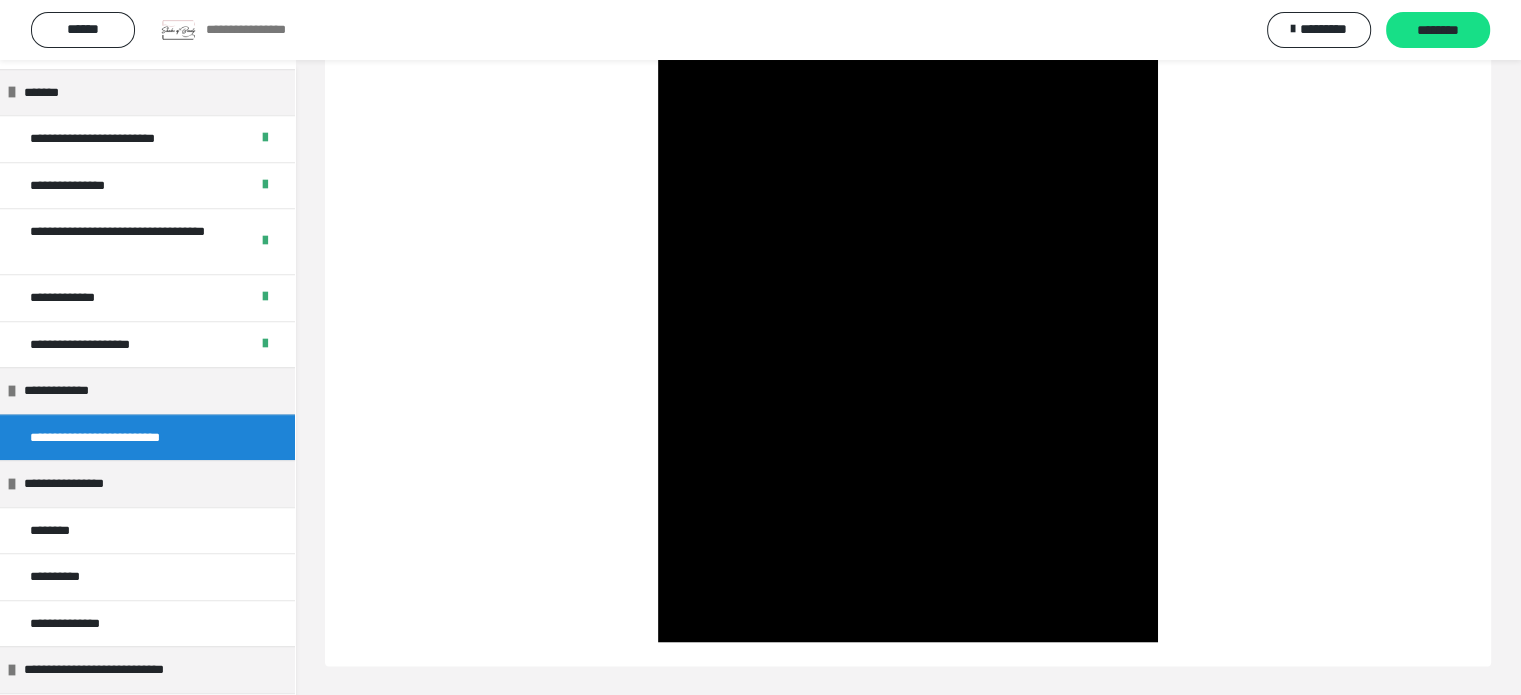click at bounding box center [908, 200] 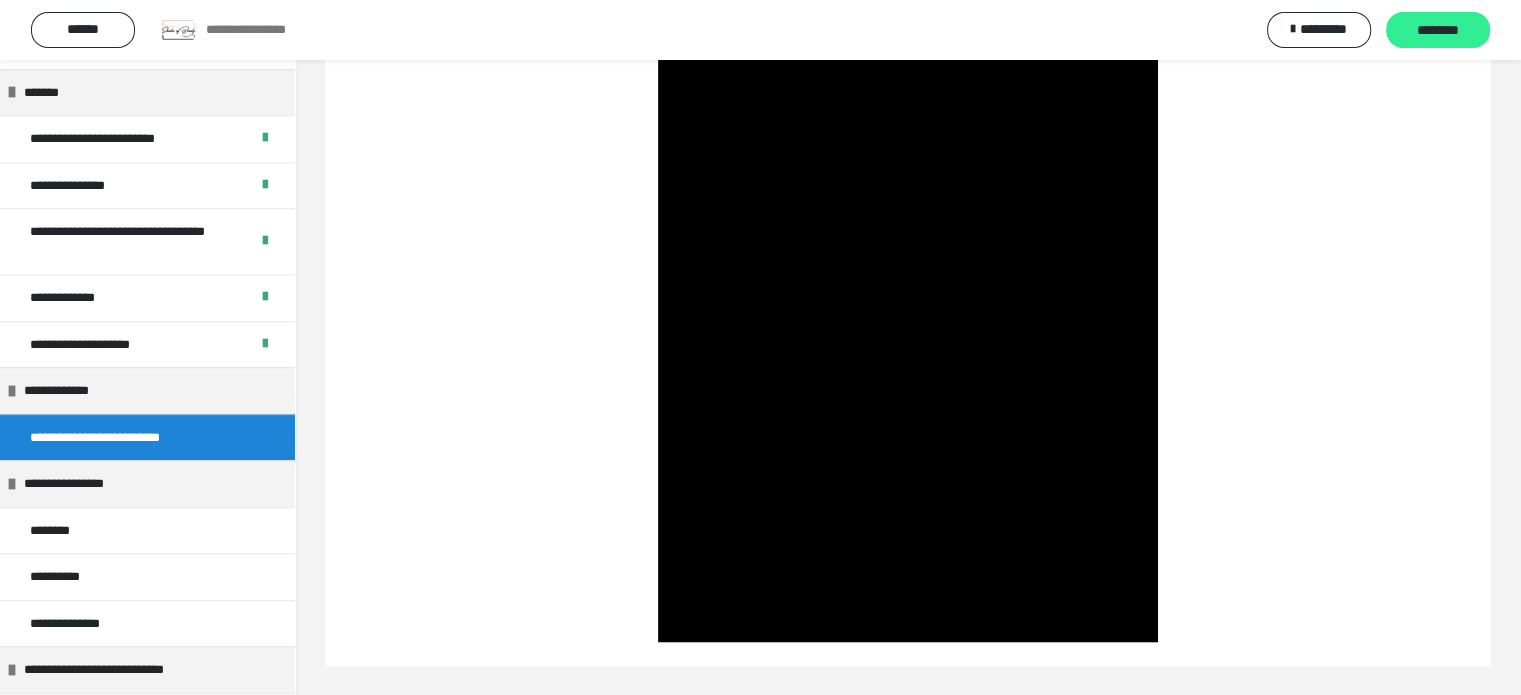 click on "********" at bounding box center [1438, 31] 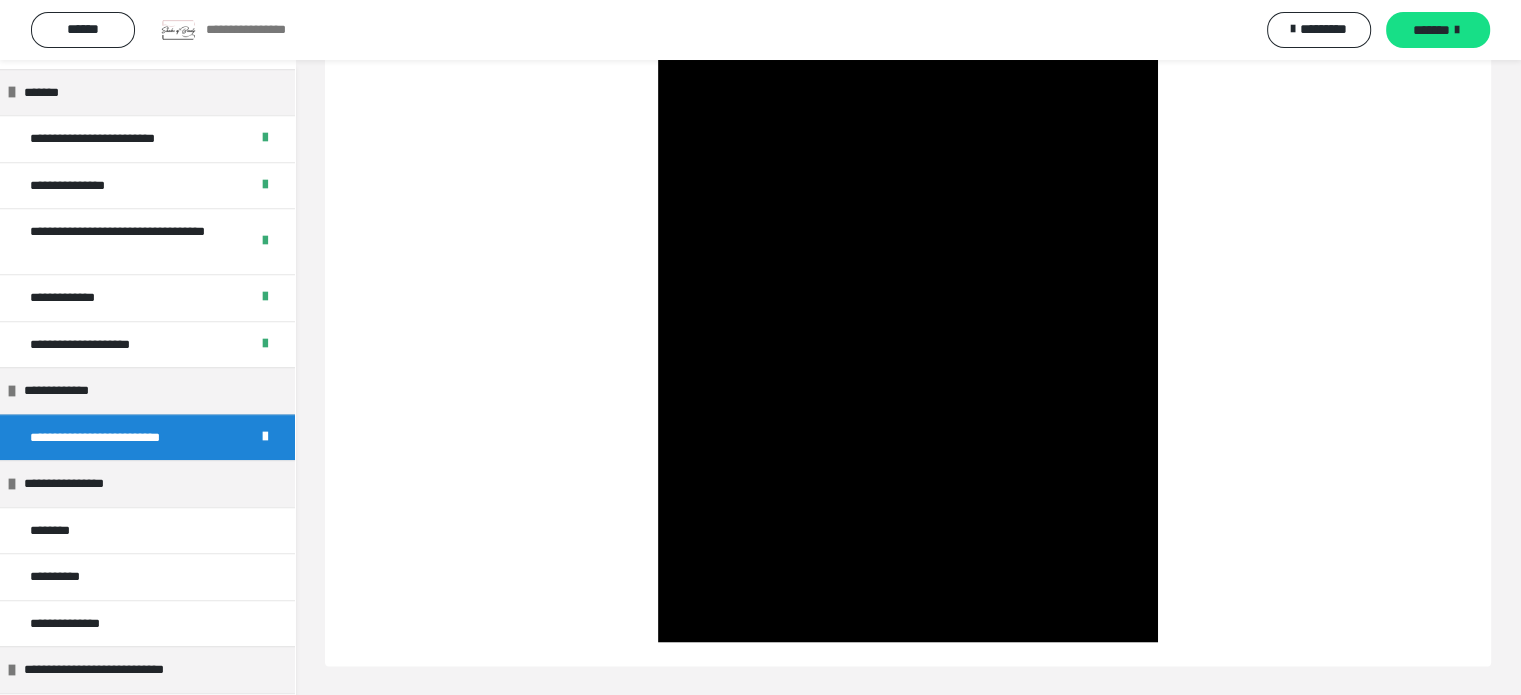 click at bounding box center [1457, 30] 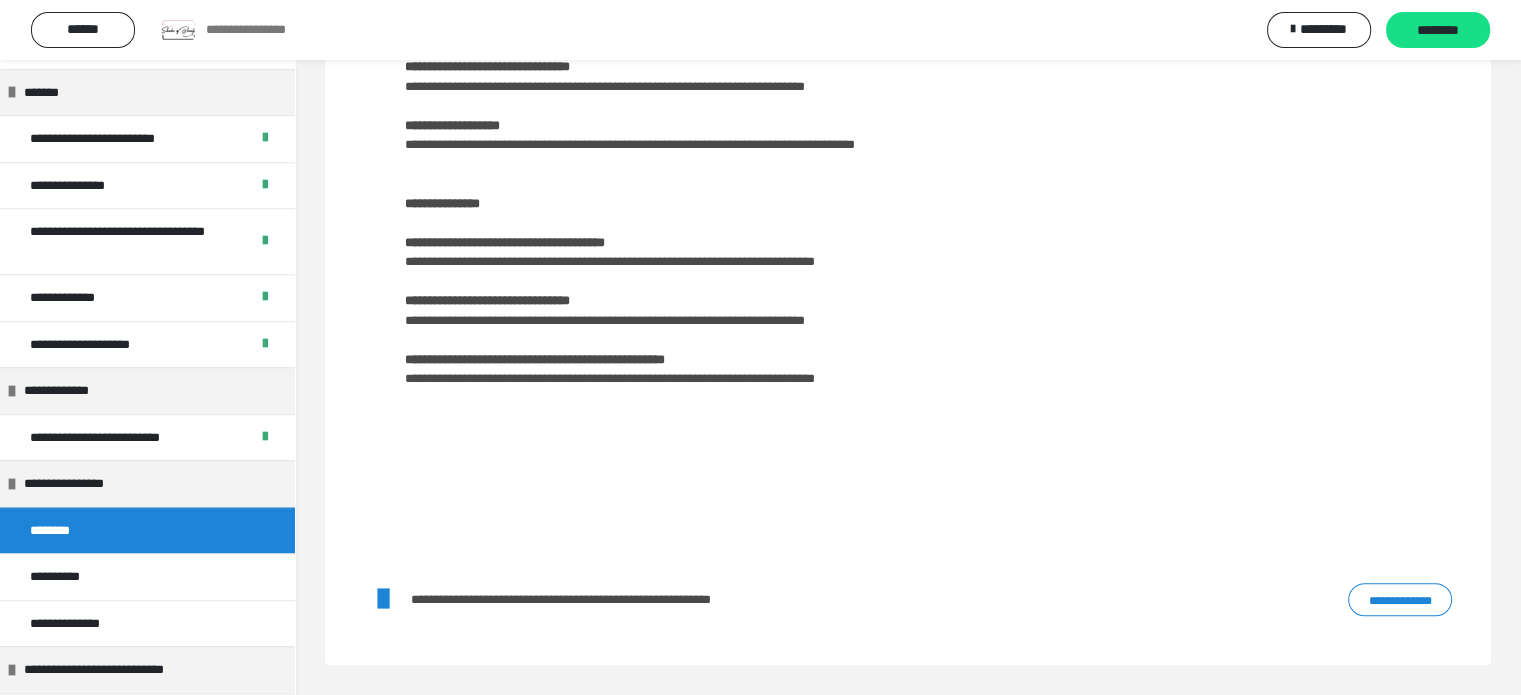 scroll, scrollTop: 1320, scrollLeft: 0, axis: vertical 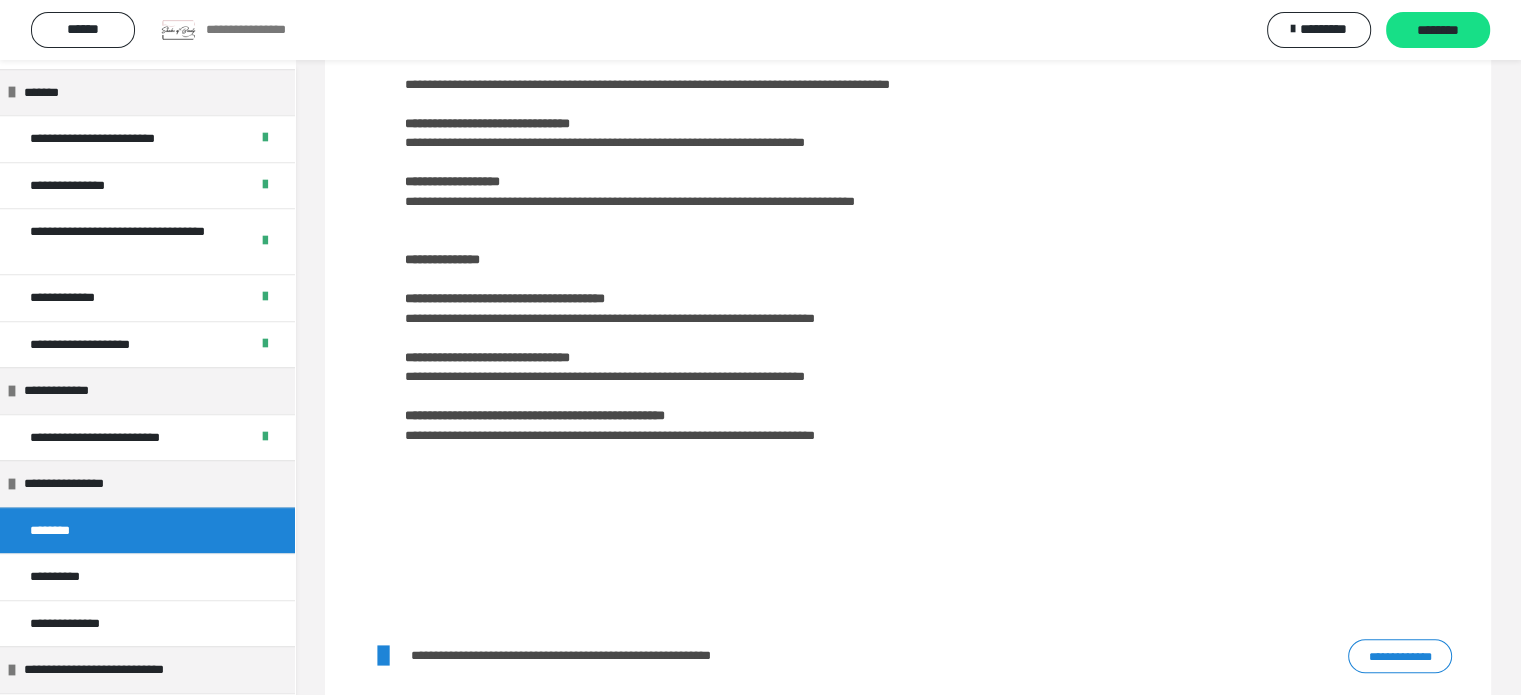 click on "**********" at bounding box center (1400, 656) 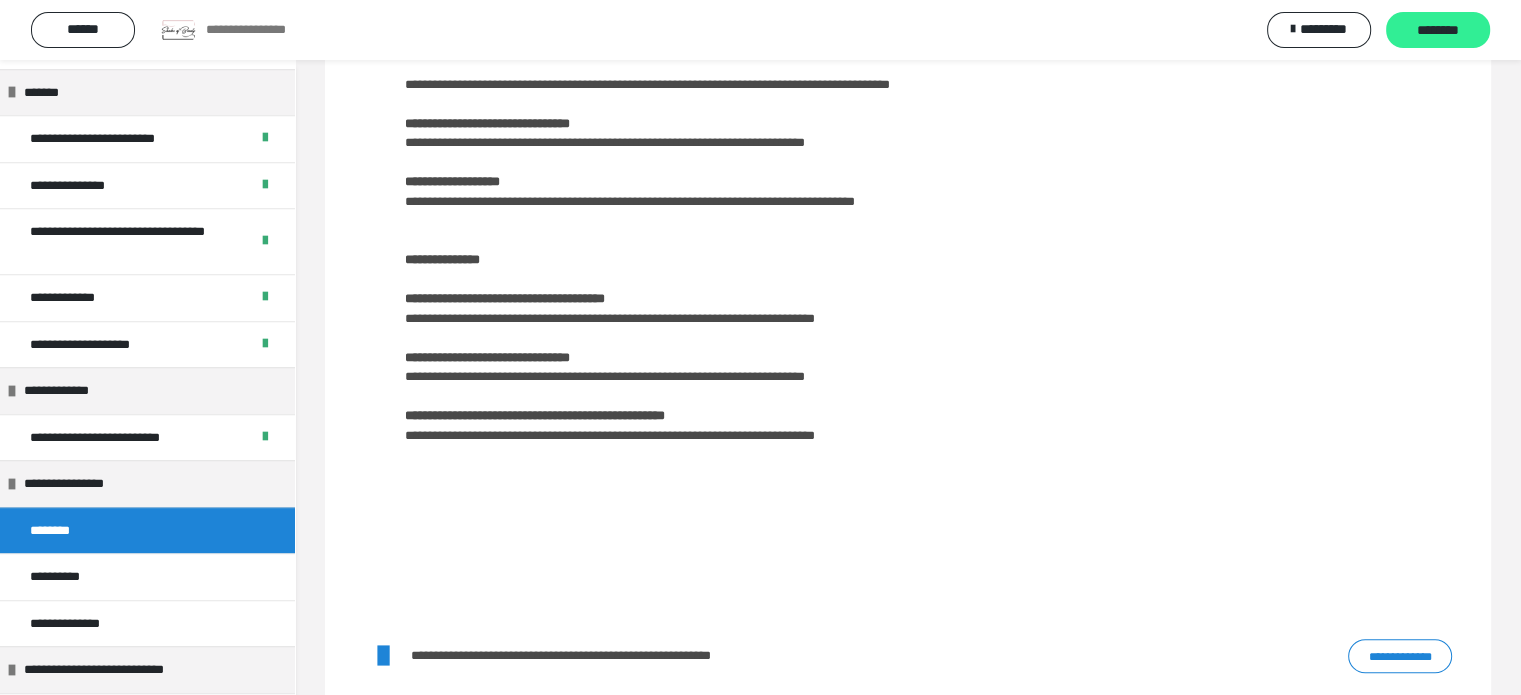 click on "********" at bounding box center (1438, 31) 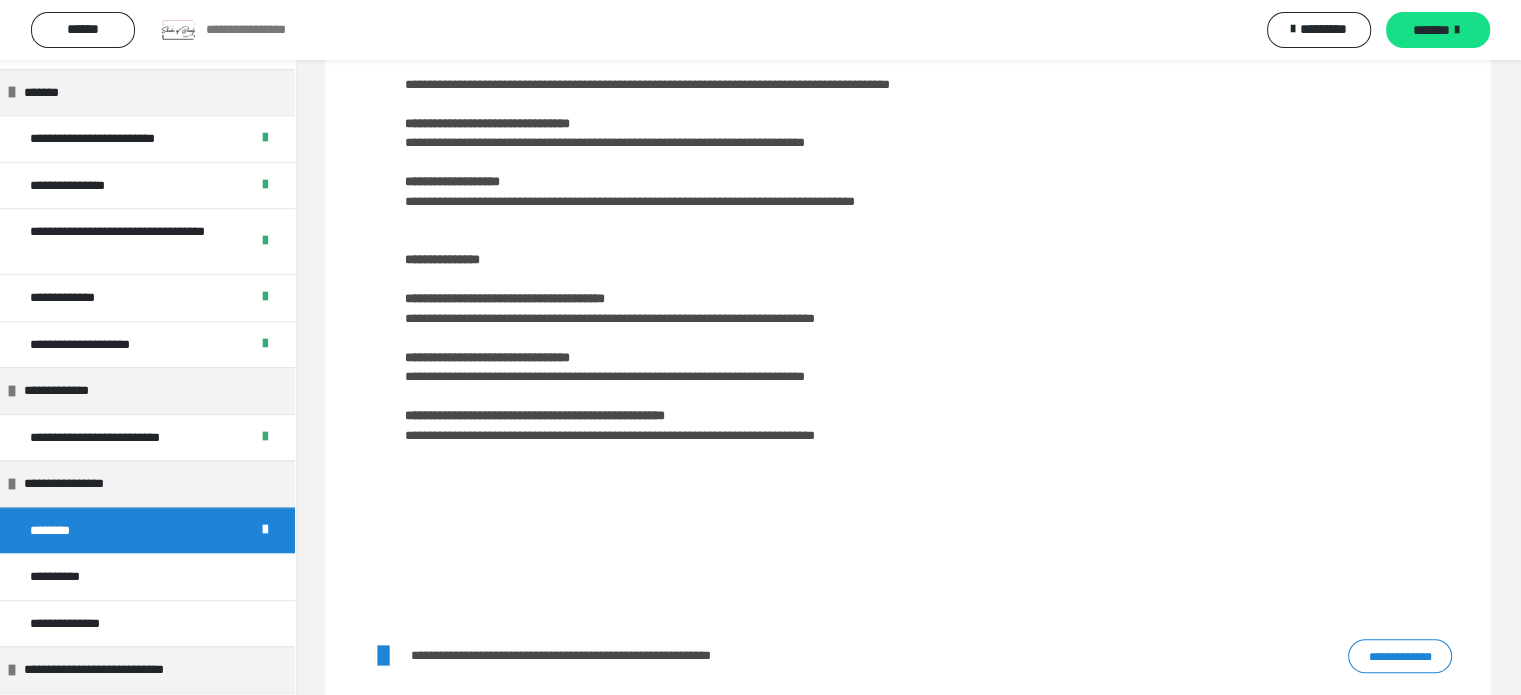 click on "*******" at bounding box center (1431, 30) 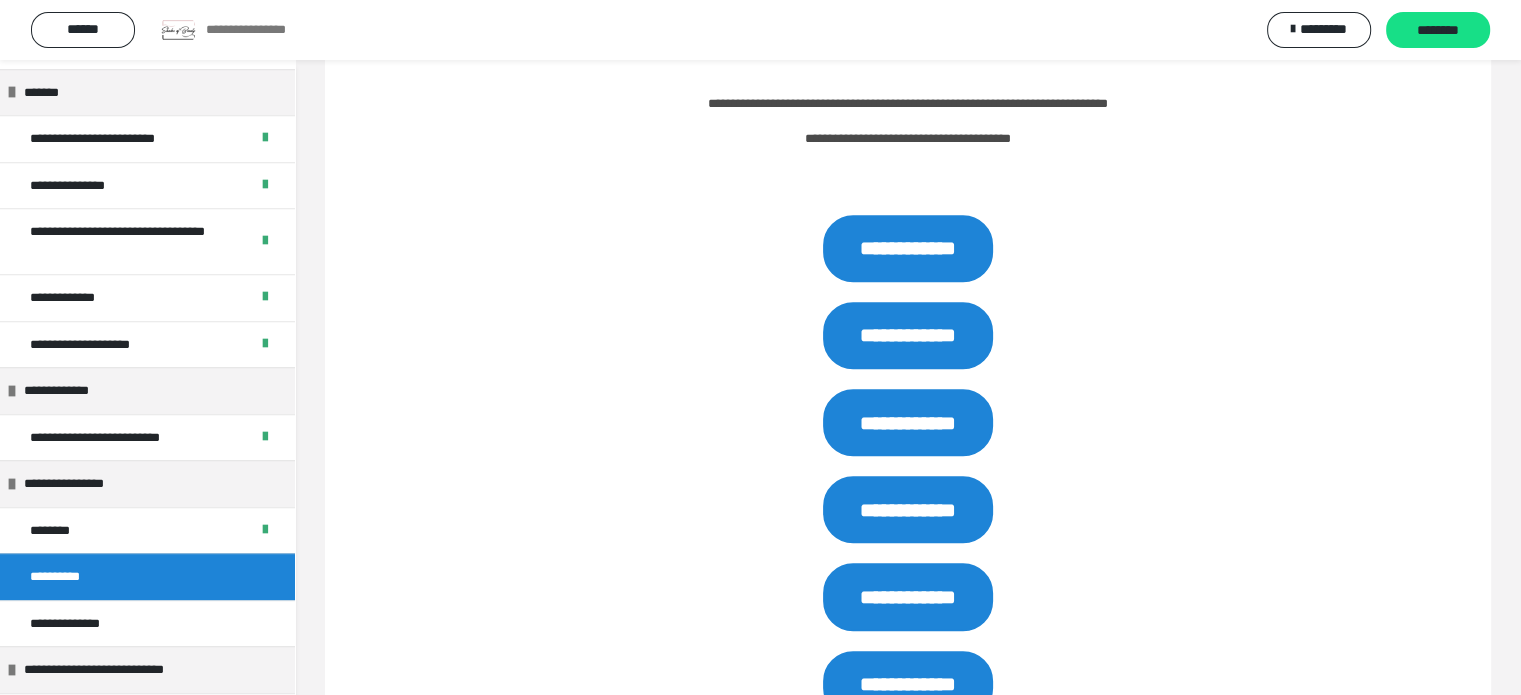 scroll, scrollTop: 1872, scrollLeft: 0, axis: vertical 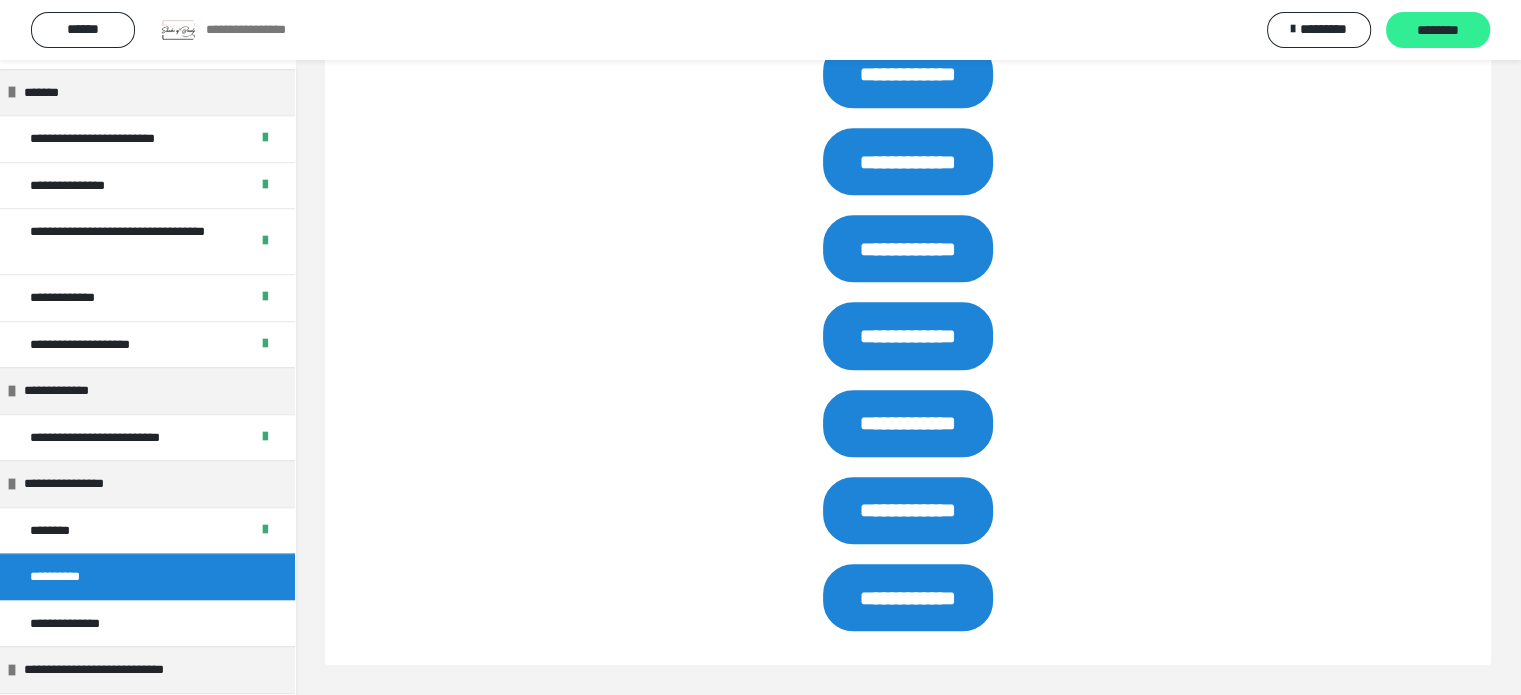 click on "********" at bounding box center [1438, 31] 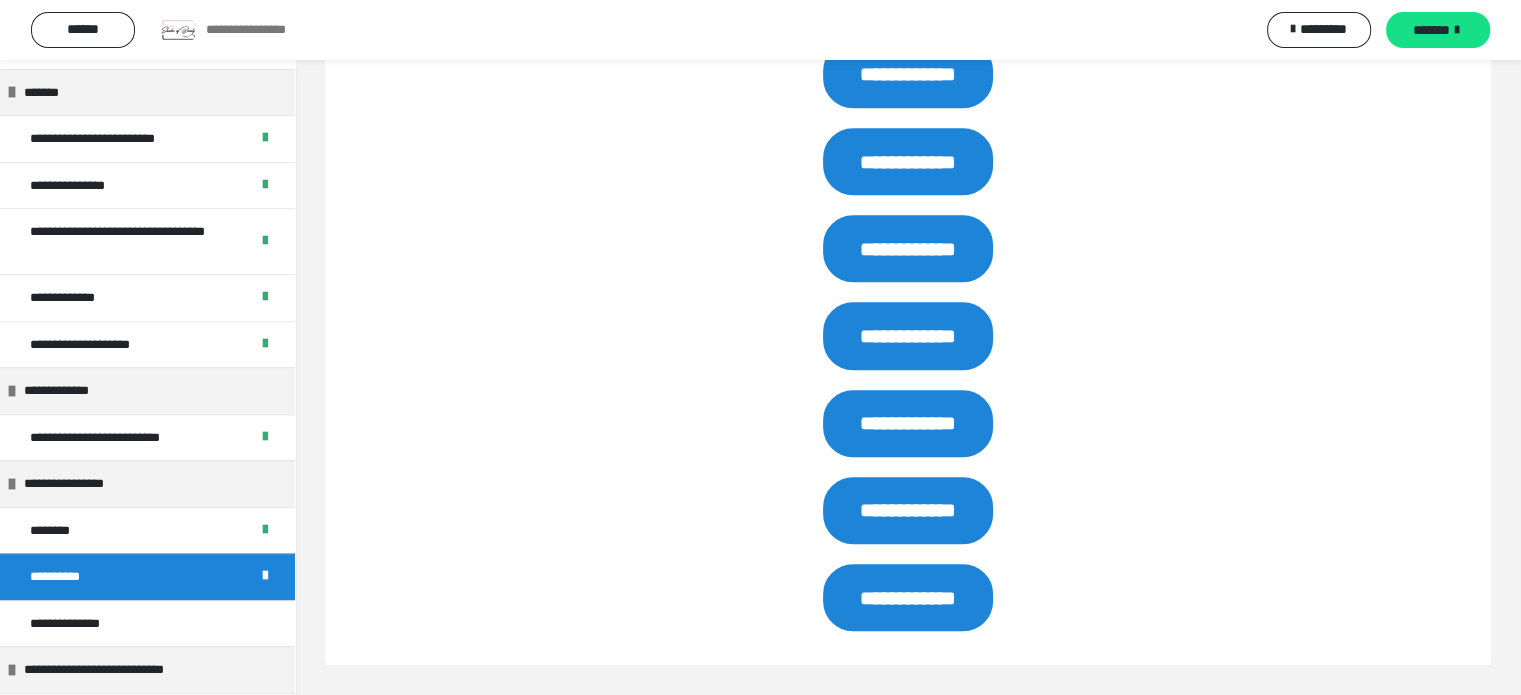 click on "*******" at bounding box center [1431, 30] 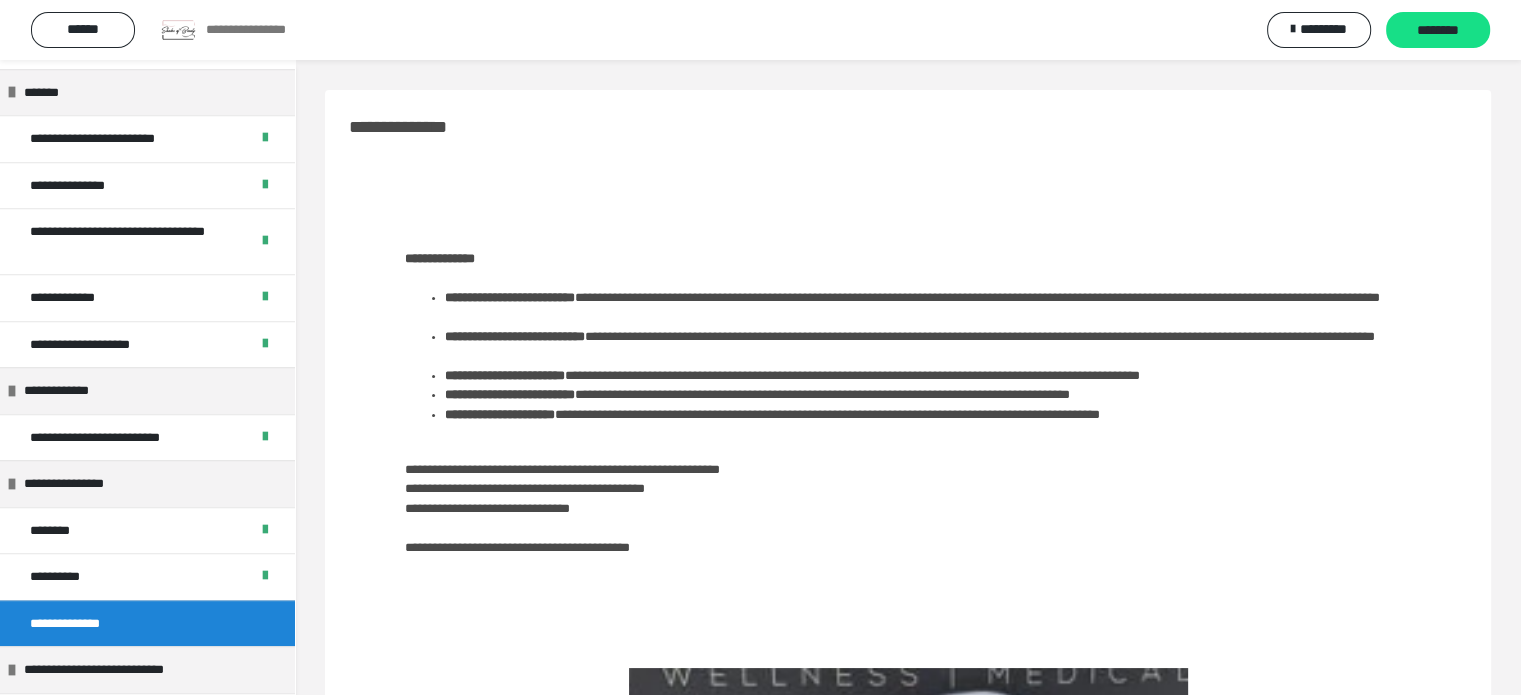scroll, scrollTop: 593, scrollLeft: 0, axis: vertical 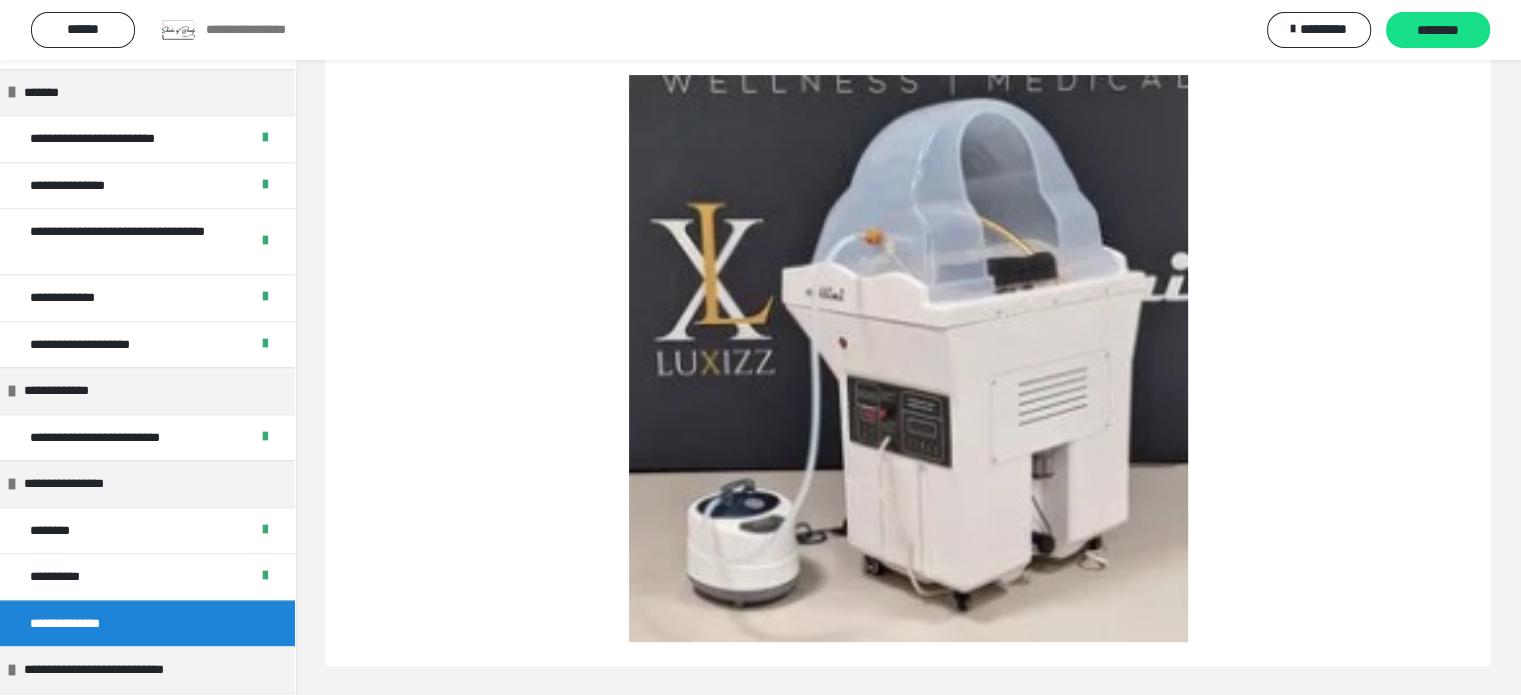 click on "**********" at bounding box center [760, 30] 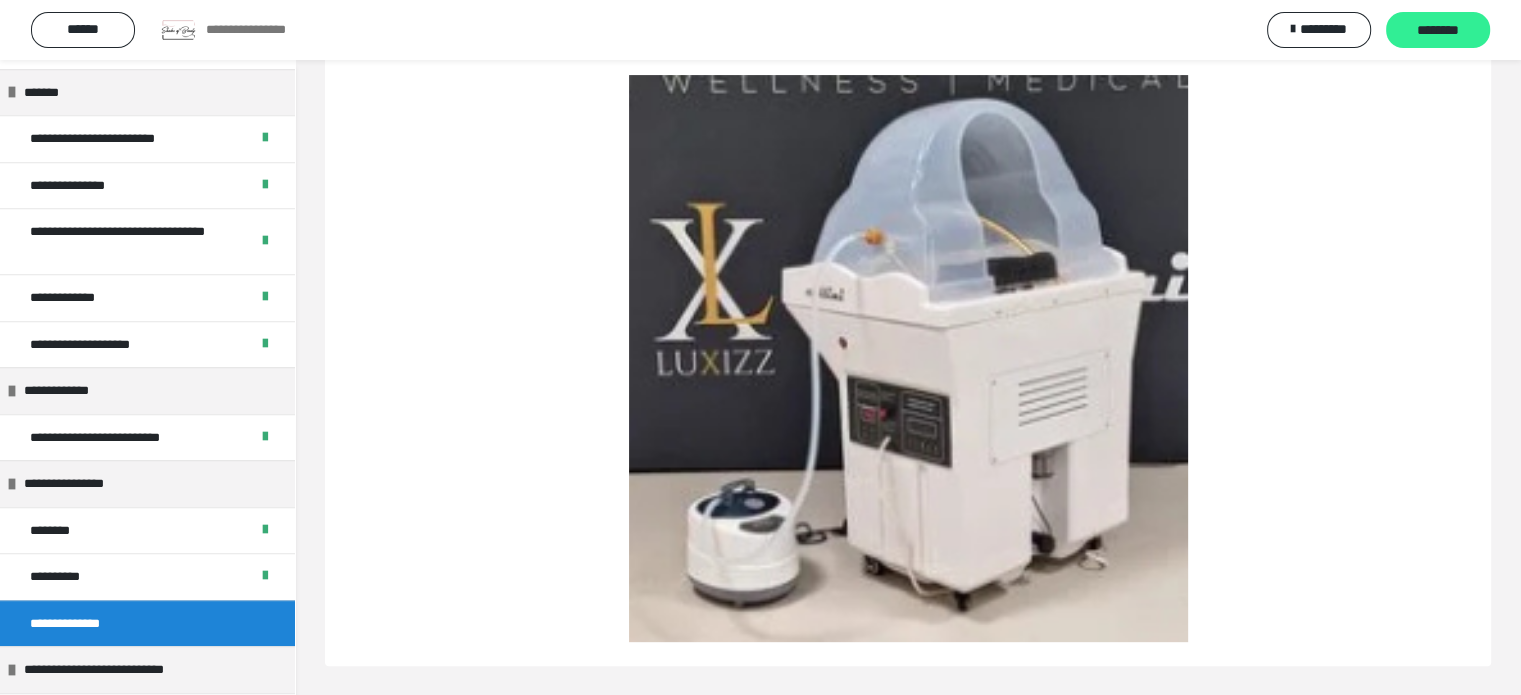 click on "********" at bounding box center [1438, 31] 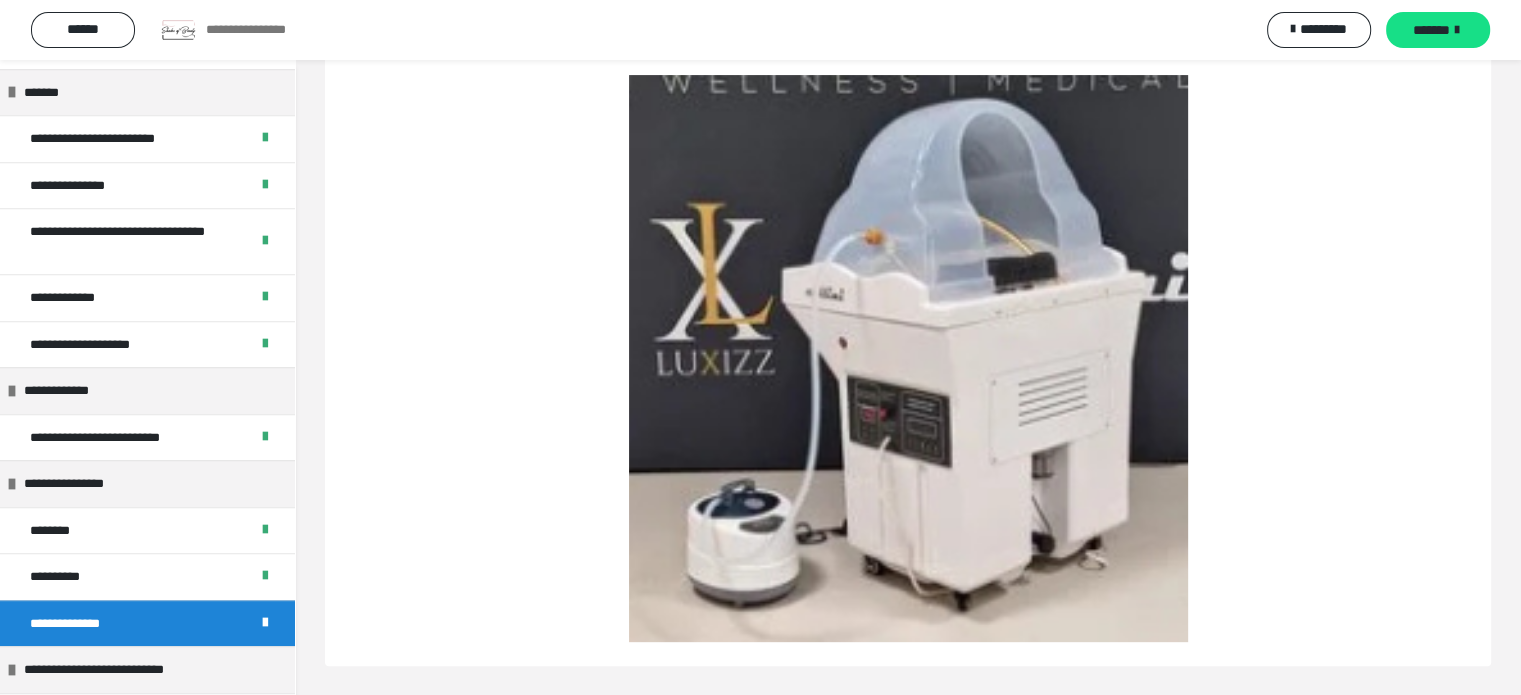 click on "*******" at bounding box center (1431, 30) 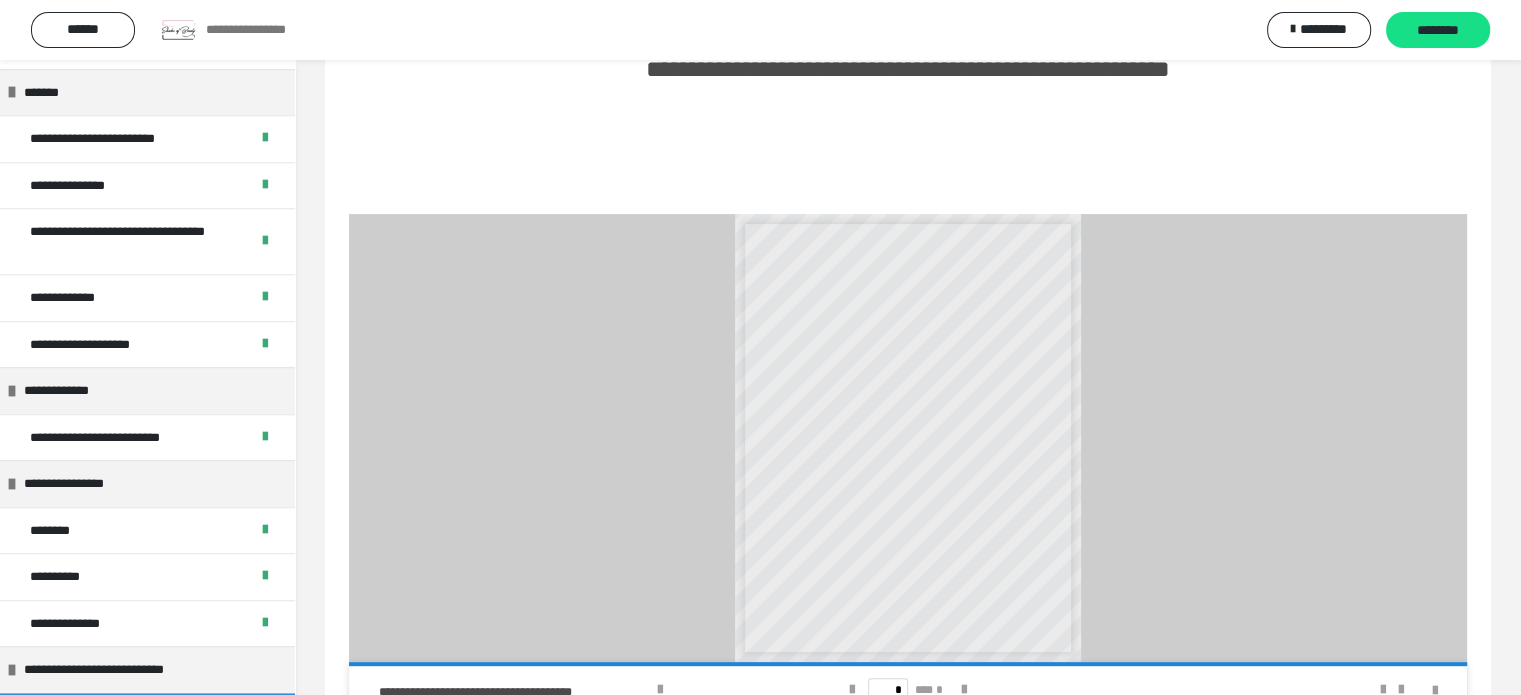 click on "**********" at bounding box center [928, -106] 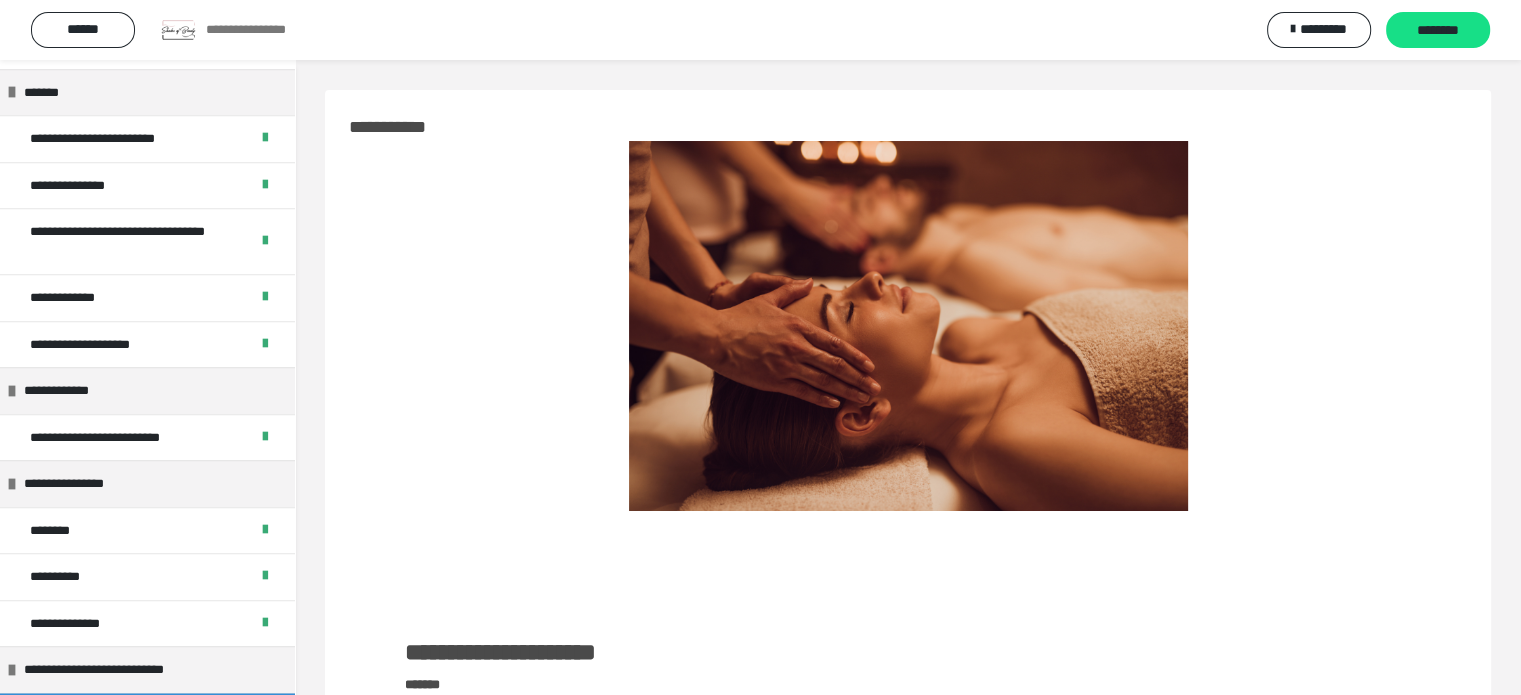 click on "**********" at bounding box center (908, 734) 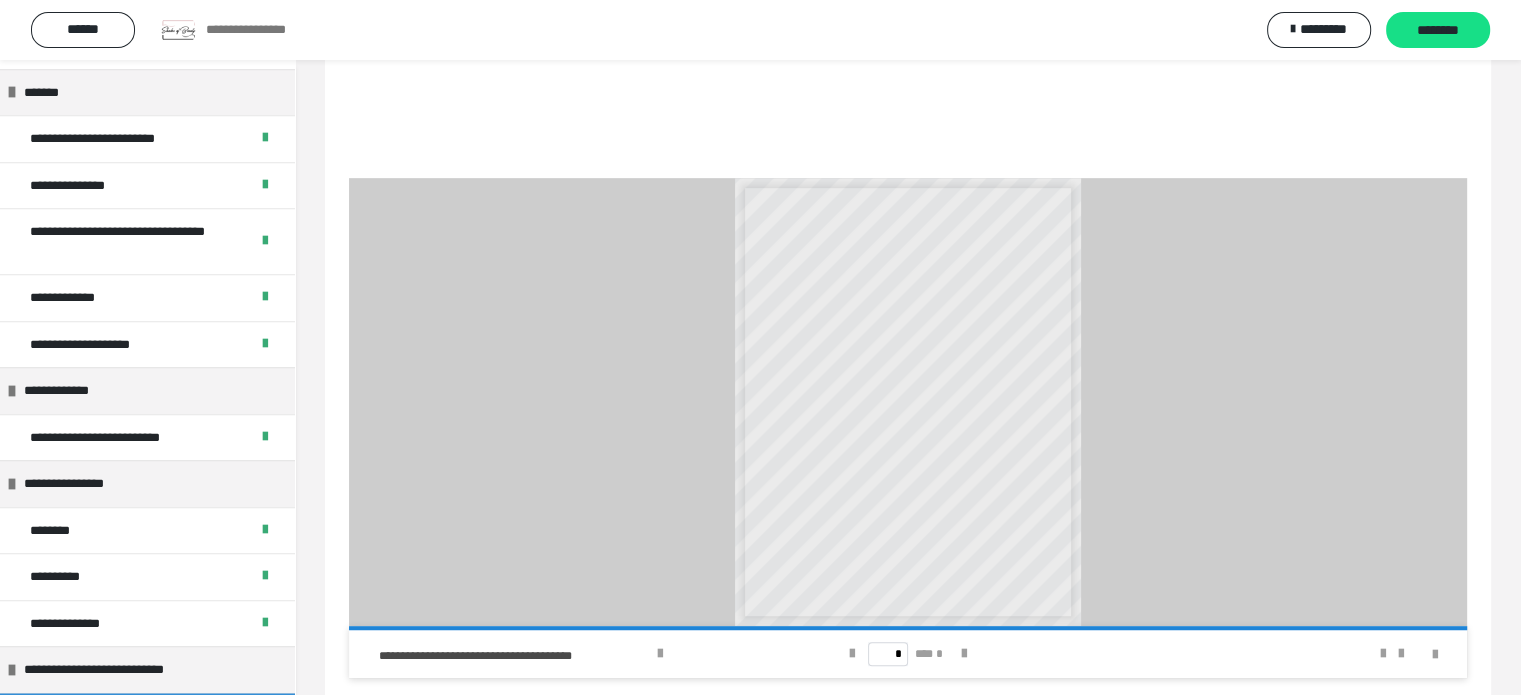 scroll, scrollTop: 1036, scrollLeft: 0, axis: vertical 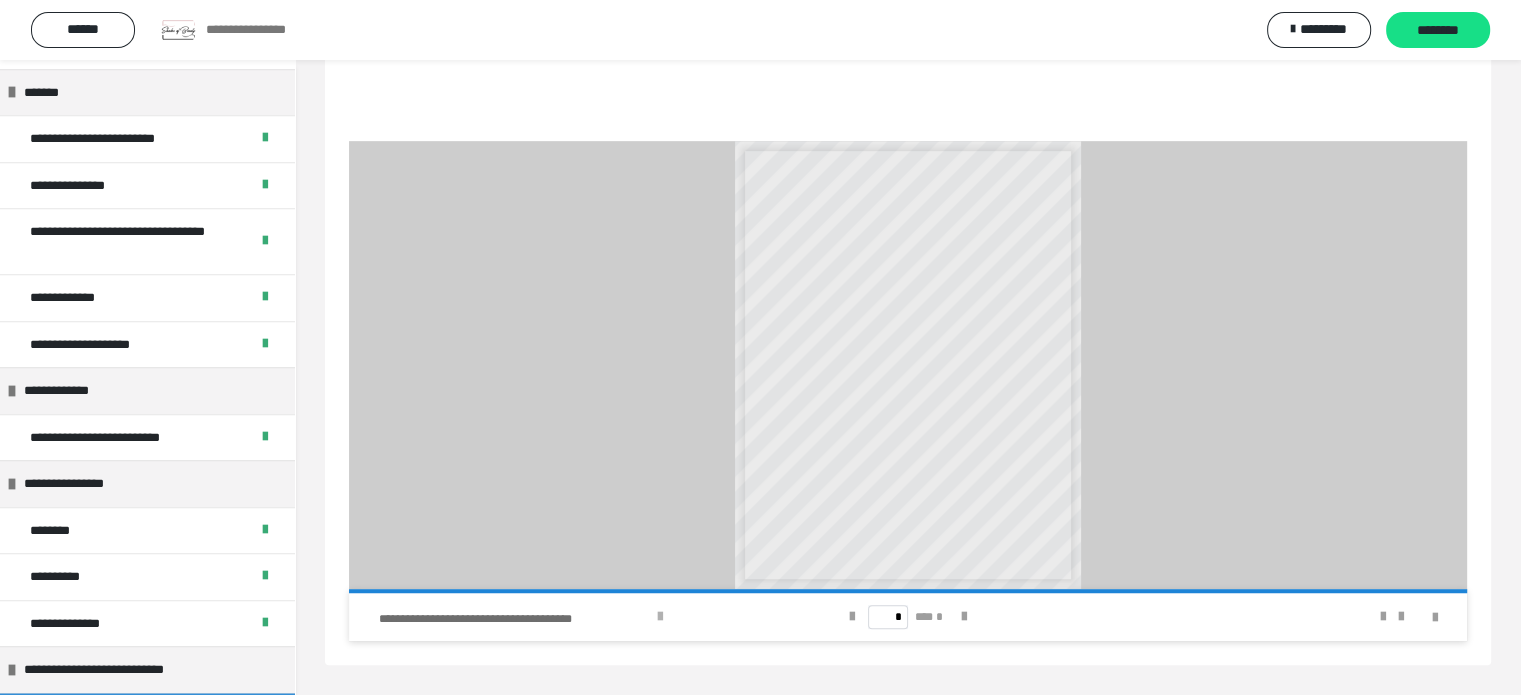 click at bounding box center [660, 617] 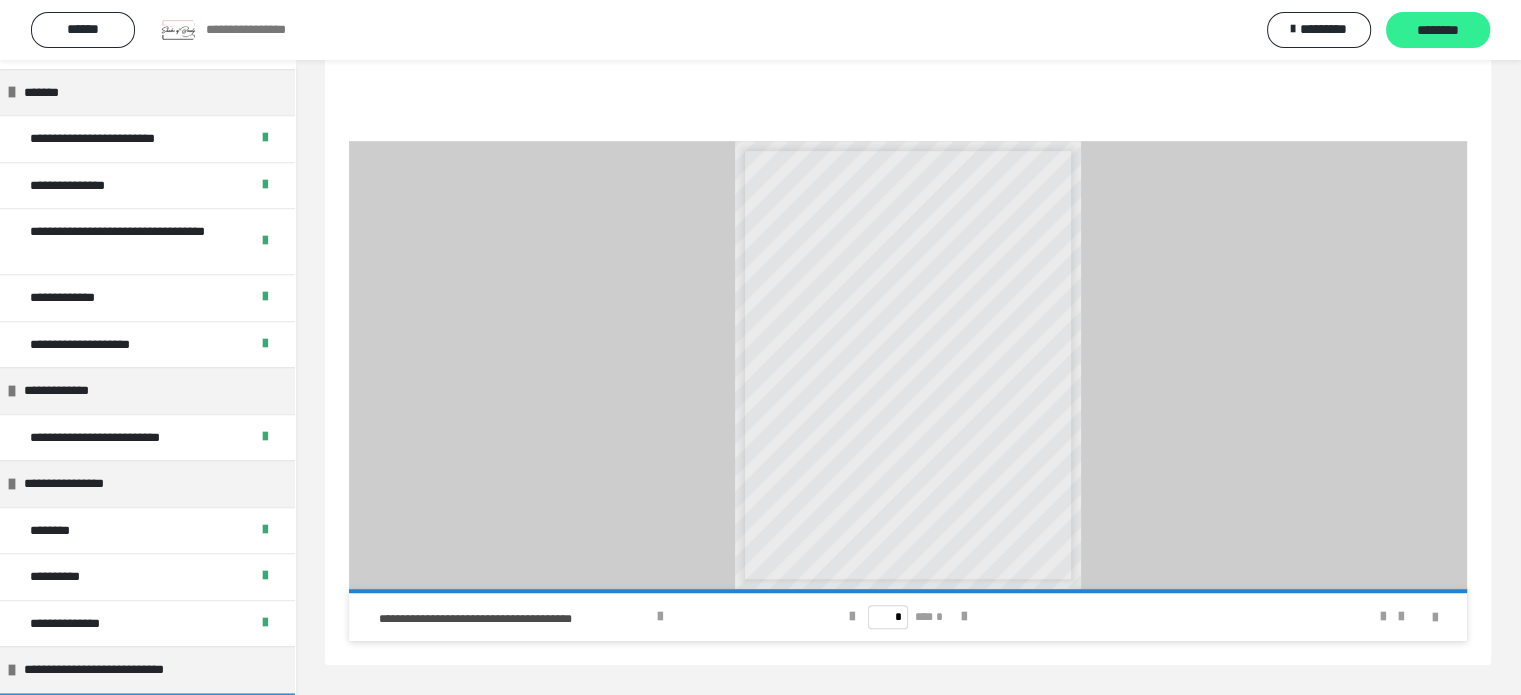 click on "********" at bounding box center [1438, 31] 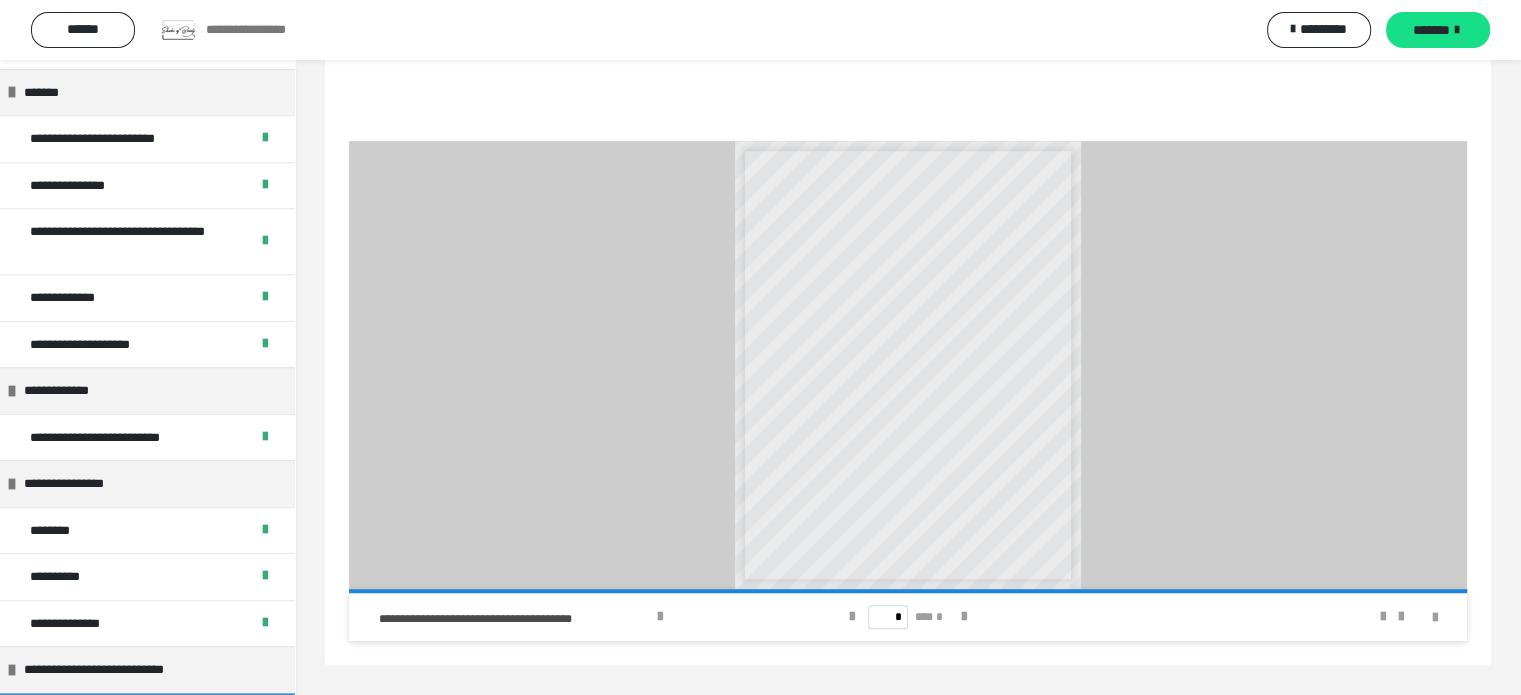 click on "*******" at bounding box center [1431, 30] 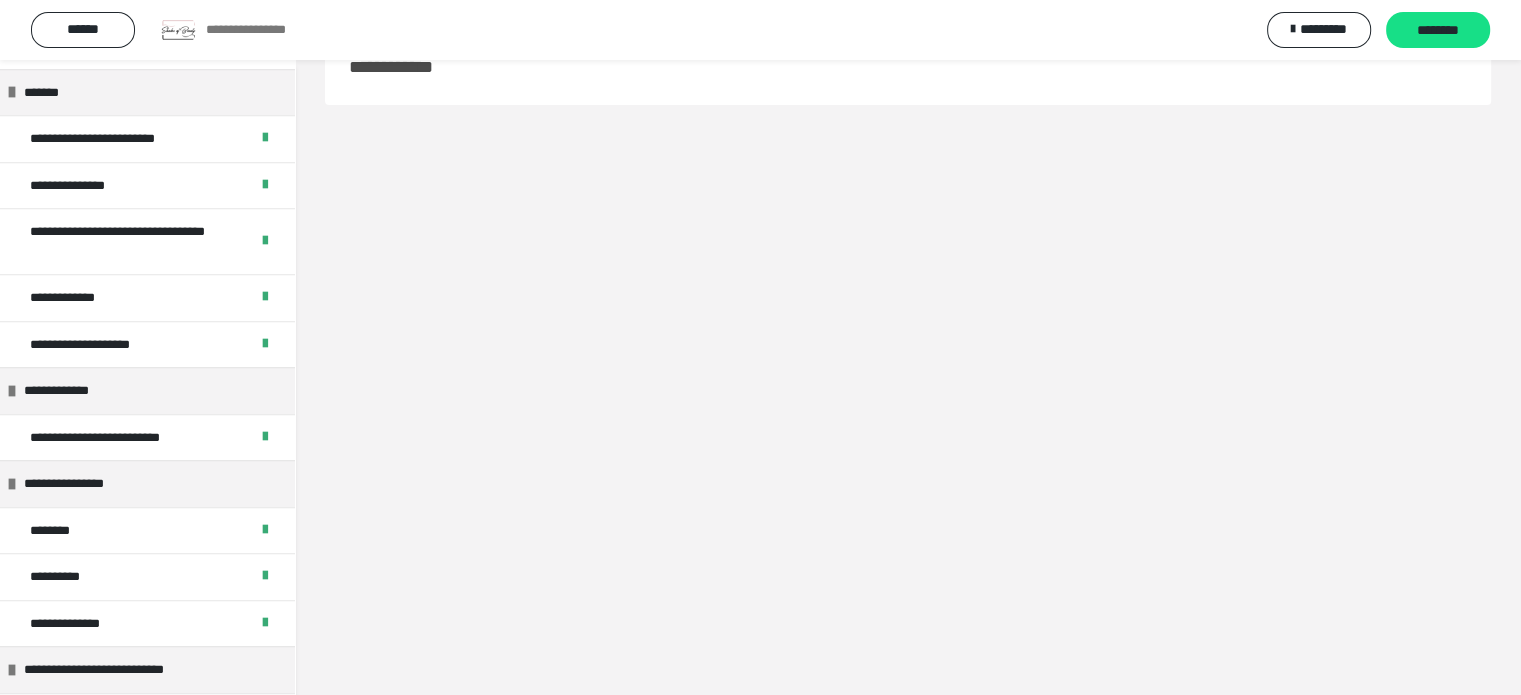 scroll, scrollTop: 0, scrollLeft: 0, axis: both 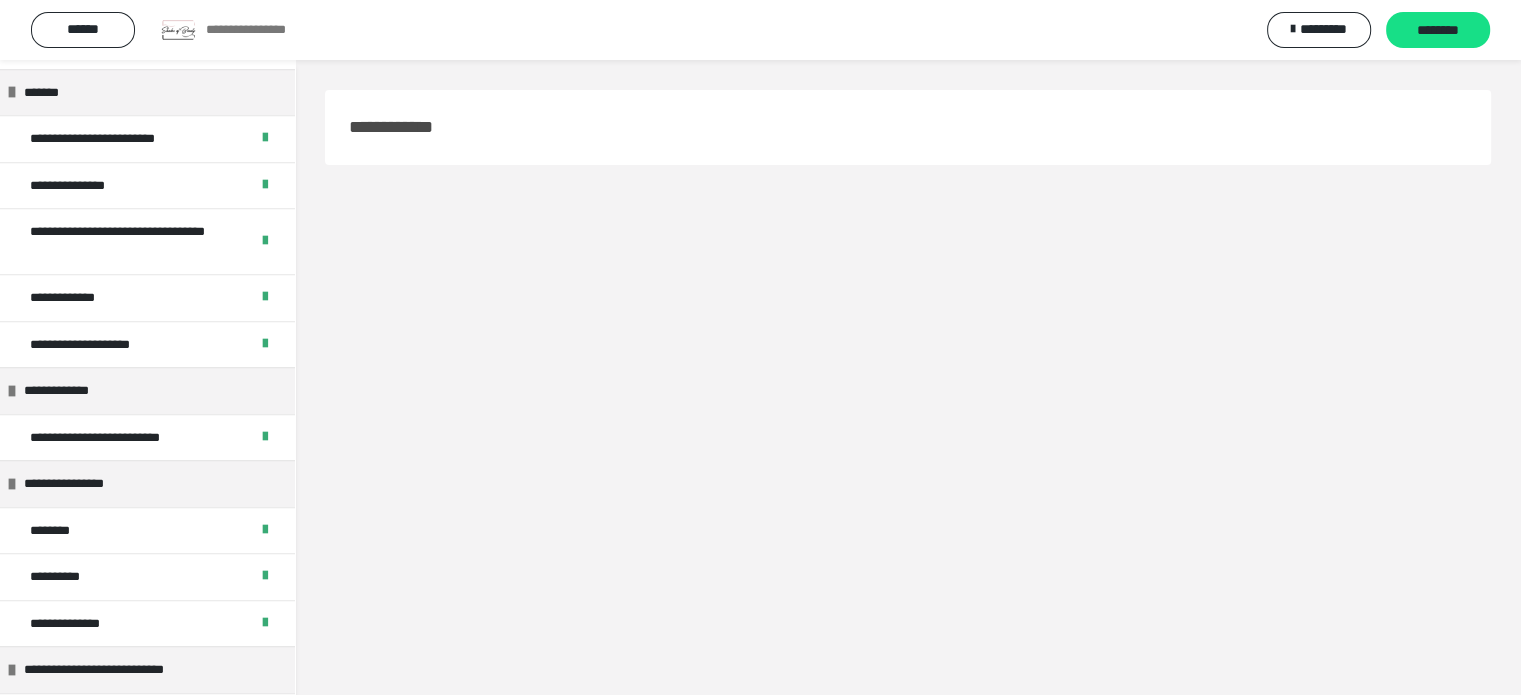 click on "**********" at bounding box center [402, 127] 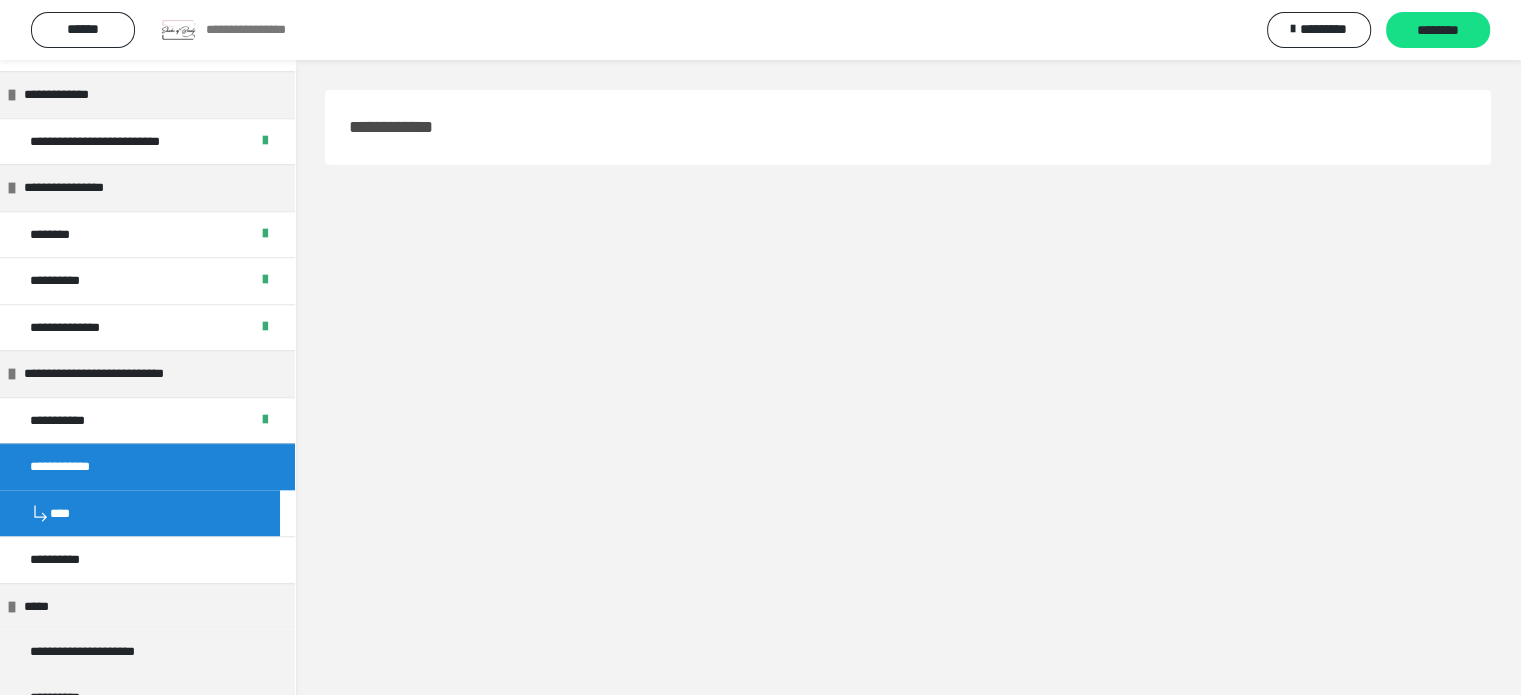 scroll, scrollTop: 1993, scrollLeft: 0, axis: vertical 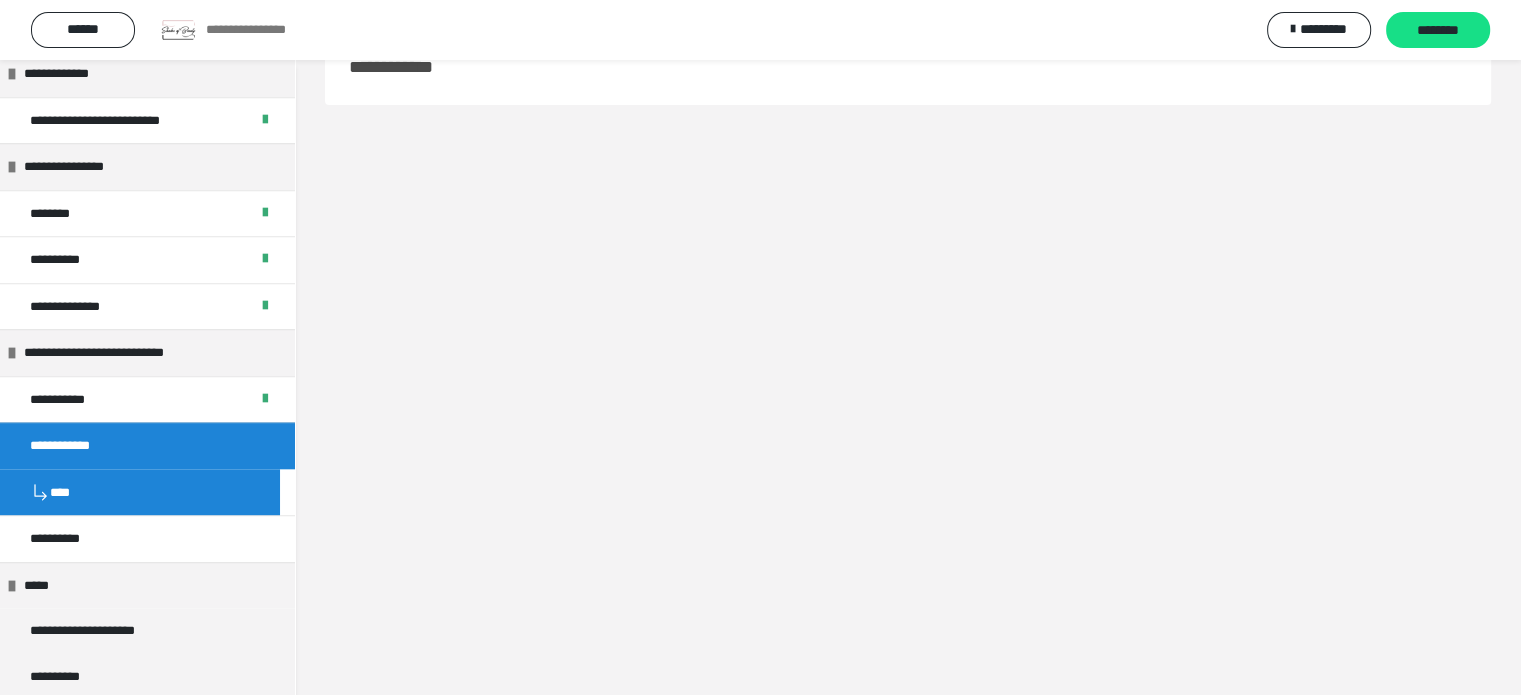 click on "**********" at bounding box center [908, 347] 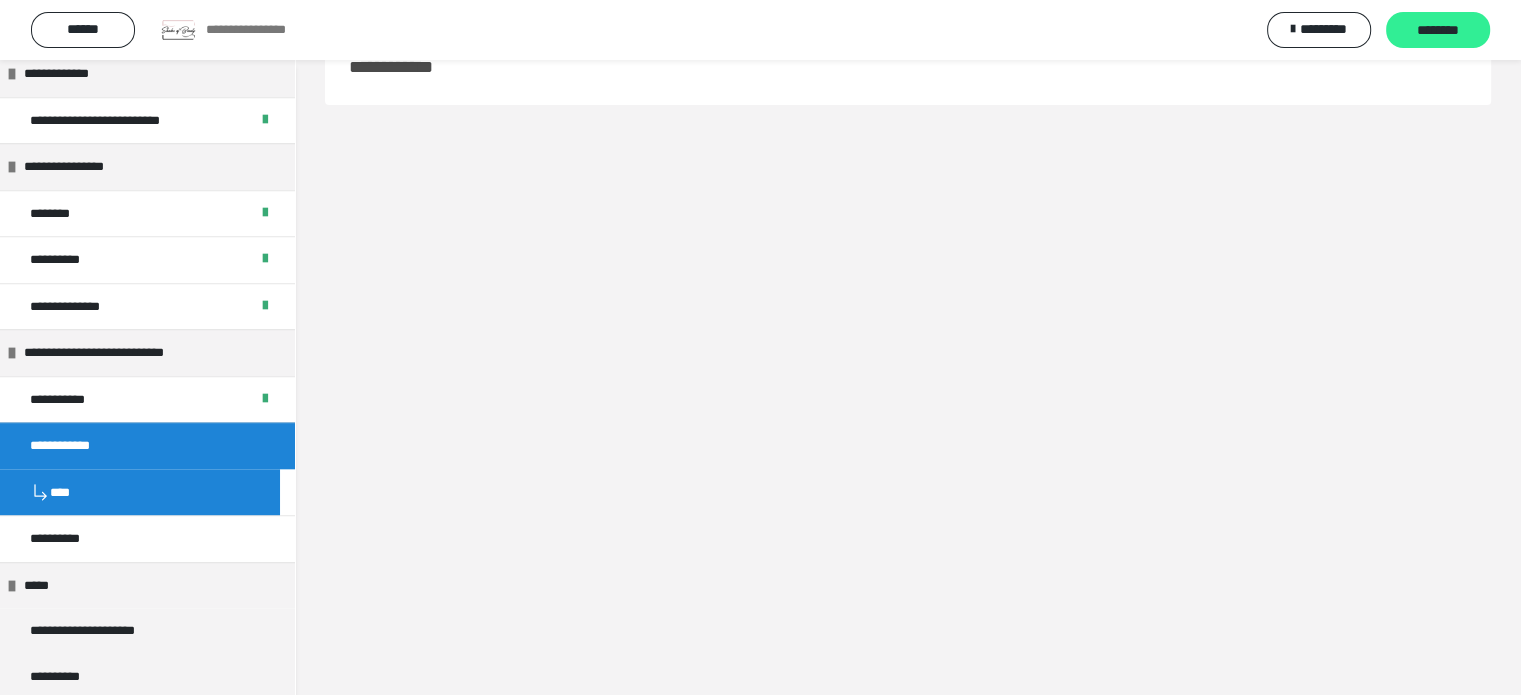 click on "********" at bounding box center (1438, 31) 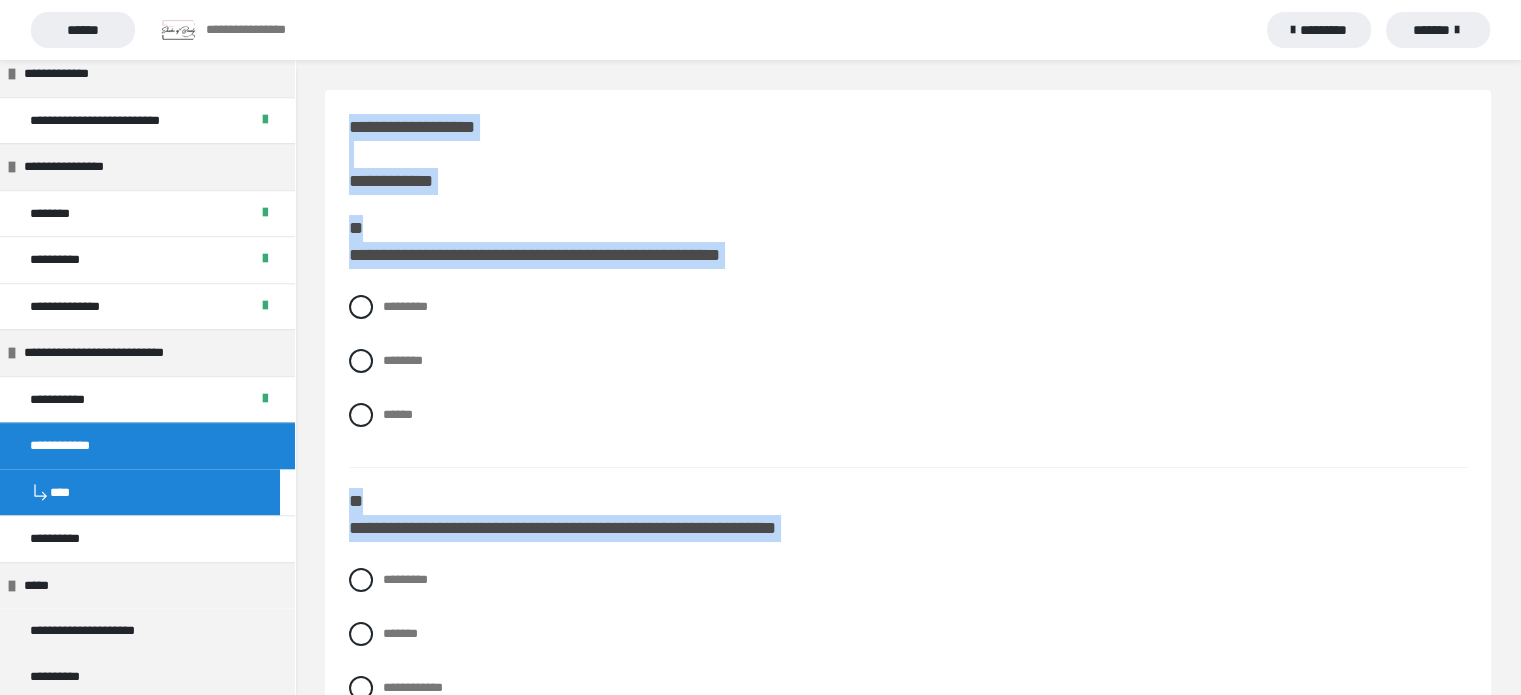 click on "**********" at bounding box center (908, 154) 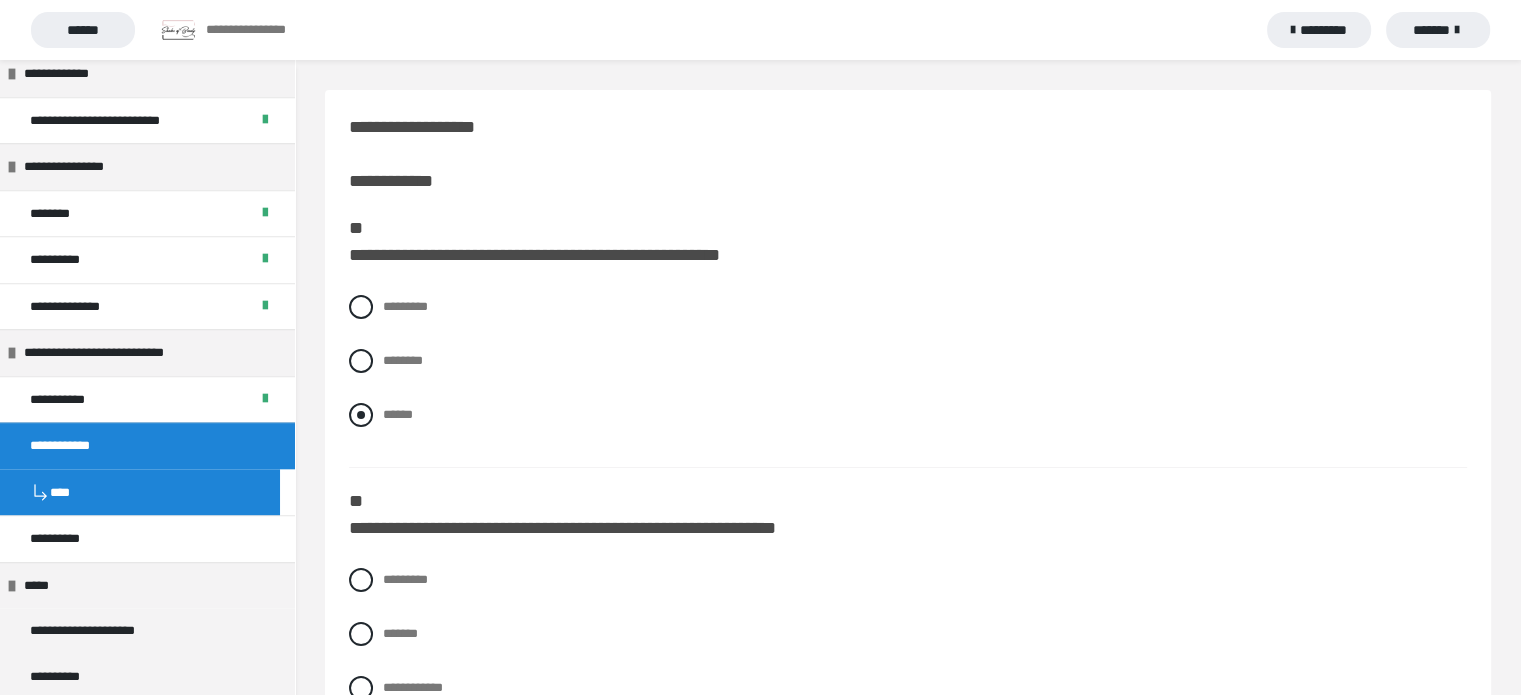 click at bounding box center (361, 415) 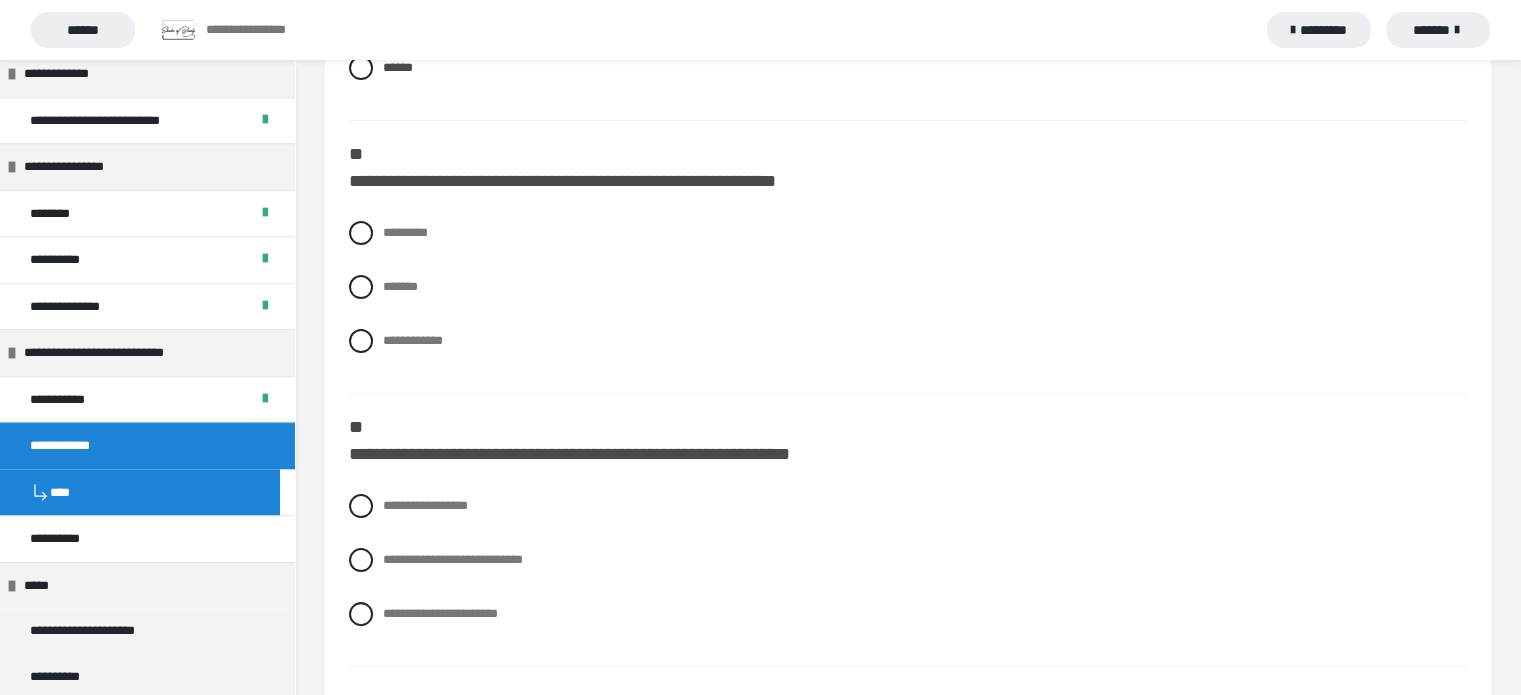 scroll, scrollTop: 360, scrollLeft: 0, axis: vertical 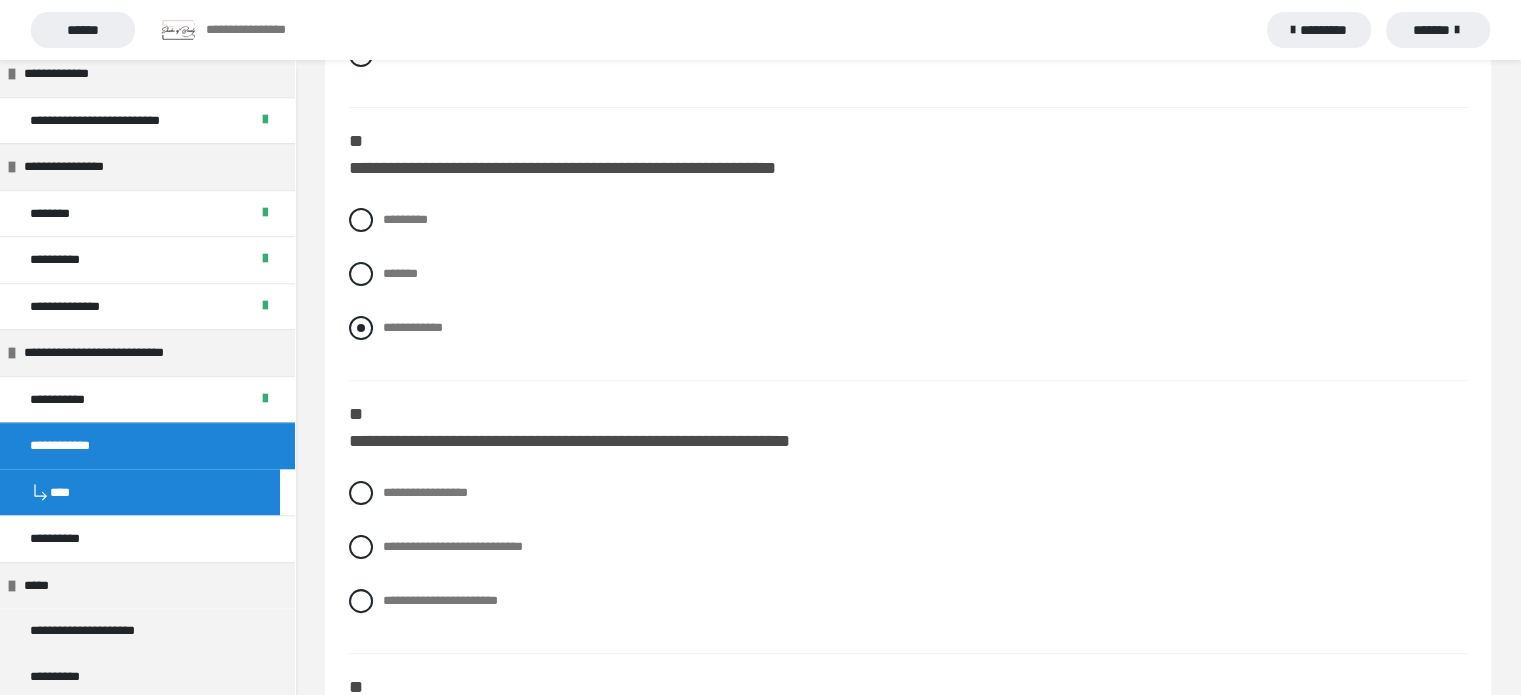 click on "**********" at bounding box center (413, 327) 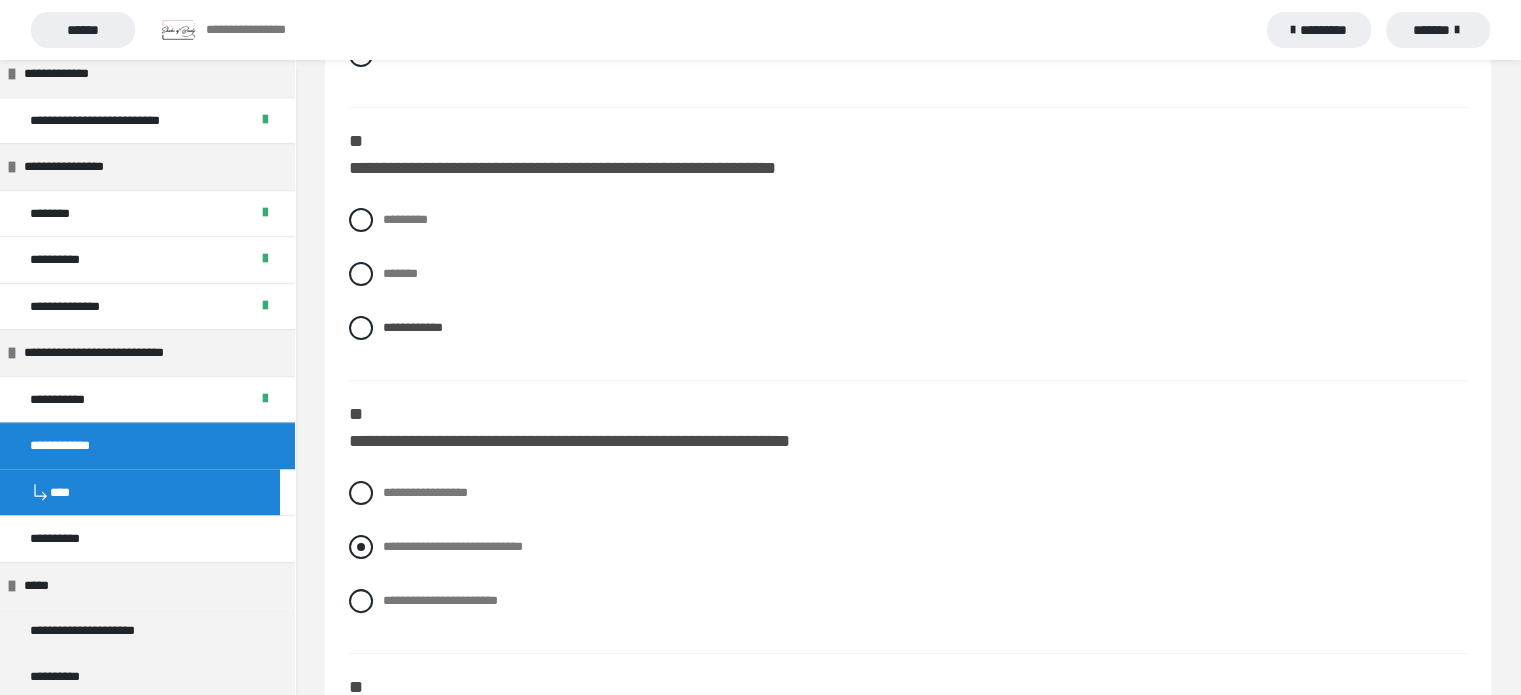 click on "**********" at bounding box center (453, 546) 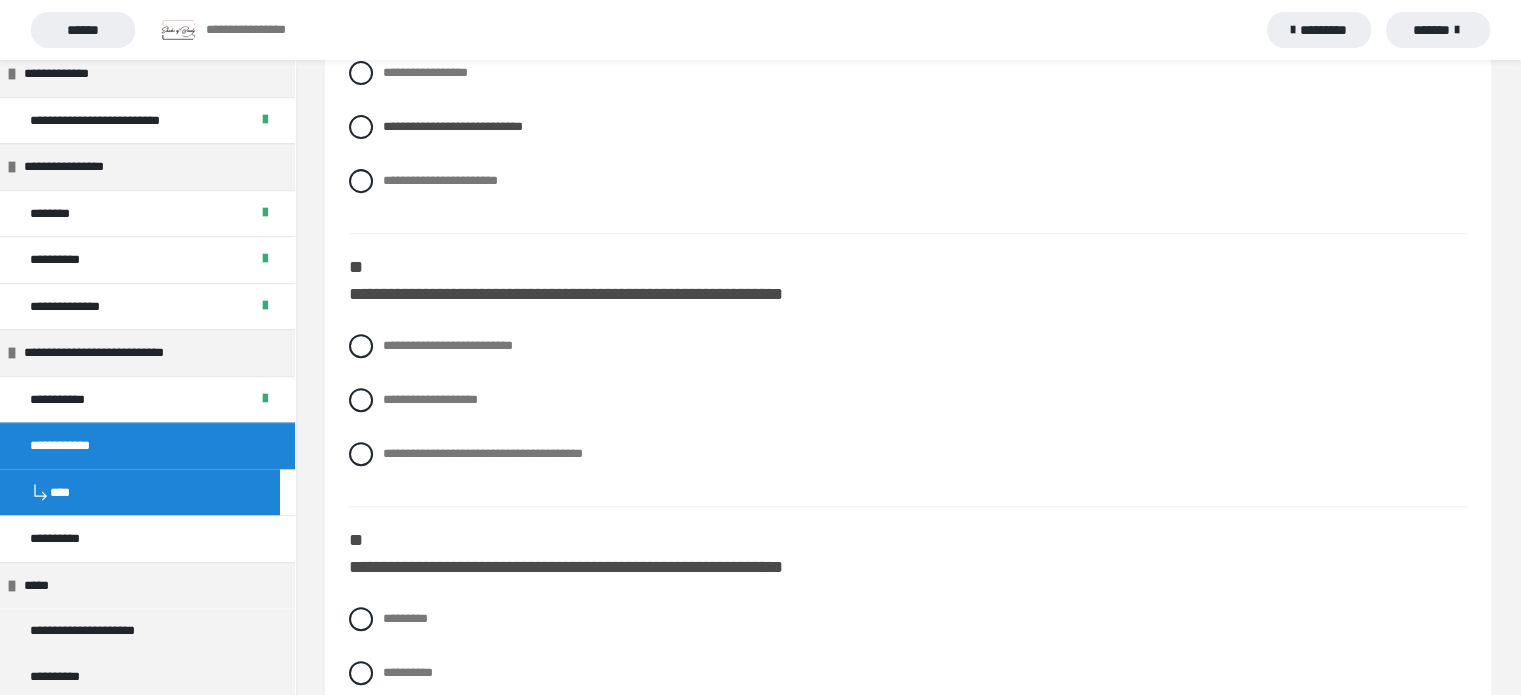 scroll, scrollTop: 800, scrollLeft: 0, axis: vertical 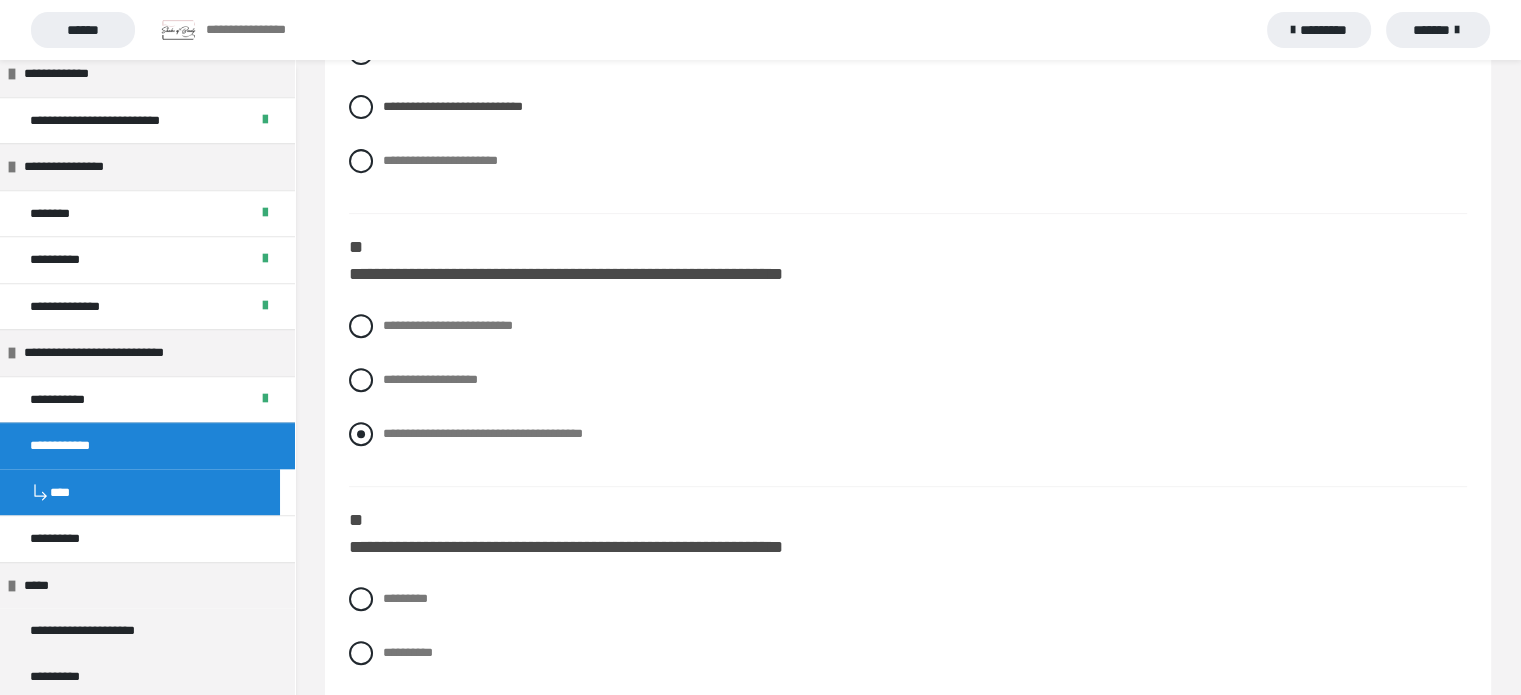 click on "**********" at bounding box center [483, 433] 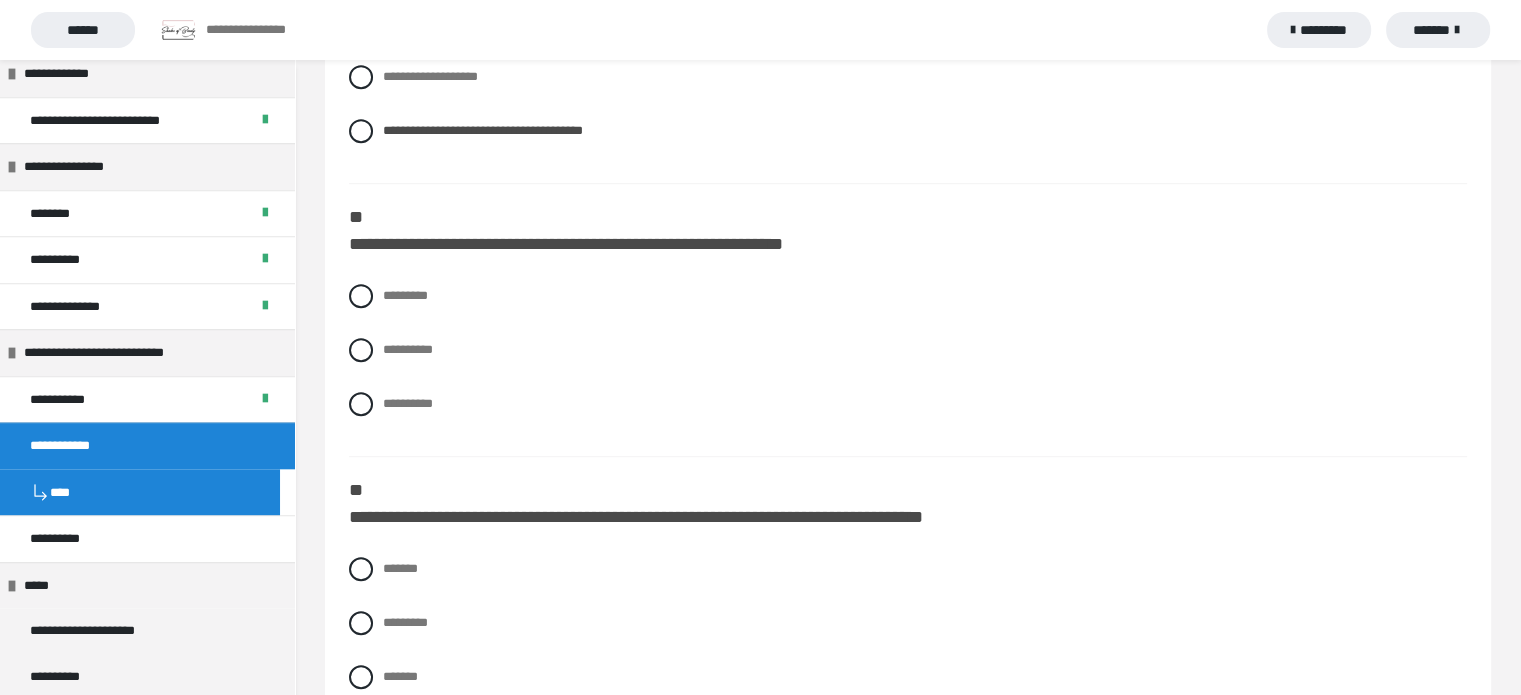scroll, scrollTop: 1120, scrollLeft: 0, axis: vertical 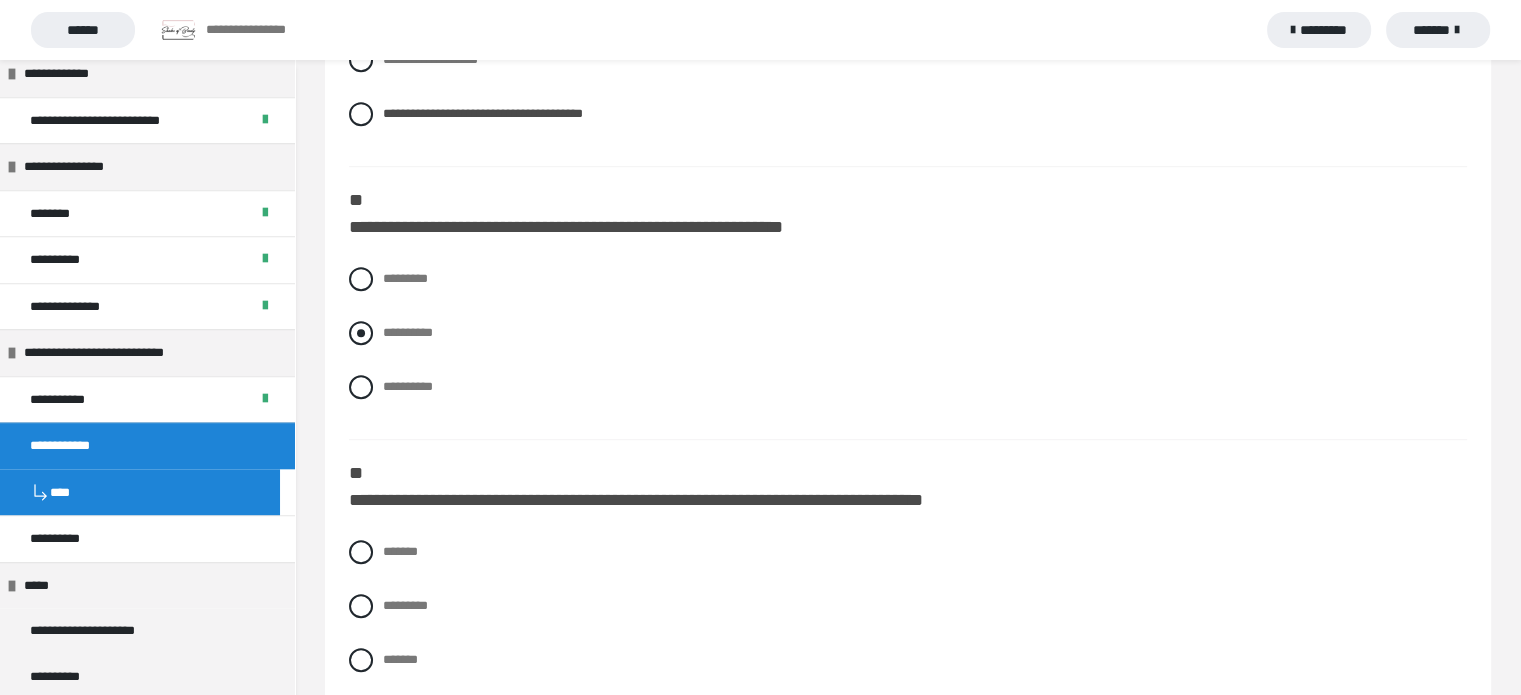 click on "**********" at bounding box center (408, 332) 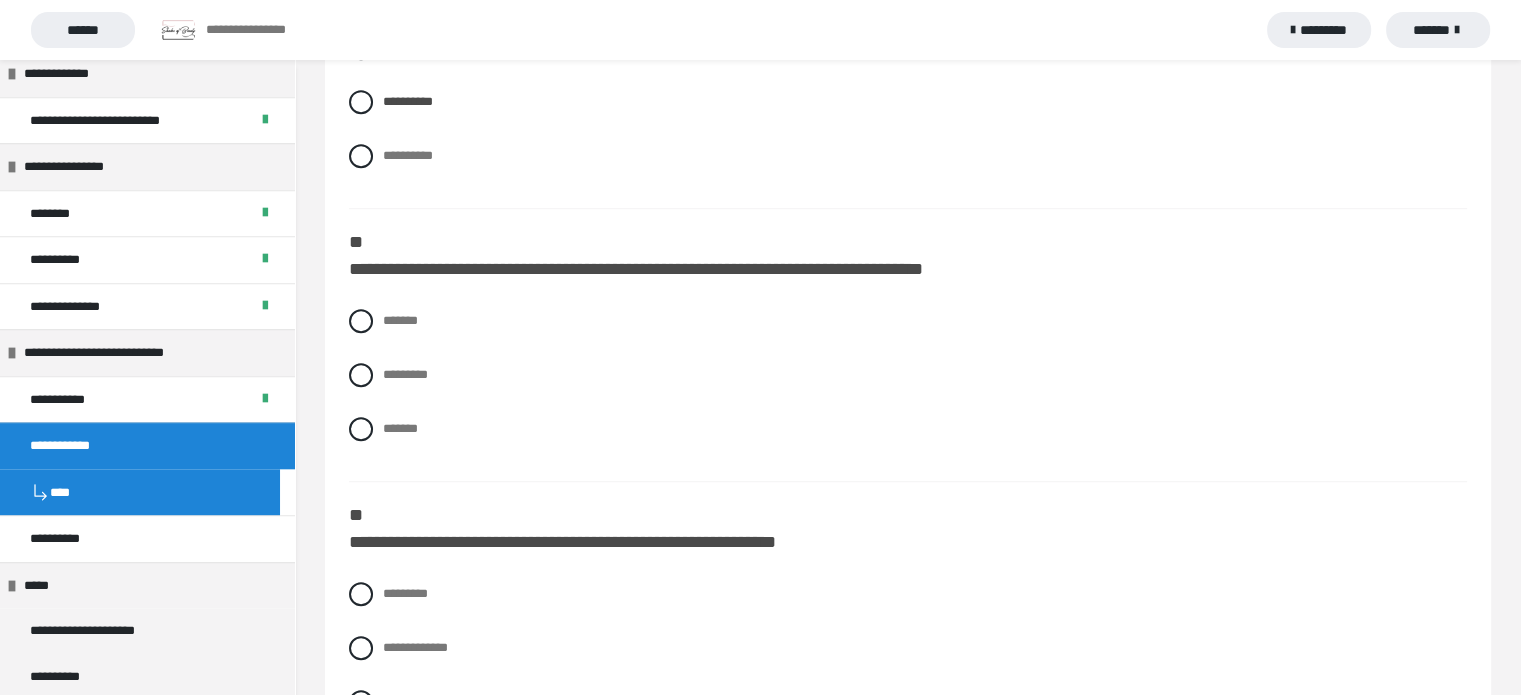 scroll, scrollTop: 1360, scrollLeft: 0, axis: vertical 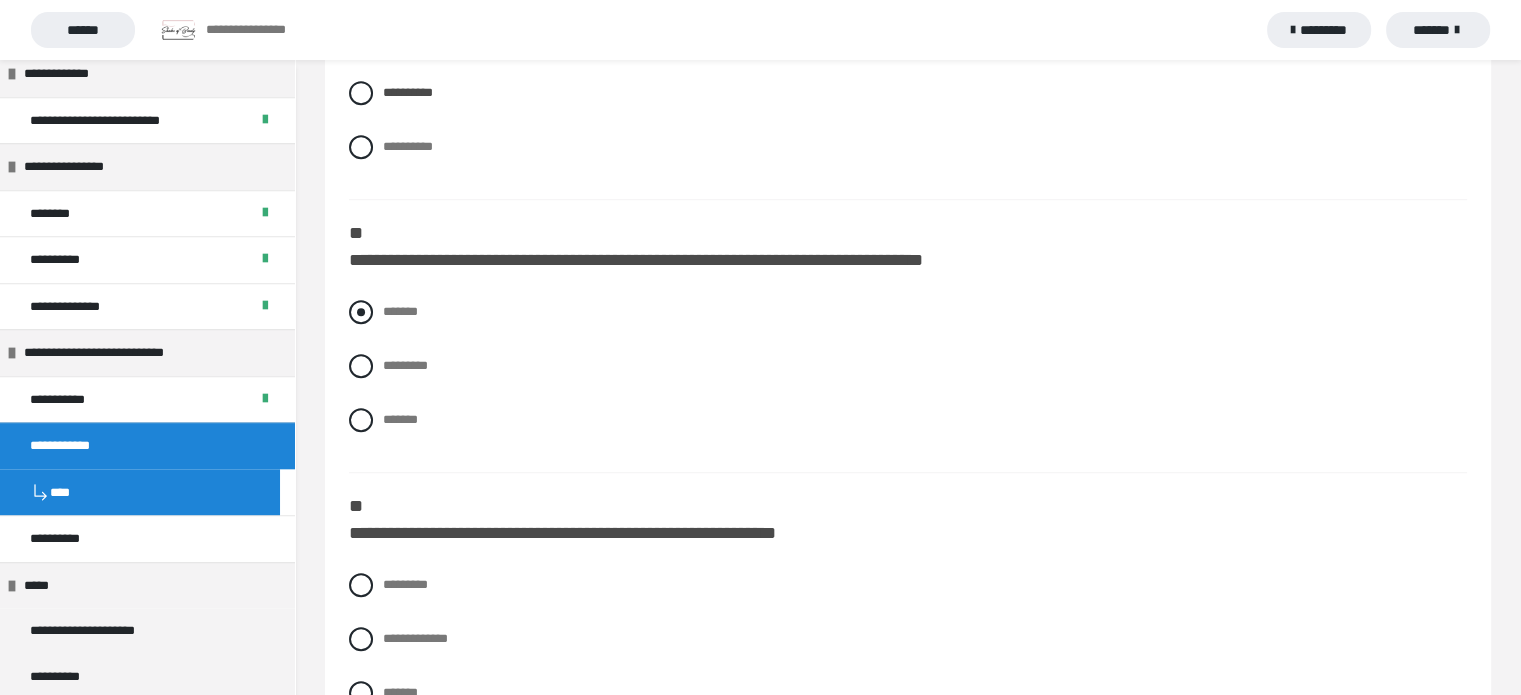 click on "*******" at bounding box center [908, 312] 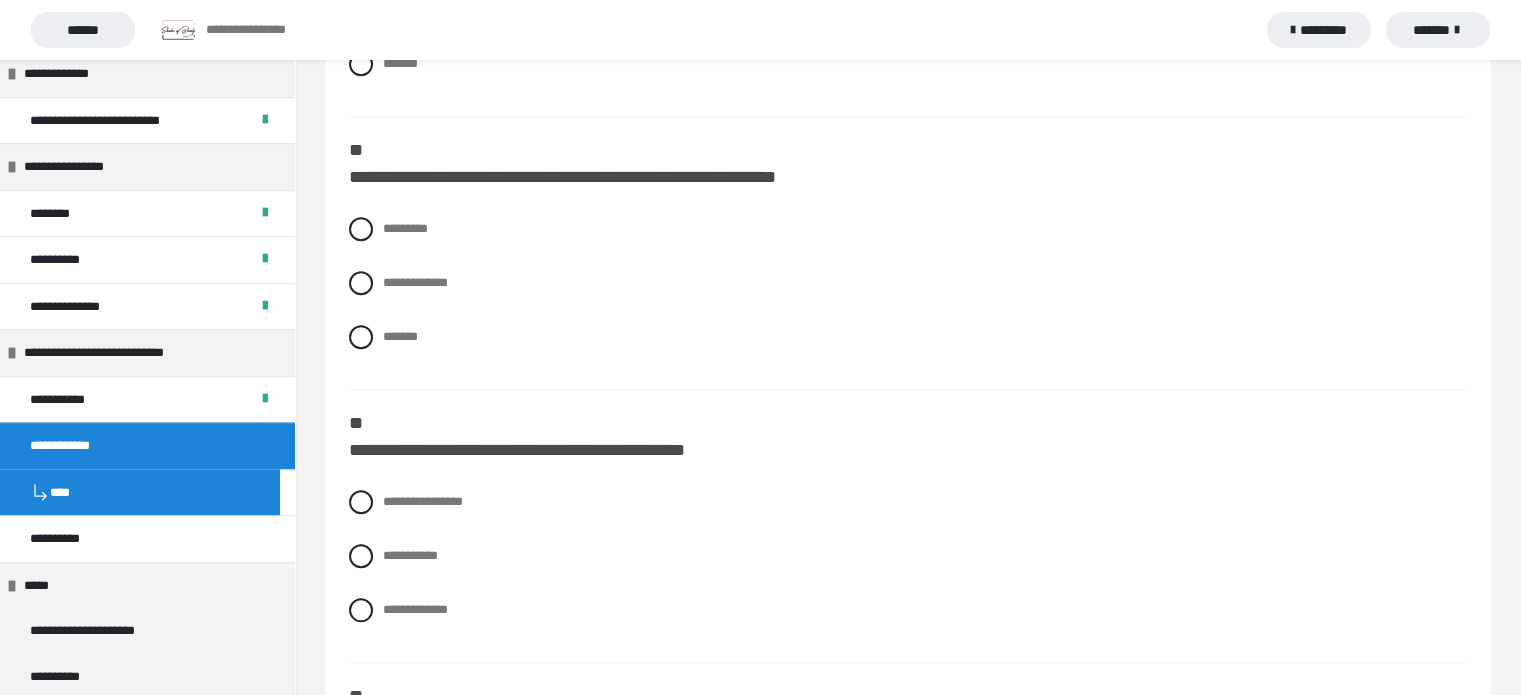 scroll, scrollTop: 1720, scrollLeft: 0, axis: vertical 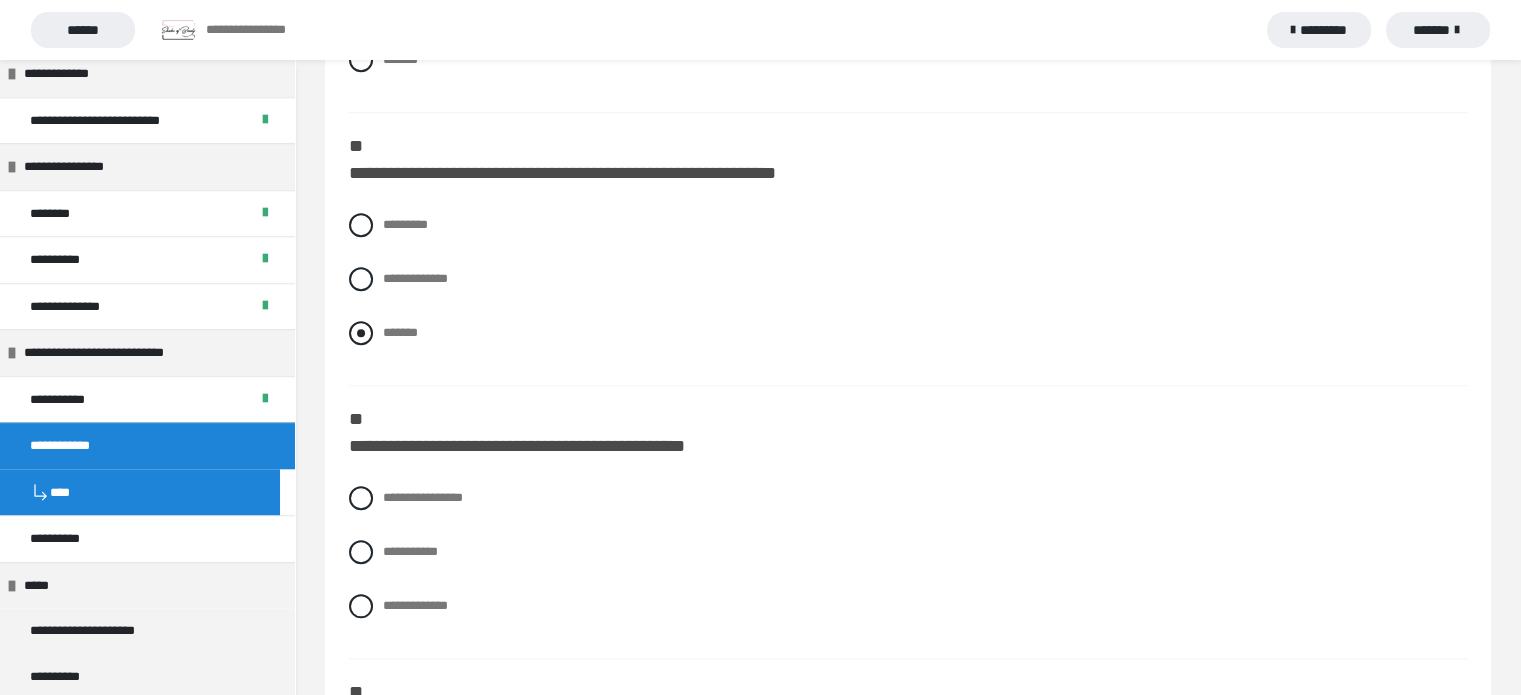 click on "*******" at bounding box center [400, 332] 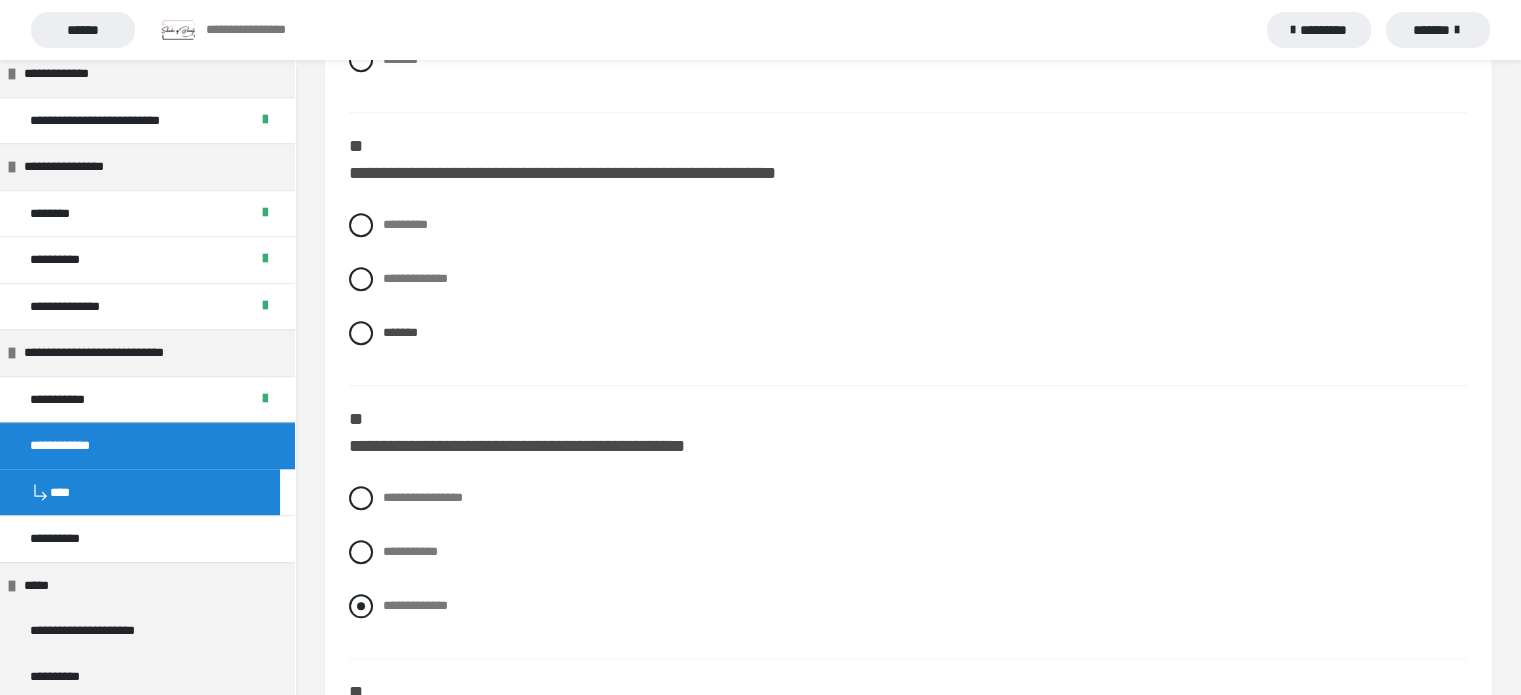 click on "**********" at bounding box center [415, 605] 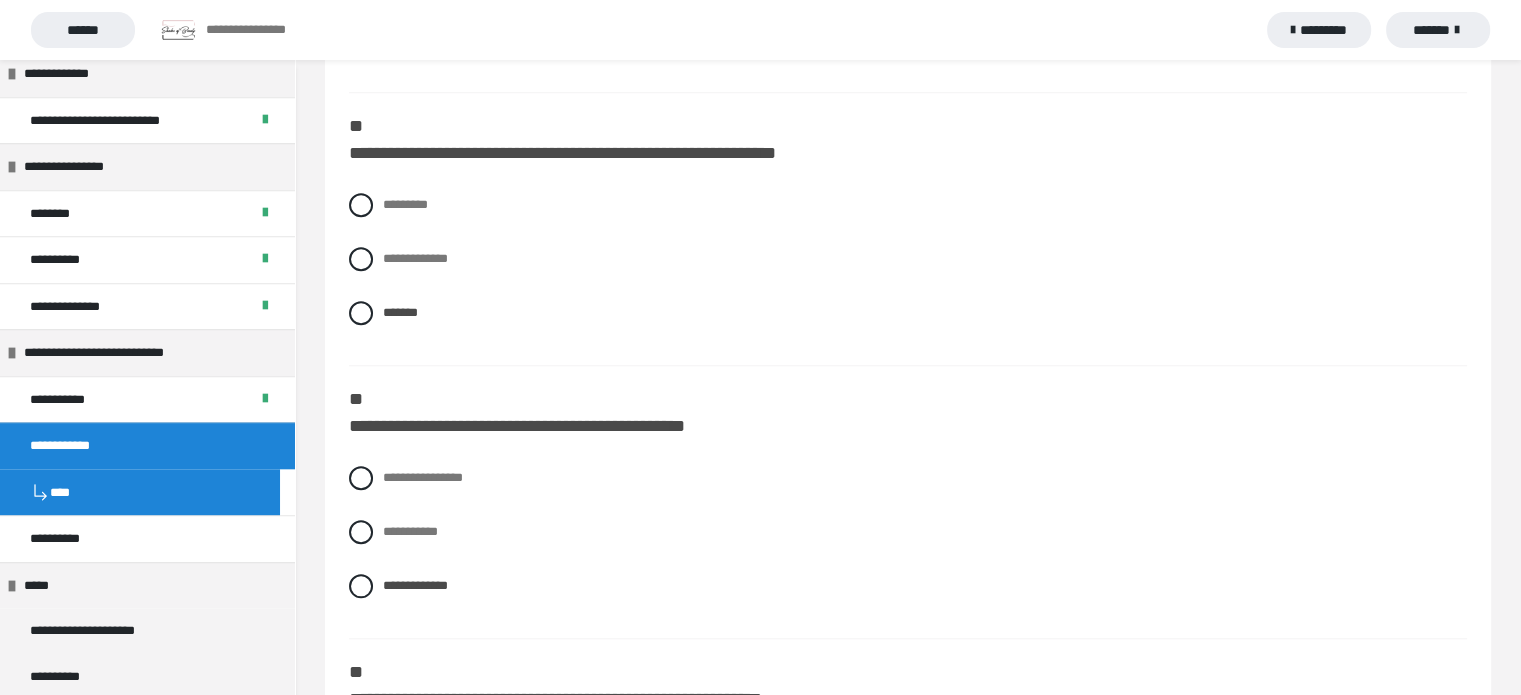 scroll, scrollTop: 1760, scrollLeft: 0, axis: vertical 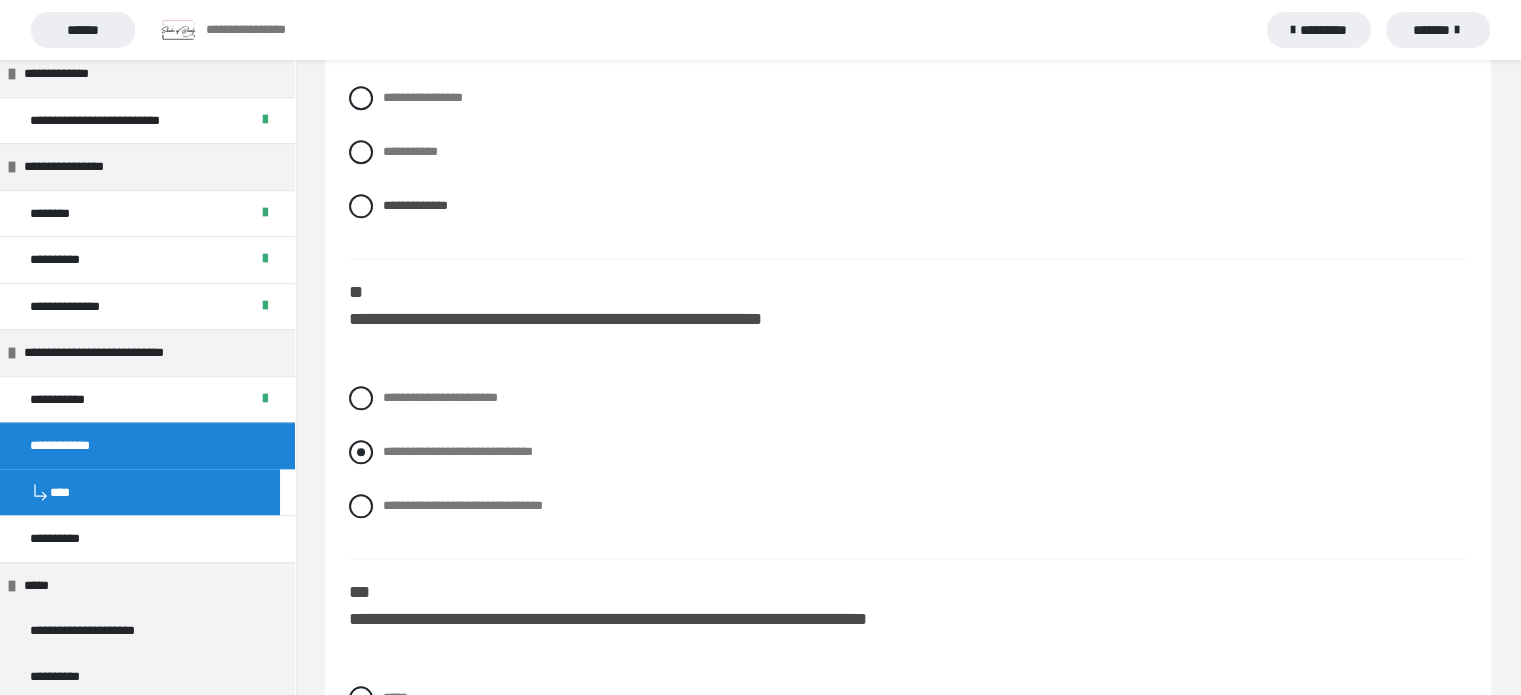 drag, startPoint x: 482, startPoint y: 463, endPoint x: 487, endPoint y: 453, distance: 11.18034 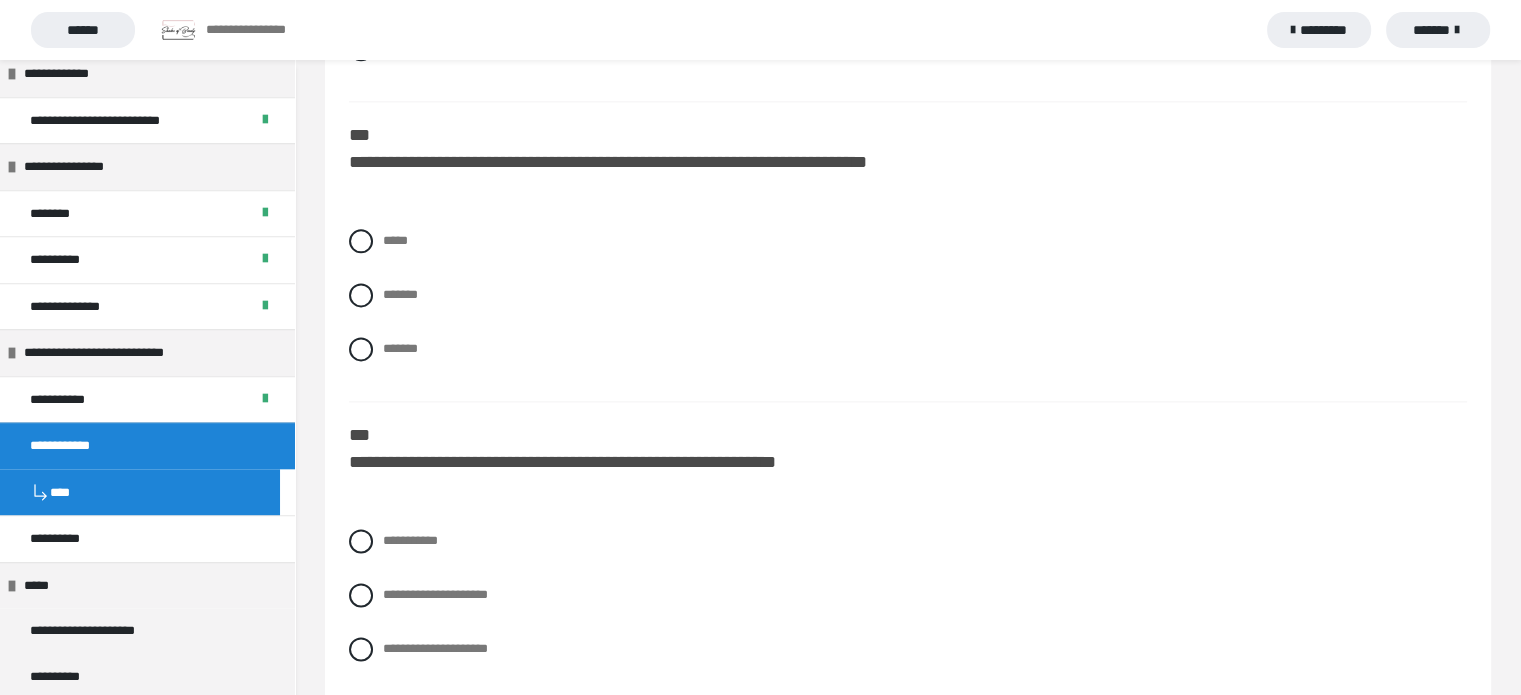 scroll, scrollTop: 2600, scrollLeft: 0, axis: vertical 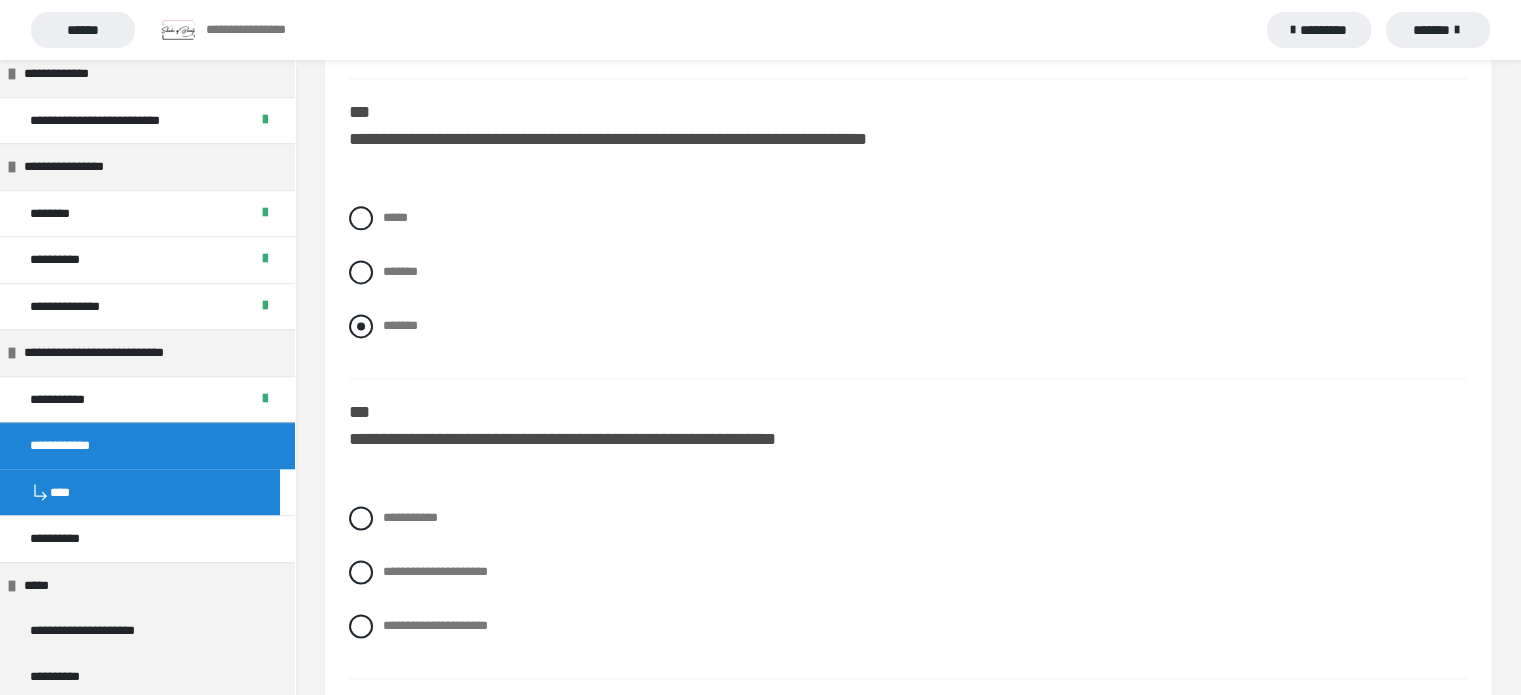click at bounding box center [361, 326] 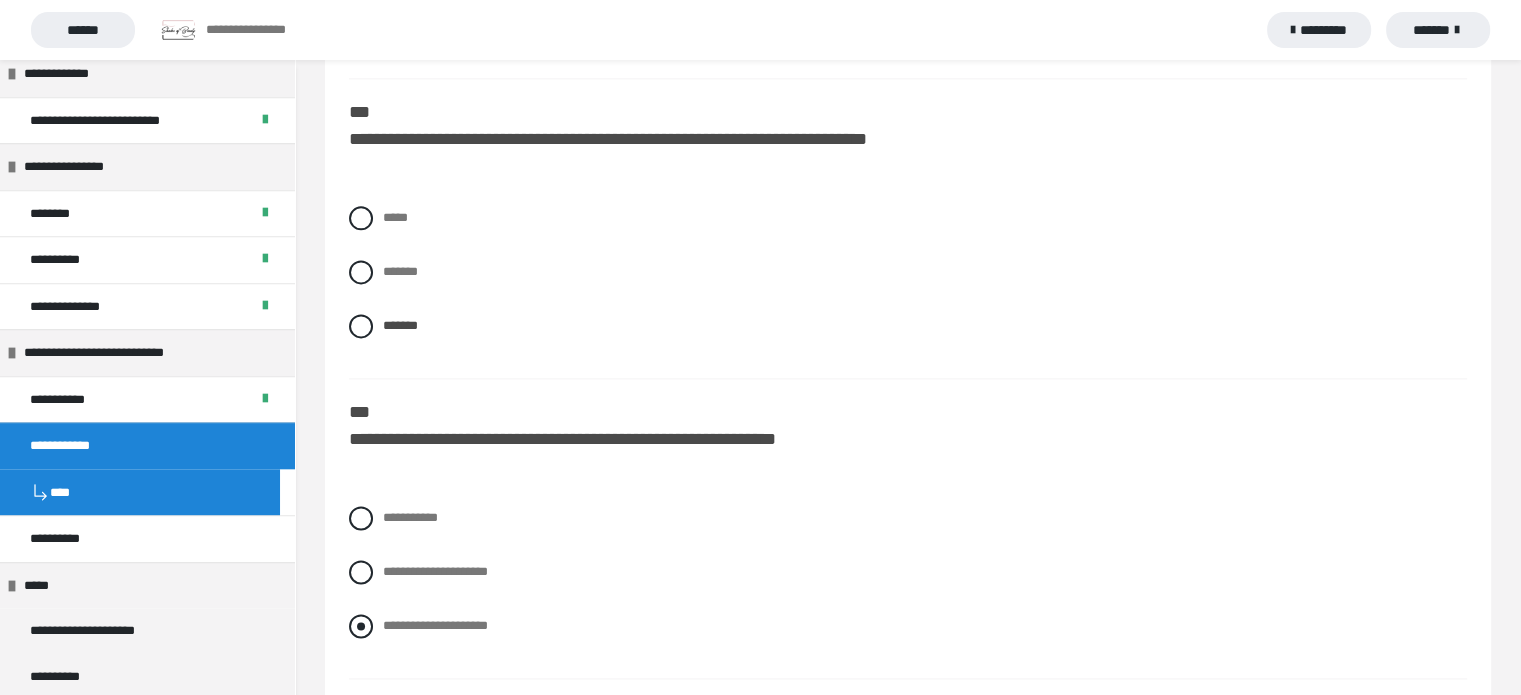 click on "**********" at bounding box center [389, 620] 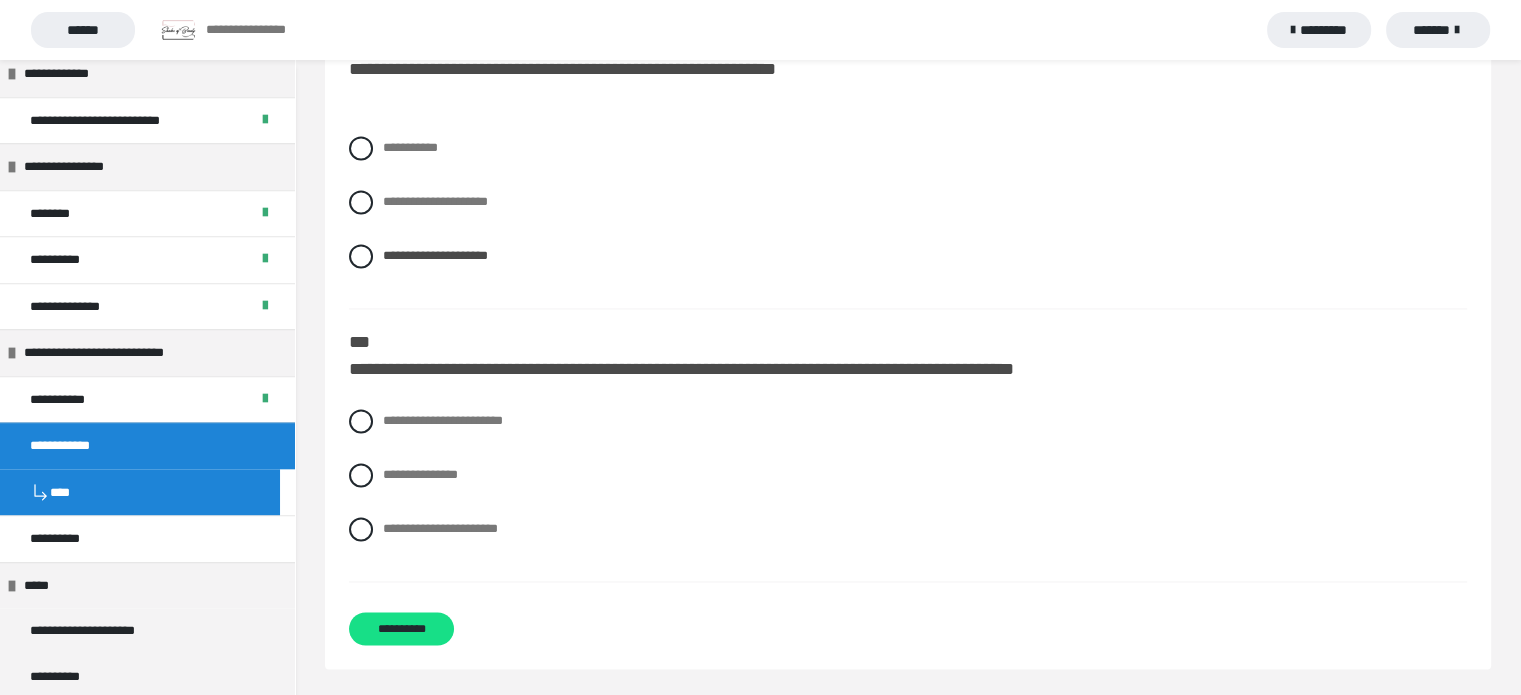 scroll, scrollTop: 2971, scrollLeft: 0, axis: vertical 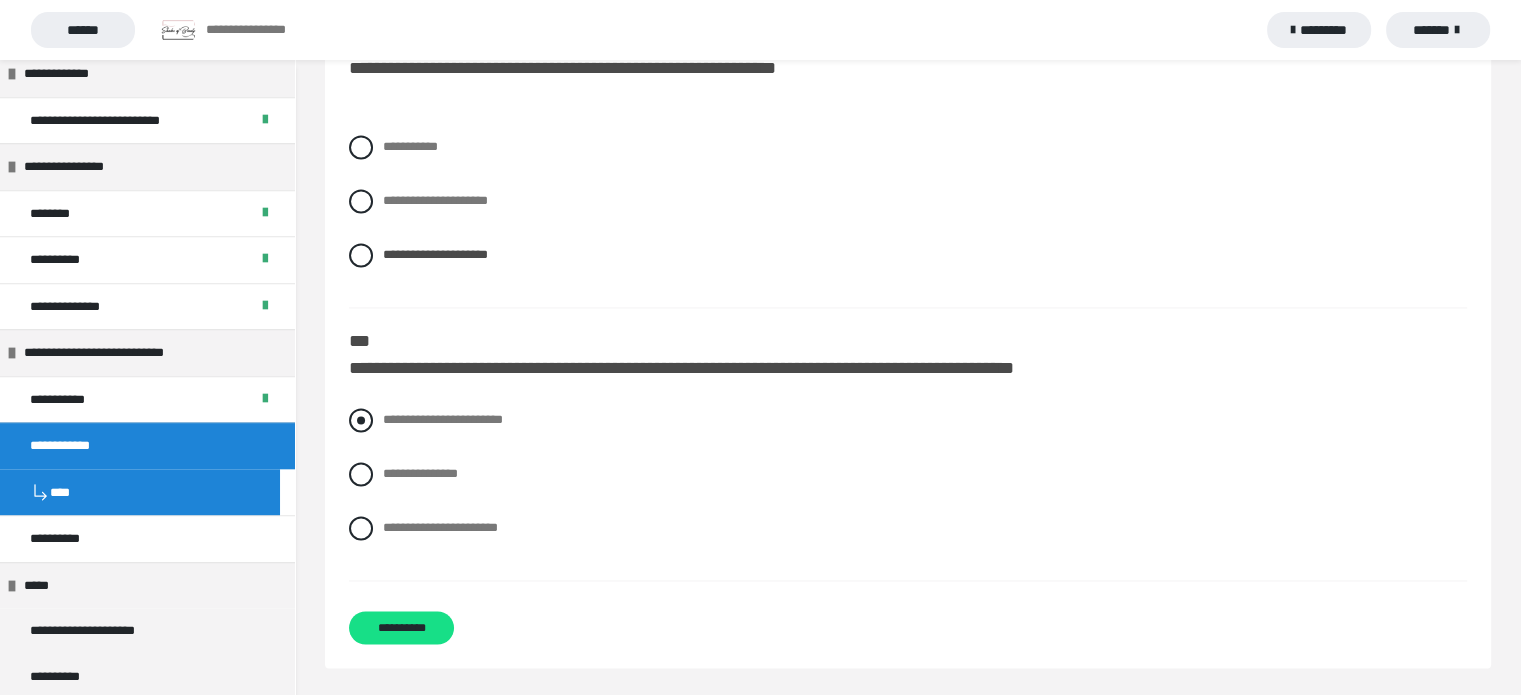 click on "**********" at bounding box center [443, 419] 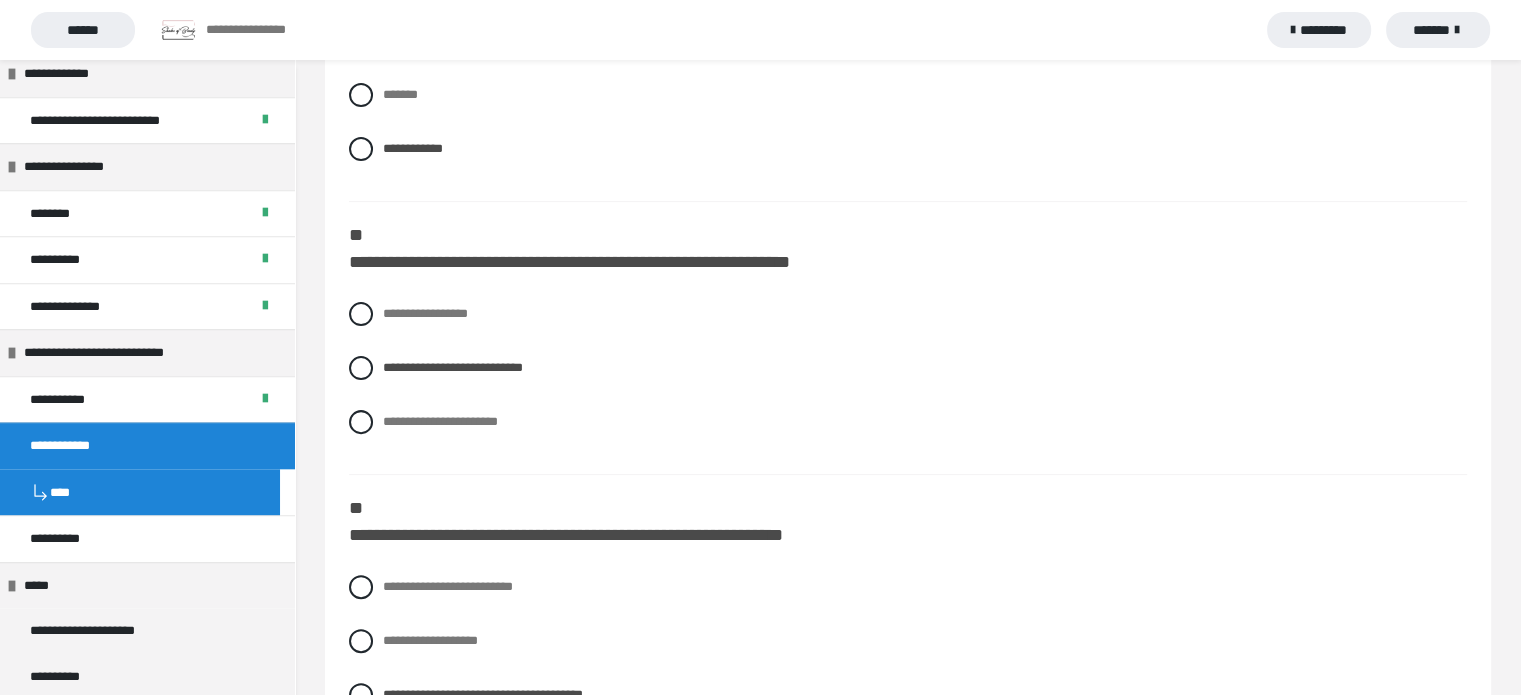 scroll, scrollTop: 0, scrollLeft: 0, axis: both 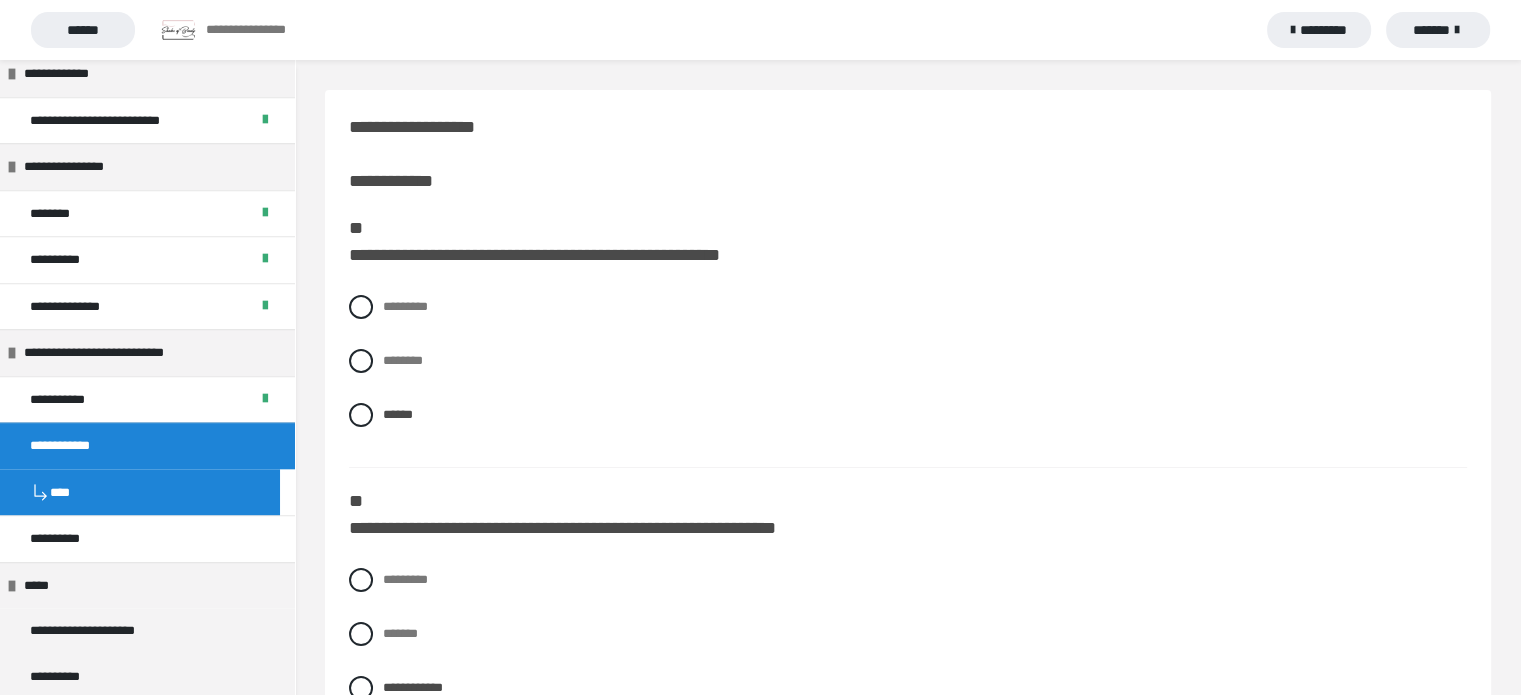 click on "**********" at bounding box center (908, 255) 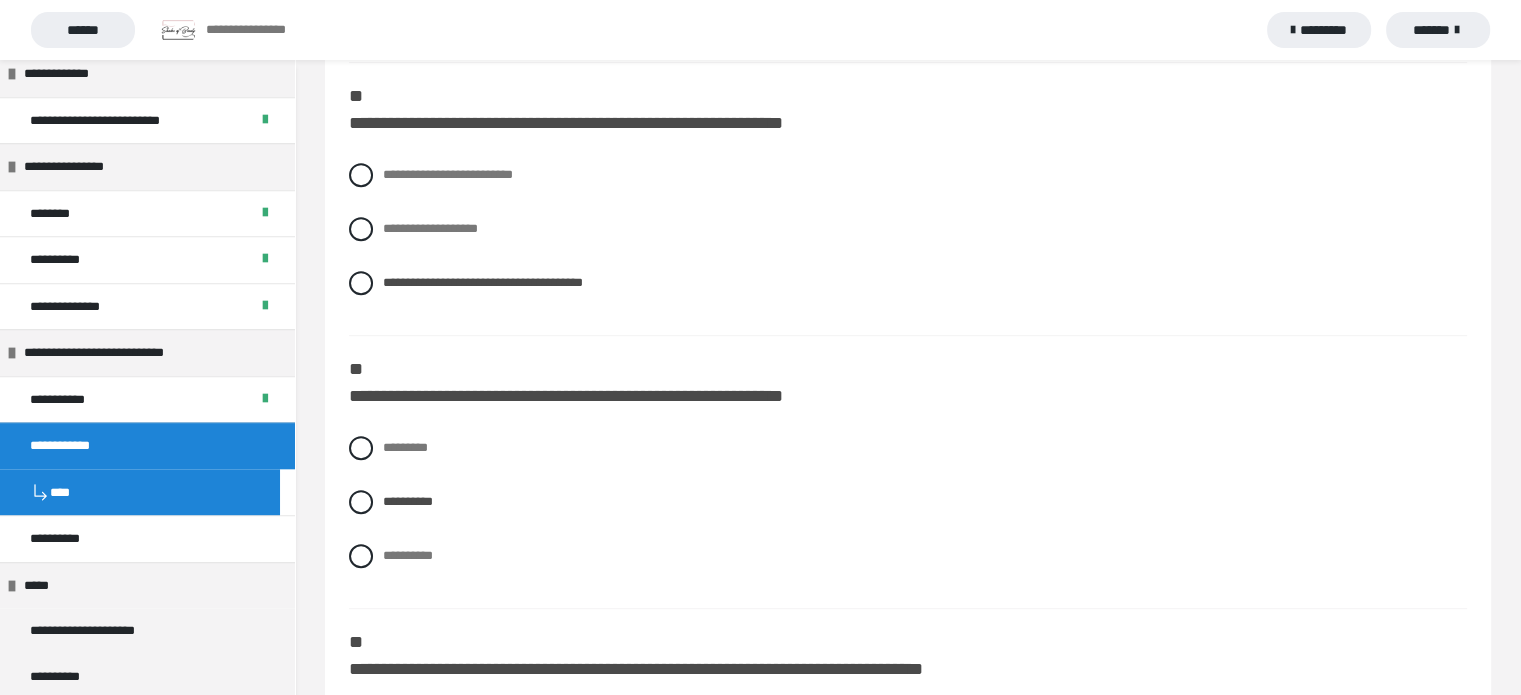 scroll, scrollTop: 960, scrollLeft: 0, axis: vertical 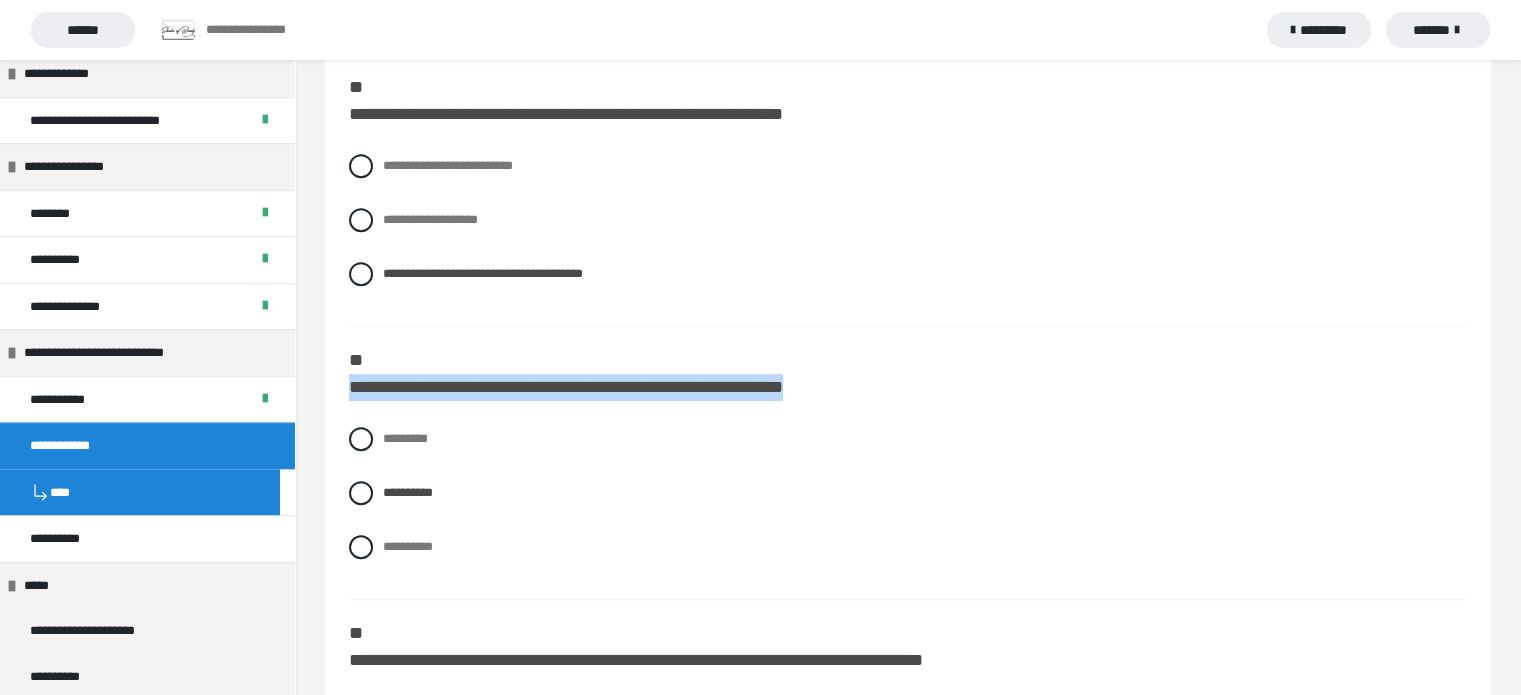 drag, startPoint x: 352, startPoint y: 381, endPoint x: 902, endPoint y: 381, distance: 550 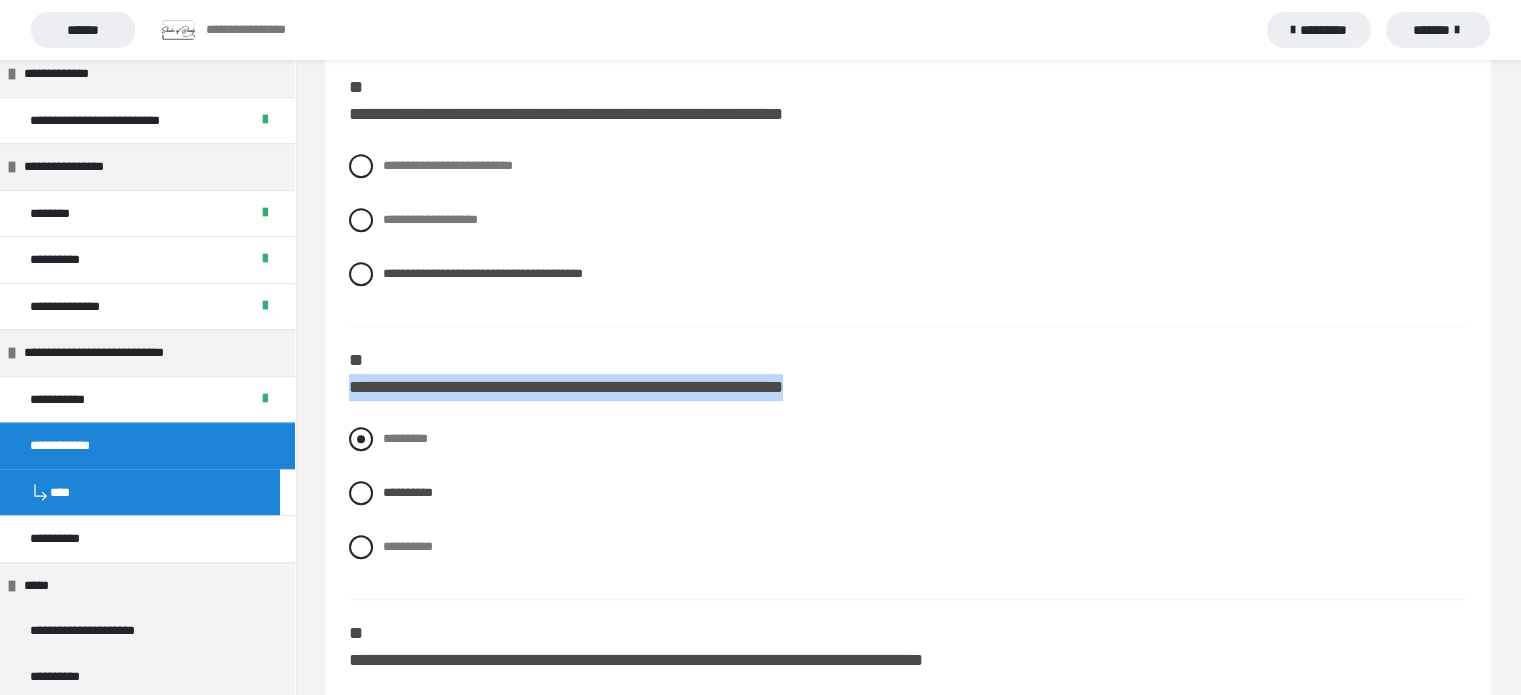 click at bounding box center [361, 439] 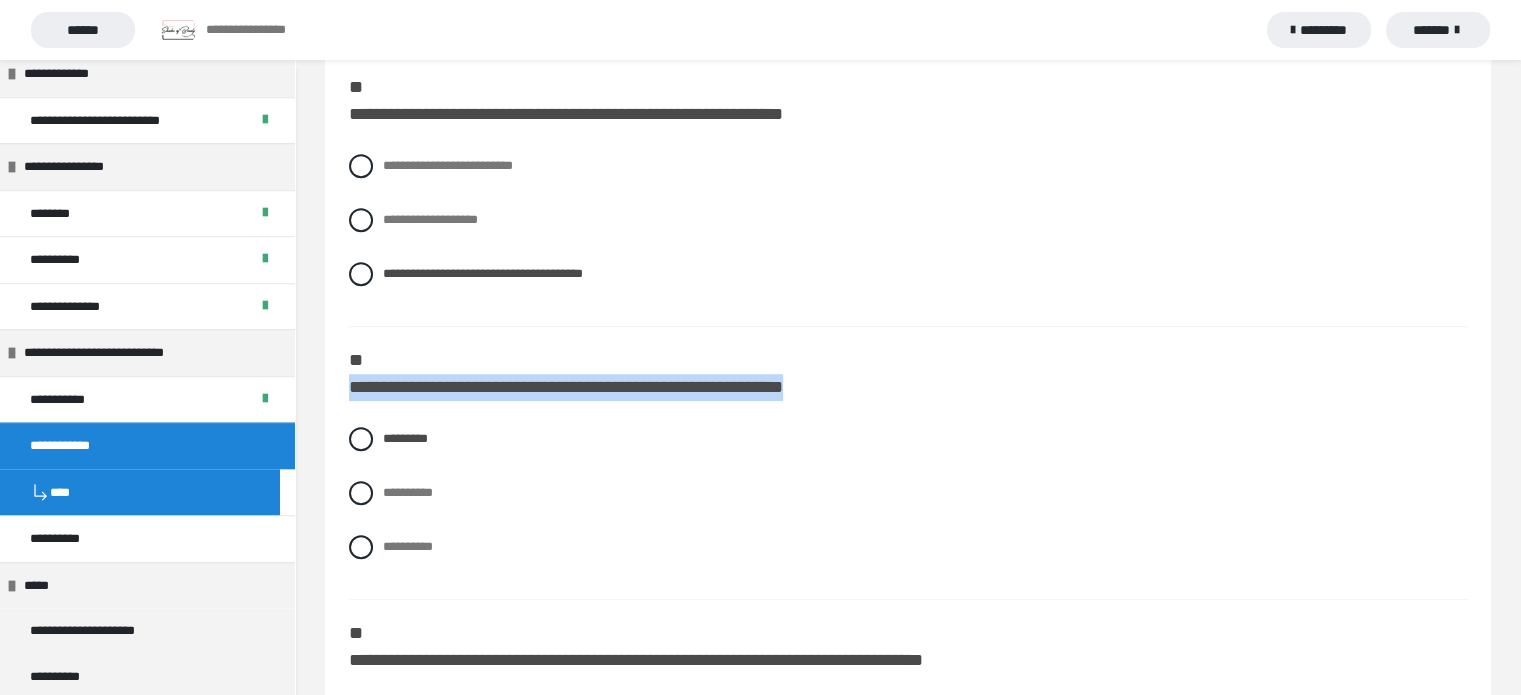 click on "**********" at bounding box center (389, 487) 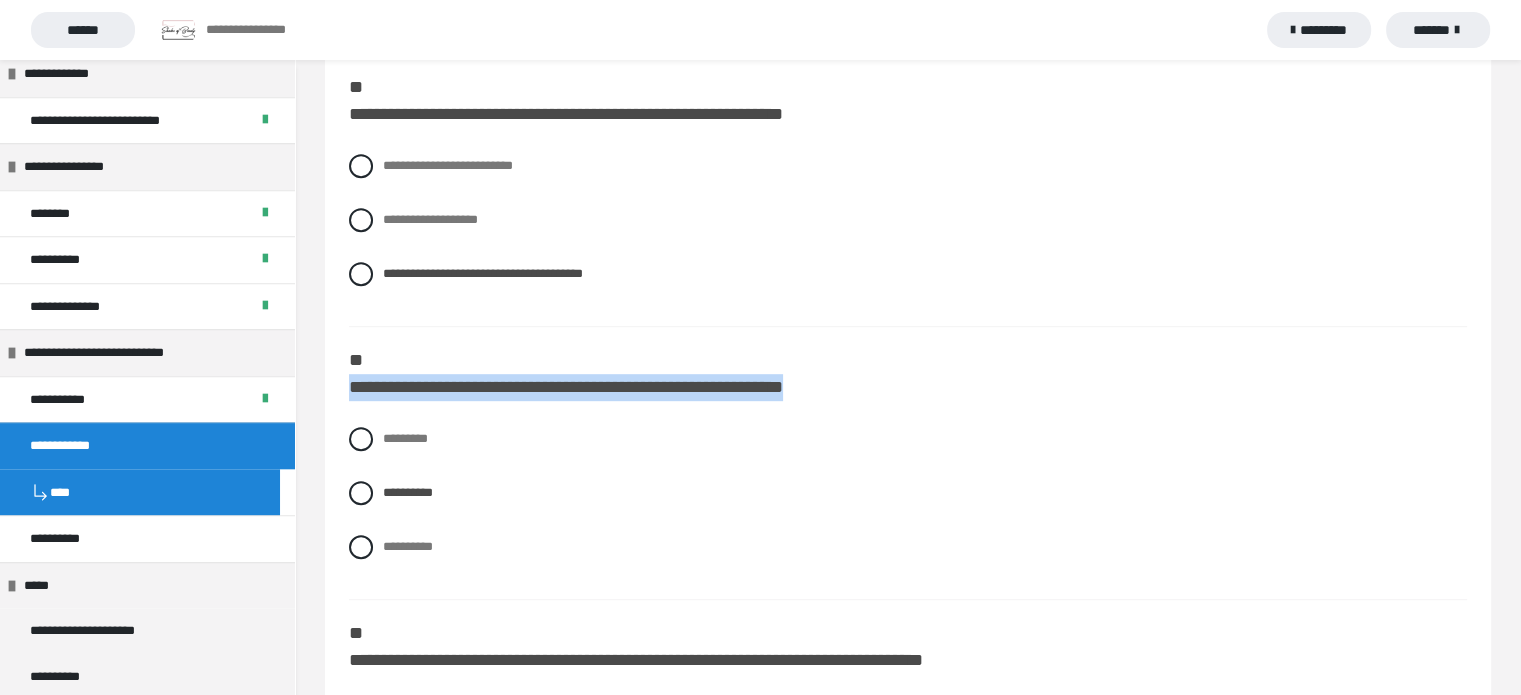 click on "*********" at bounding box center [389, 433] 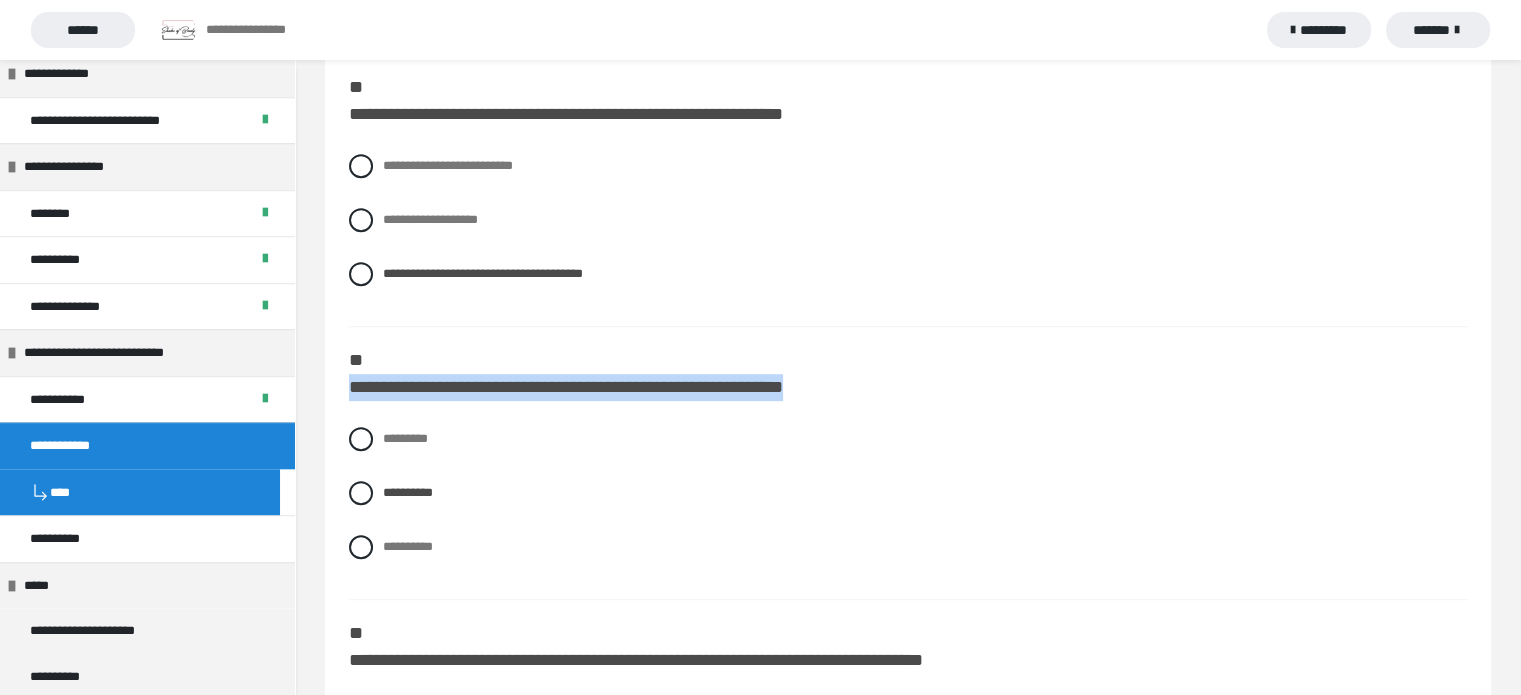 radio on "****" 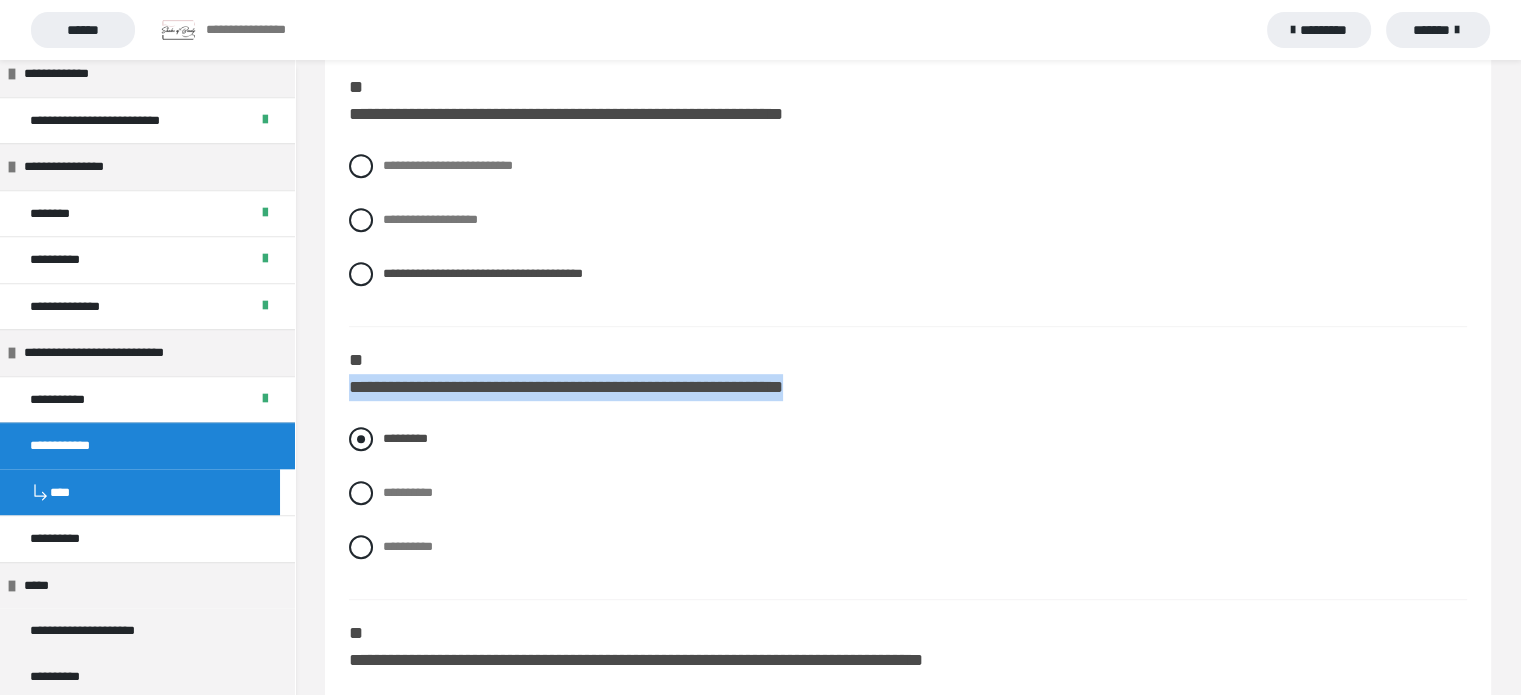 click on "*********" at bounding box center [908, 439] 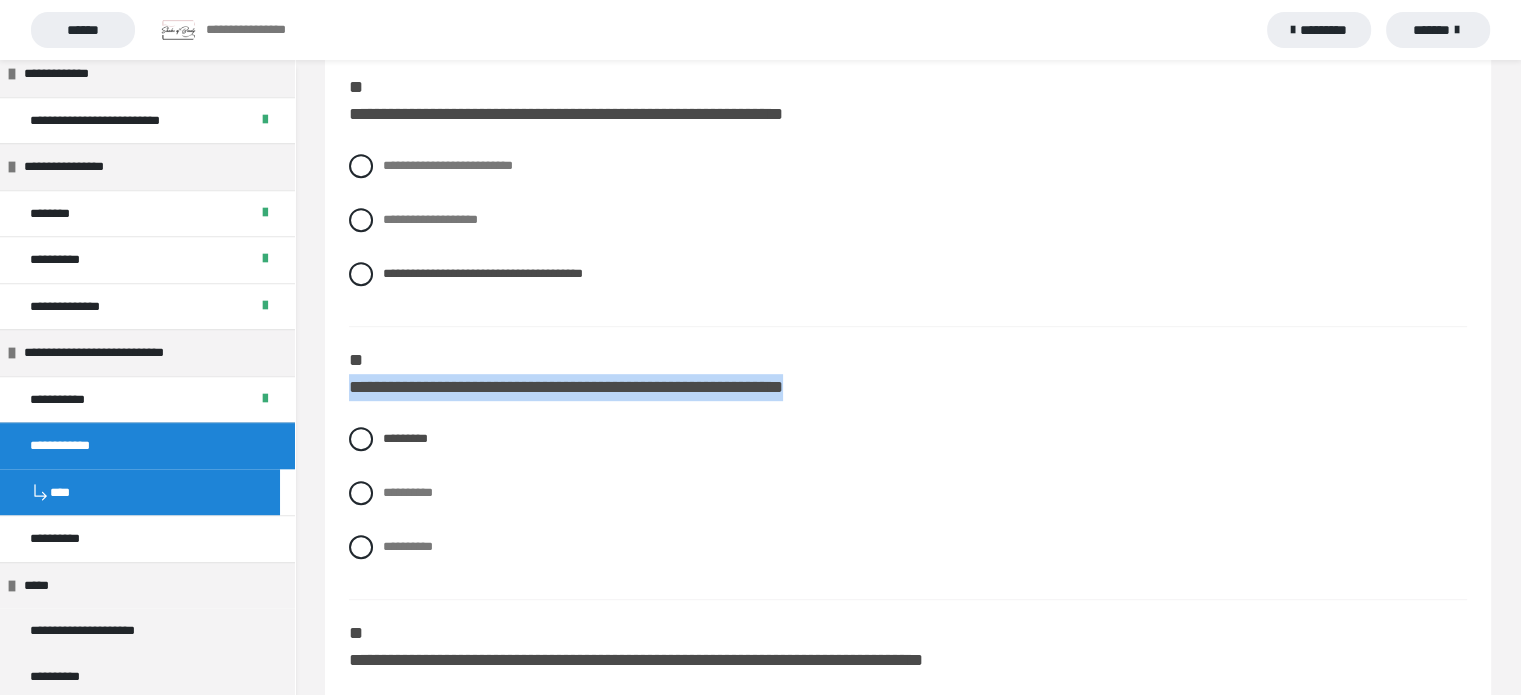 click on "**********" at bounding box center [908, -705] 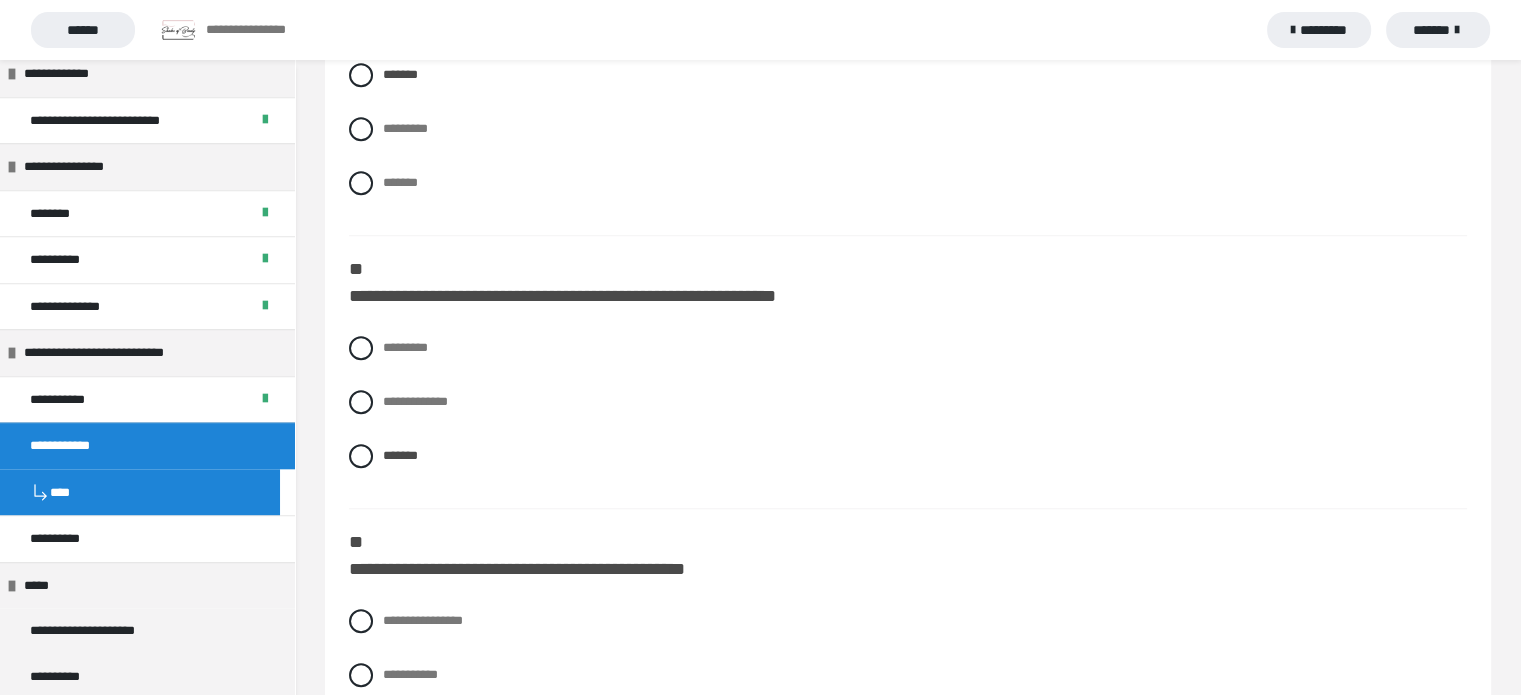 scroll, scrollTop: 1600, scrollLeft: 0, axis: vertical 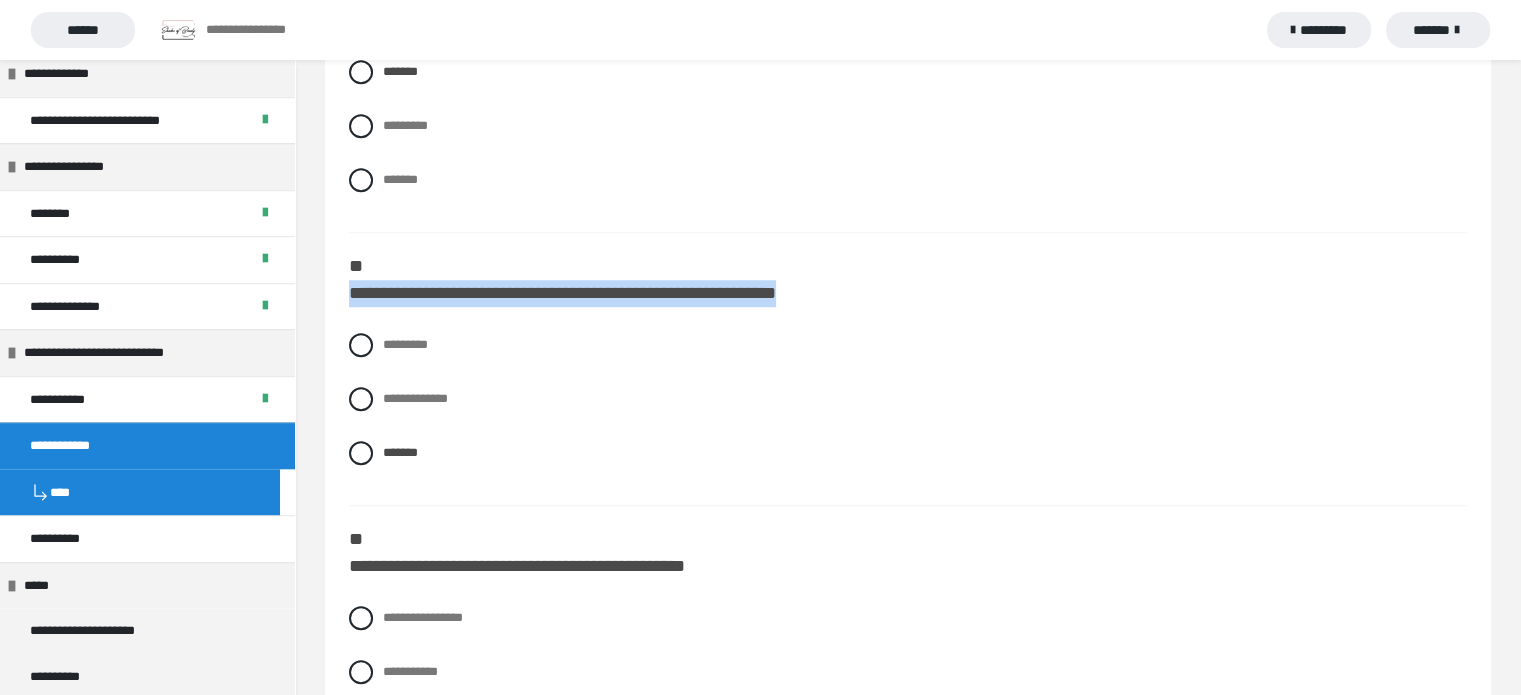 drag, startPoint x: 348, startPoint y: 288, endPoint x: 918, endPoint y: 287, distance: 570.00085 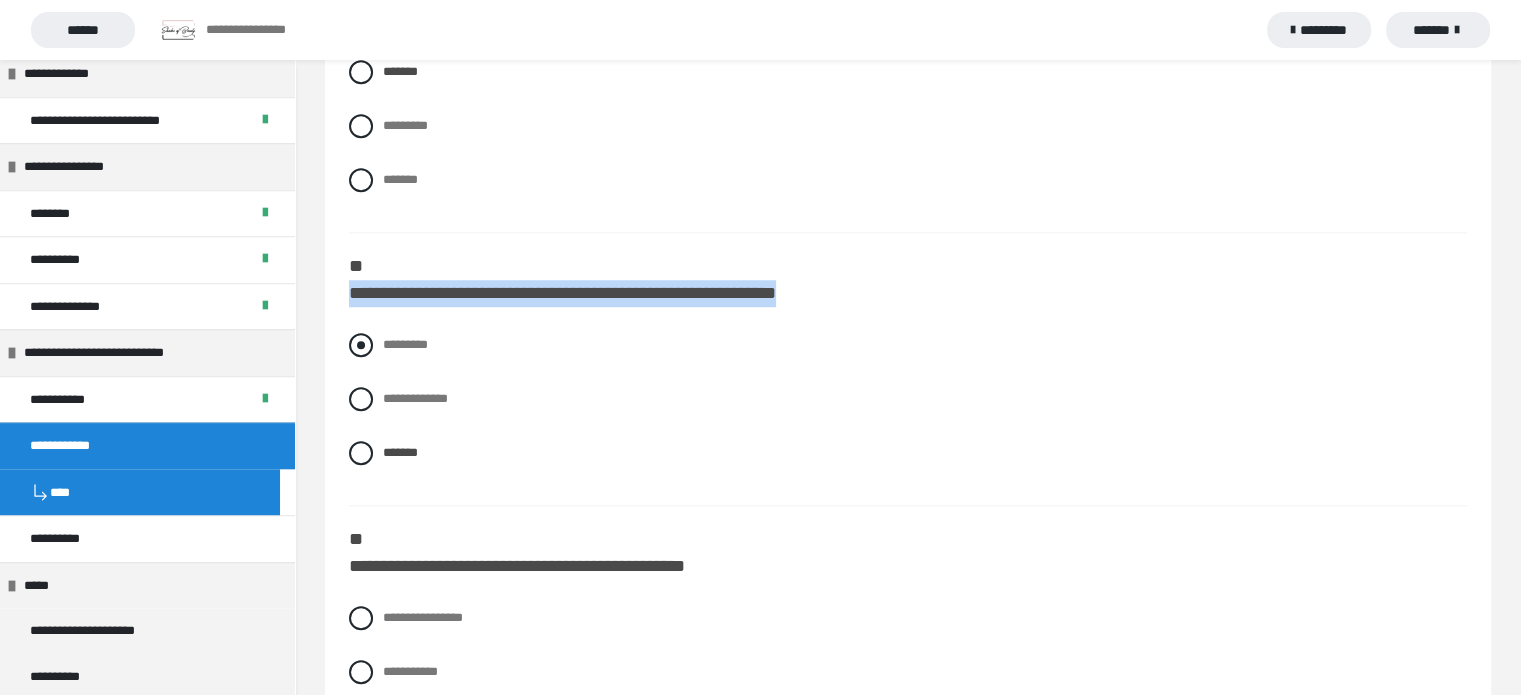 click on "*********" at bounding box center (389, 339) 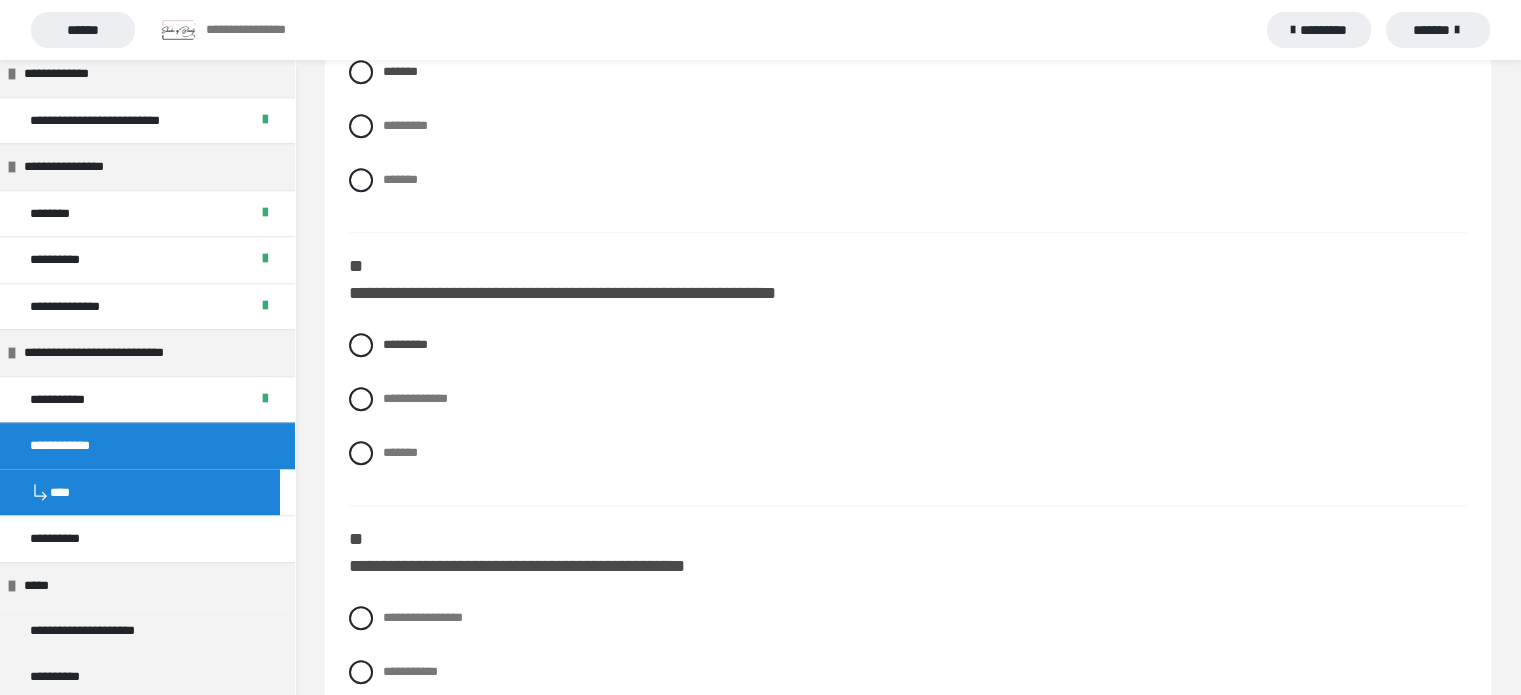 click on "**********" at bounding box center (908, 264) 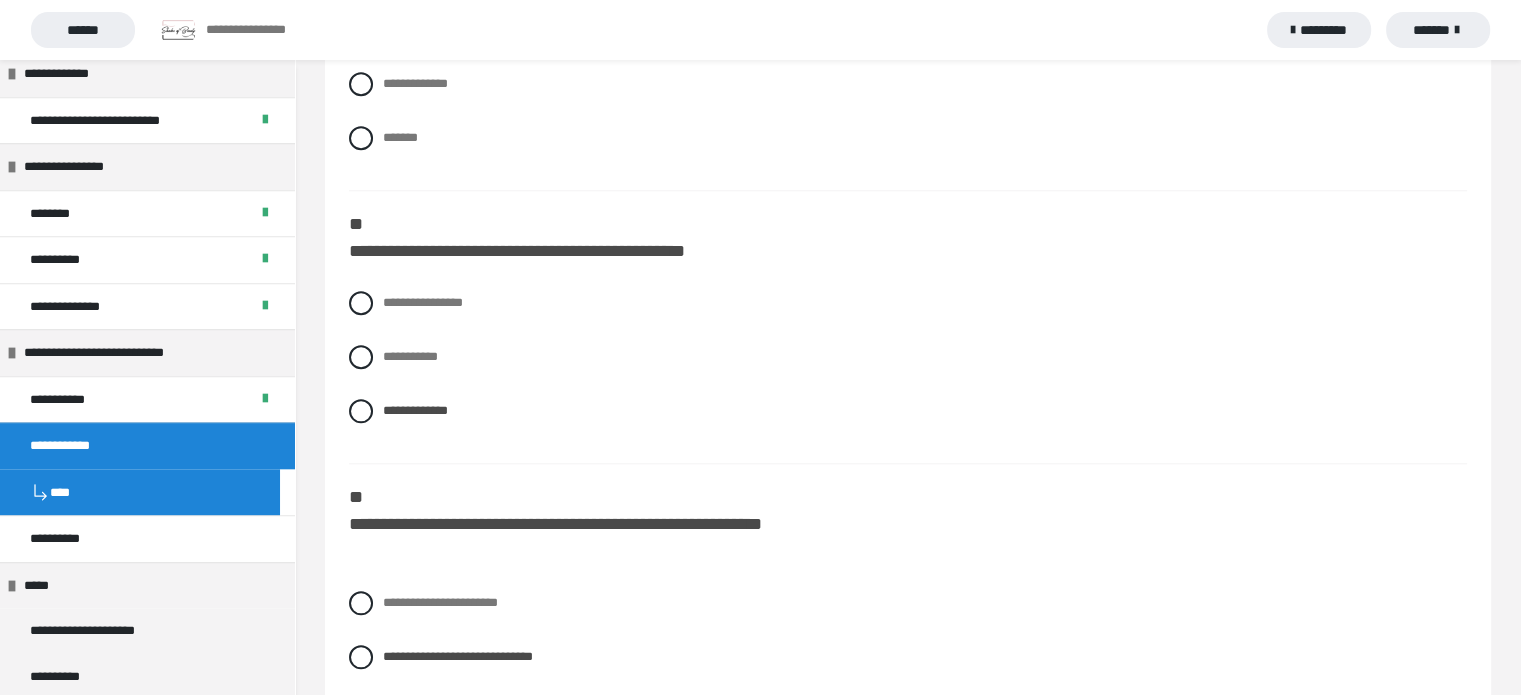 scroll, scrollTop: 1920, scrollLeft: 0, axis: vertical 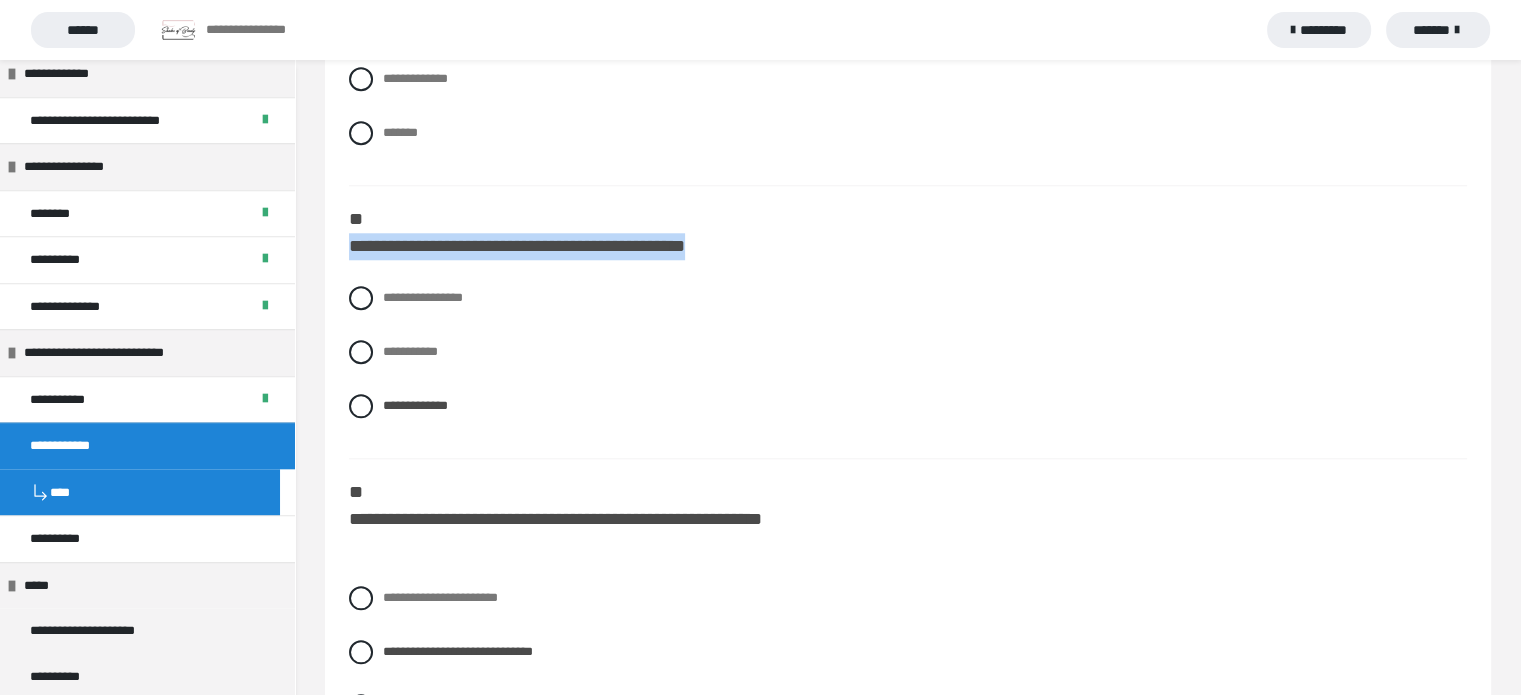 drag, startPoint x: 353, startPoint y: 254, endPoint x: 792, endPoint y: 241, distance: 439.19244 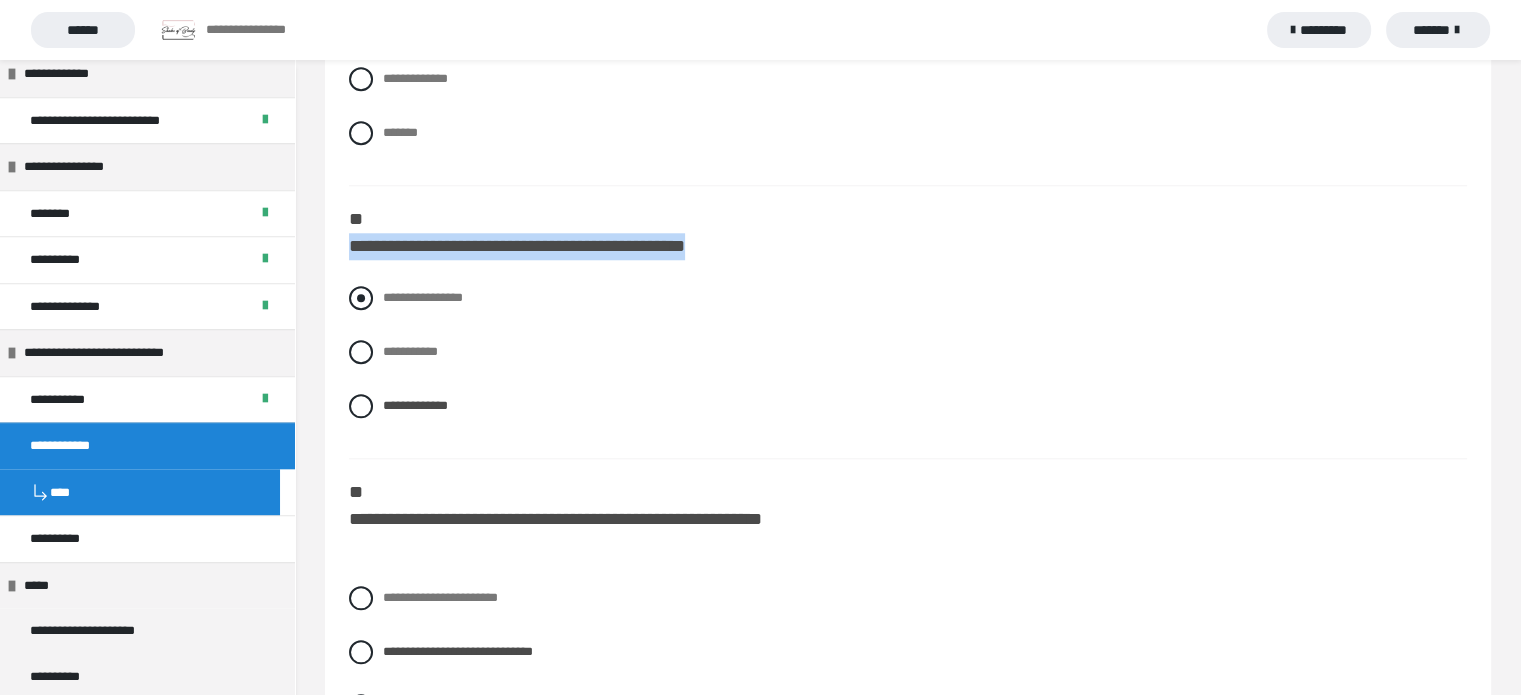 click on "**********" at bounding box center [423, 297] 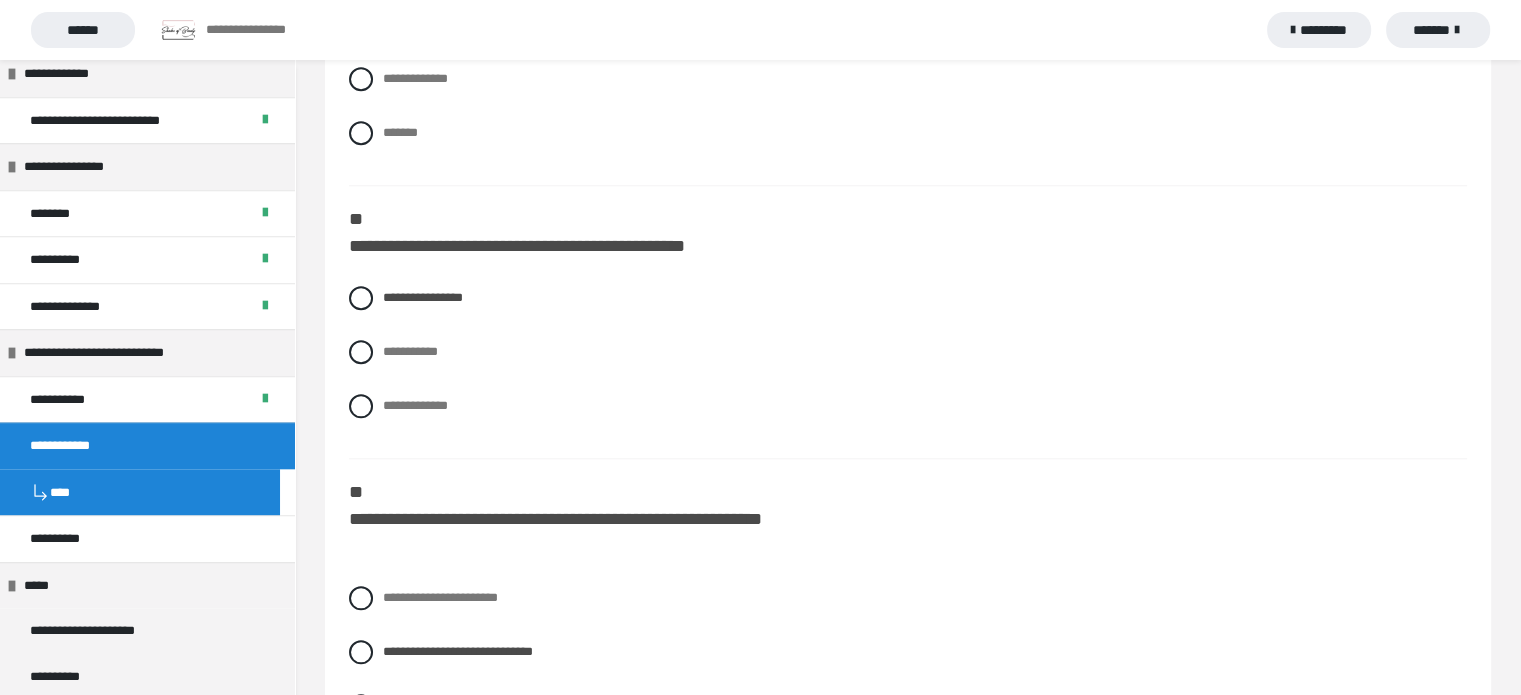 click on "**********" at bounding box center (908, -56) 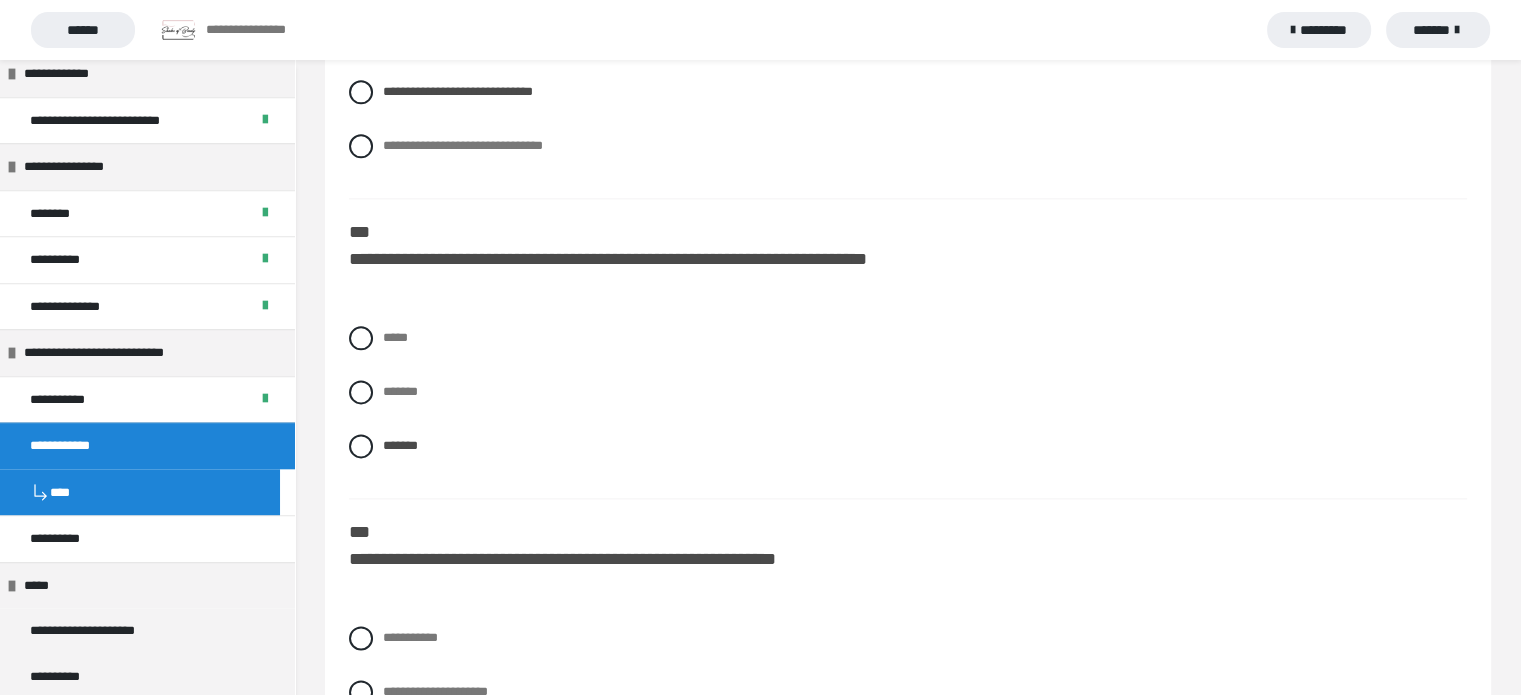 scroll, scrollTop: 2520, scrollLeft: 0, axis: vertical 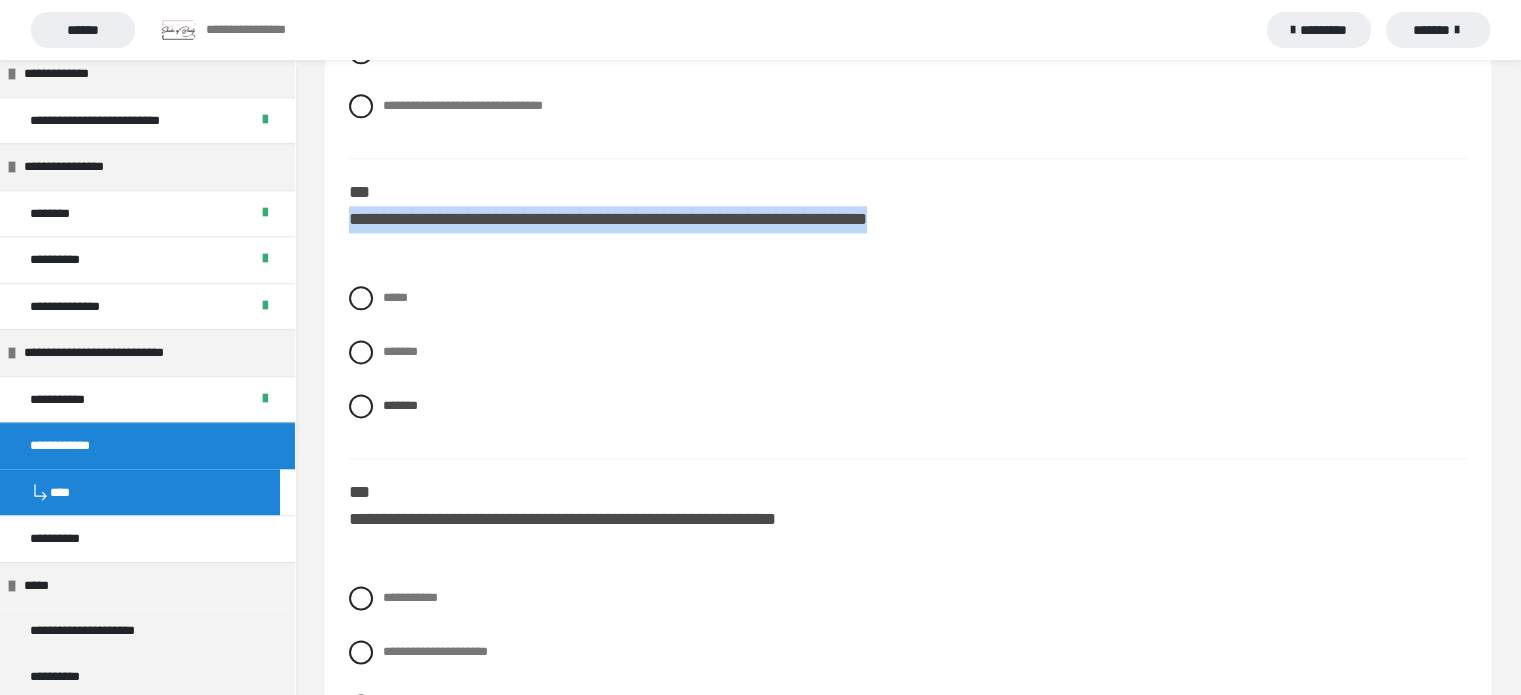 drag, startPoint x: 350, startPoint y: 215, endPoint x: 1003, endPoint y: 215, distance: 653 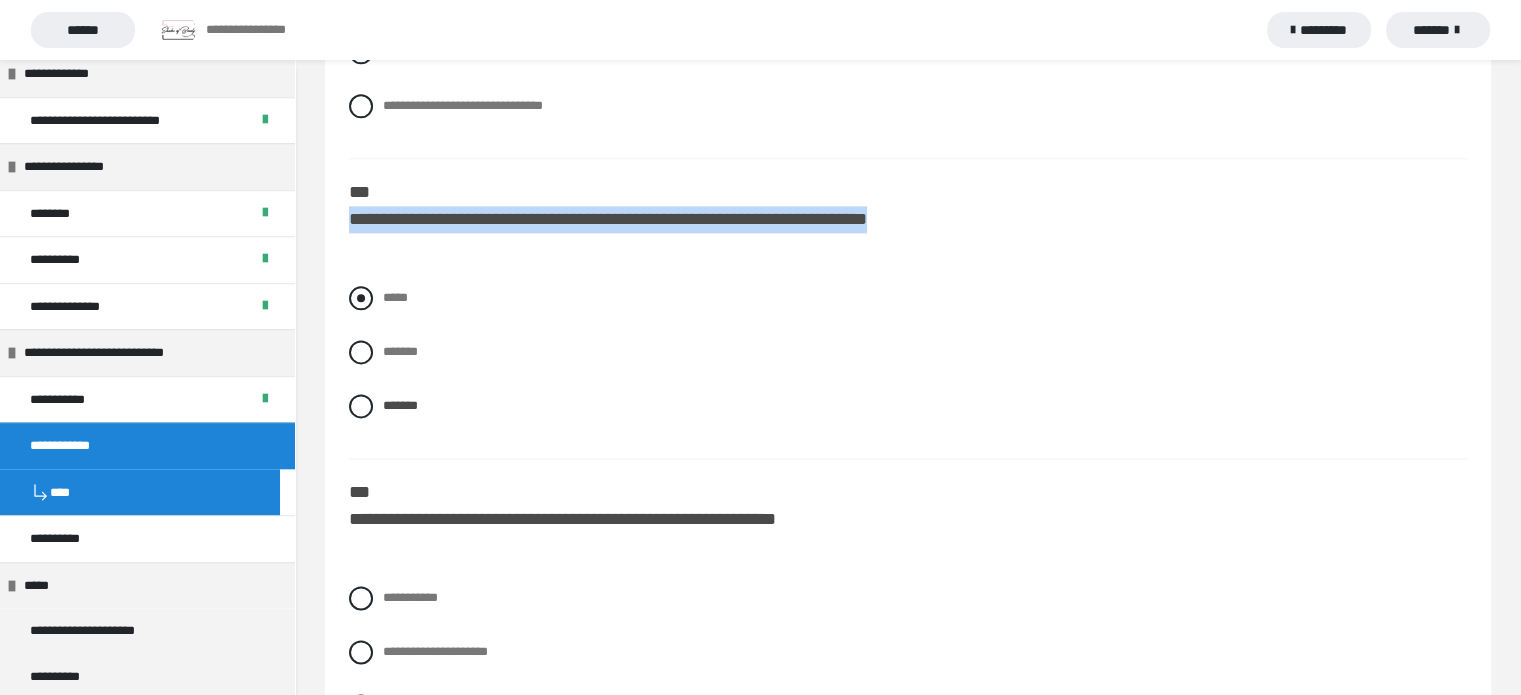 click at bounding box center [361, 298] 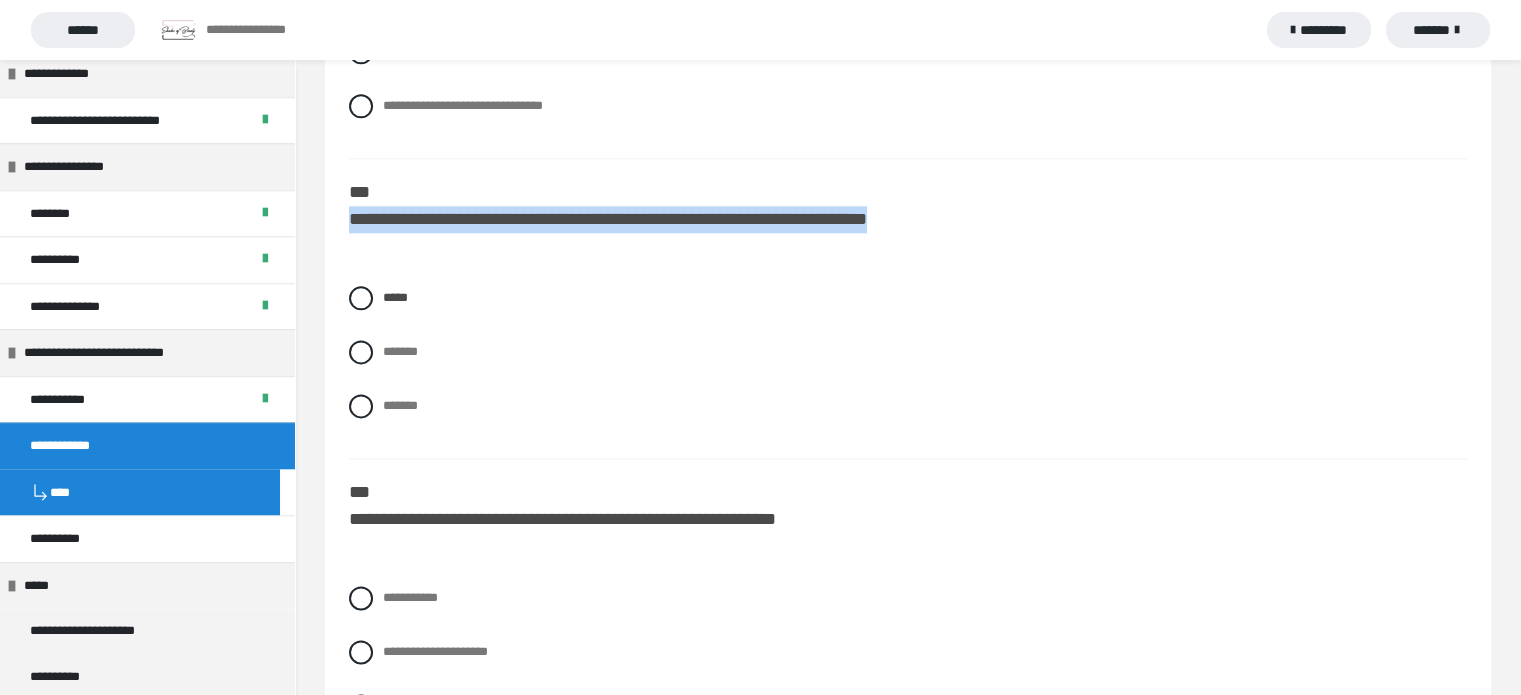 click on "**********" at bounding box center (908, -2265) 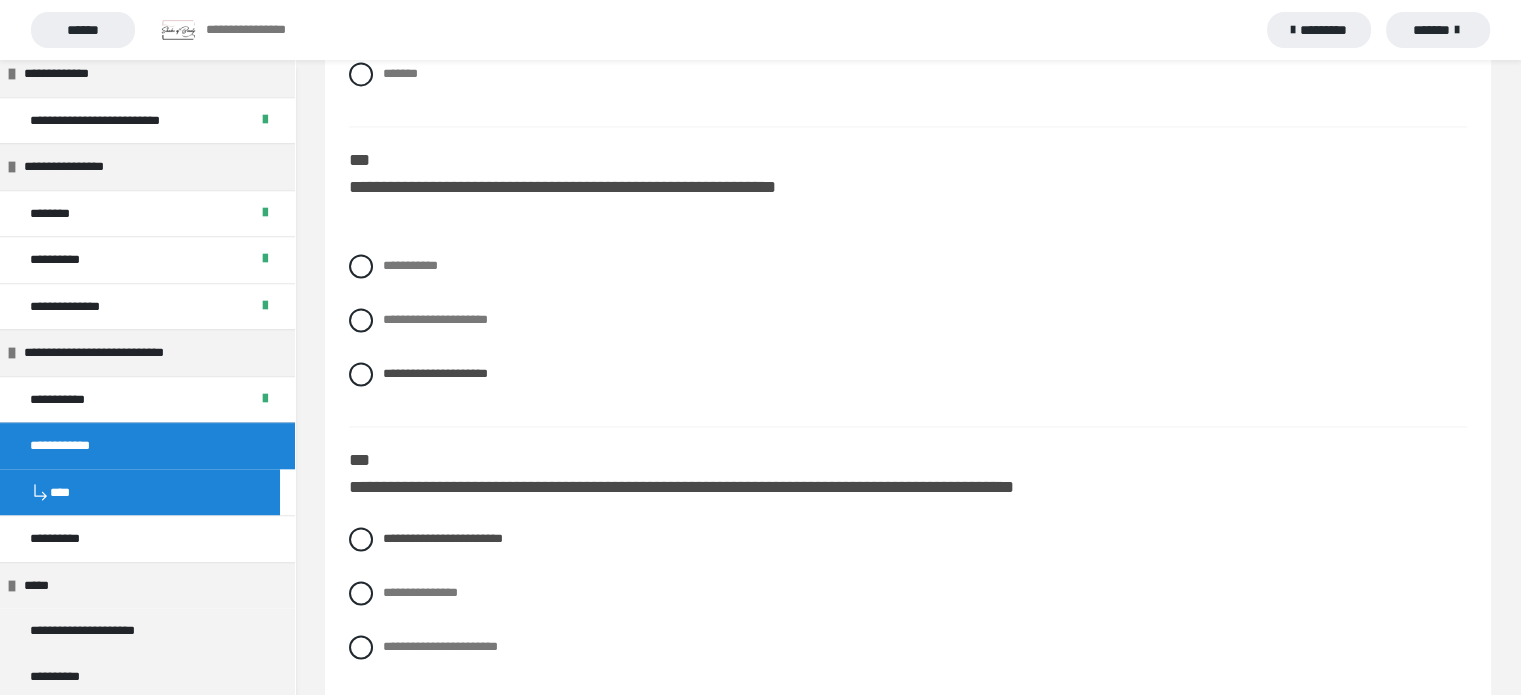 scroll, scrollTop: 2880, scrollLeft: 0, axis: vertical 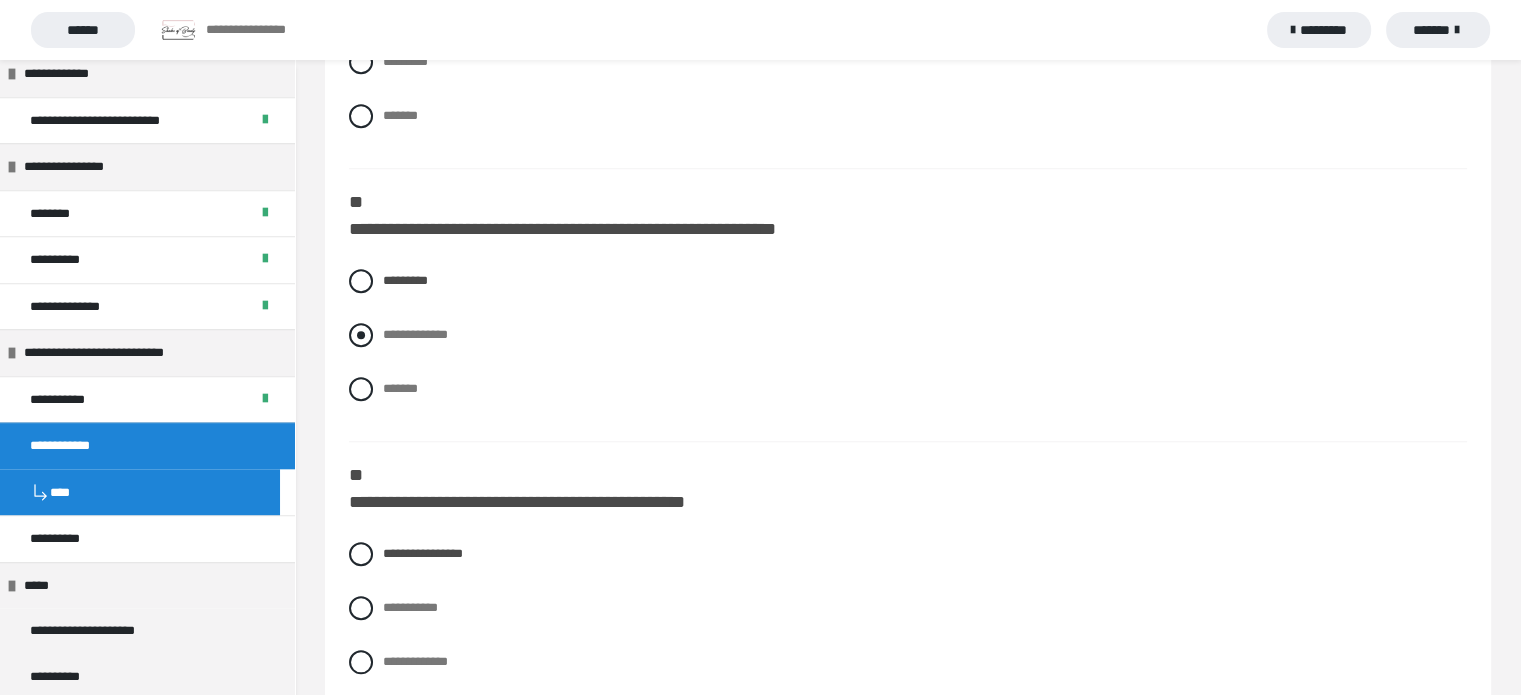 click on "**********" at bounding box center [415, 334] 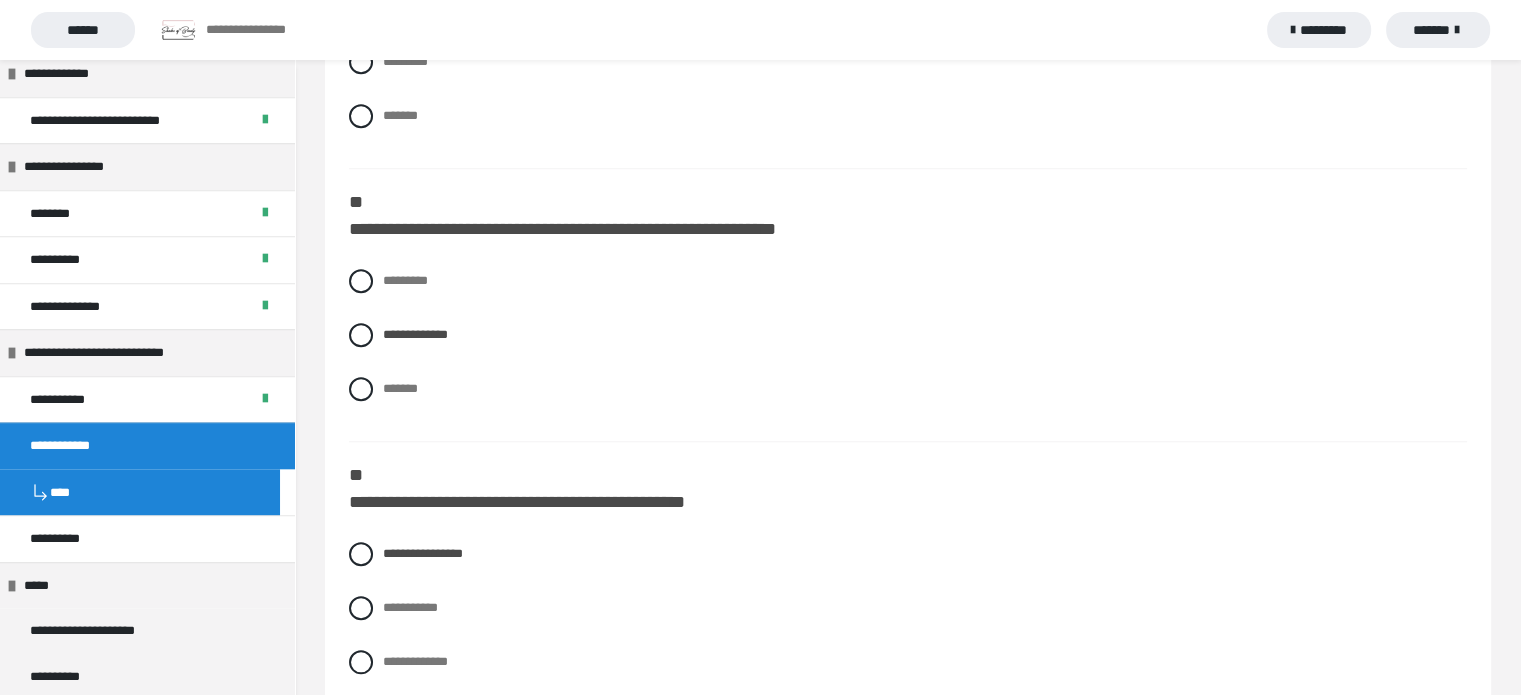 scroll, scrollTop: 1056, scrollLeft: 0, axis: vertical 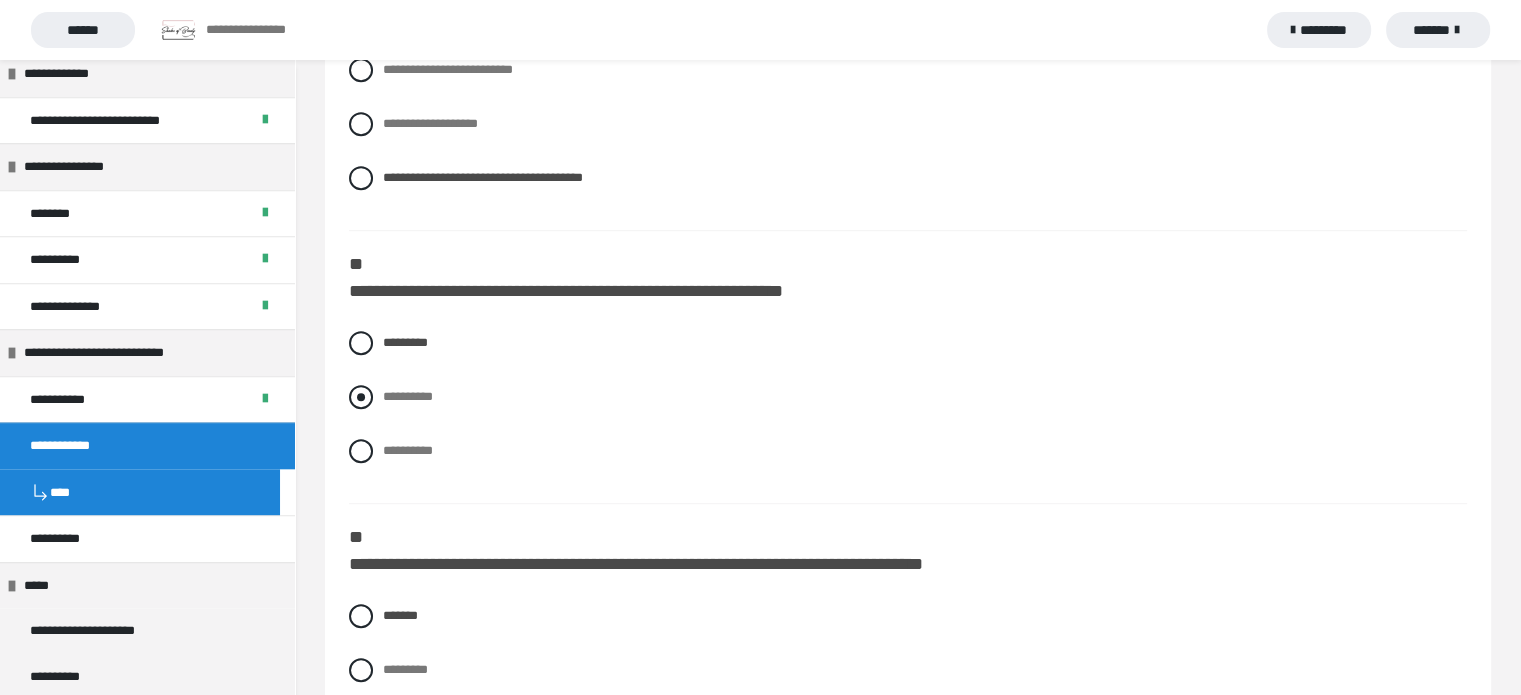 click on "**********" at bounding box center (408, 396) 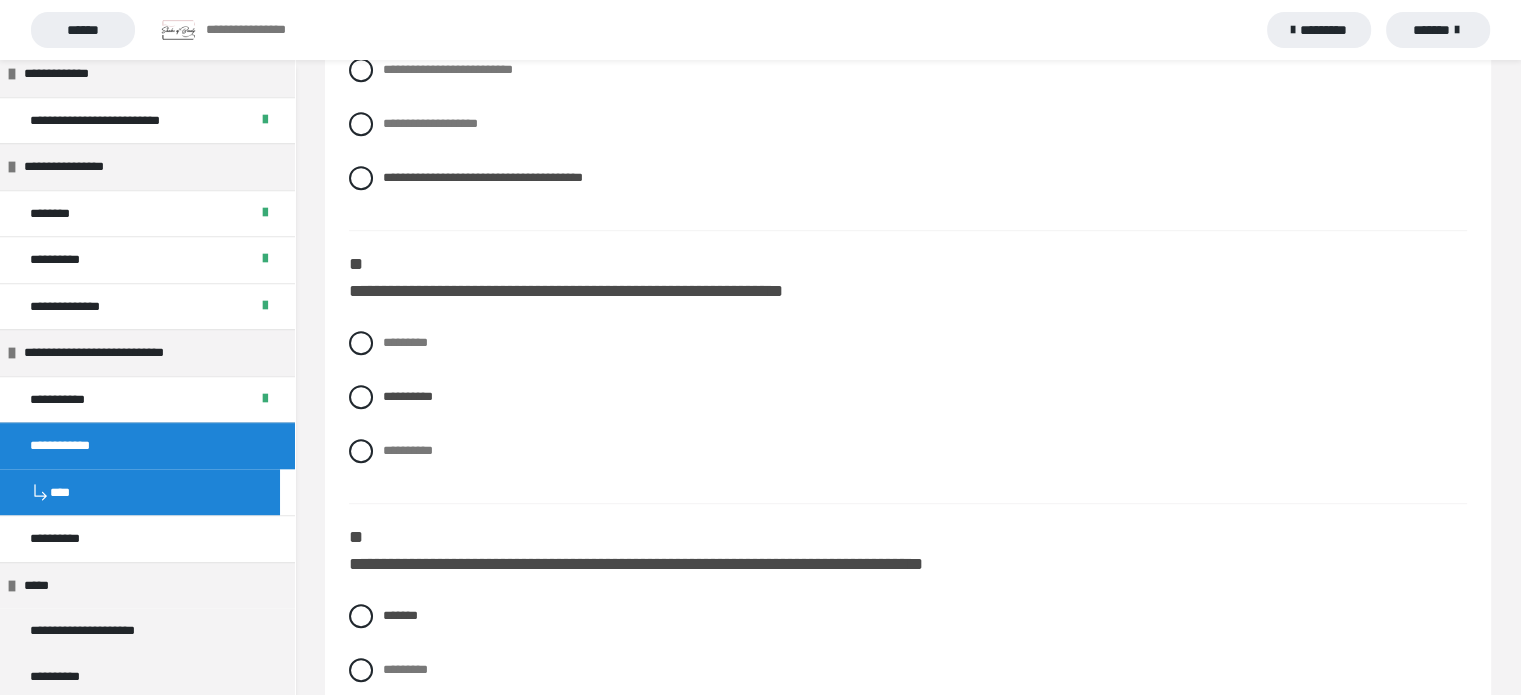 scroll, scrollTop: 448, scrollLeft: 0, axis: vertical 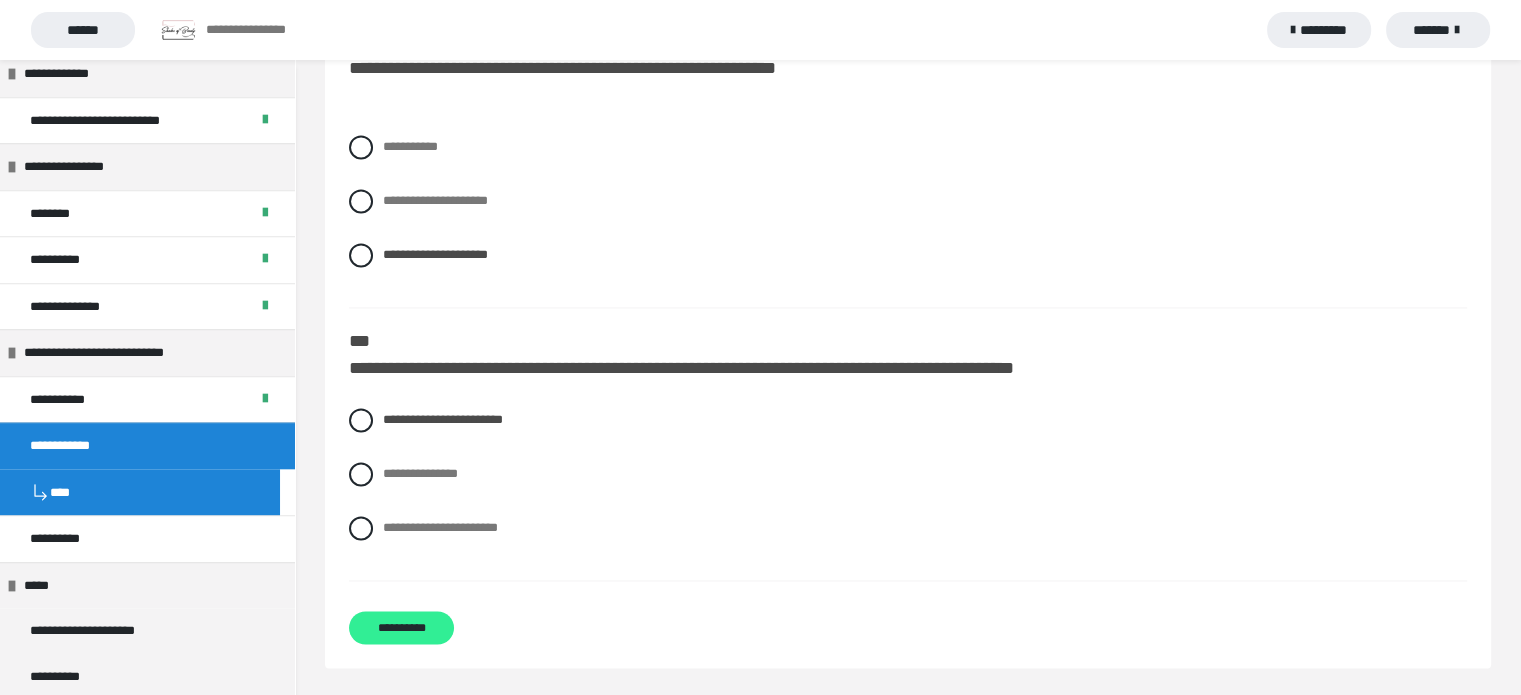 click on "**********" at bounding box center (401, 627) 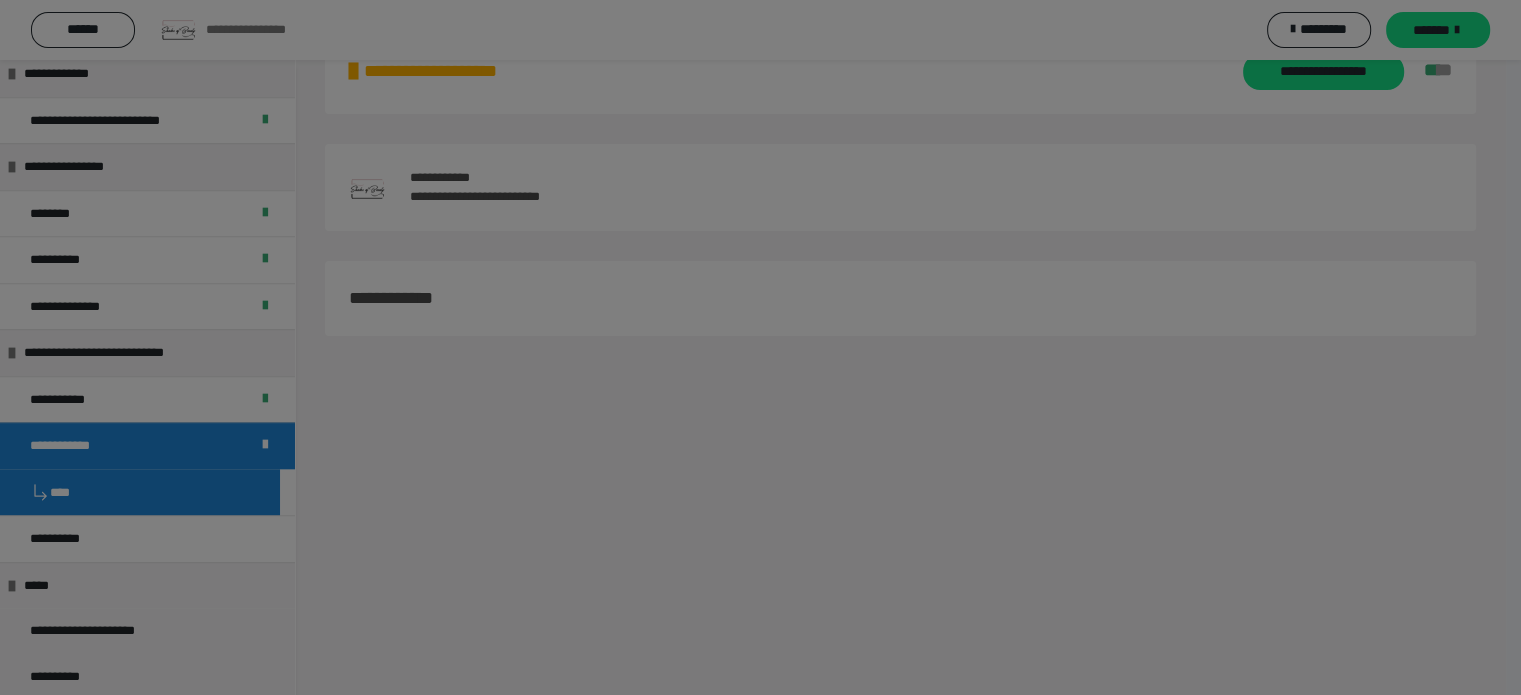 scroll, scrollTop: 60, scrollLeft: 0, axis: vertical 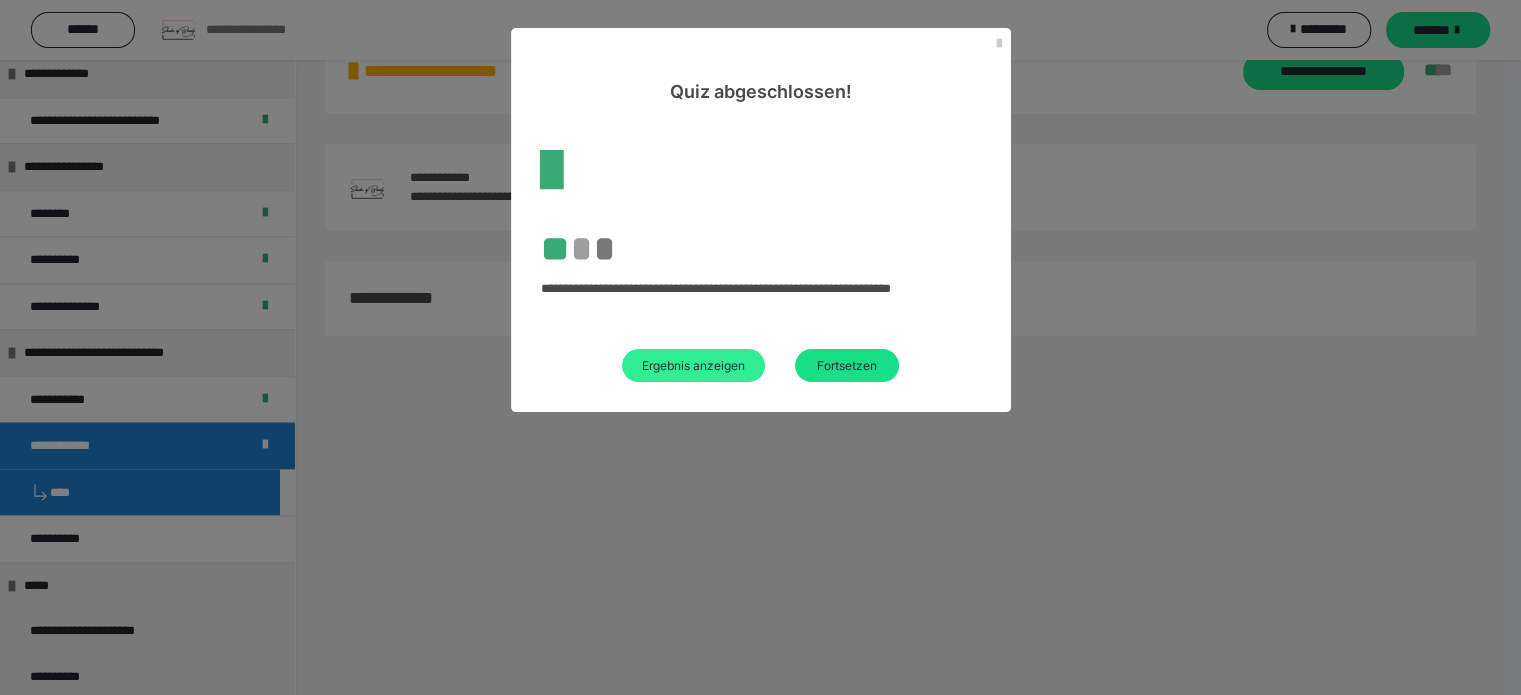 click on "Ergebnis anzeigen" at bounding box center (693, 365) 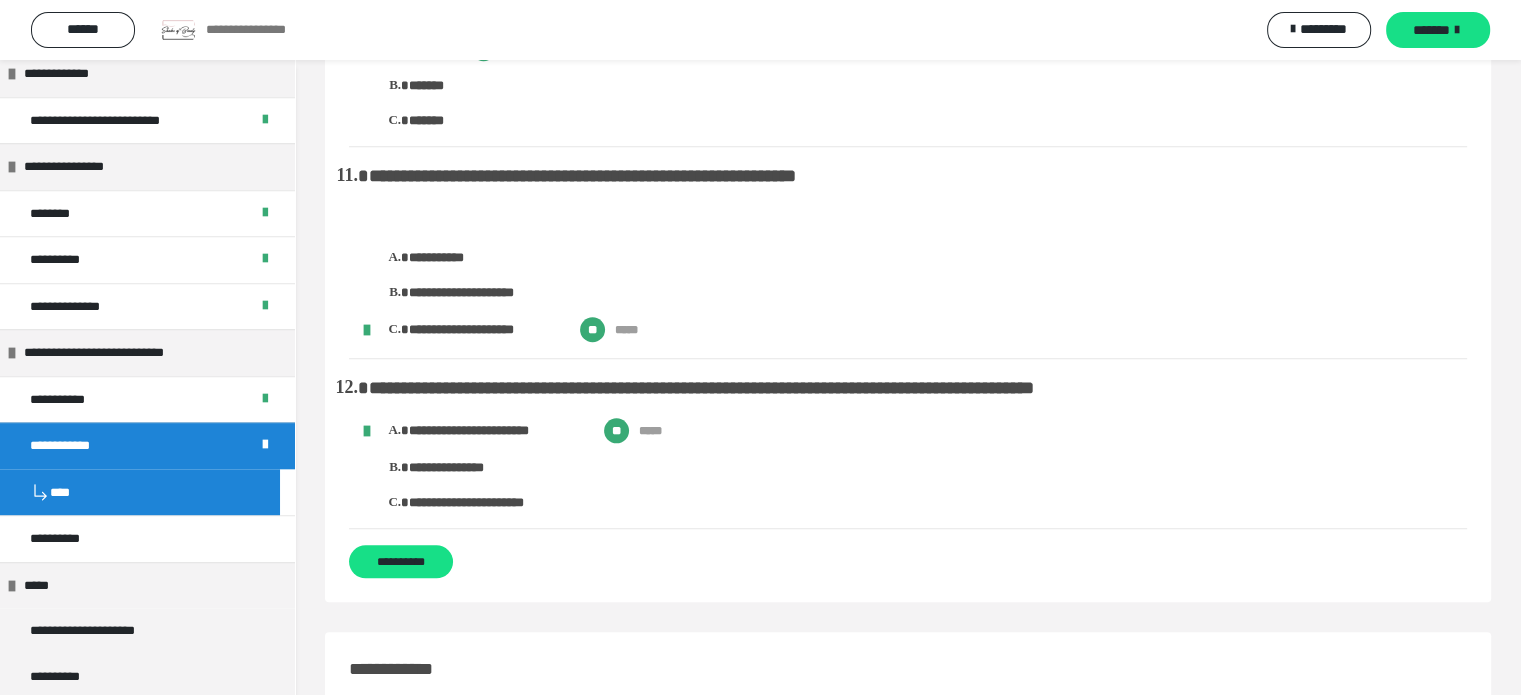 scroll, scrollTop: 1812, scrollLeft: 0, axis: vertical 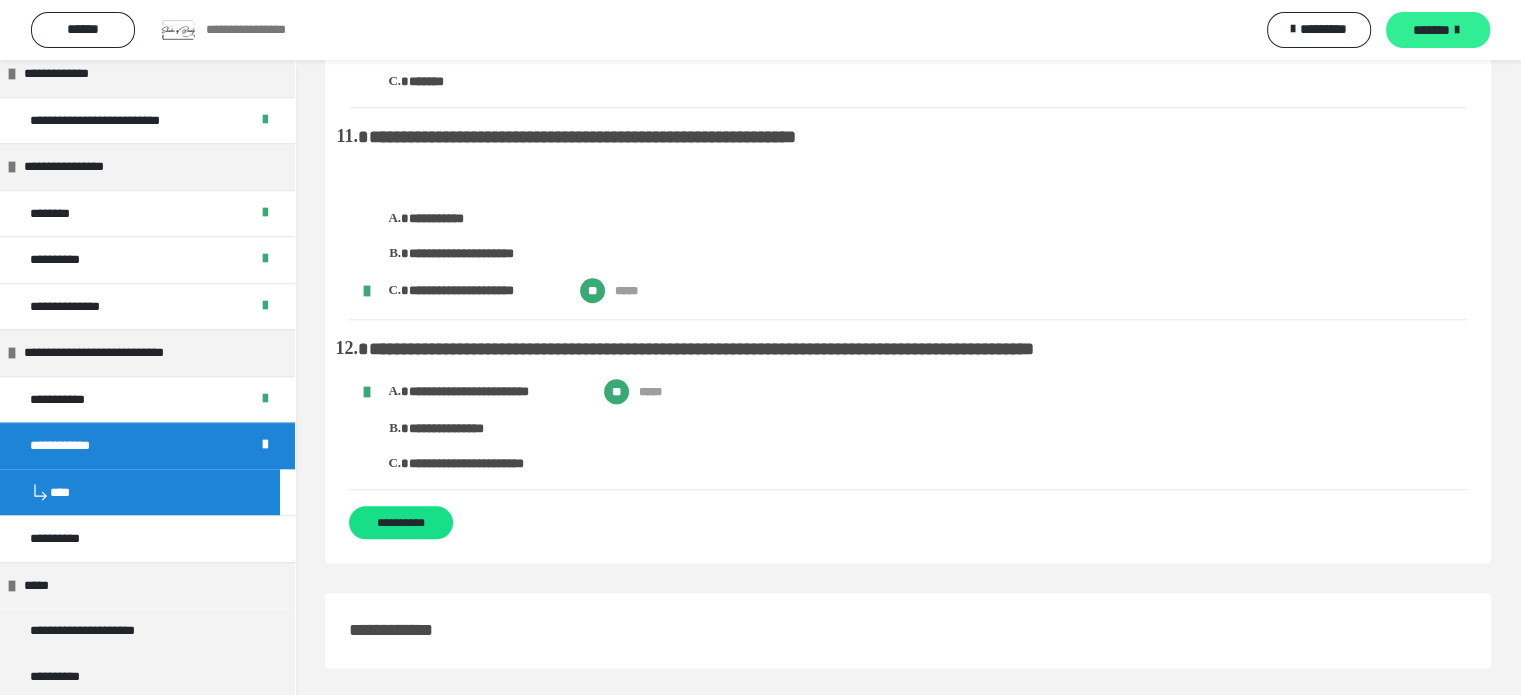 click on "*******" at bounding box center [1438, 30] 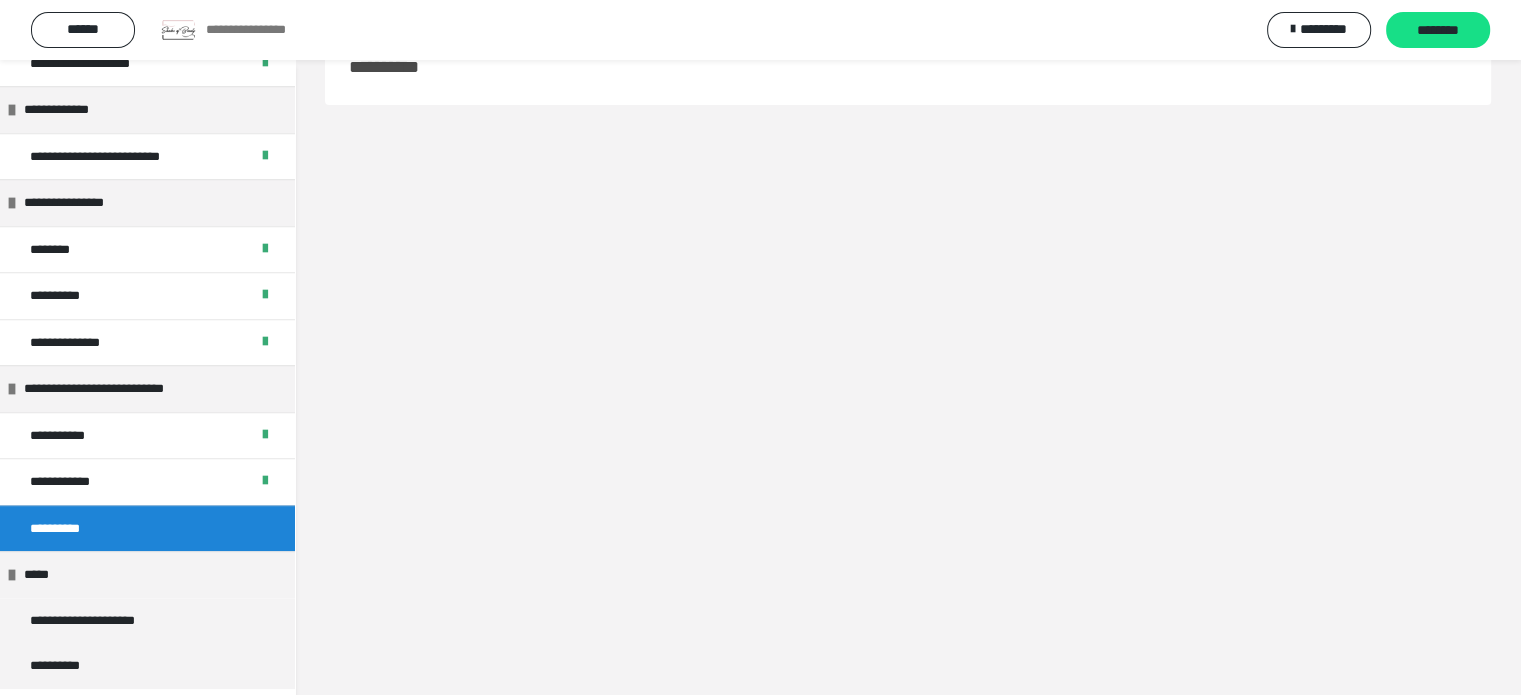 scroll, scrollTop: 0, scrollLeft: 0, axis: both 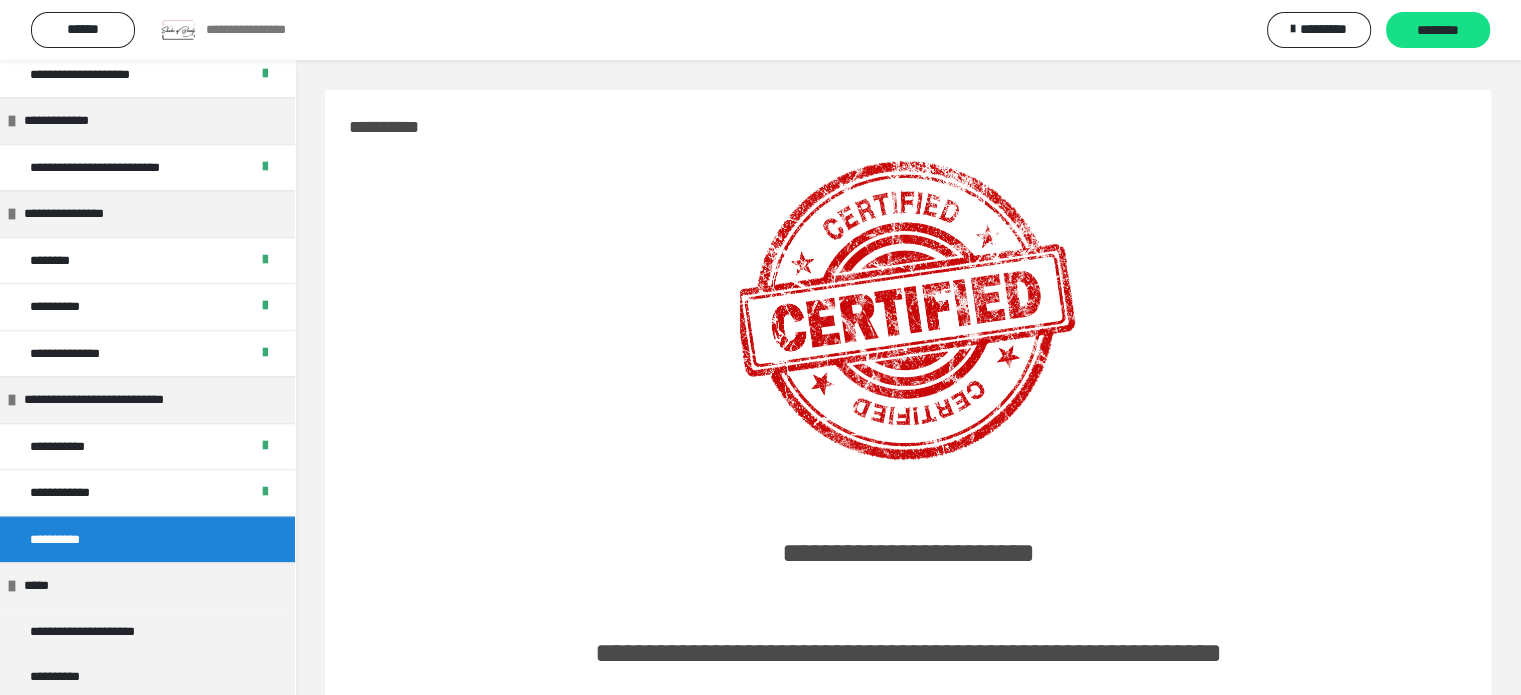 click on "**********" at bounding box center (908, 1048) 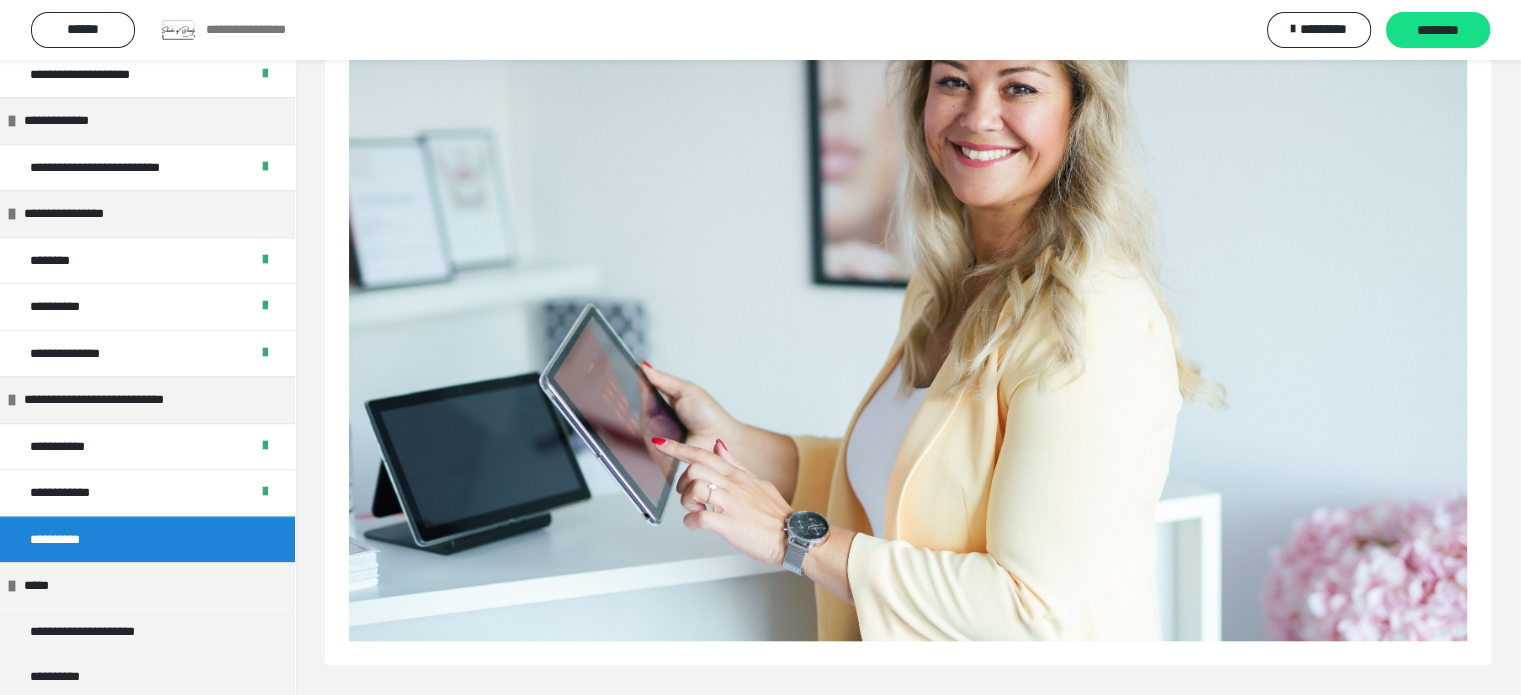 scroll, scrollTop: 1807, scrollLeft: 0, axis: vertical 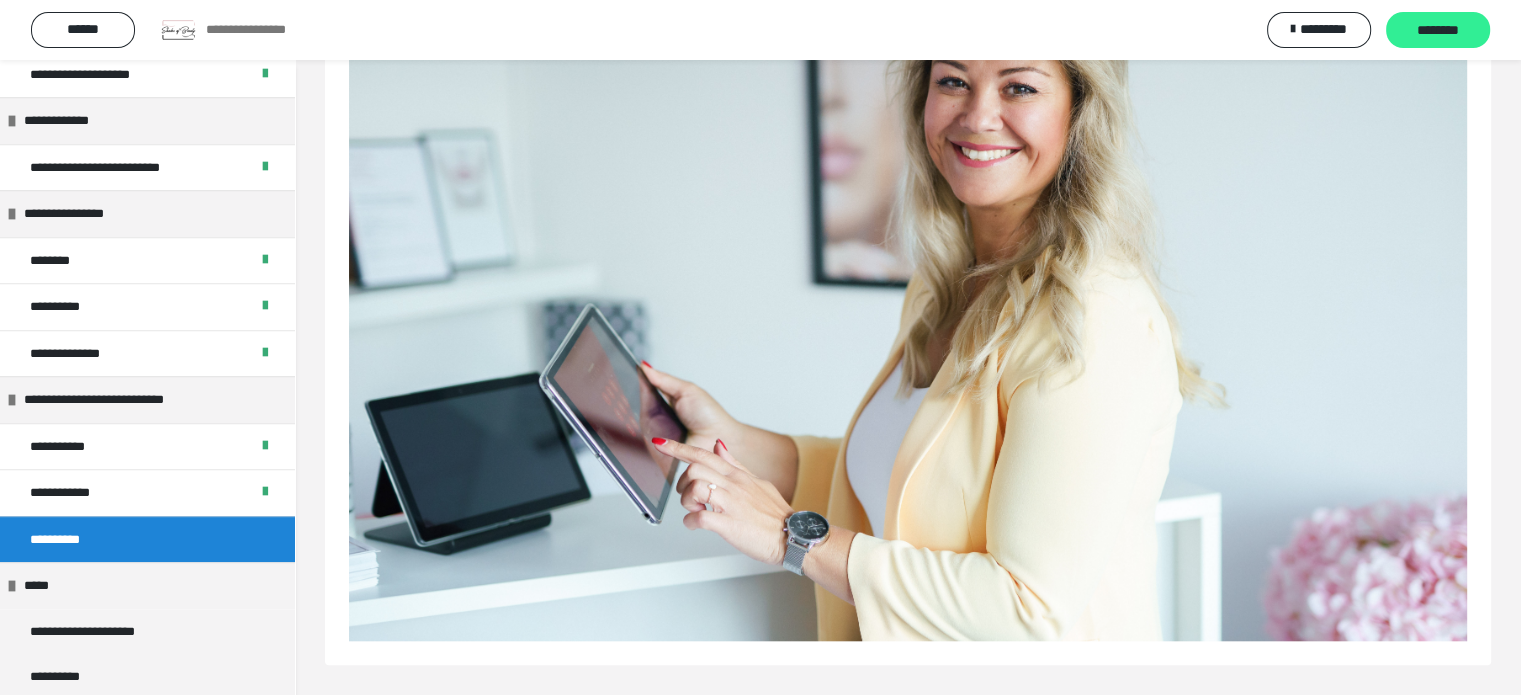 click on "********" at bounding box center (1438, 30) 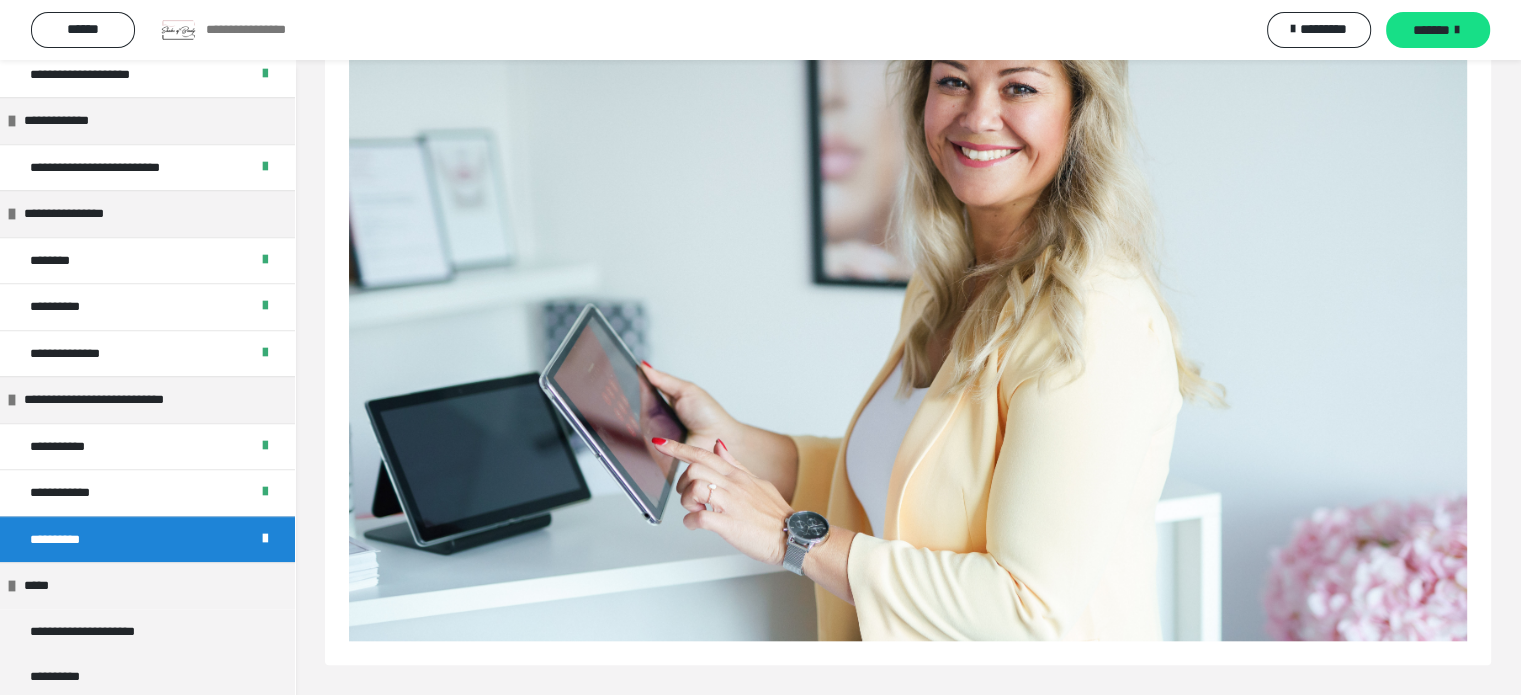click on "*******" at bounding box center (1438, 30) 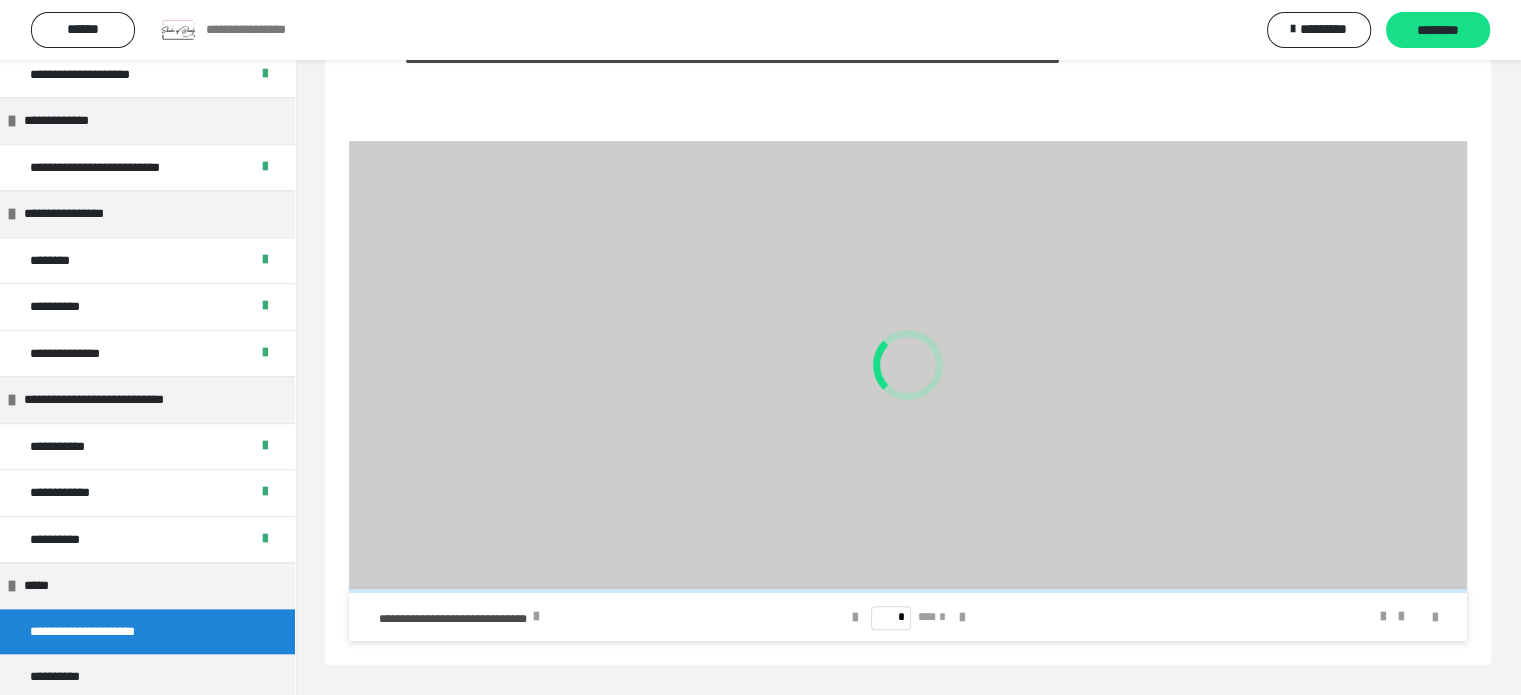 scroll, scrollTop: 530, scrollLeft: 0, axis: vertical 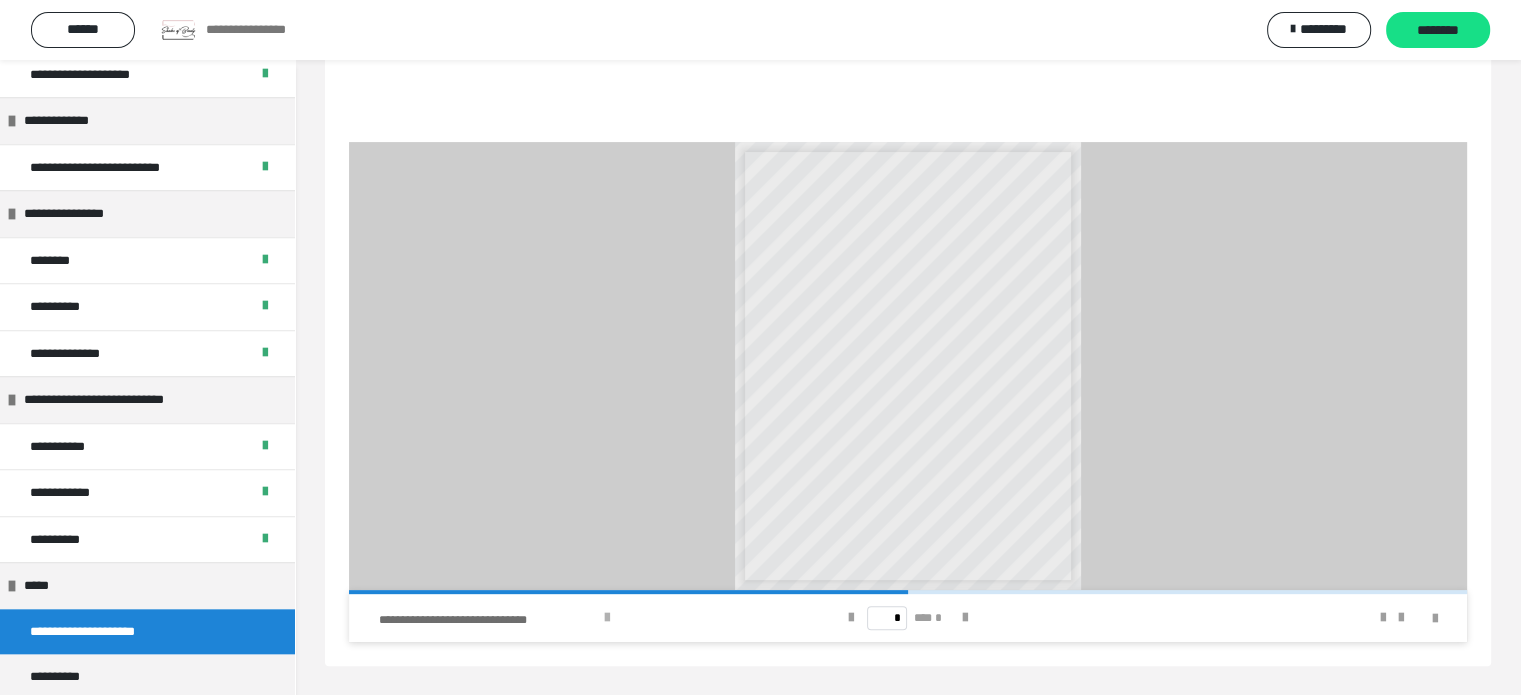 click on "**********" at bounding box center (570, 618) 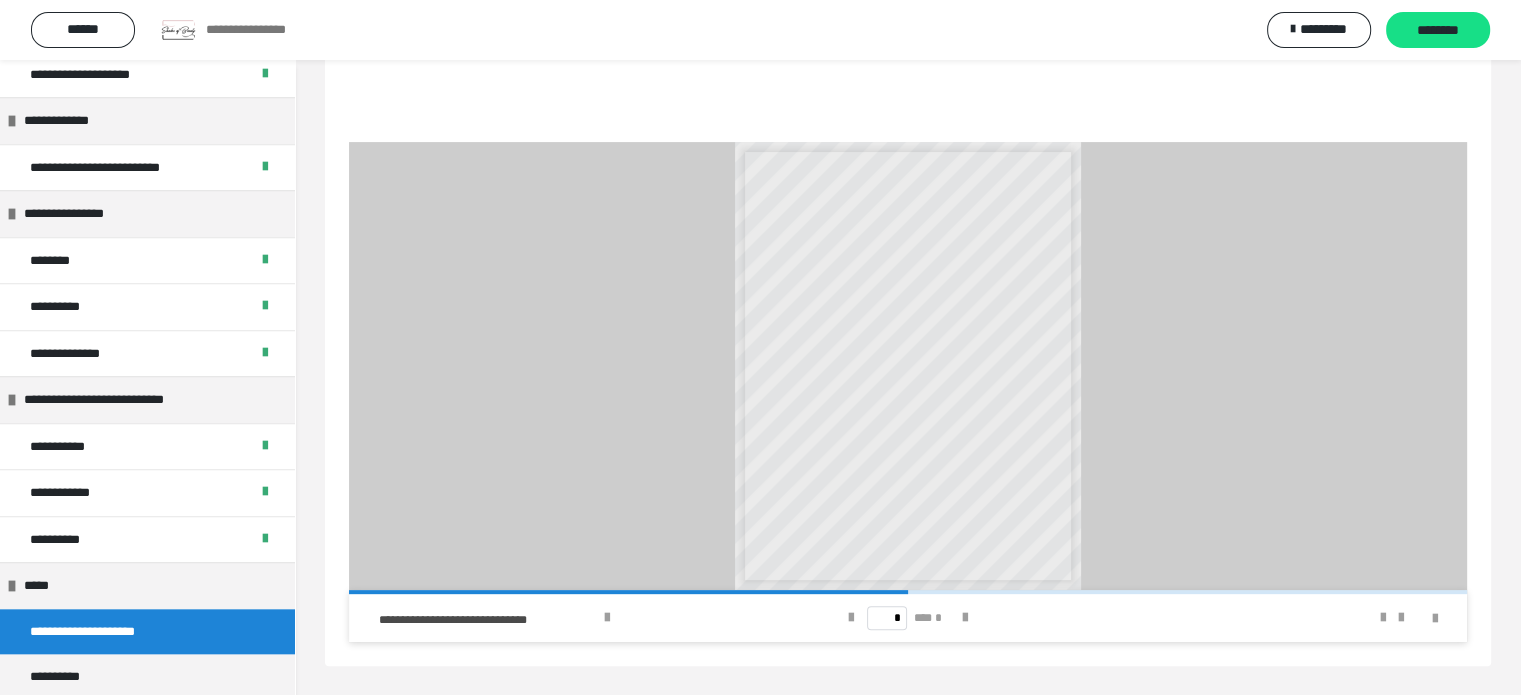 click on "**********" at bounding box center (760, 30) 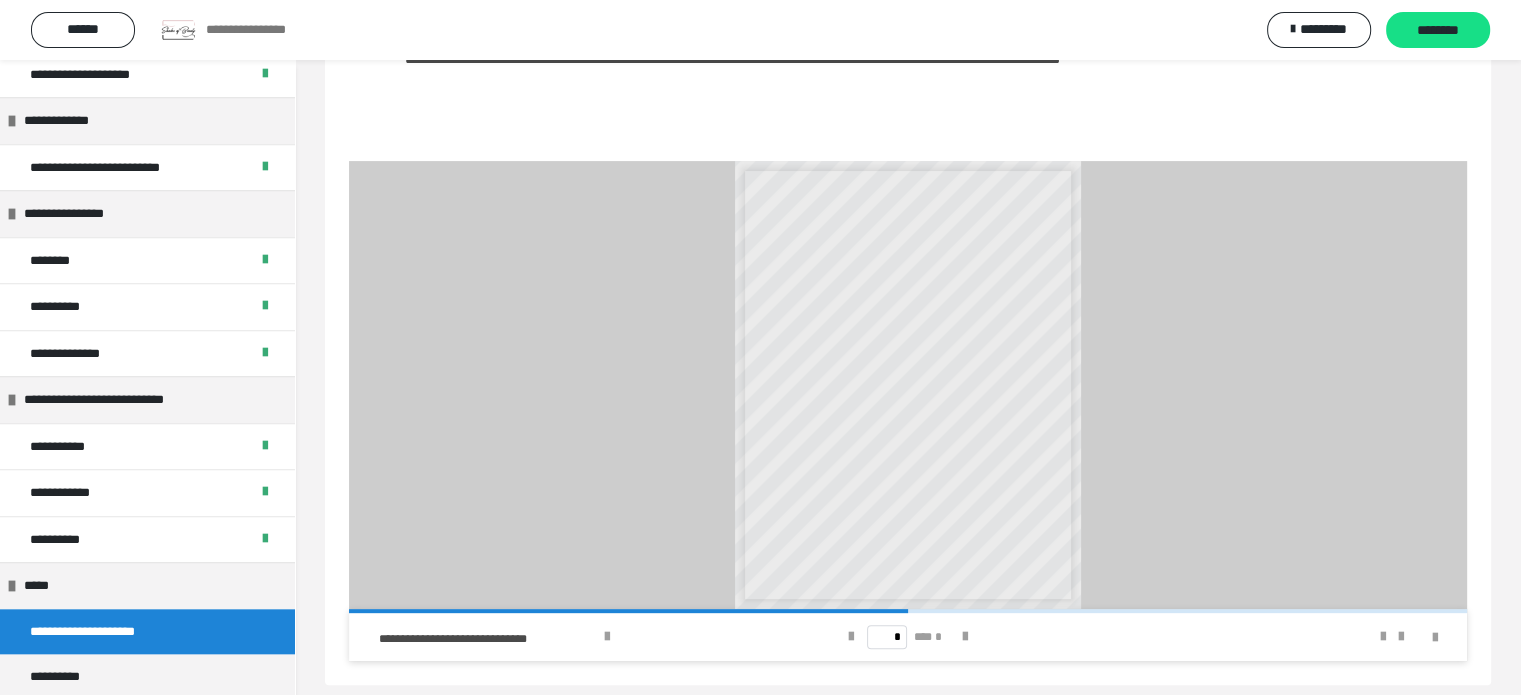 scroll, scrollTop: 520, scrollLeft: 0, axis: vertical 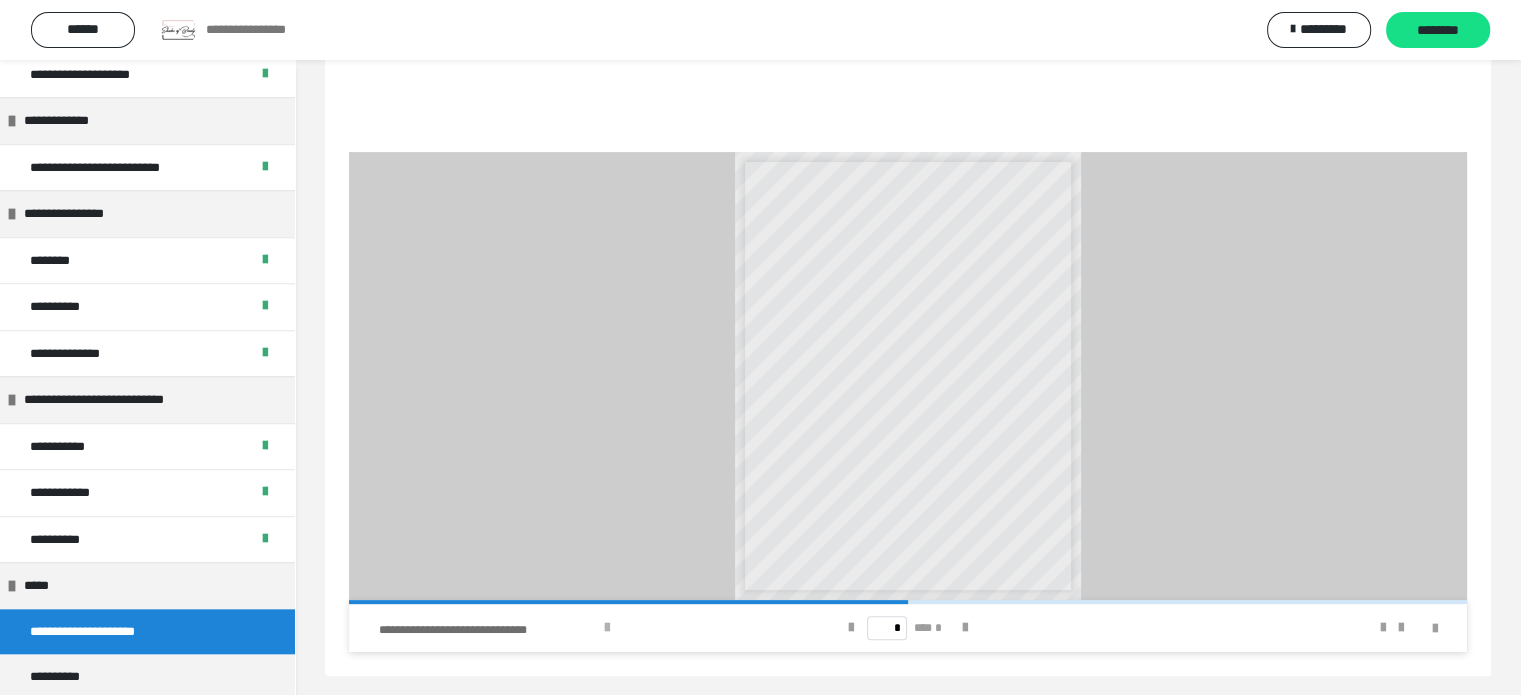 click at bounding box center [607, 628] 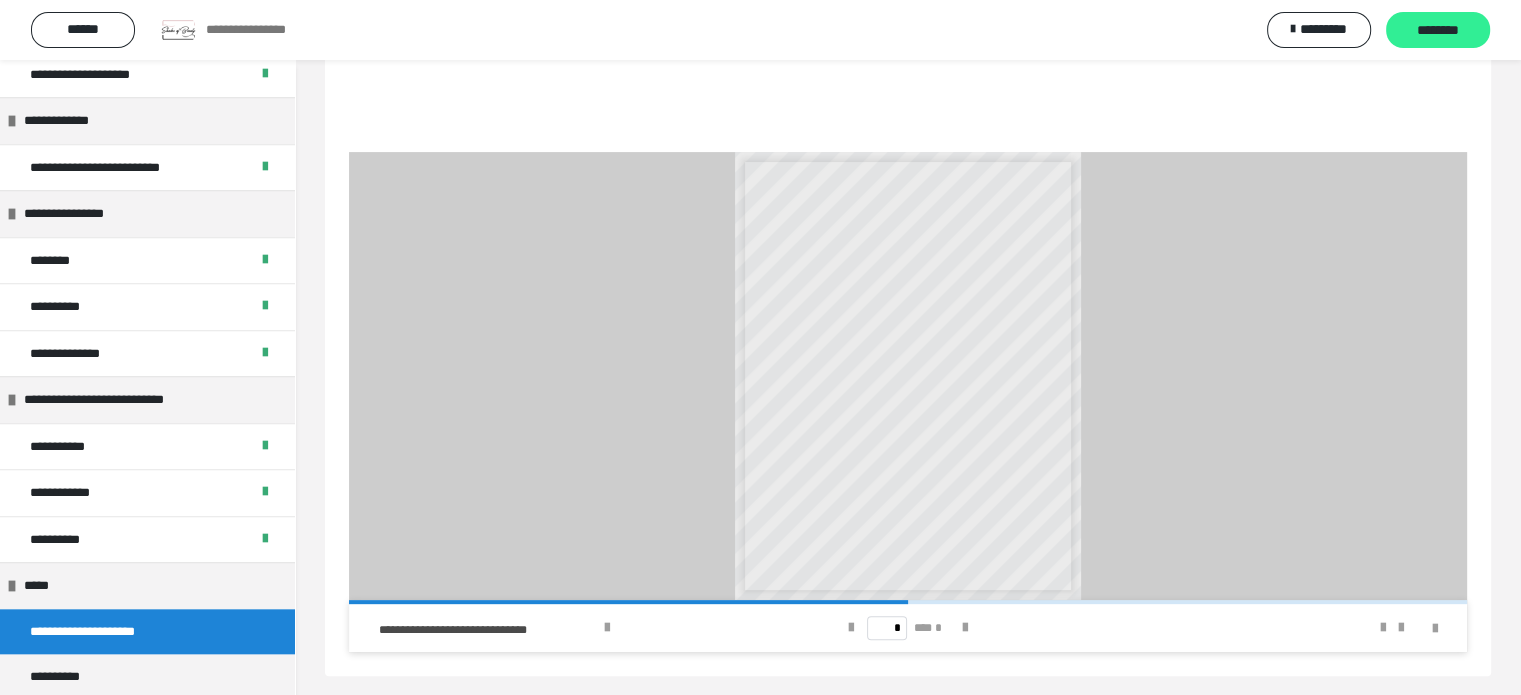 click on "********" at bounding box center [1438, 31] 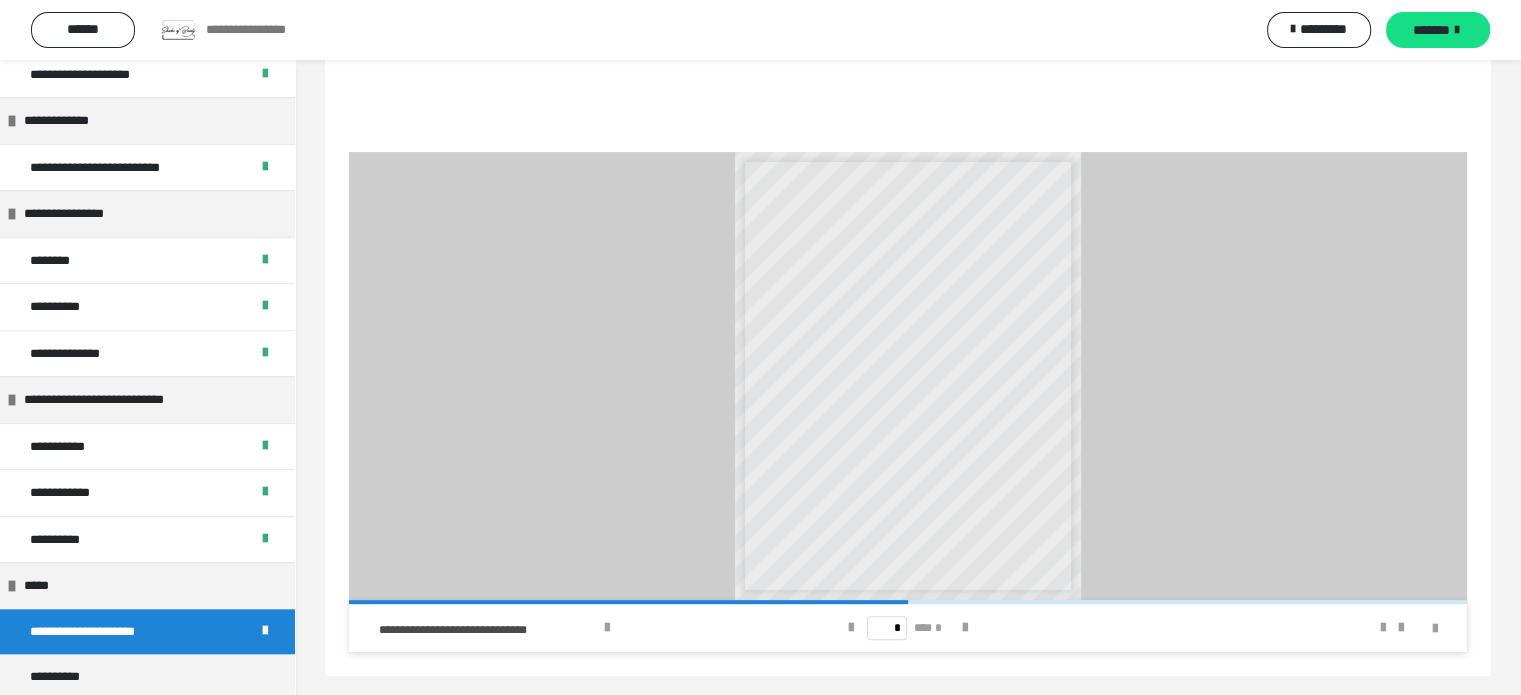 click on "*******" at bounding box center (1438, 30) 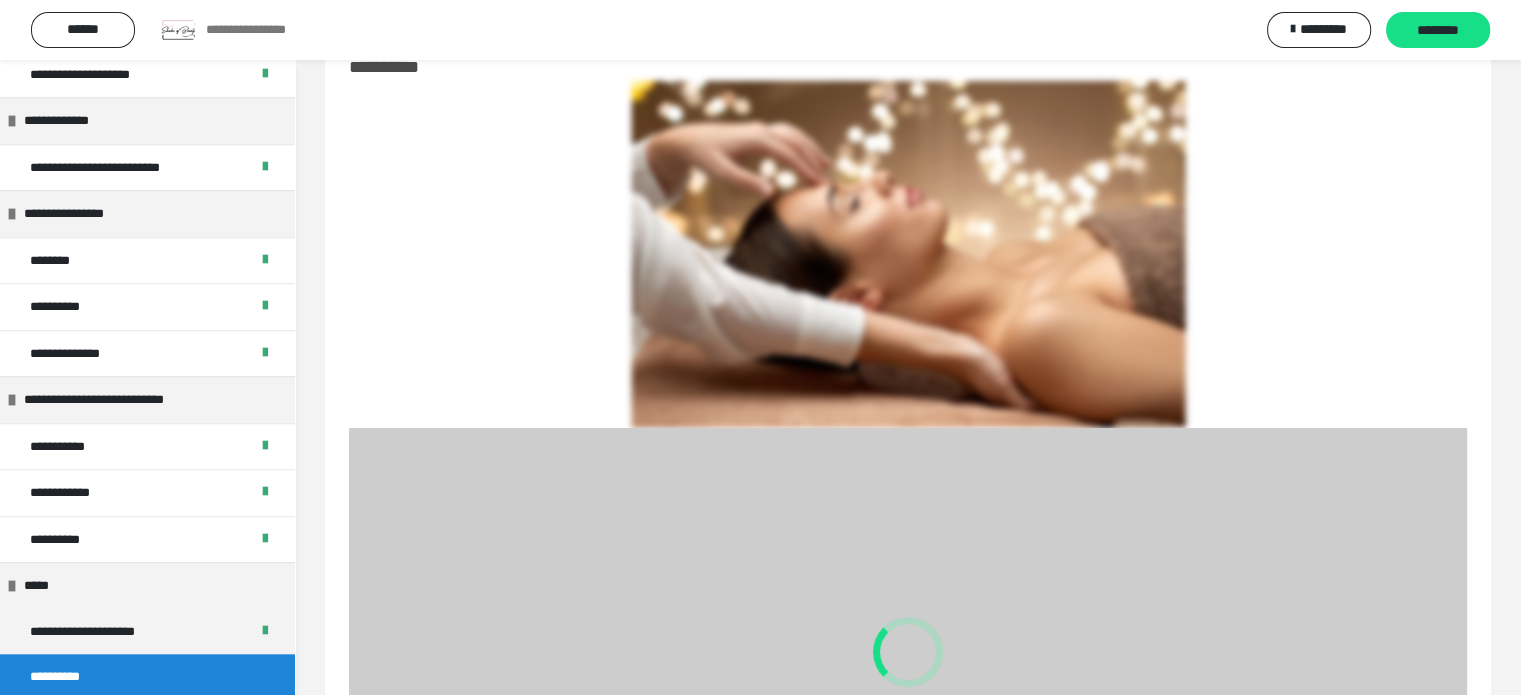 scroll, scrollTop: 347, scrollLeft: 0, axis: vertical 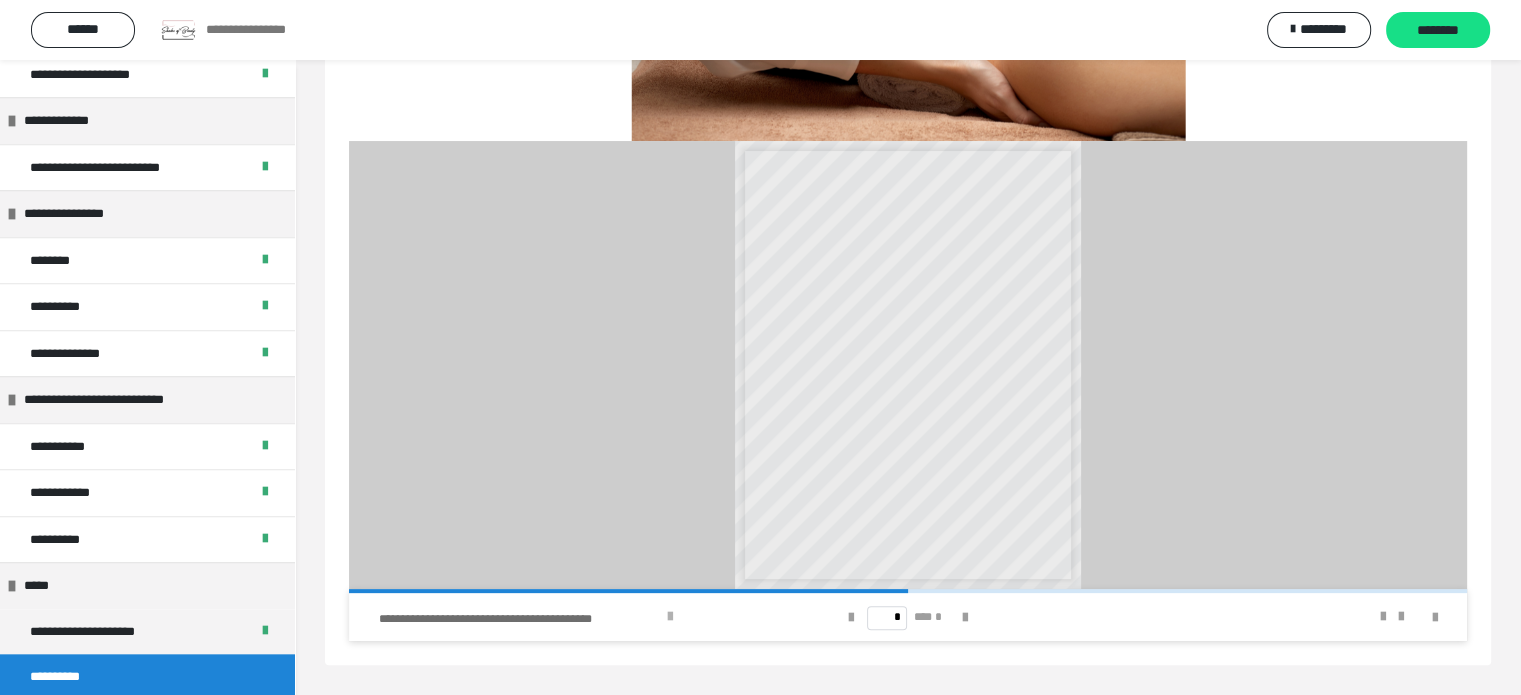 click on "**********" at bounding box center [520, 619] 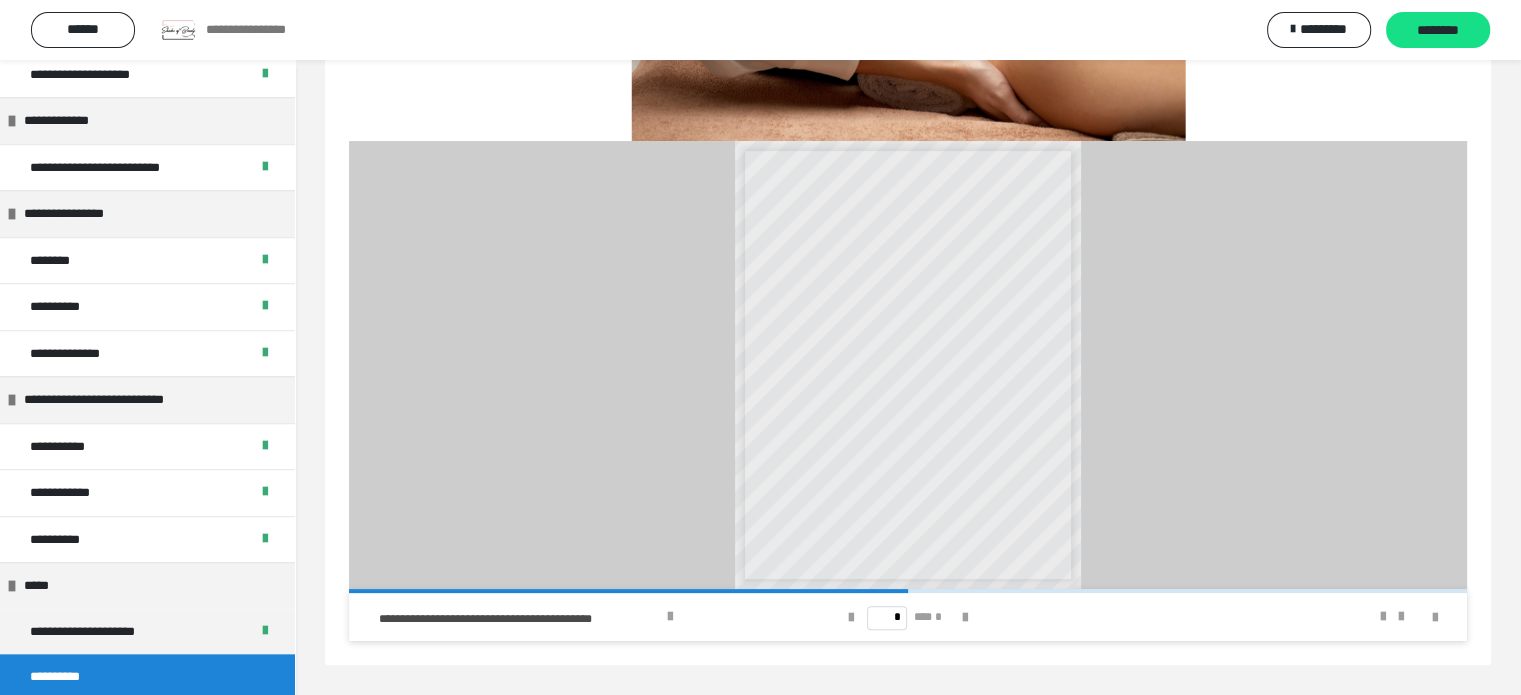 scroll, scrollTop: 0, scrollLeft: 0, axis: both 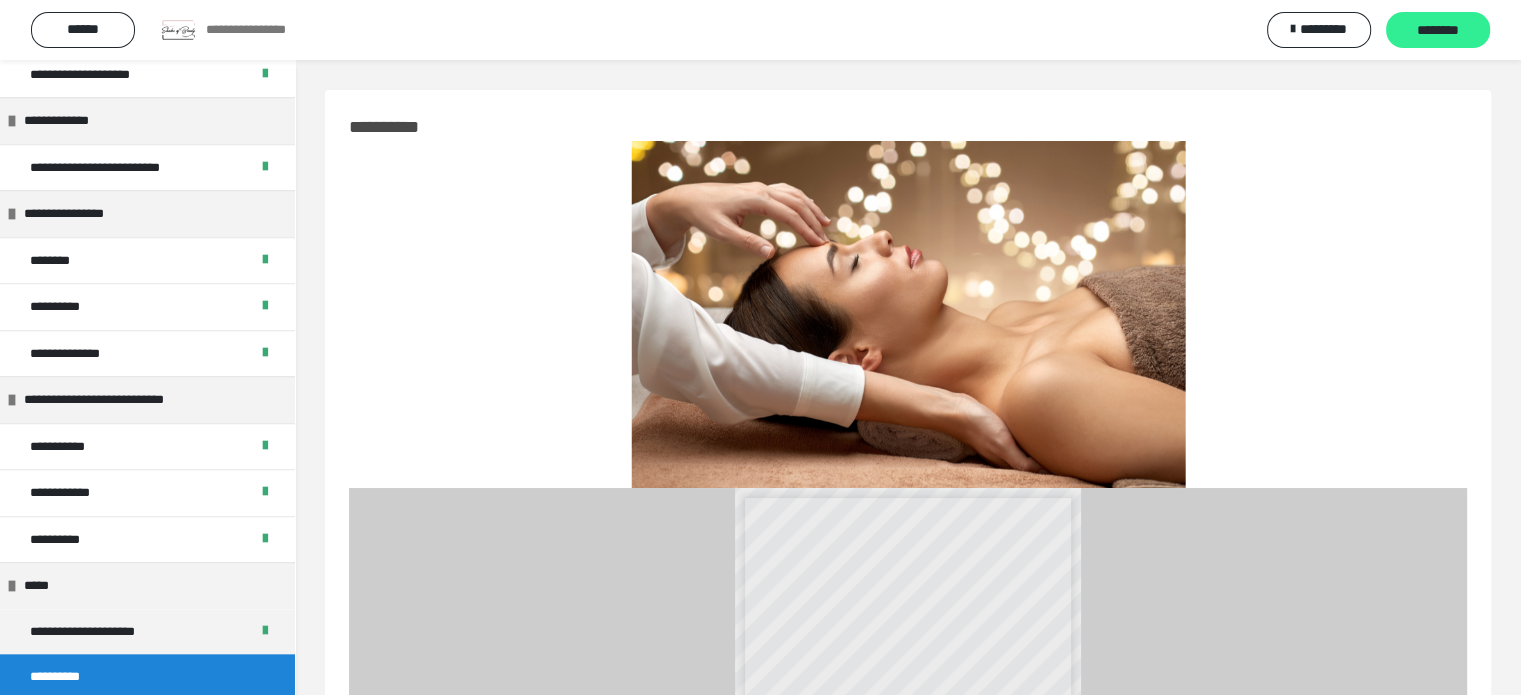 click on "********" at bounding box center [1438, 31] 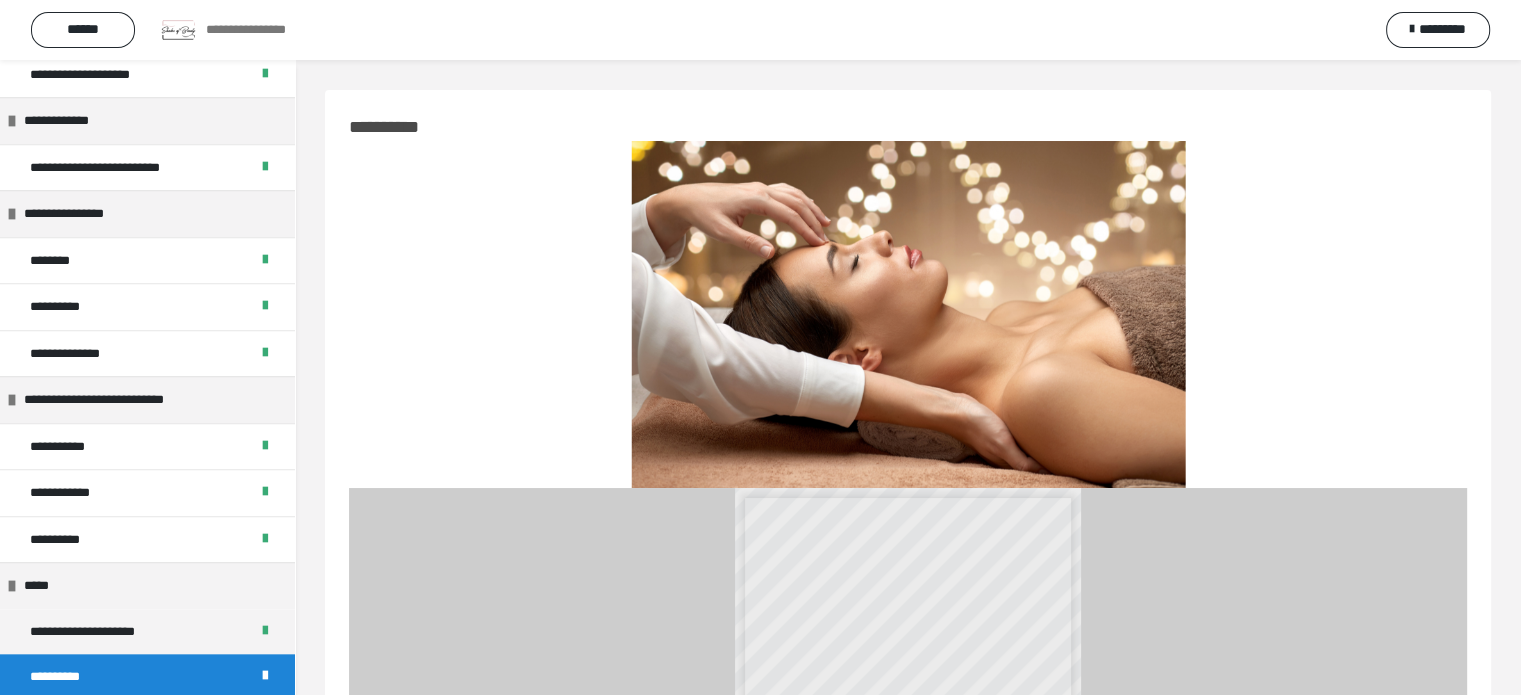 scroll, scrollTop: 347, scrollLeft: 0, axis: vertical 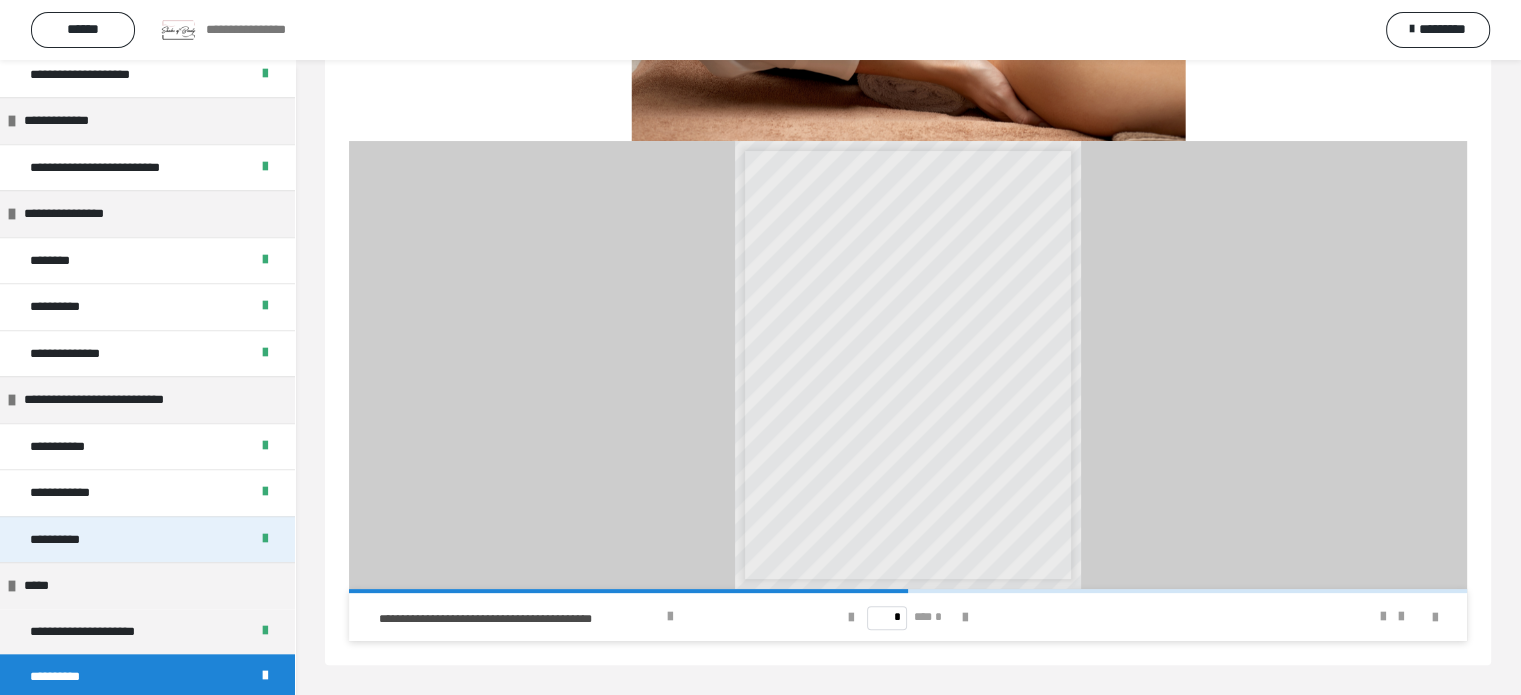 click on "**********" at bounding box center (147, 539) 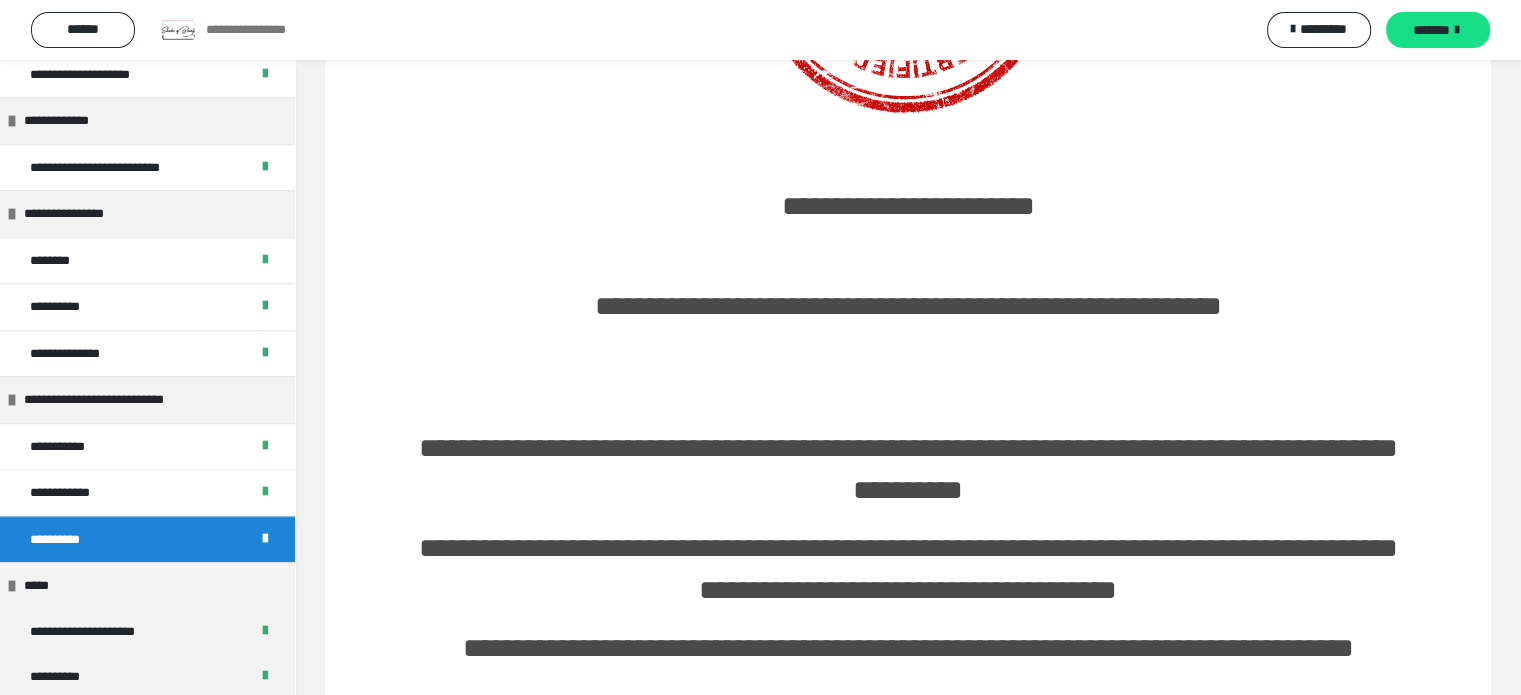 click on "**********" at bounding box center [908, 693] 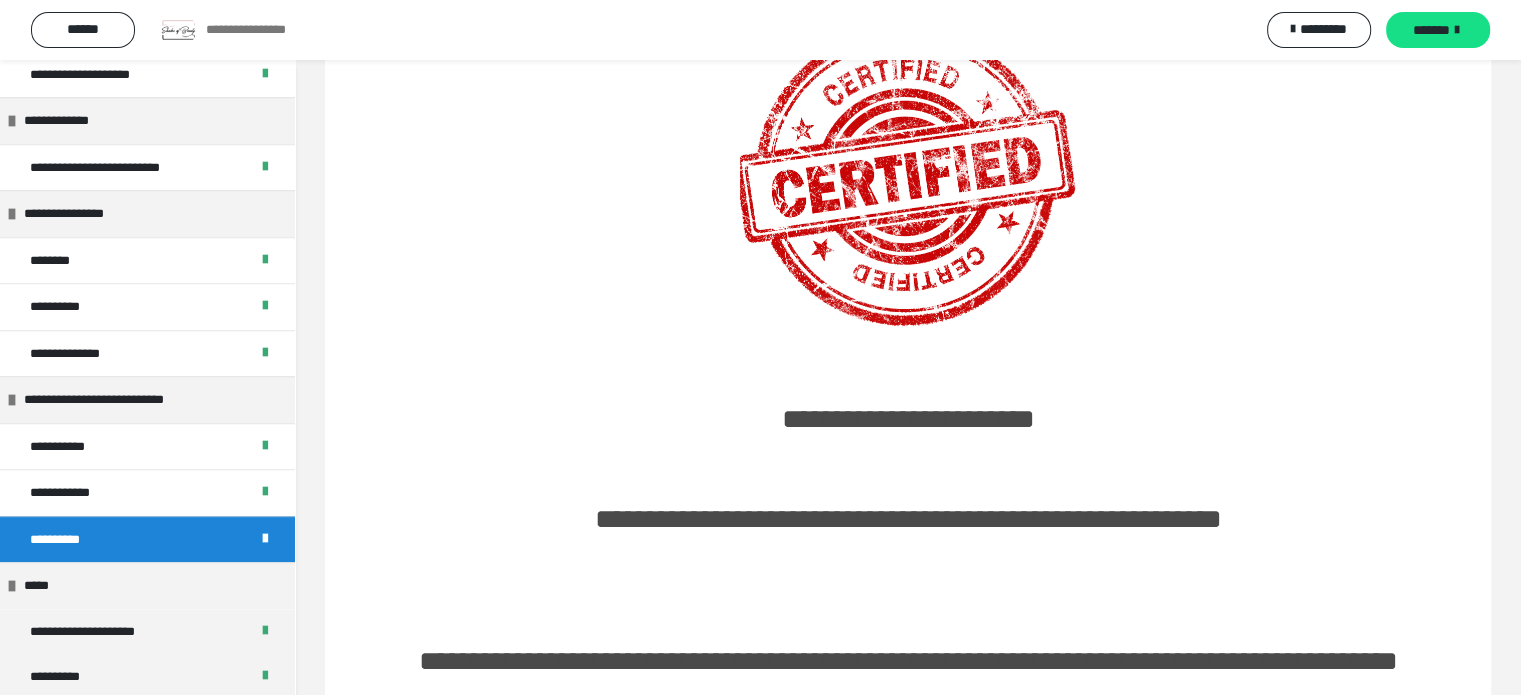 scroll, scrollTop: 11, scrollLeft: 0, axis: vertical 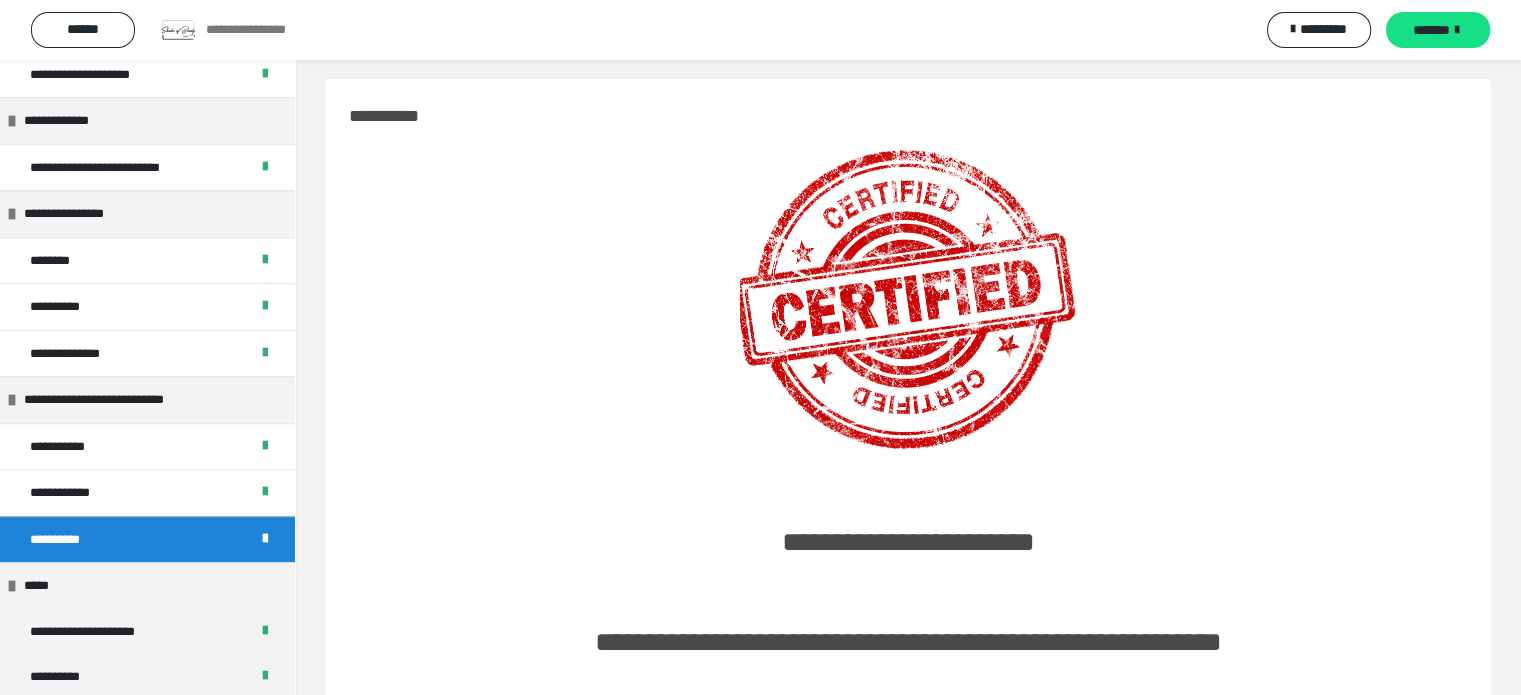 click on "**********" at bounding box center [261, 30] 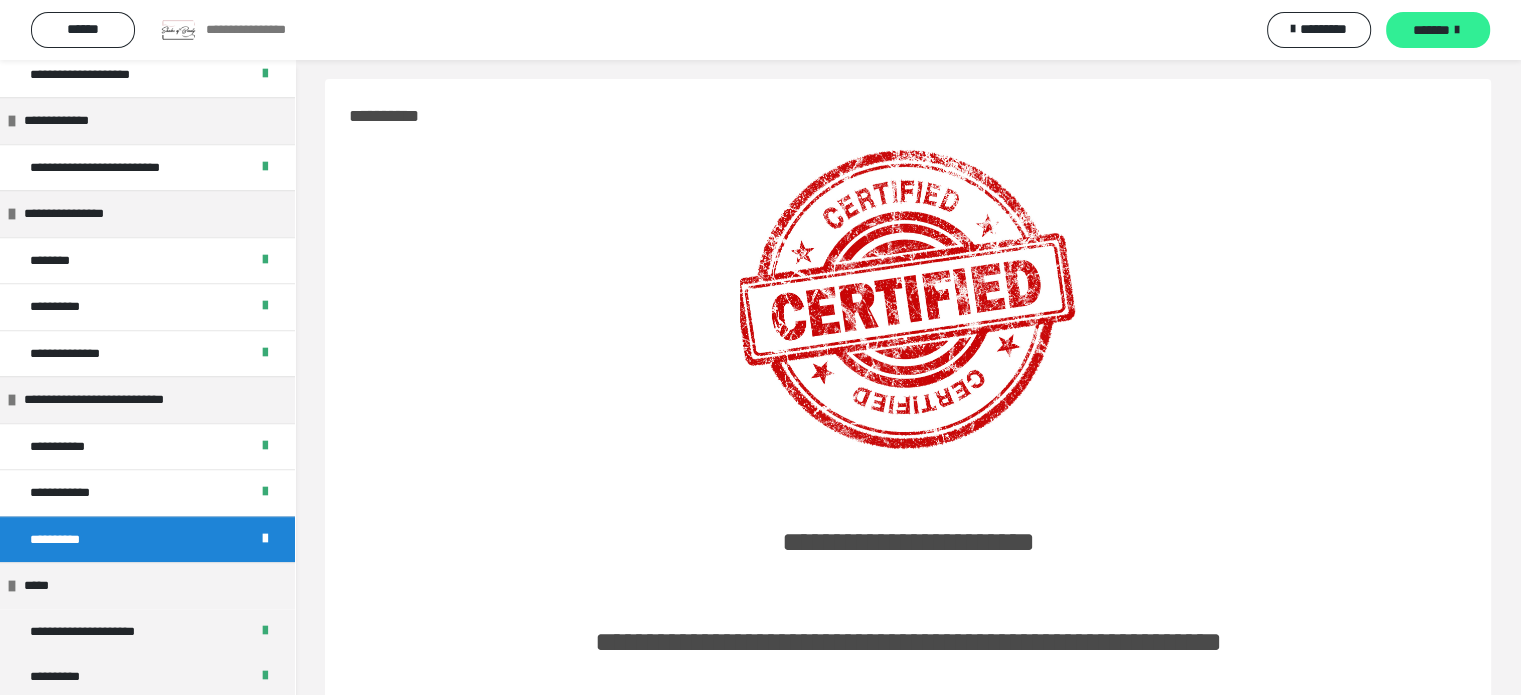 click on "*******" at bounding box center (1431, 30) 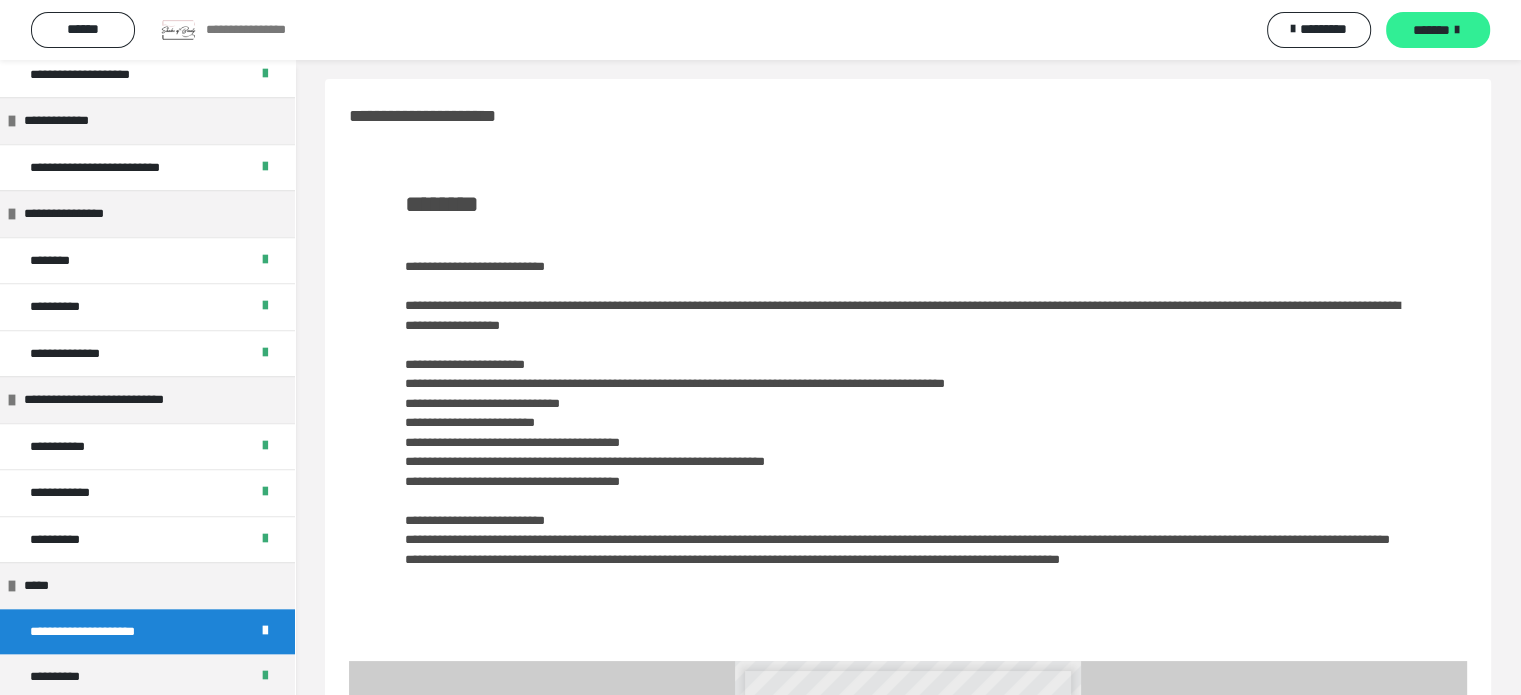 click on "*******" at bounding box center [1431, 30] 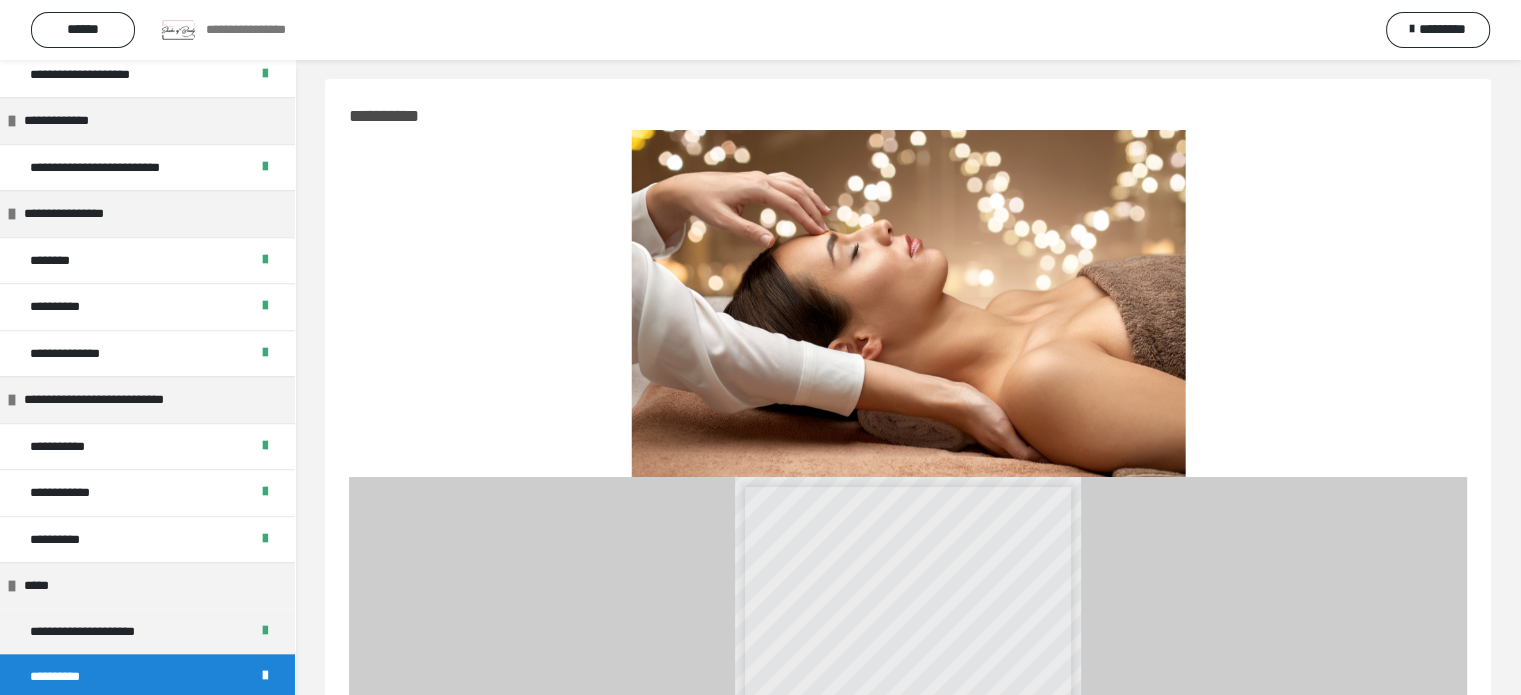 scroll, scrollTop: 347, scrollLeft: 0, axis: vertical 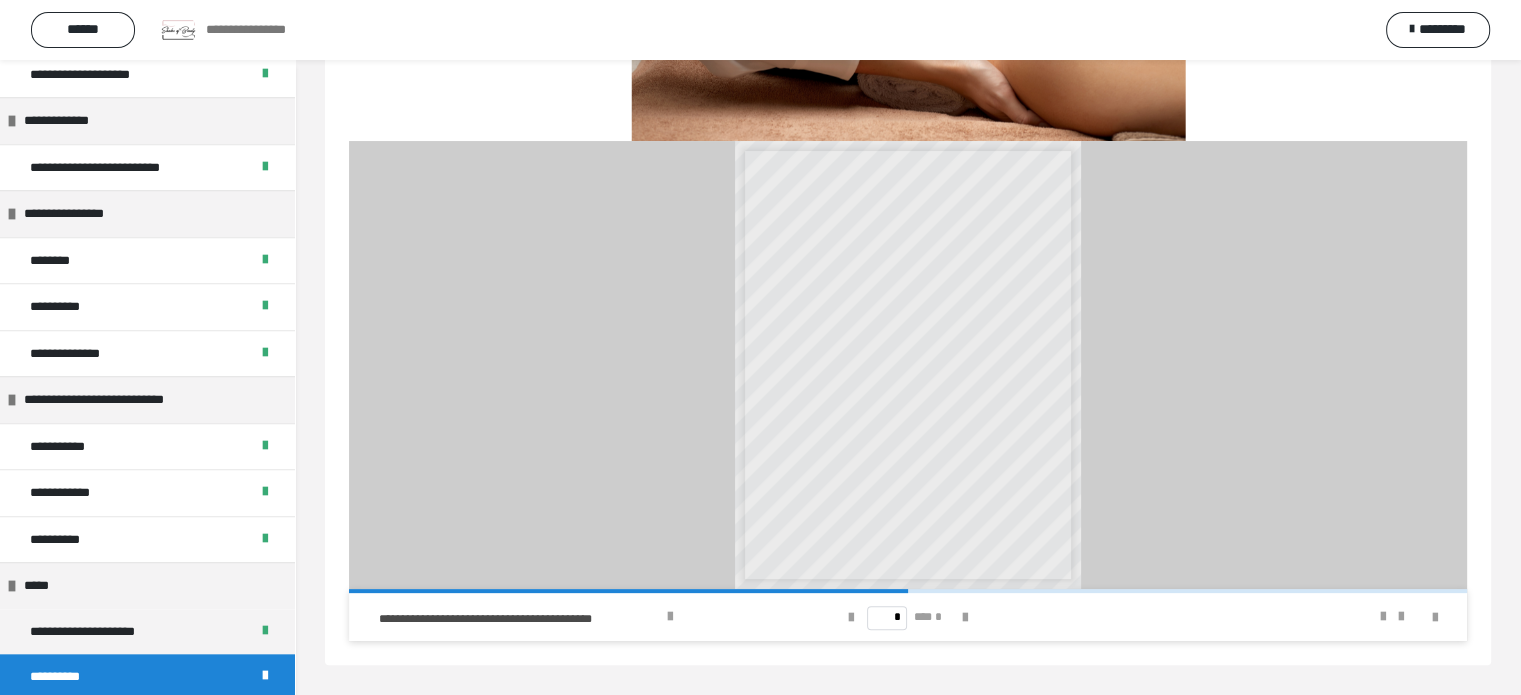 click at bounding box center (178, 30) 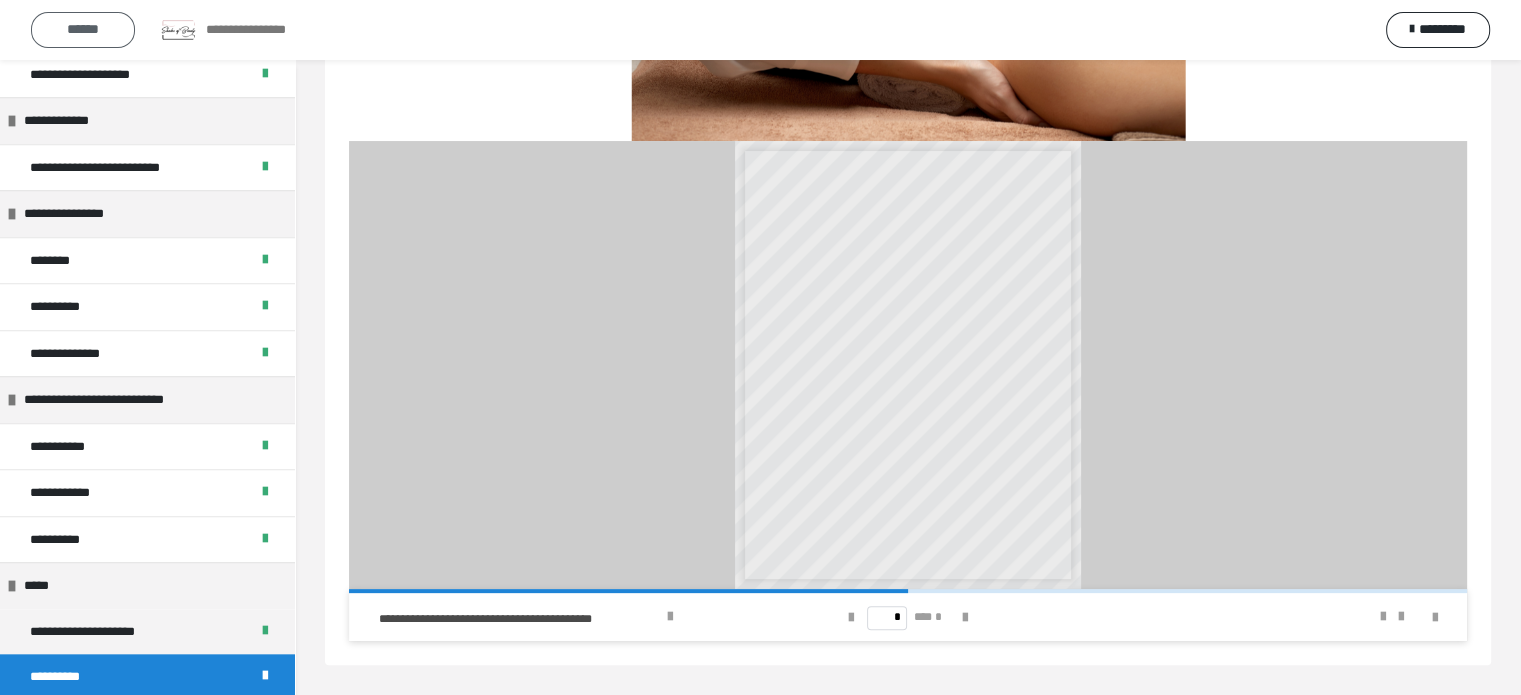 click on "******" at bounding box center (83, 29) 